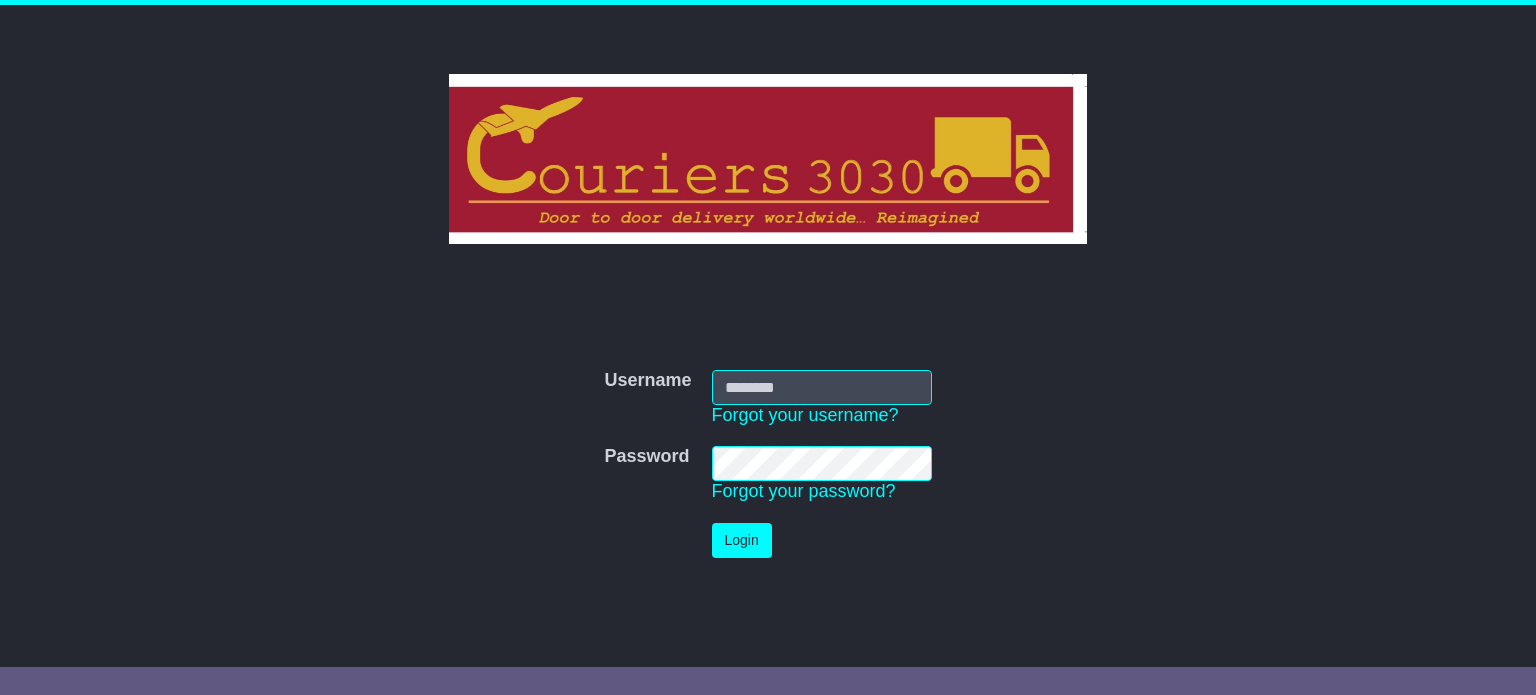 scroll, scrollTop: 0, scrollLeft: 0, axis: both 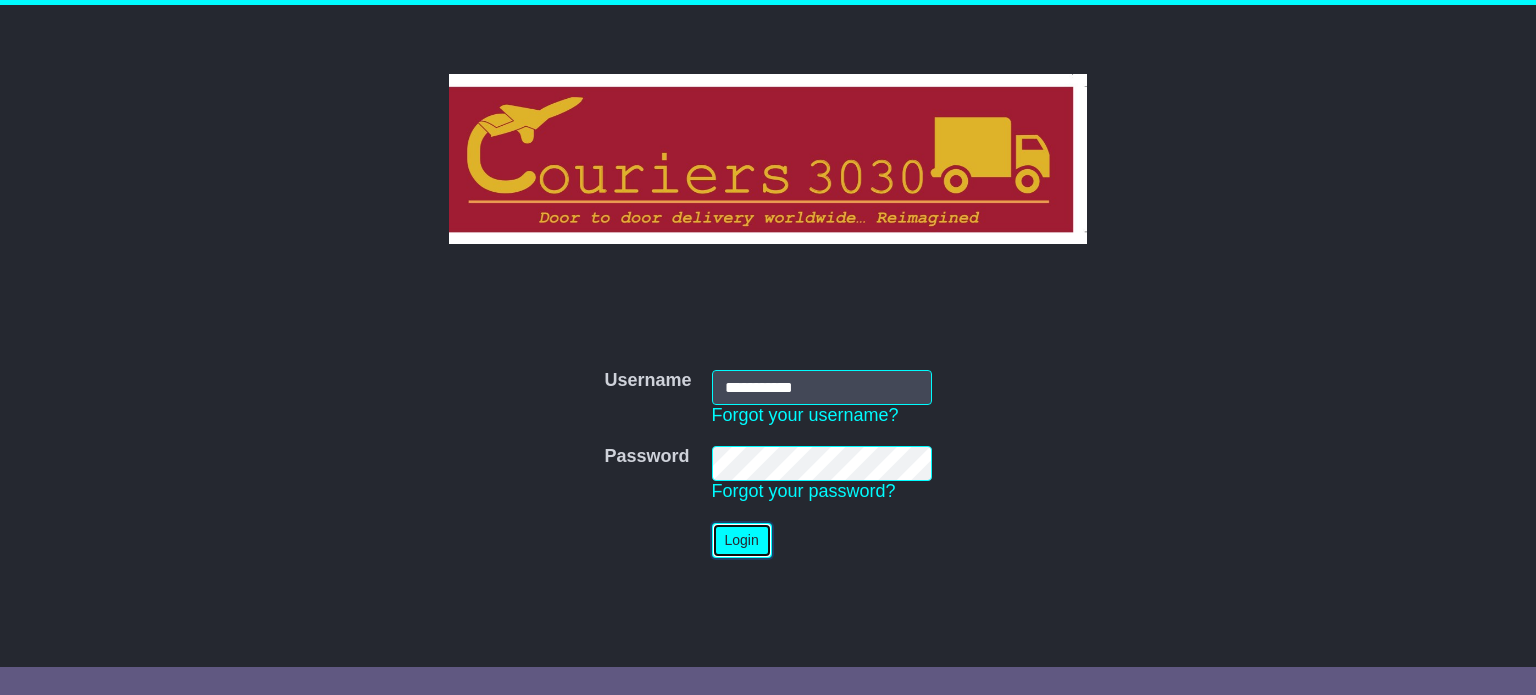 click on "Login" at bounding box center (742, 540) 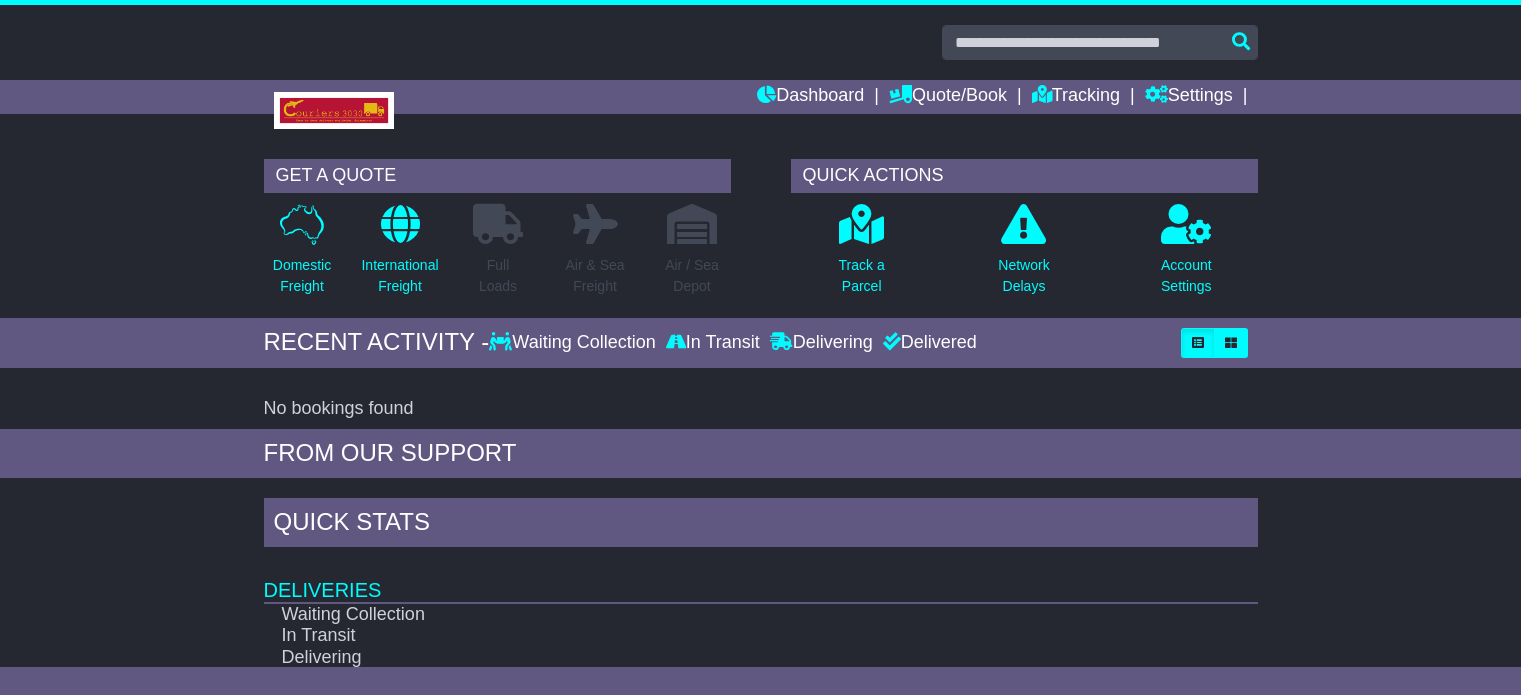 scroll, scrollTop: 0, scrollLeft: 0, axis: both 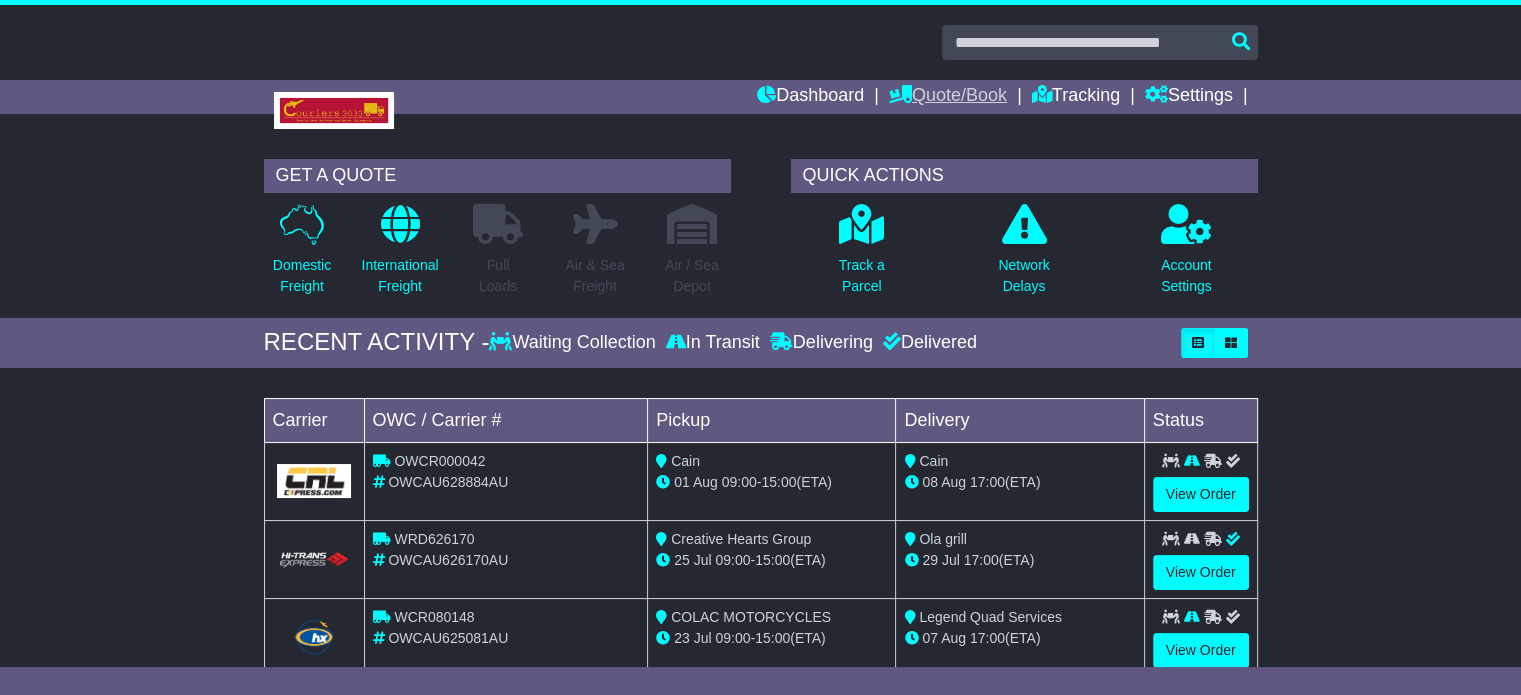 click on "Quote/Book" at bounding box center [948, 97] 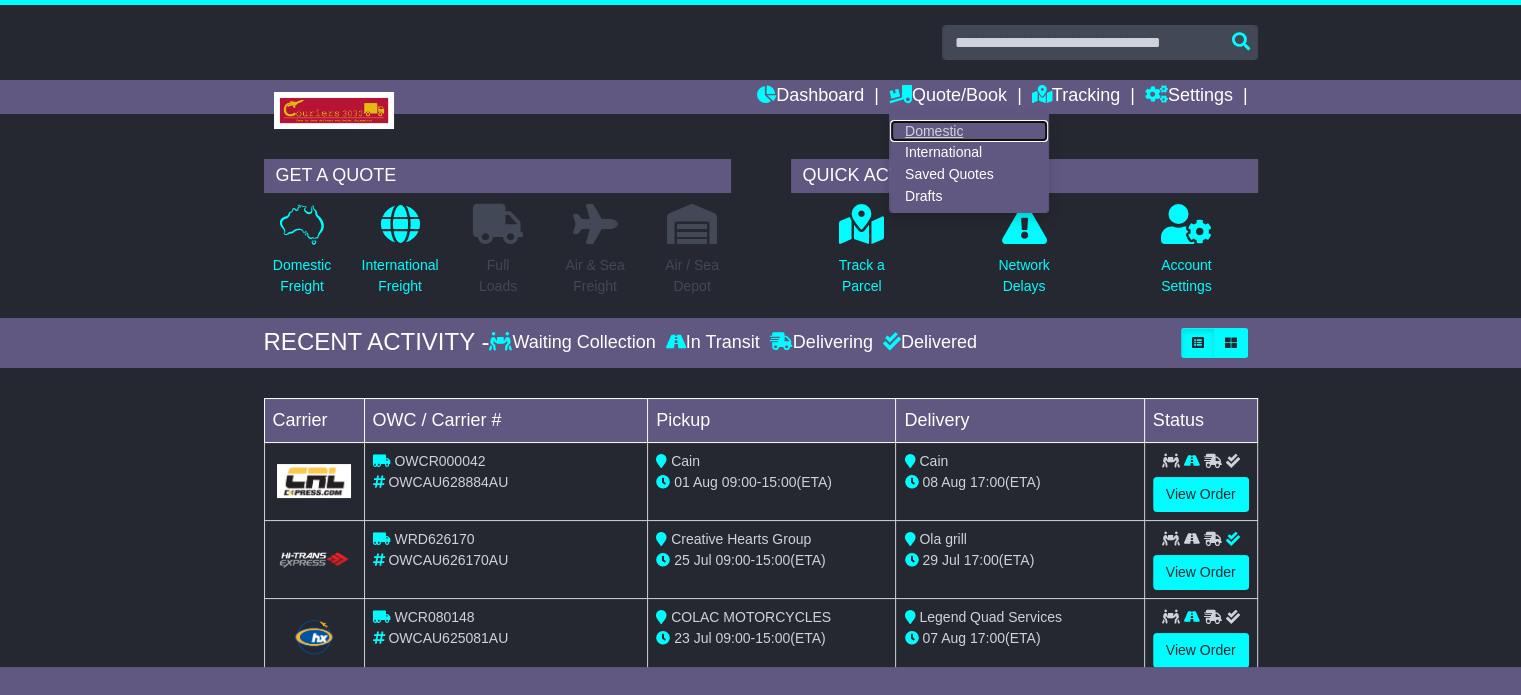 click on "Domestic" at bounding box center (969, 131) 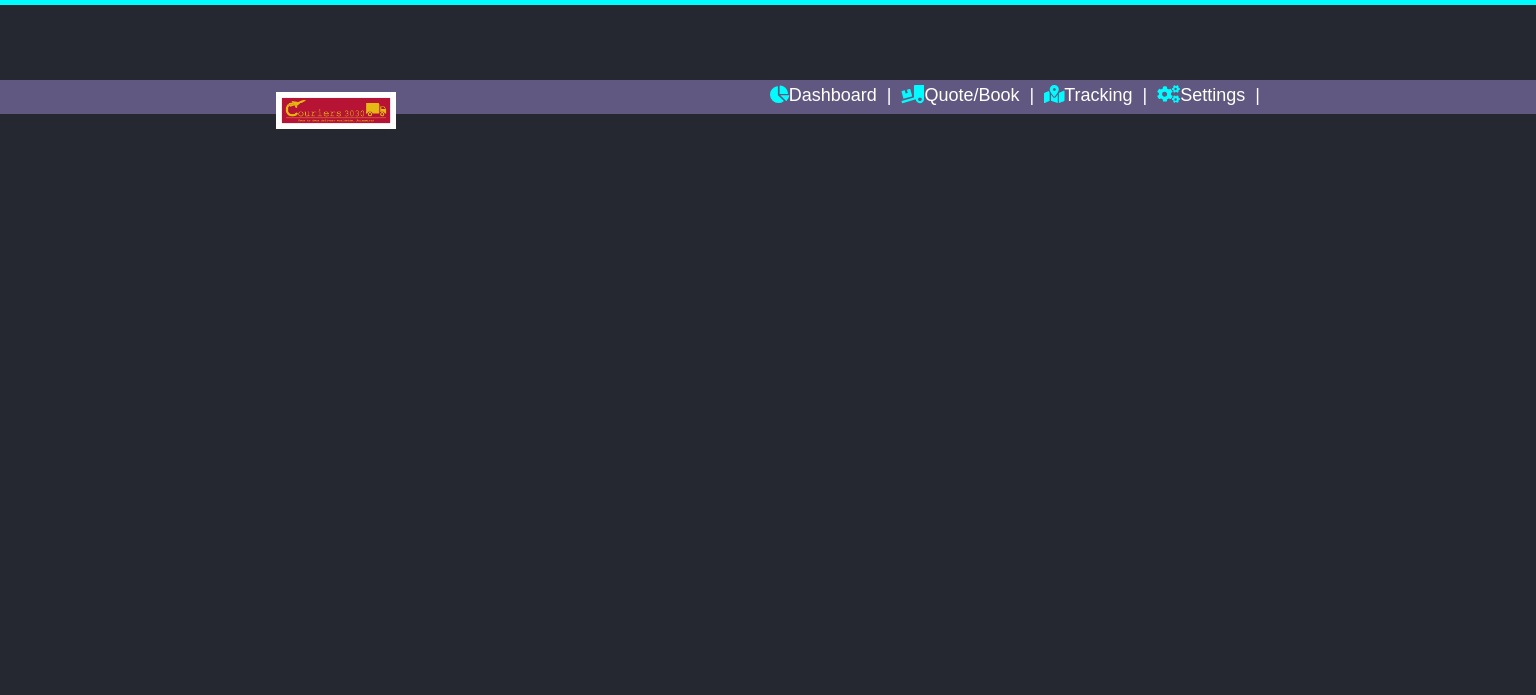 scroll, scrollTop: 0, scrollLeft: 0, axis: both 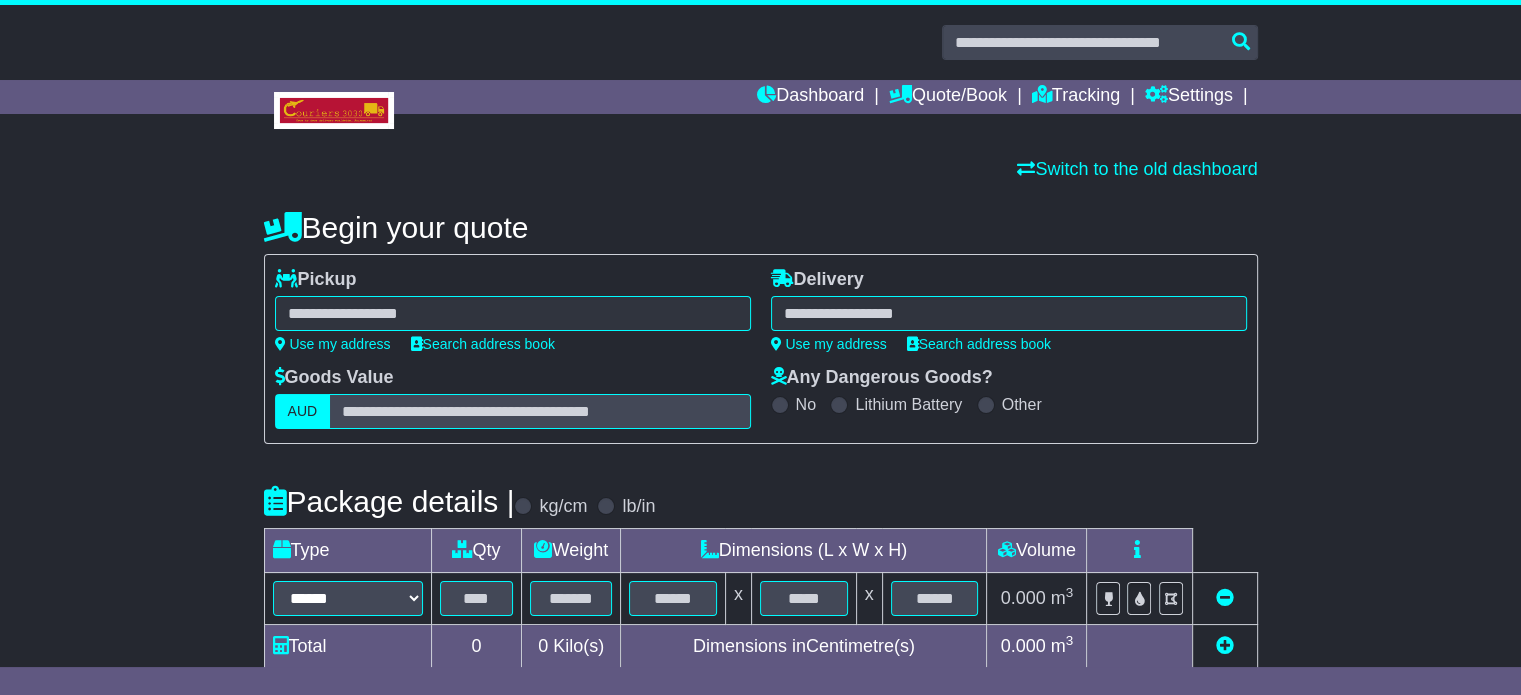 click at bounding box center [513, 313] 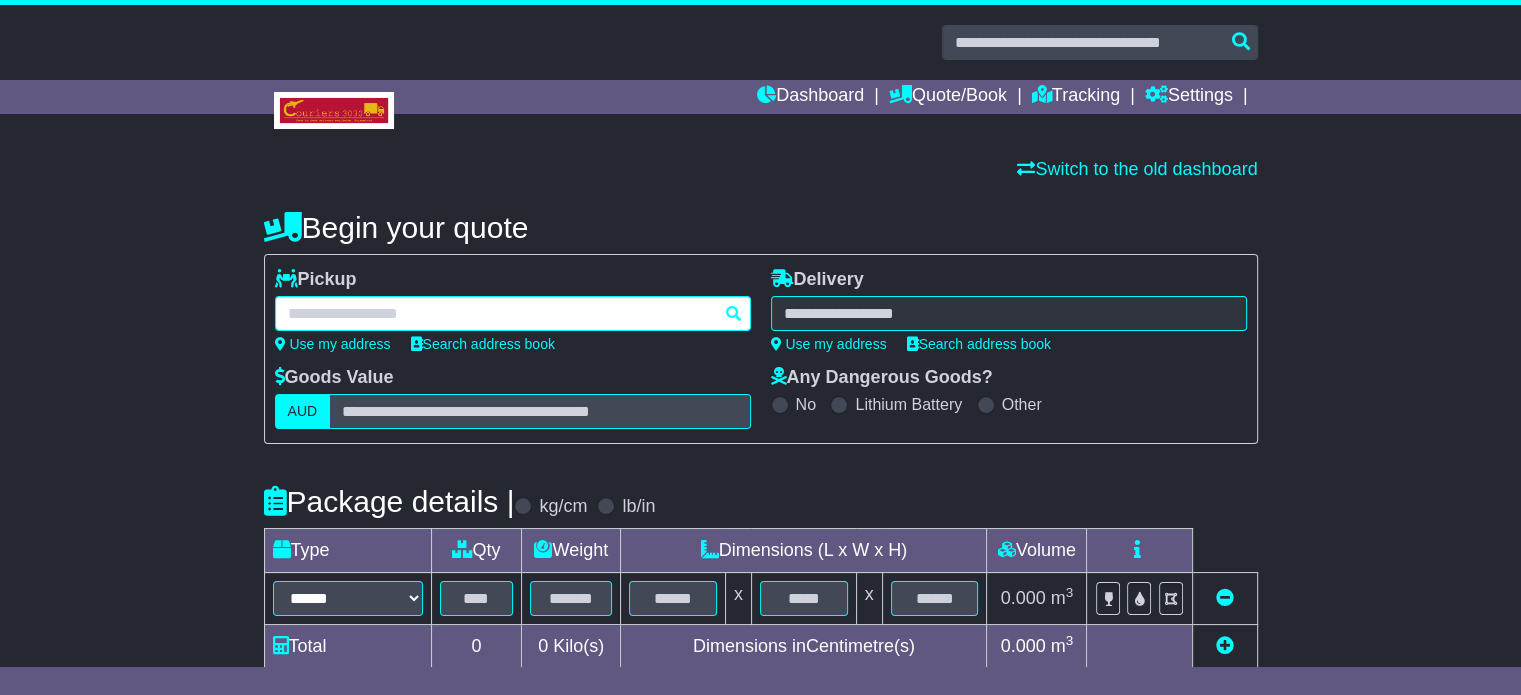paste on "********" 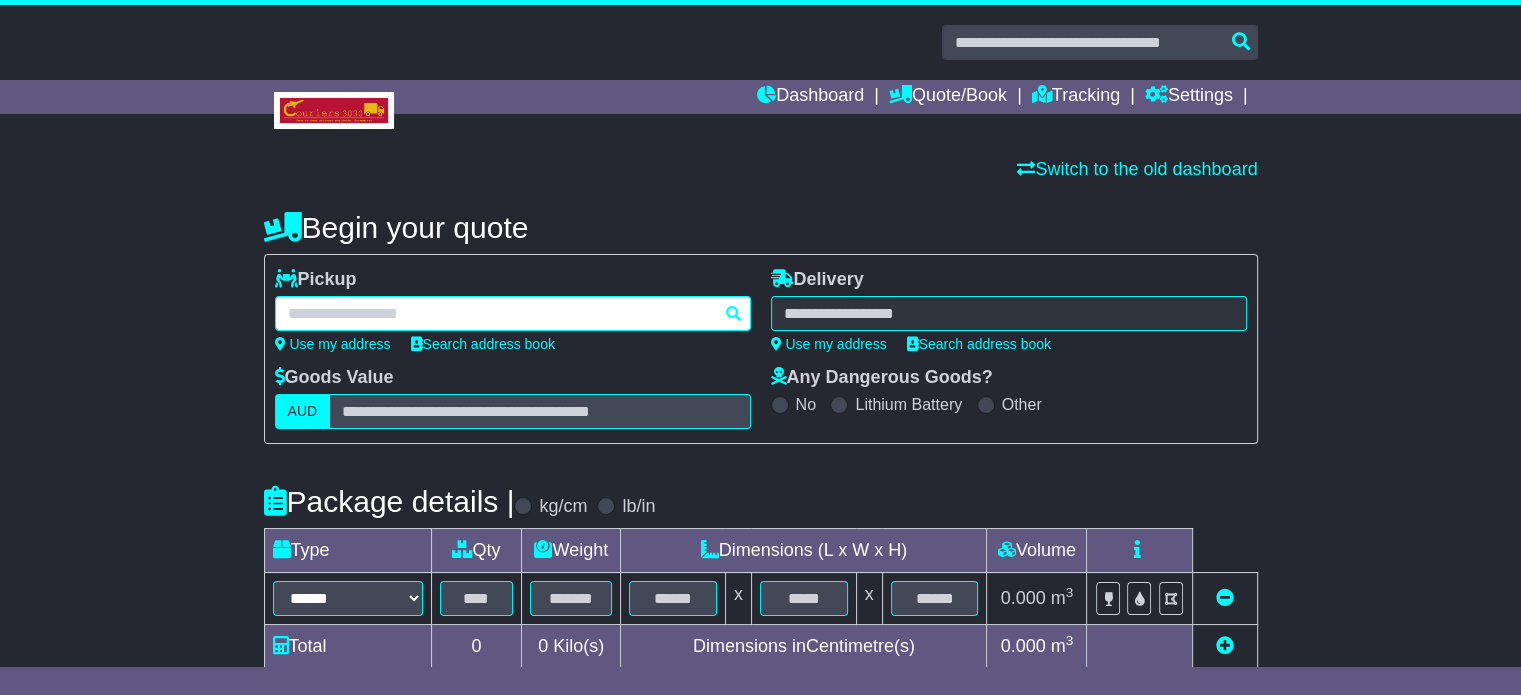 type on "********" 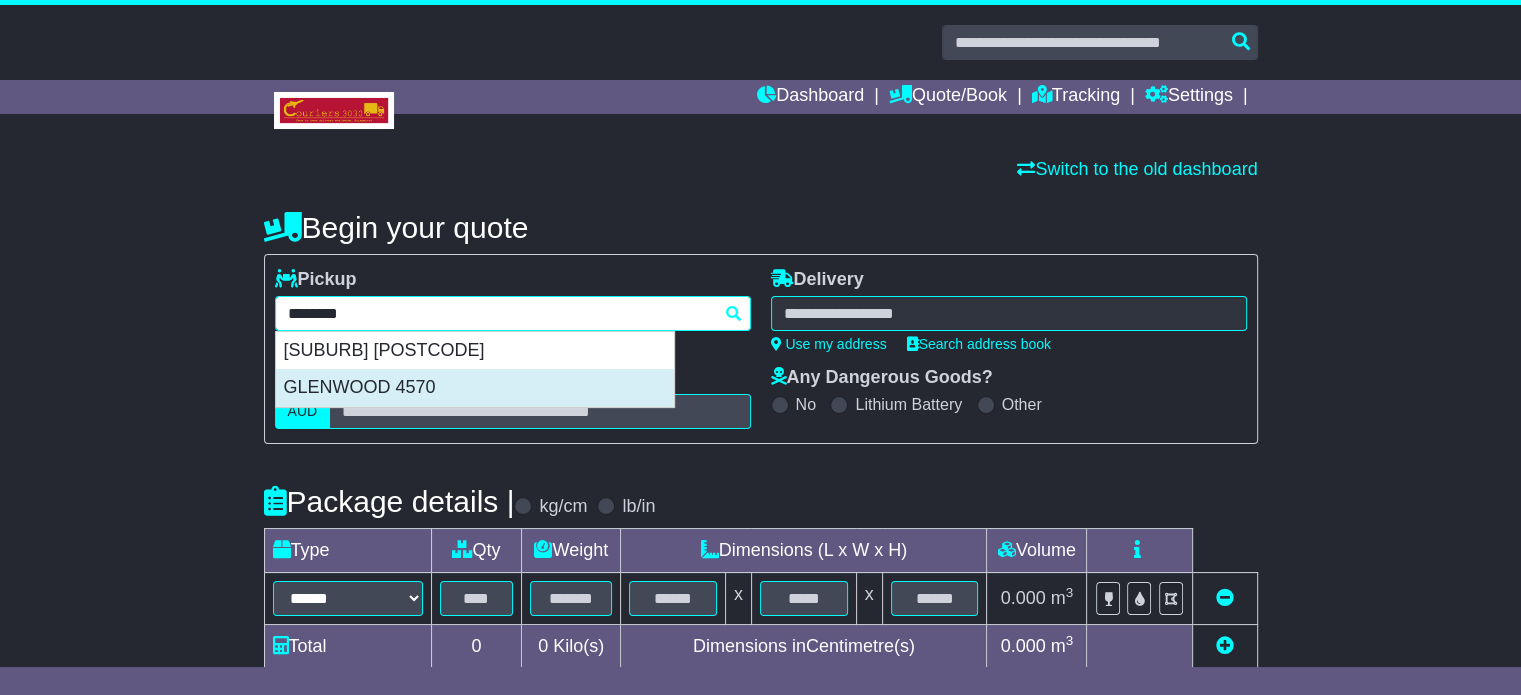 click on "GLENWOOD 4570" at bounding box center [475, 388] 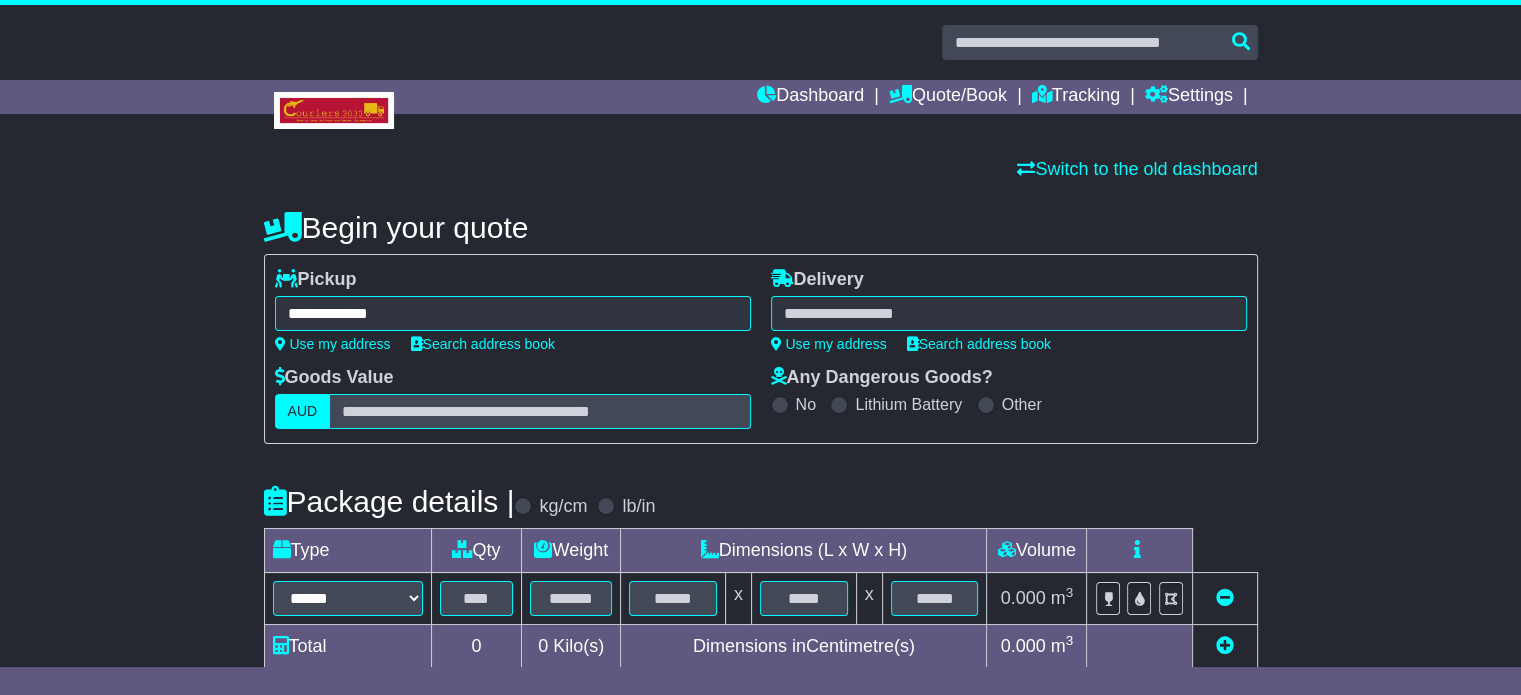 type on "**********" 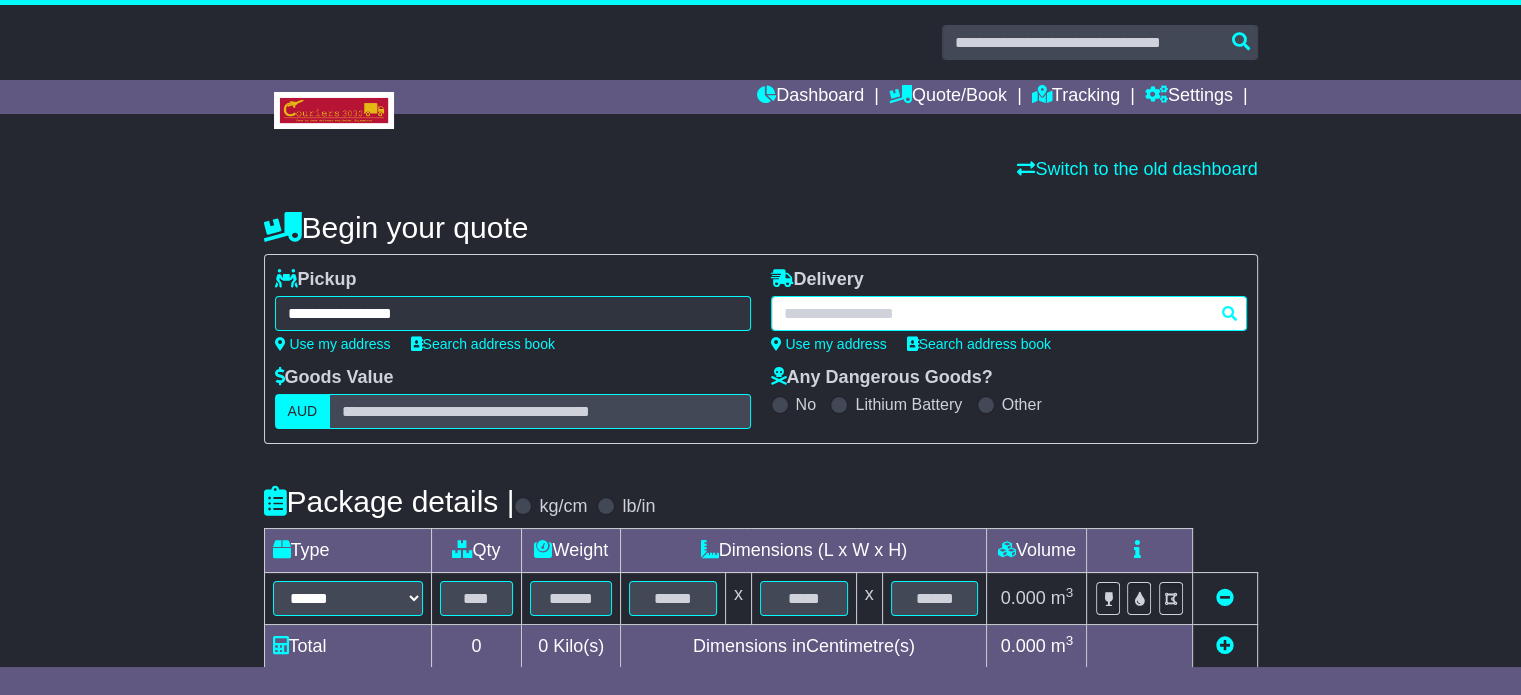 click at bounding box center [1009, 313] 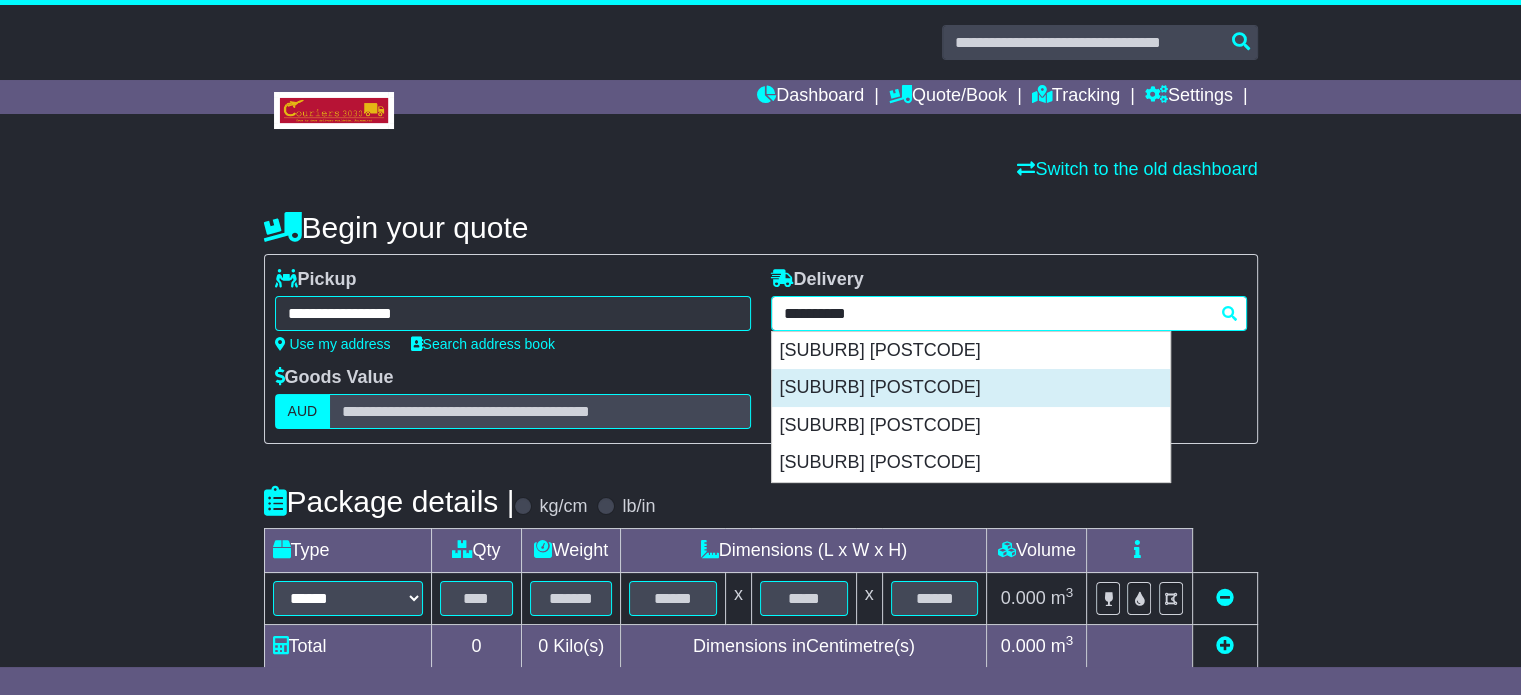click on "ROCKINGHAM 6168" at bounding box center [971, 388] 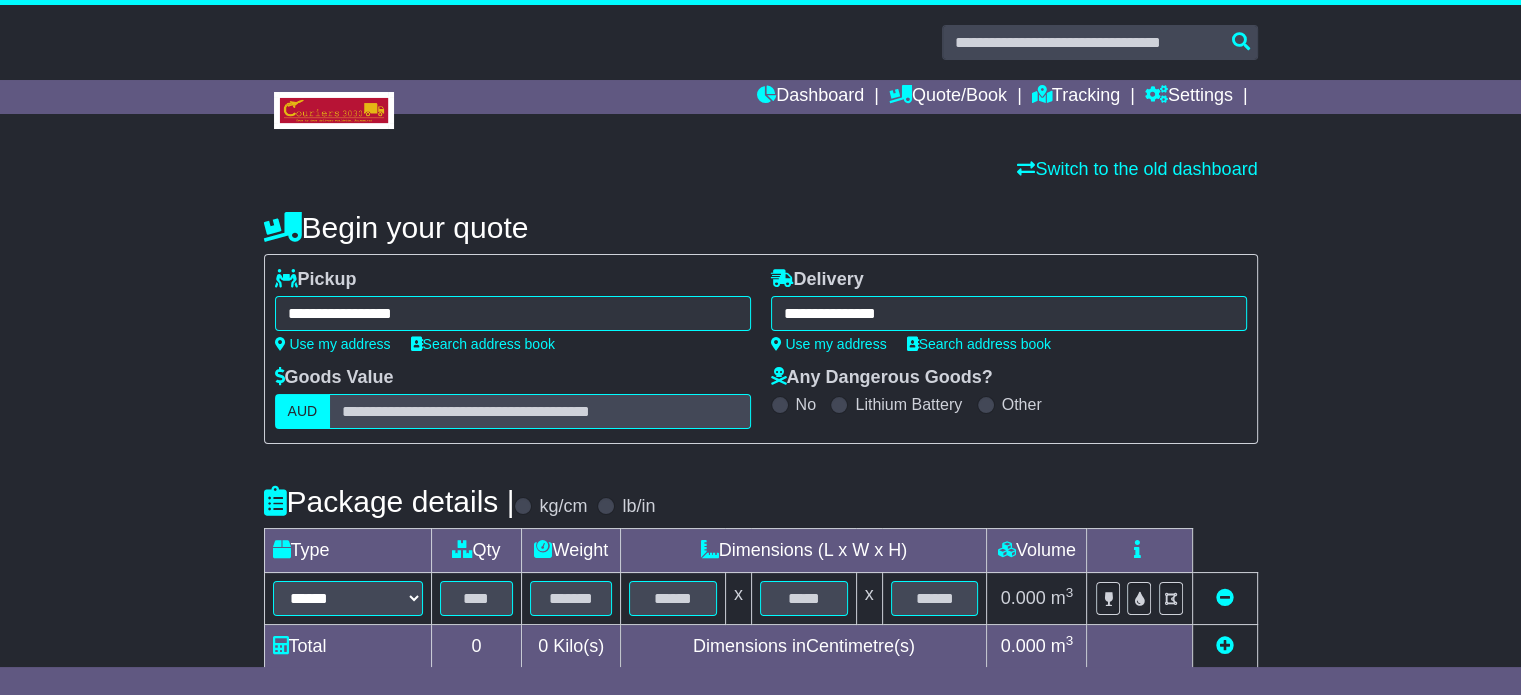 type on "**********" 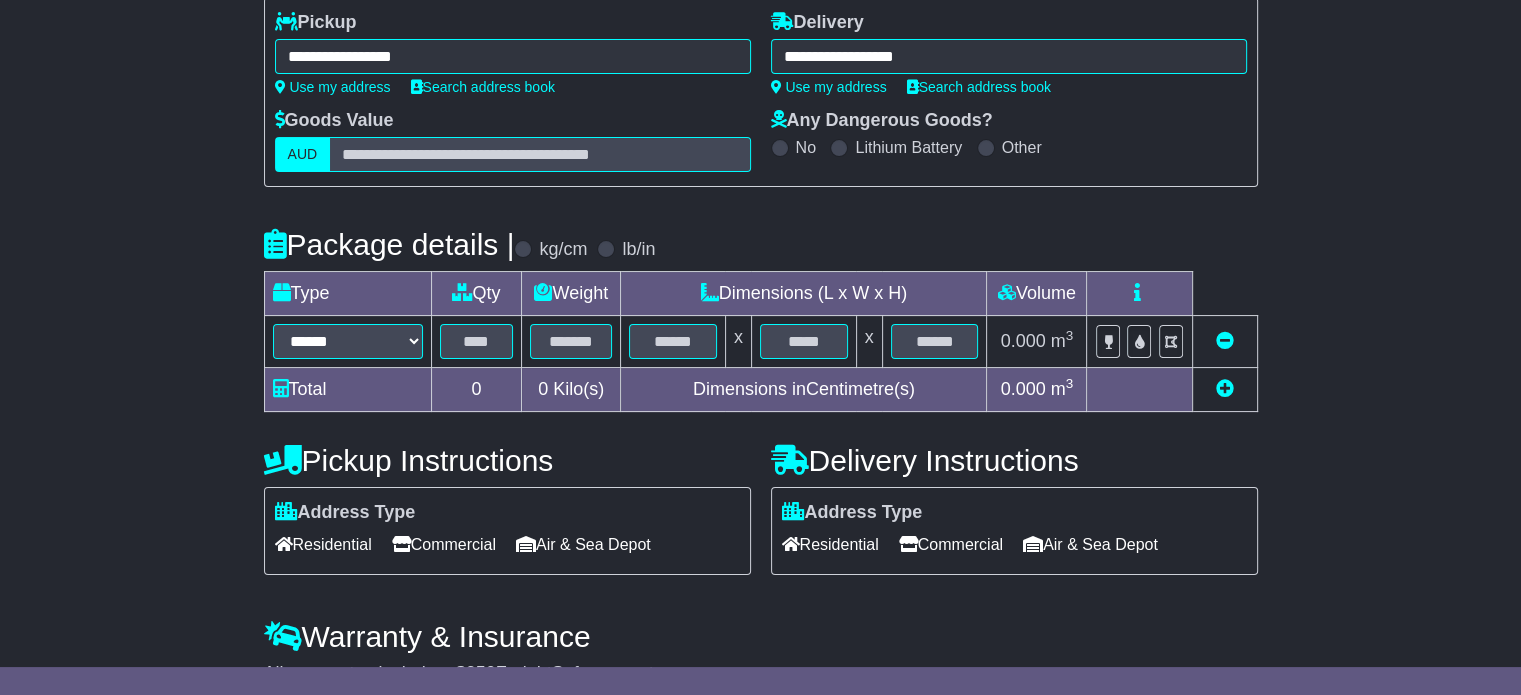 scroll, scrollTop: 320, scrollLeft: 0, axis: vertical 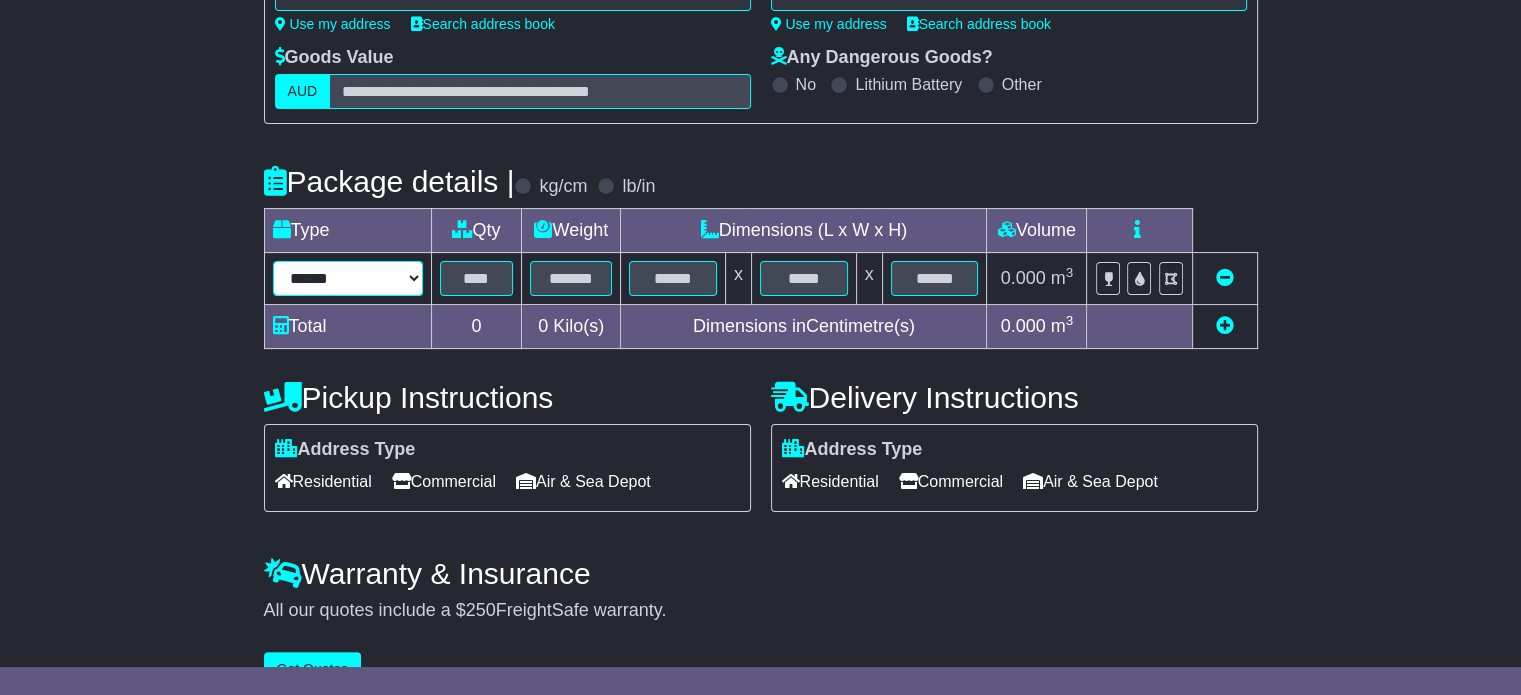 click on "****** ****** *** ******** ***** **** **** ****** *** *******" at bounding box center [348, 278] 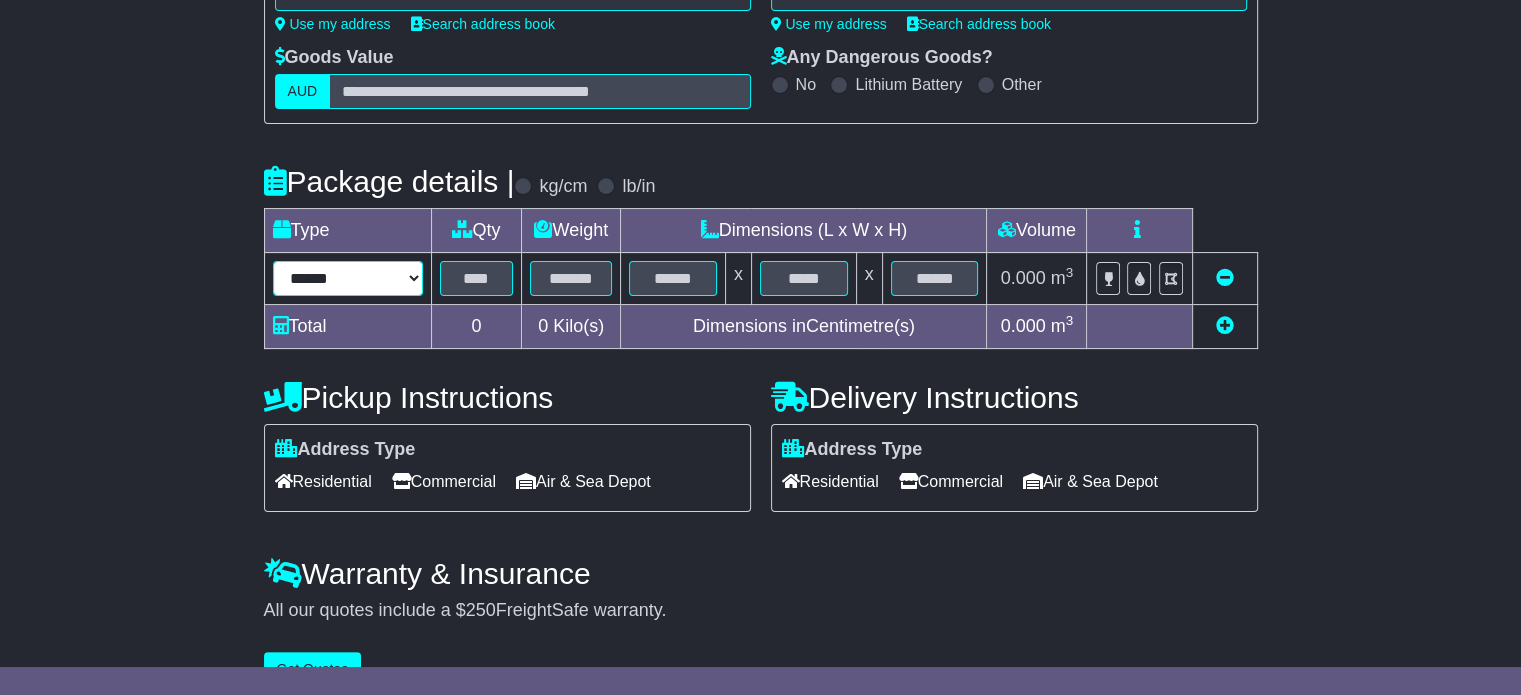 select on "*****" 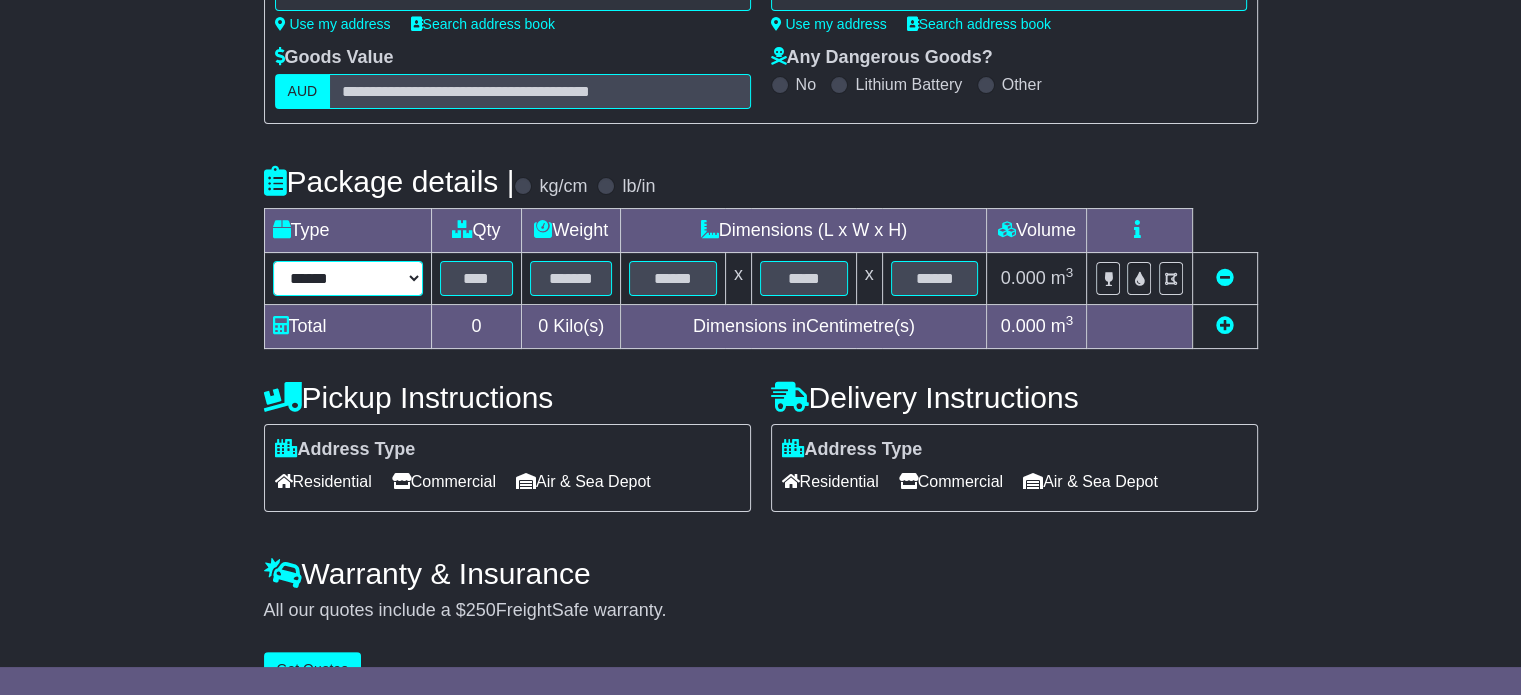 click on "****** ****** *** ******** ***** **** **** ****** *** *******" at bounding box center (348, 278) 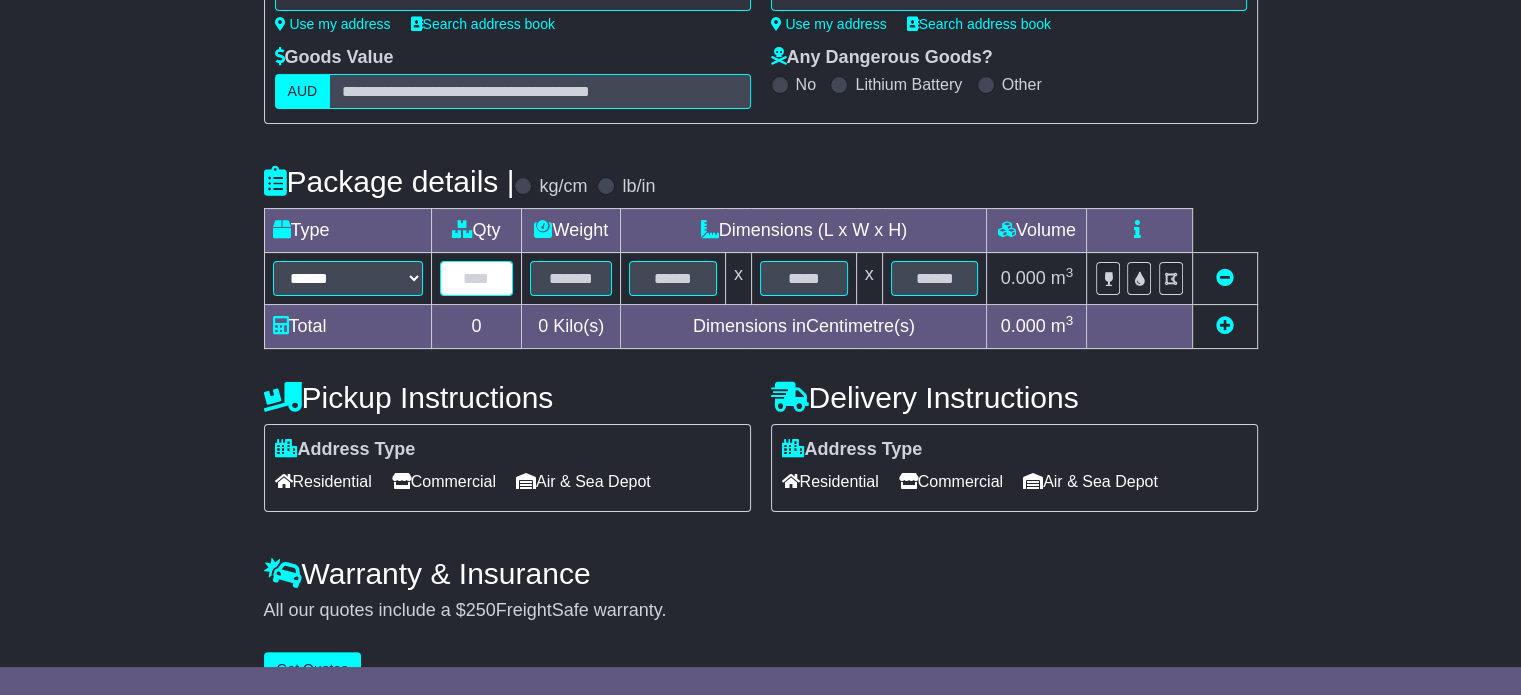 click at bounding box center [477, 278] 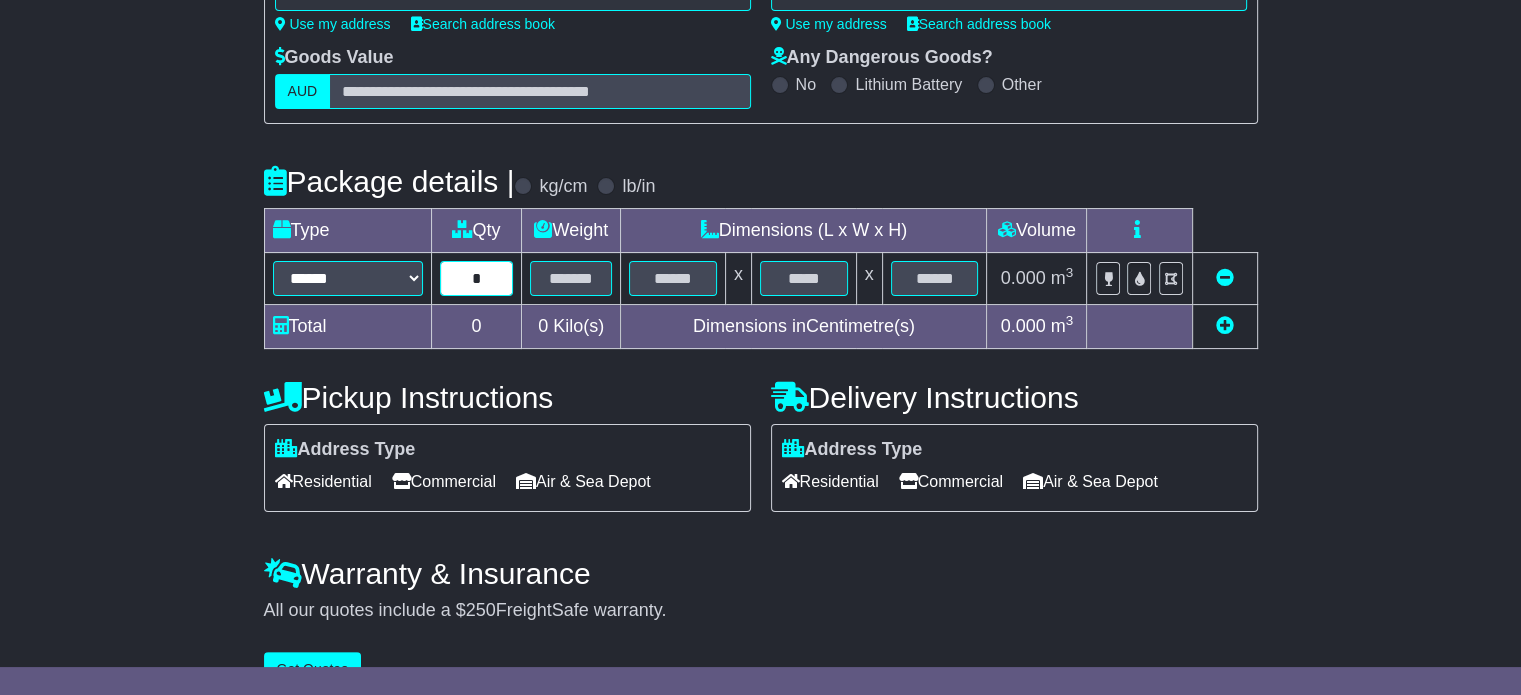 type on "*" 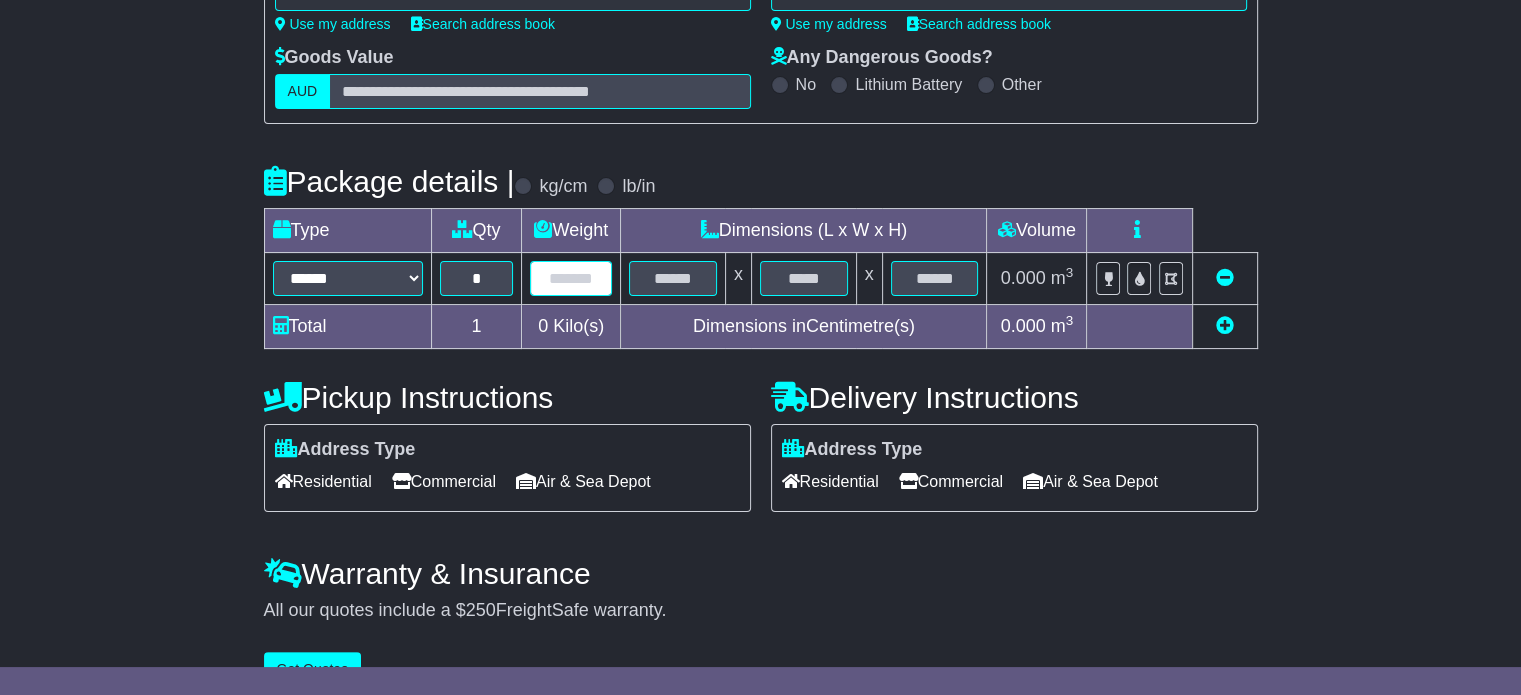 click at bounding box center (571, 278) 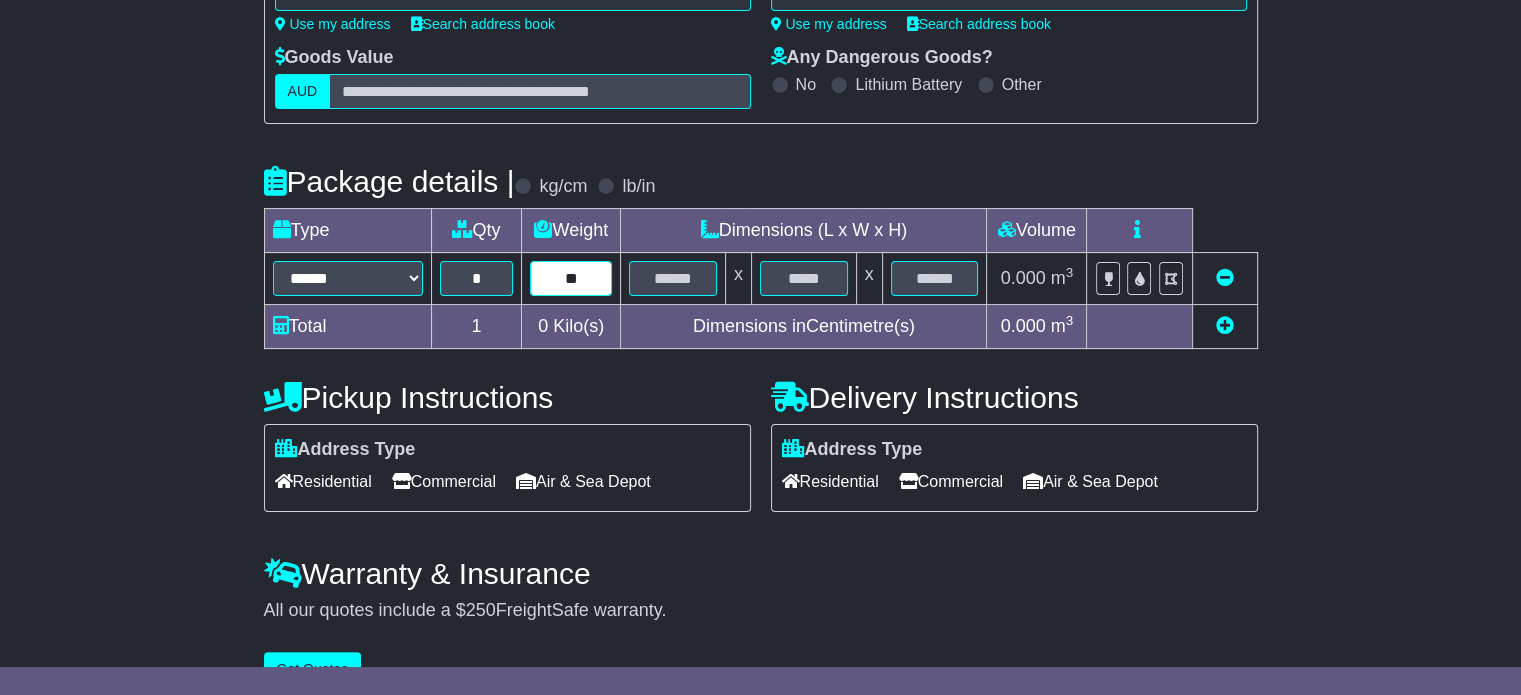 type on "**" 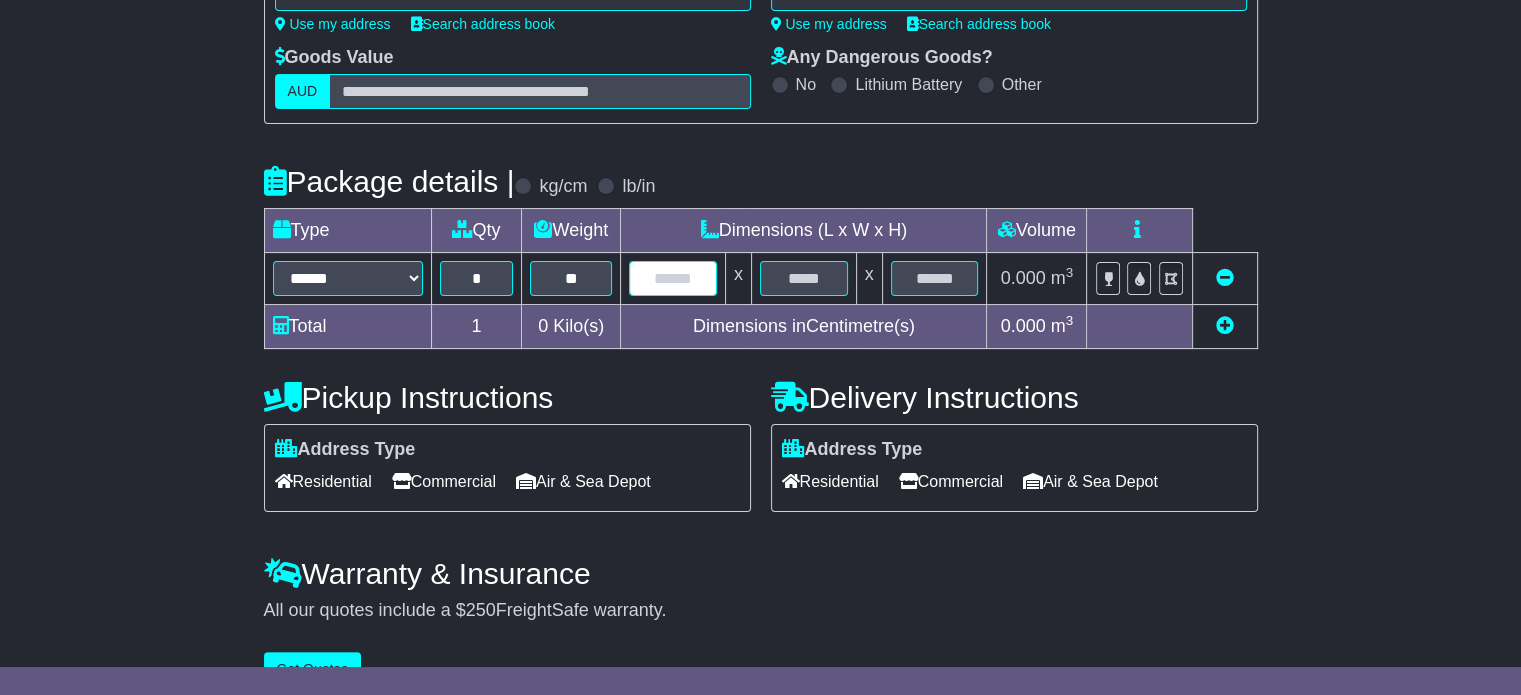 click at bounding box center [673, 278] 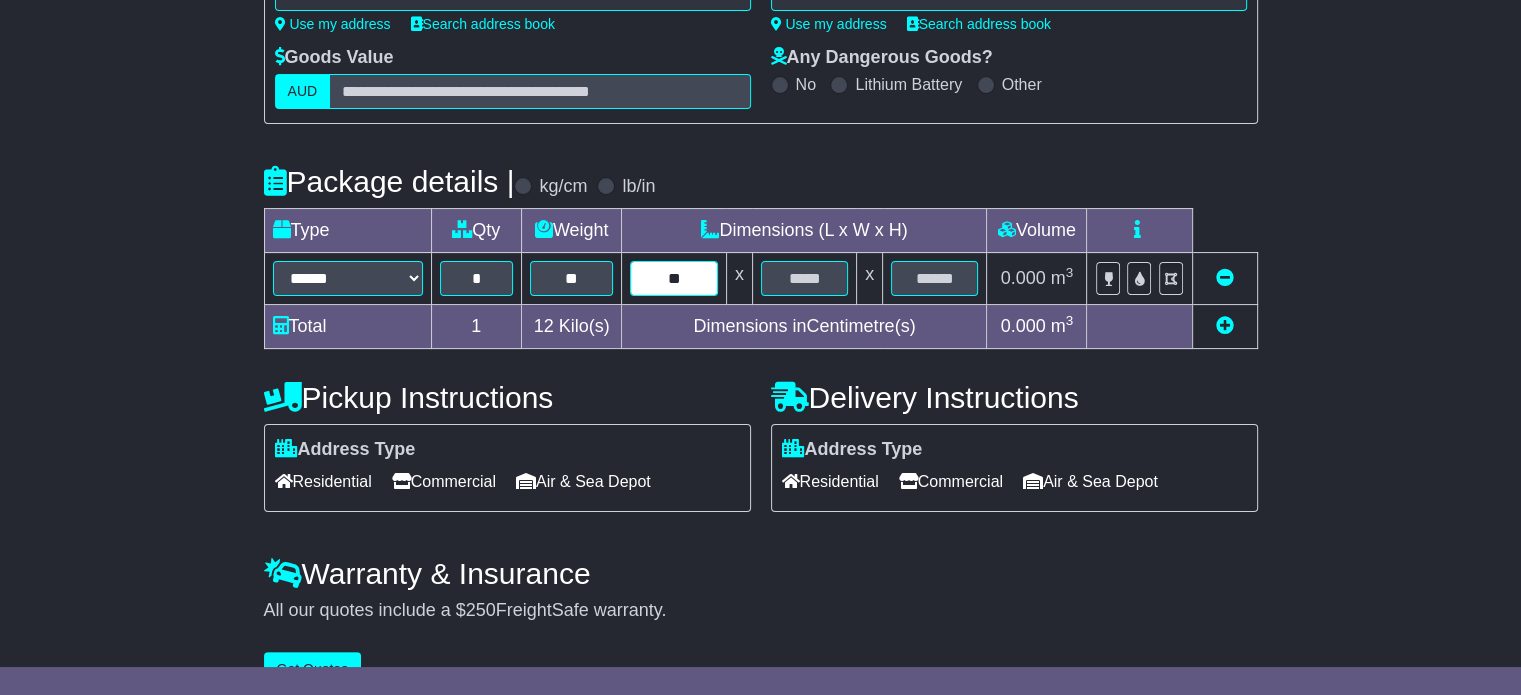type on "**" 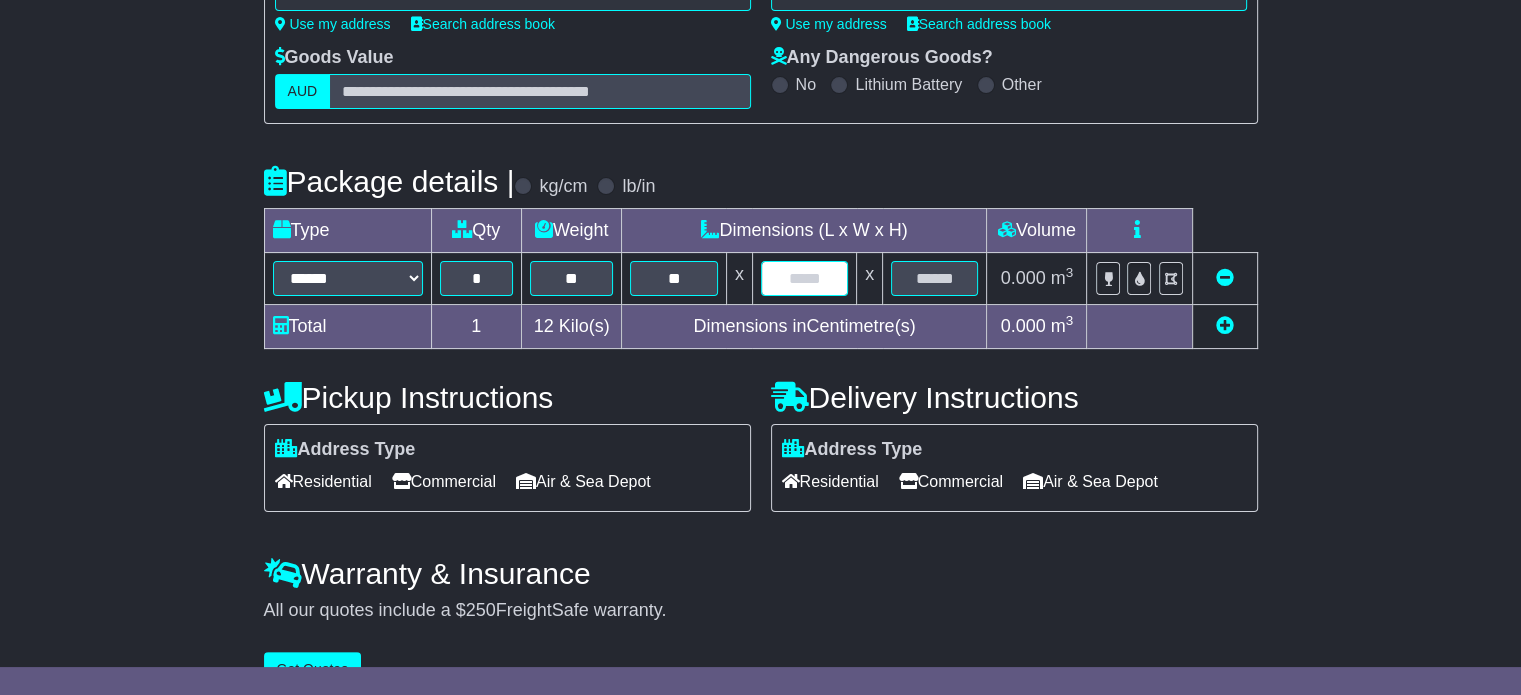 click at bounding box center [804, 278] 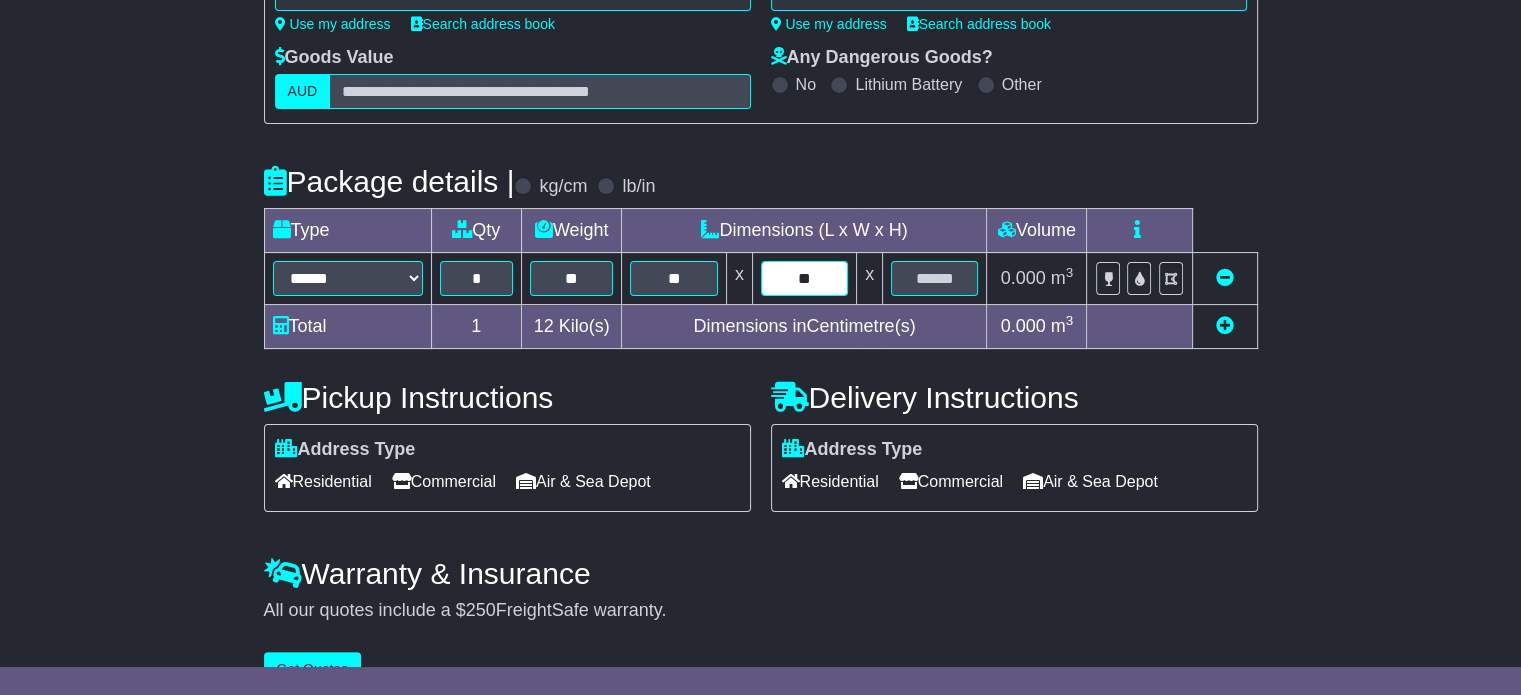 type on "**" 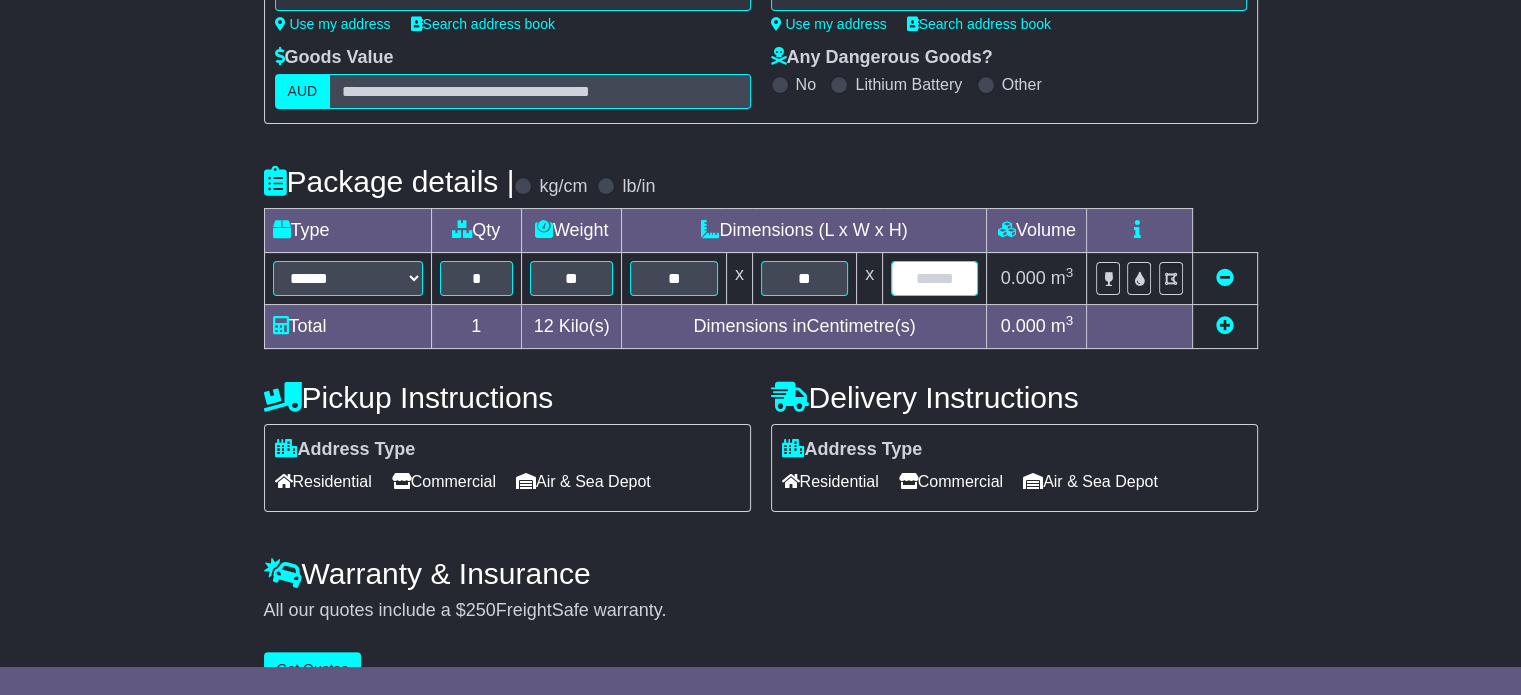 click at bounding box center (934, 278) 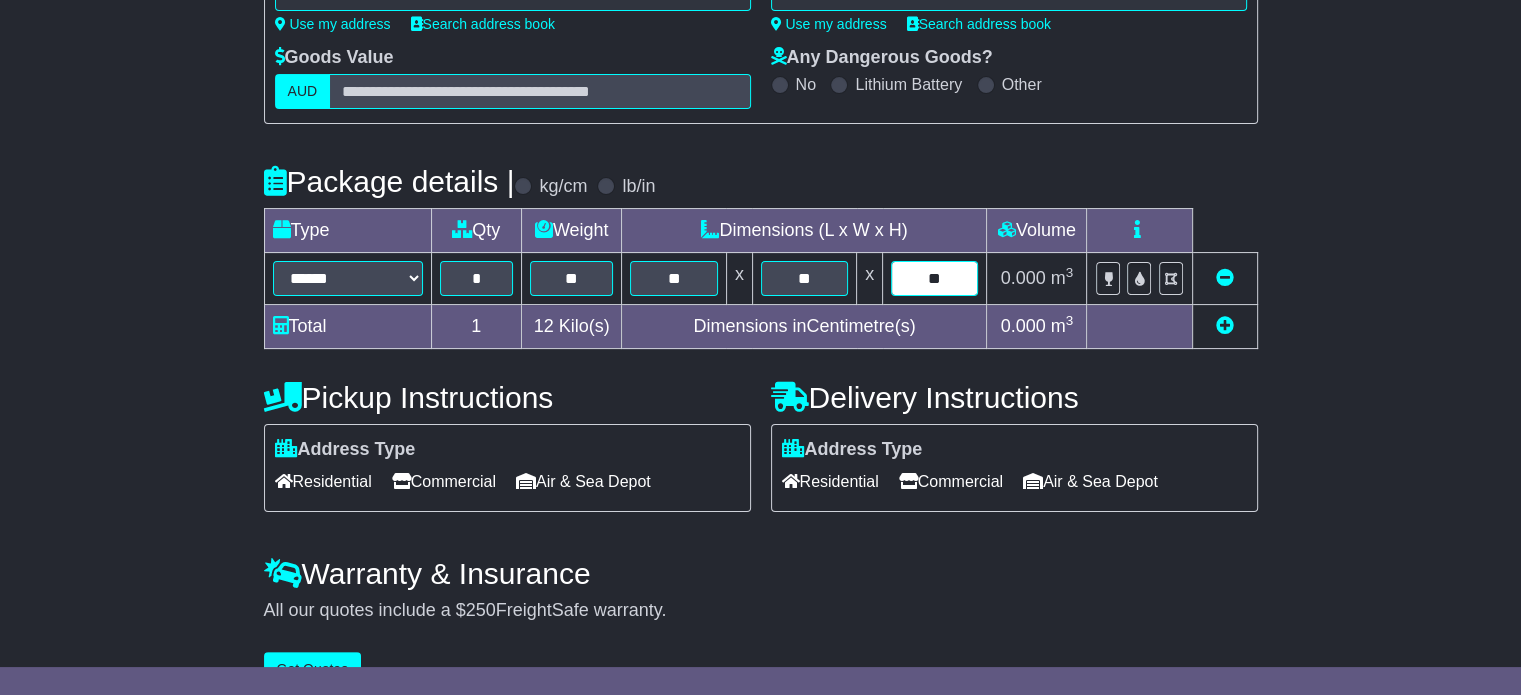 type on "**" 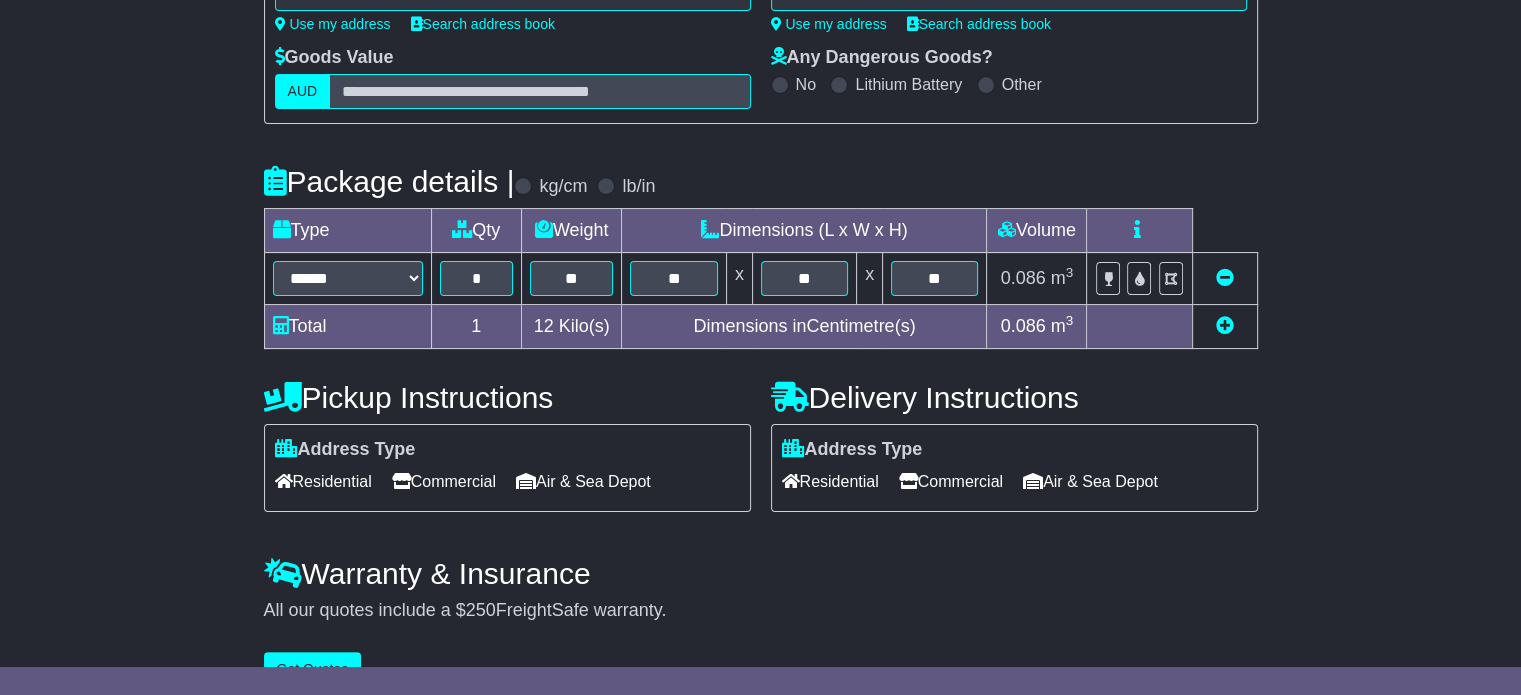 click on "Residential" at bounding box center [323, 481] 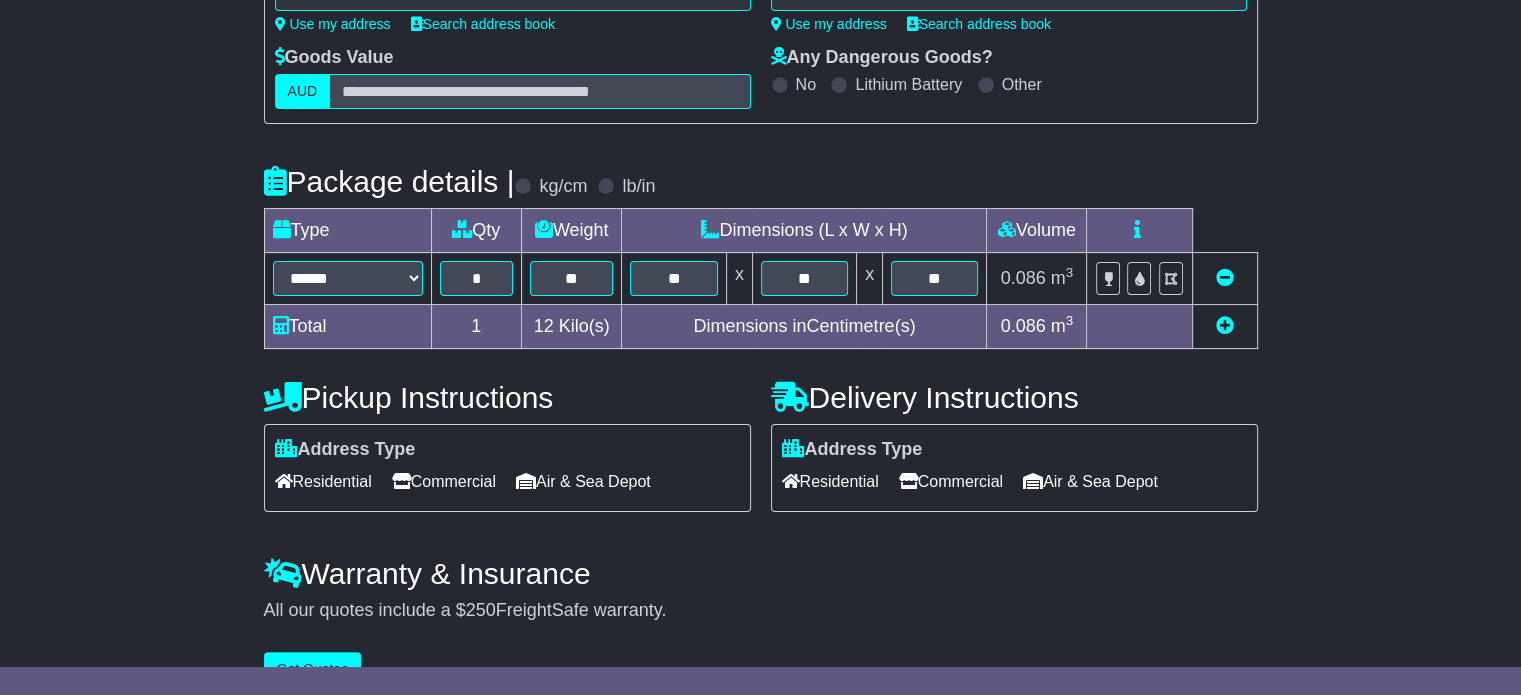 click on "Residential" at bounding box center [830, 481] 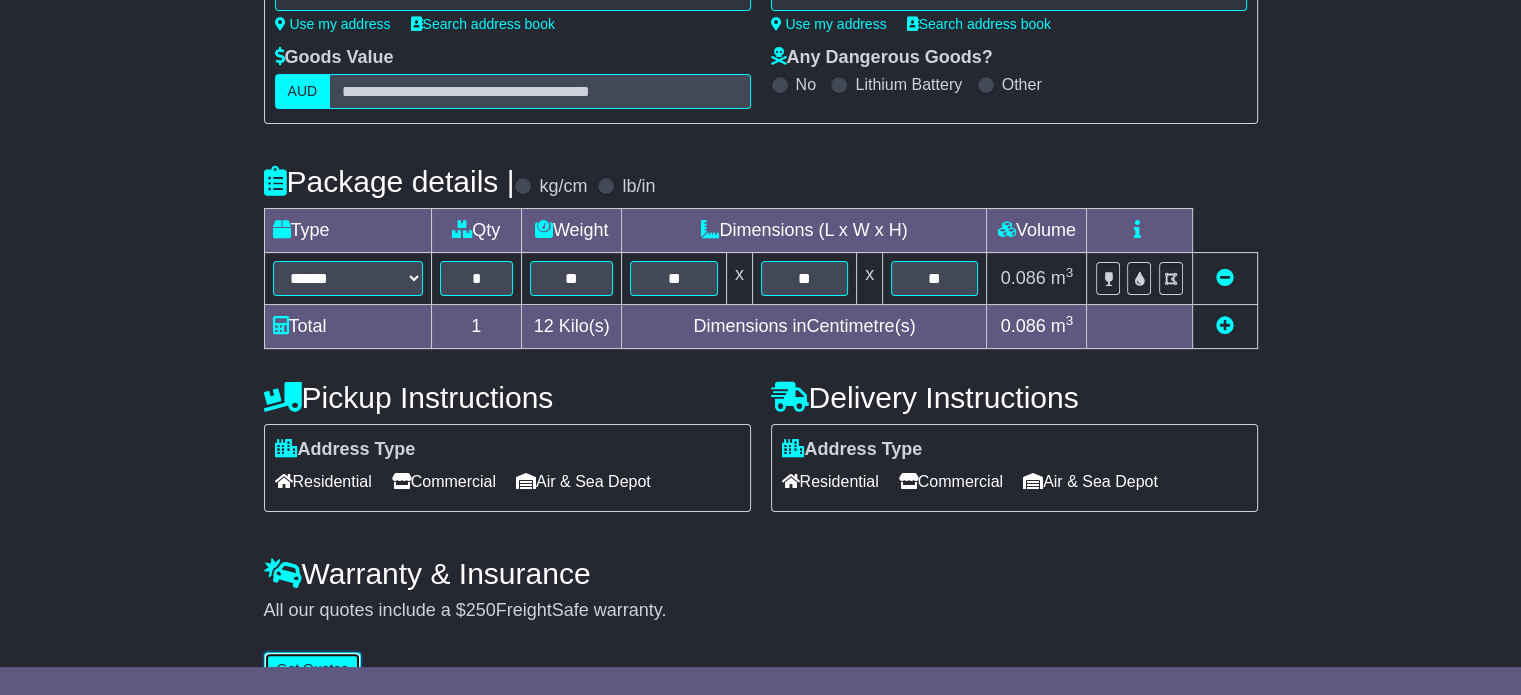 click on "Get Quotes" at bounding box center [313, 669] 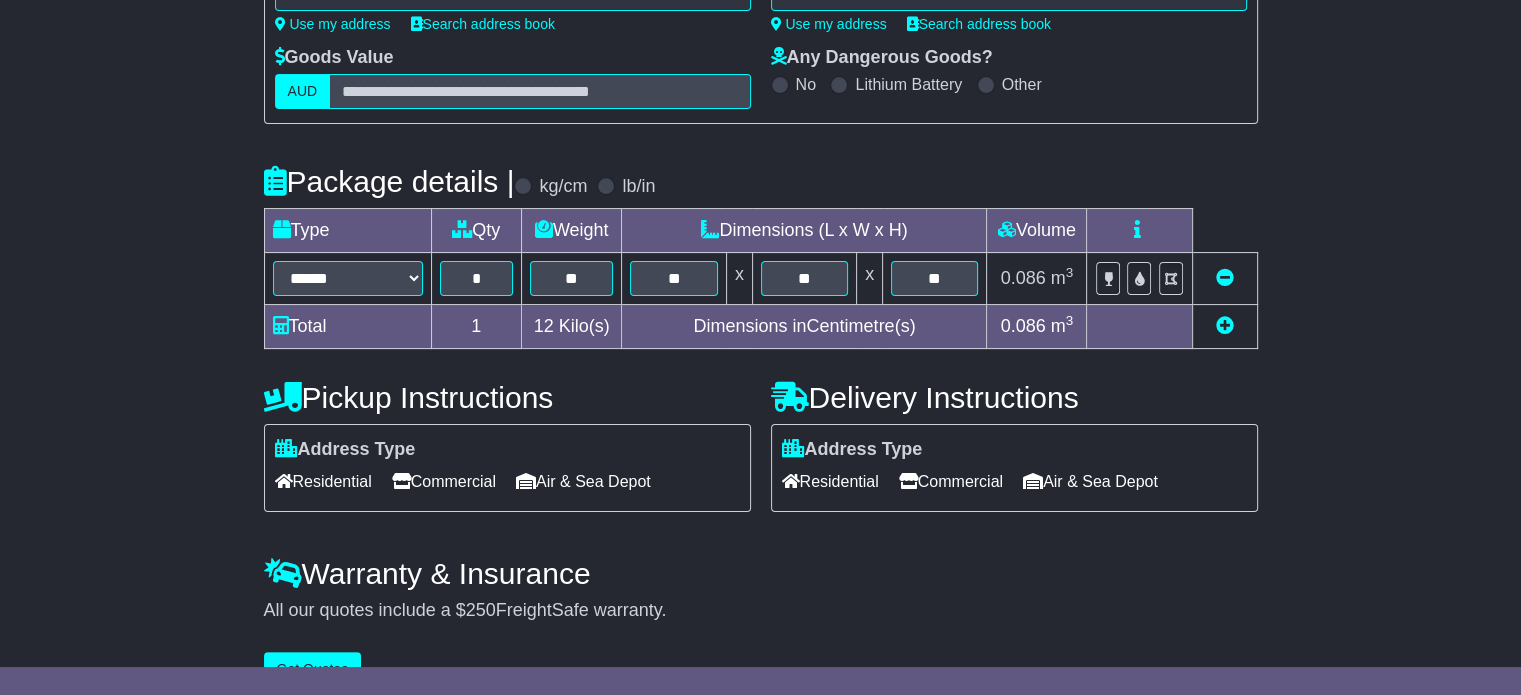 scroll, scrollTop: 0, scrollLeft: 0, axis: both 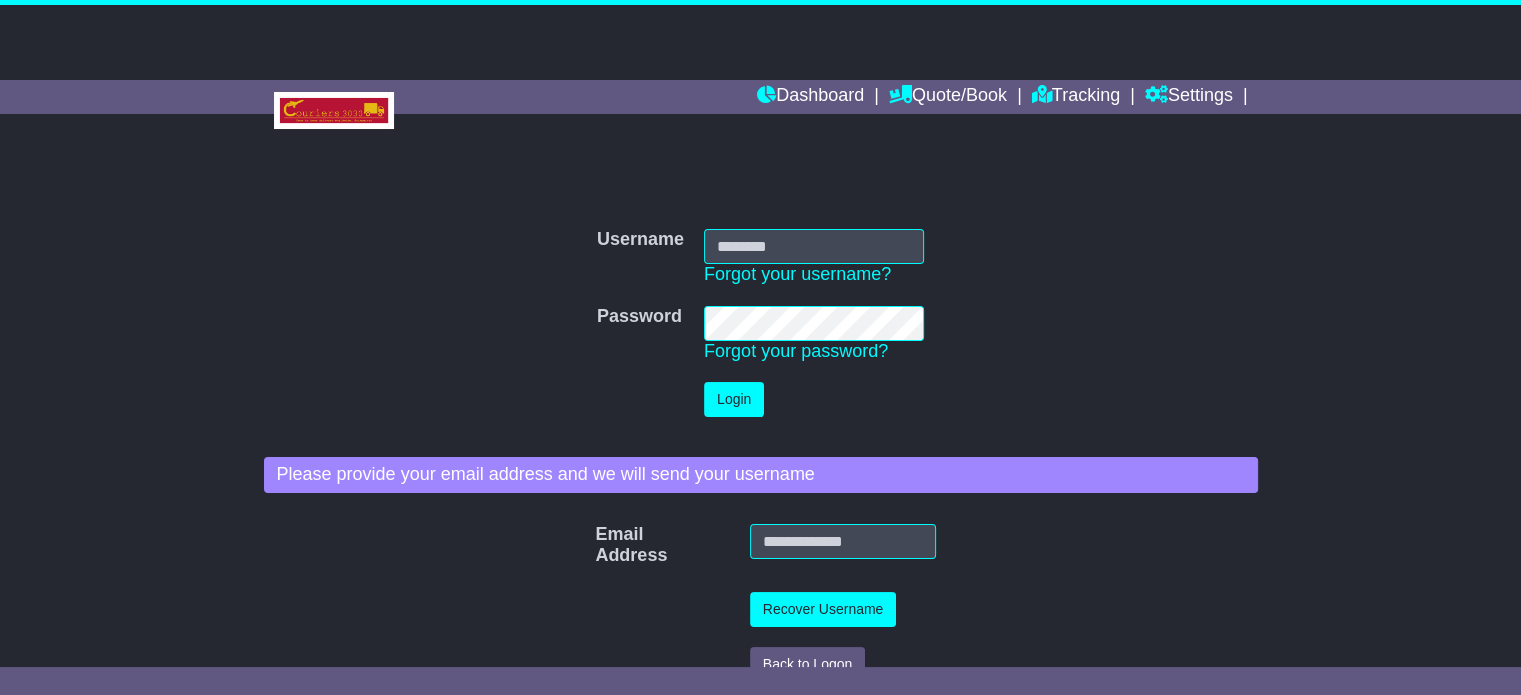 type on "**********" 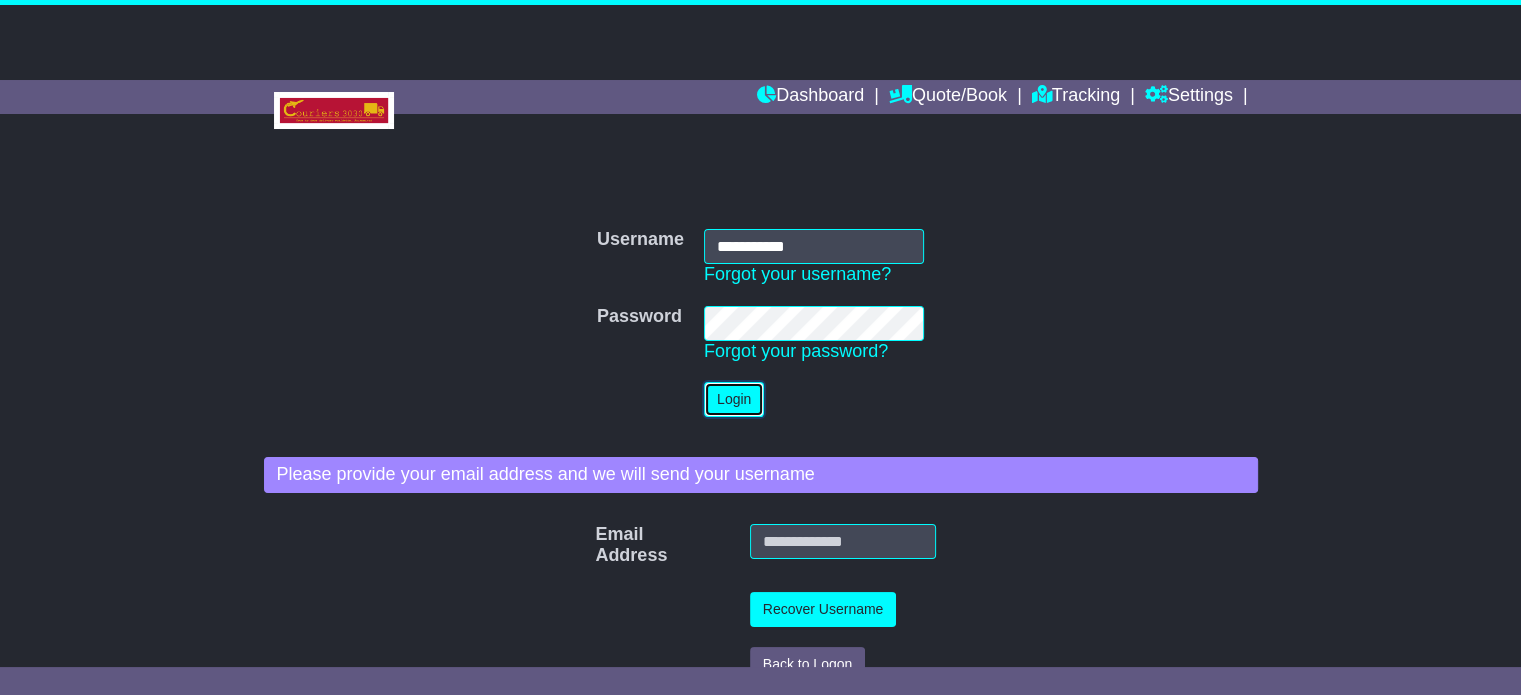 click on "Login" at bounding box center [734, 399] 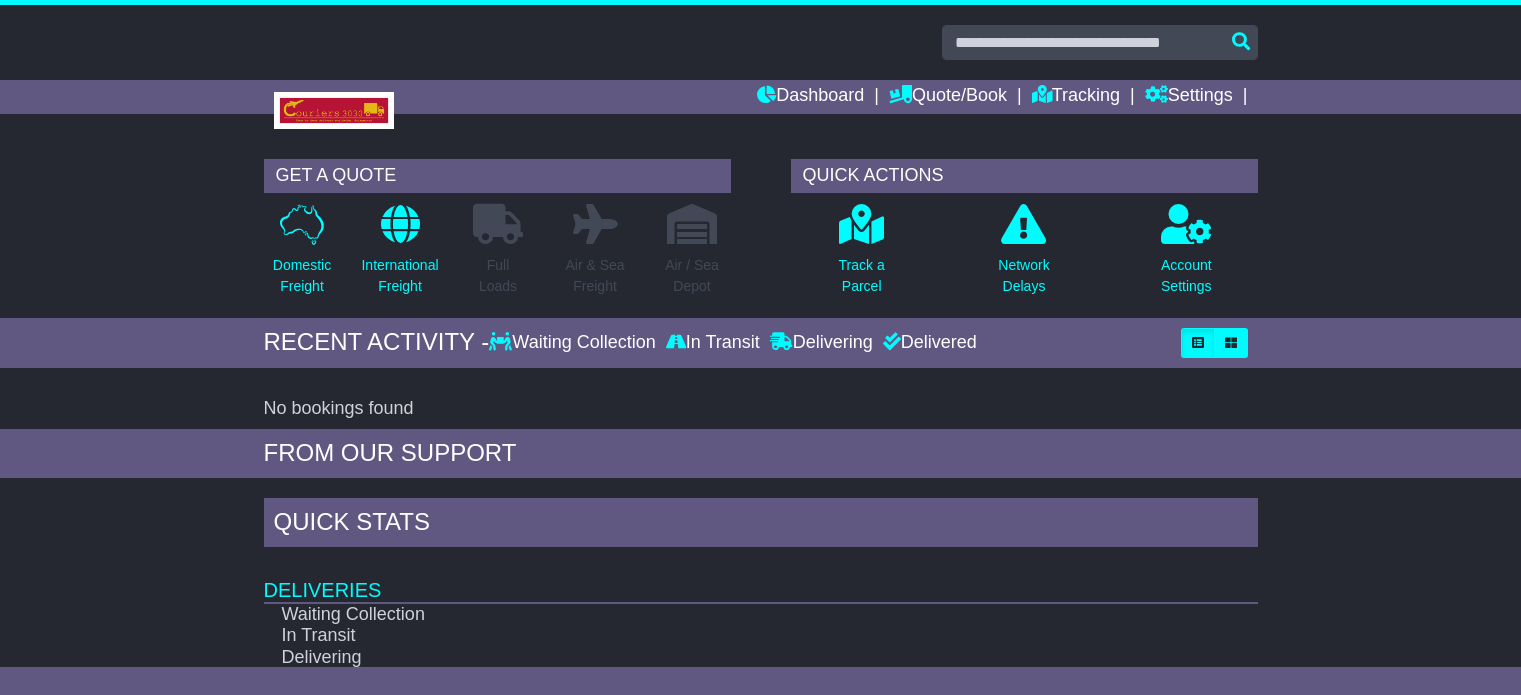 scroll, scrollTop: 0, scrollLeft: 0, axis: both 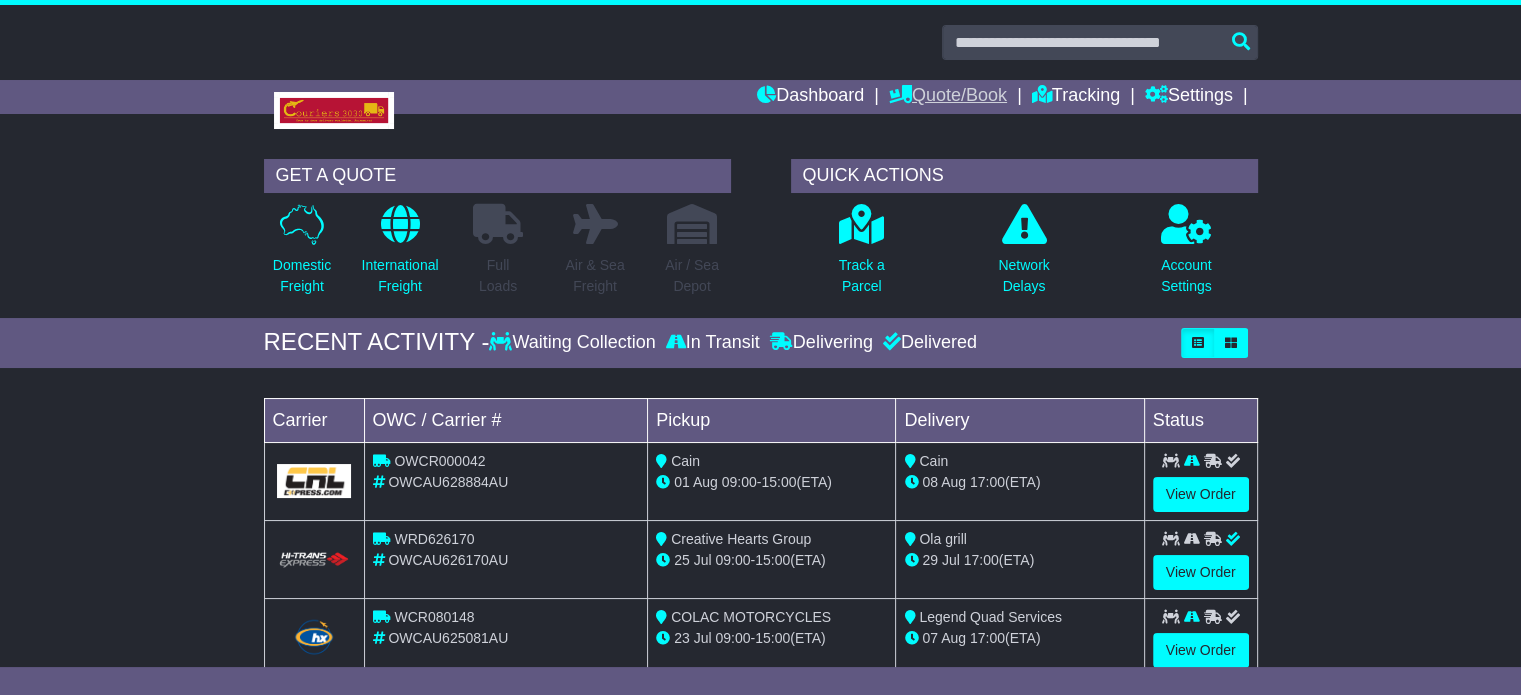 click on "Quote/Book" at bounding box center [948, 97] 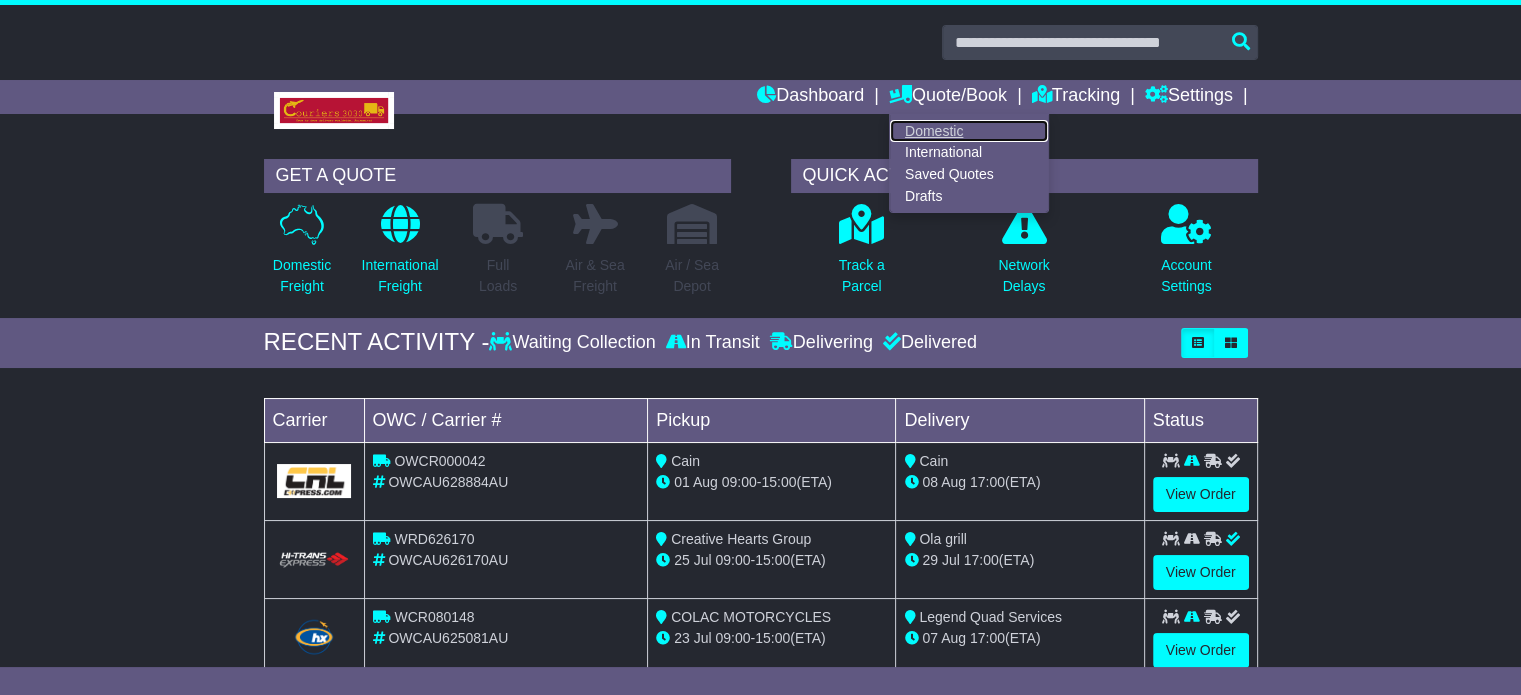 click on "Domestic" at bounding box center (969, 131) 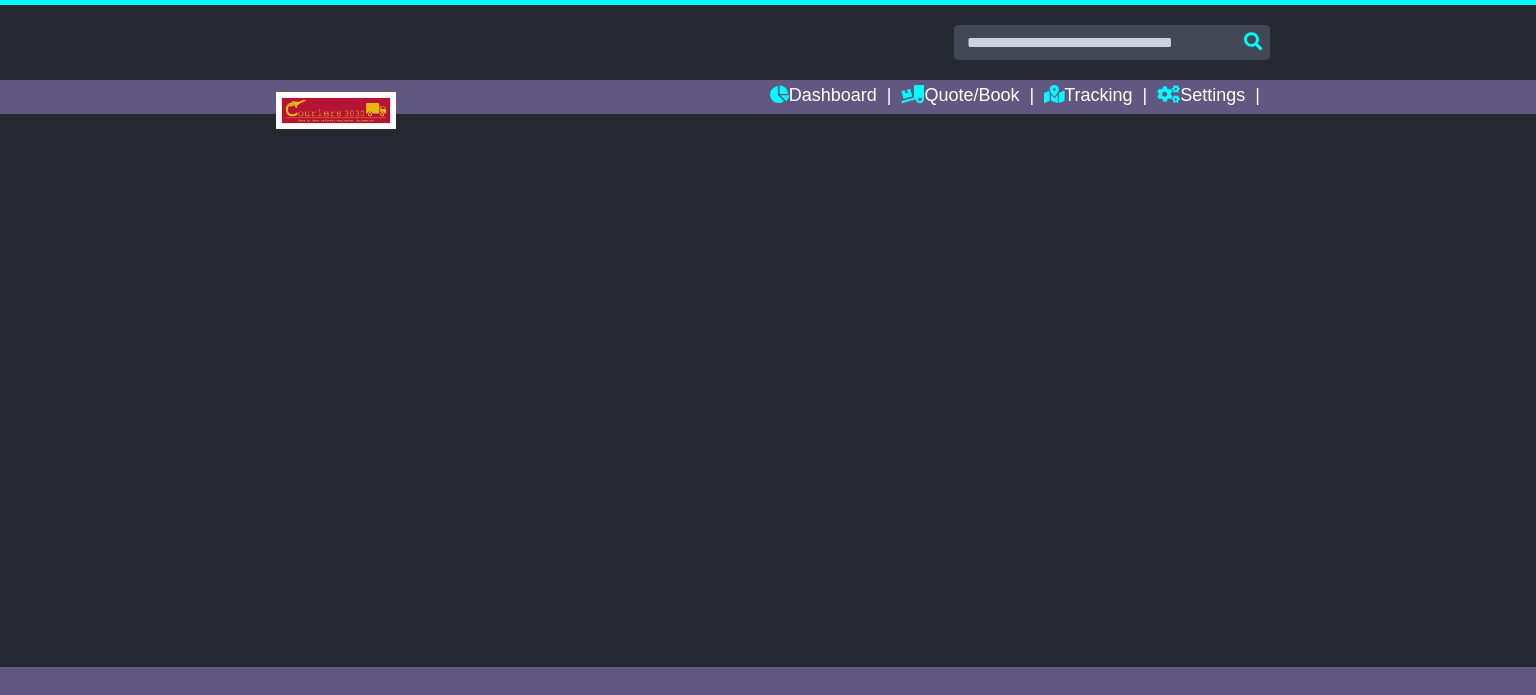 scroll, scrollTop: 0, scrollLeft: 0, axis: both 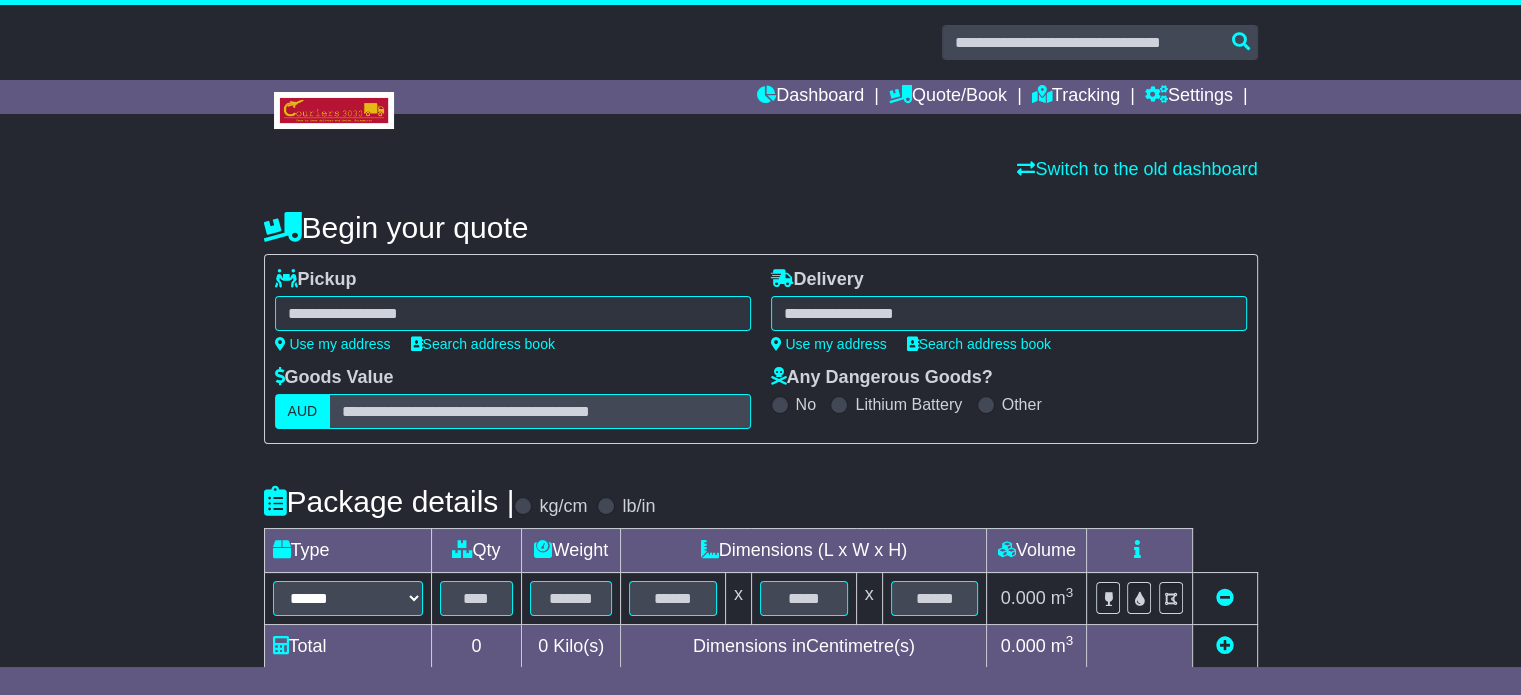 click at bounding box center (513, 313) 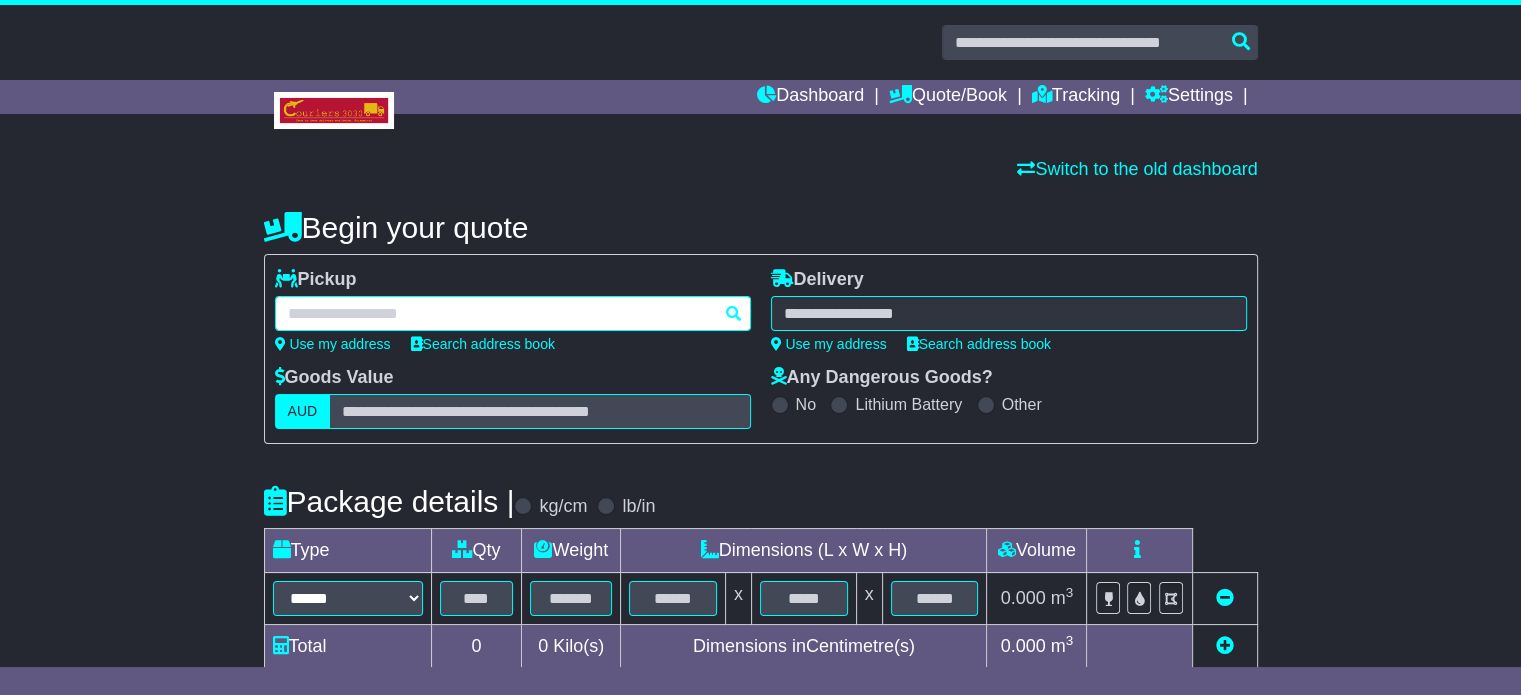 paste on "********" 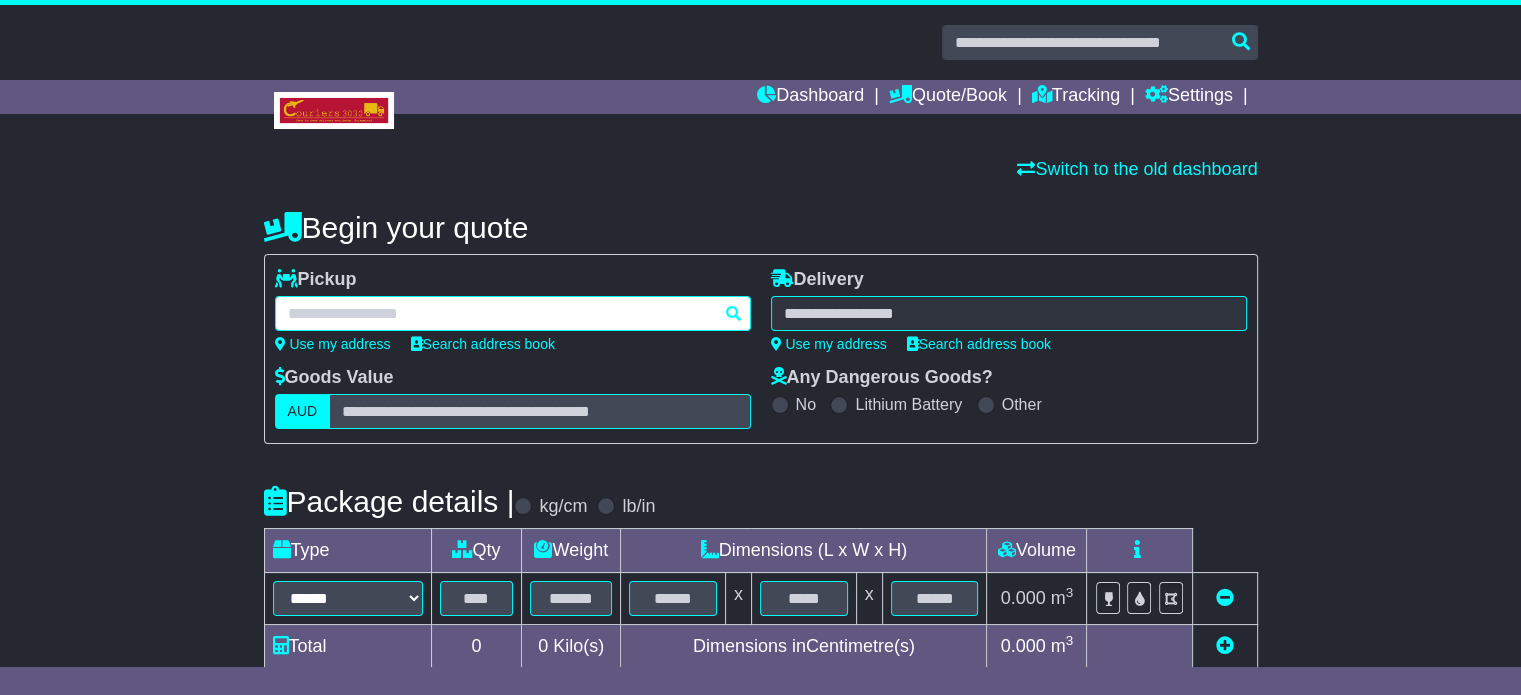 type on "********" 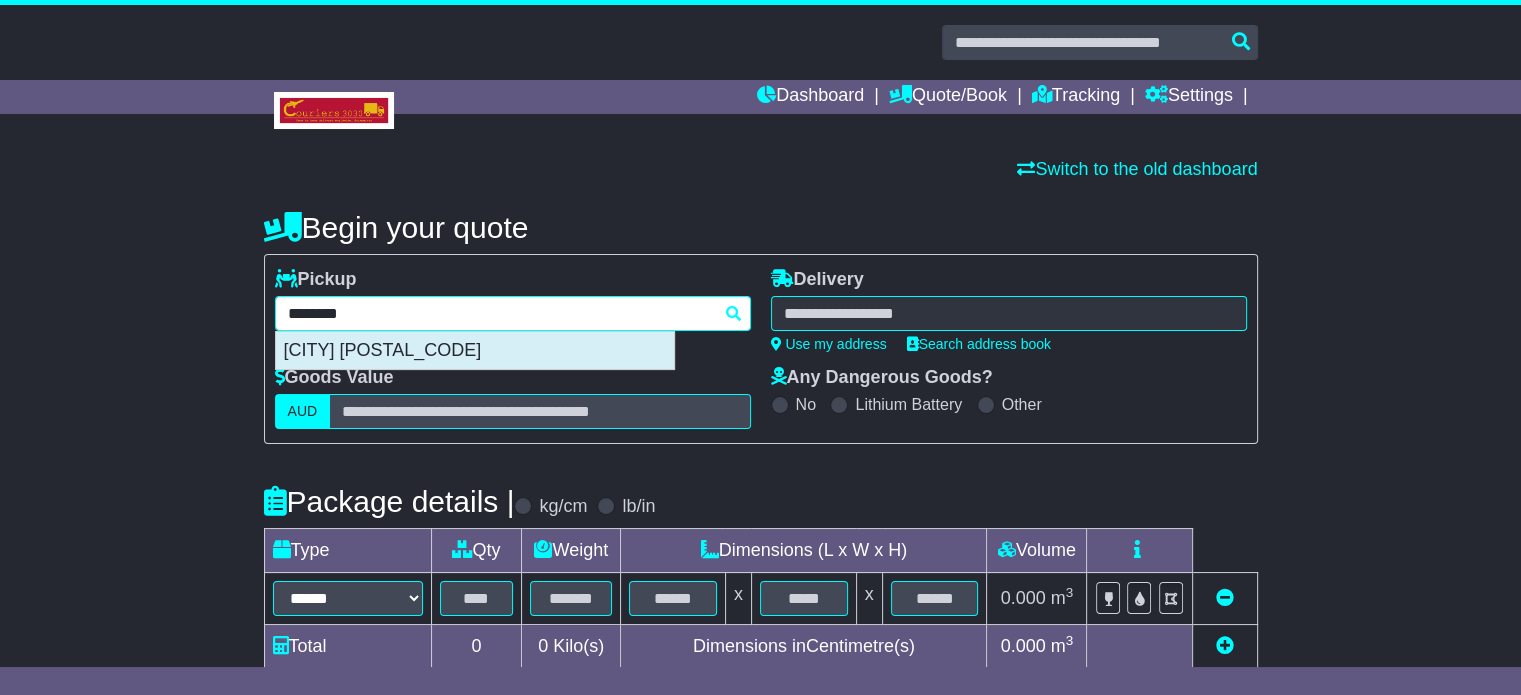 click on "CULCAIRN 2660" at bounding box center (475, 351) 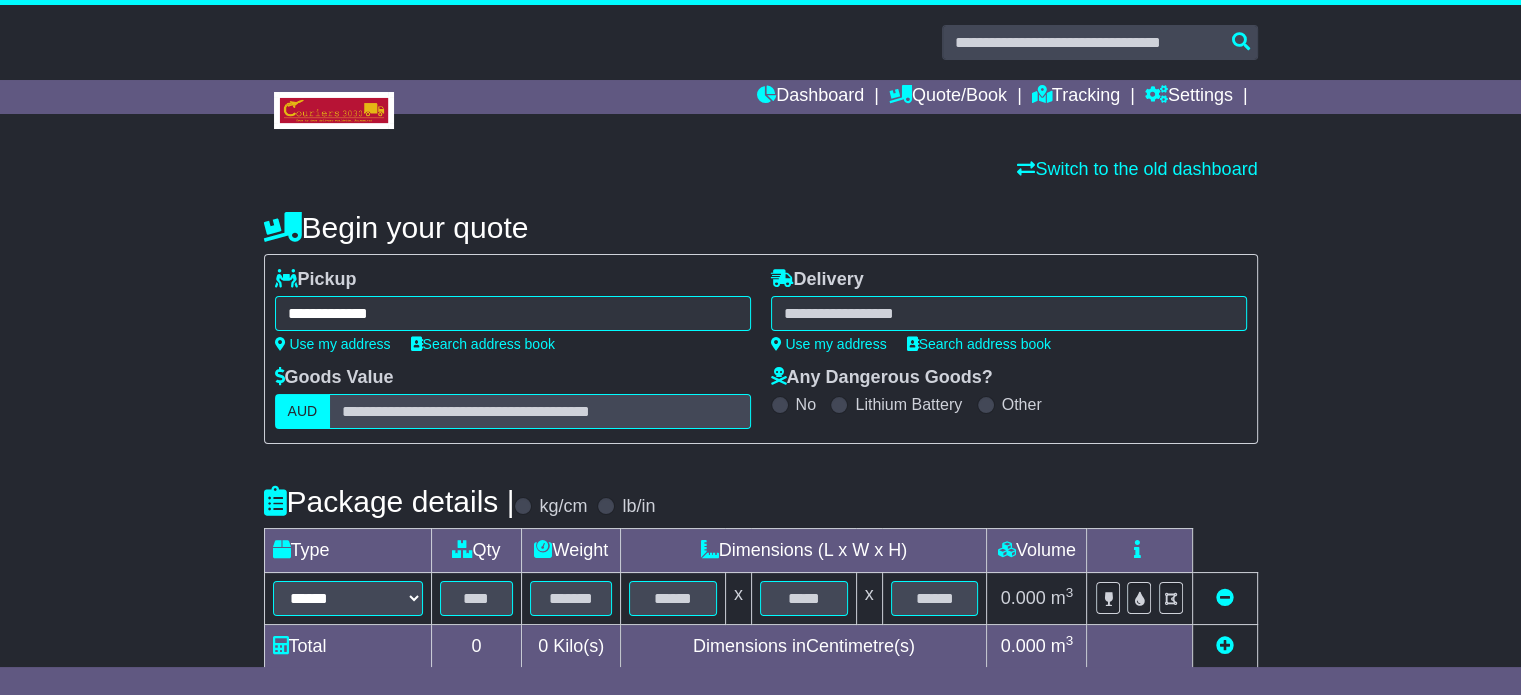 type on "**********" 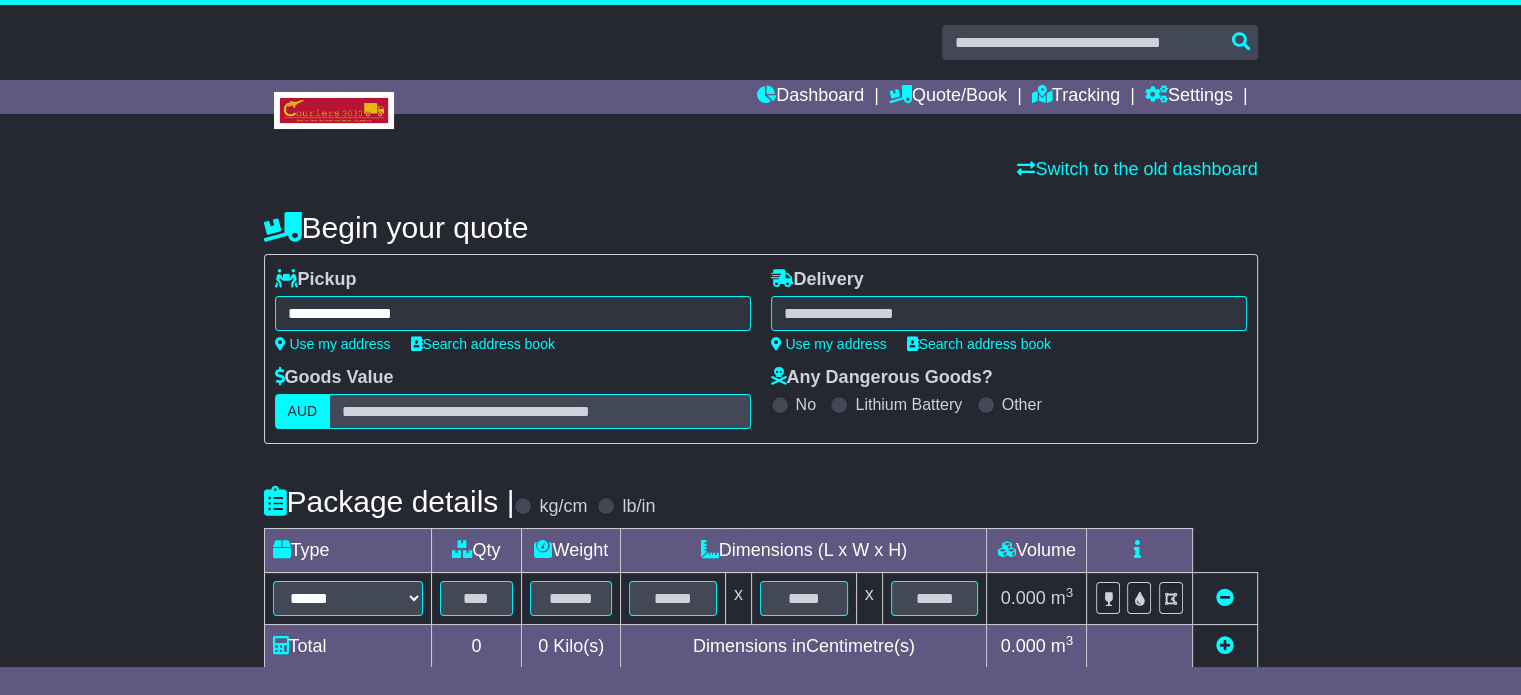 click at bounding box center [1009, 313] 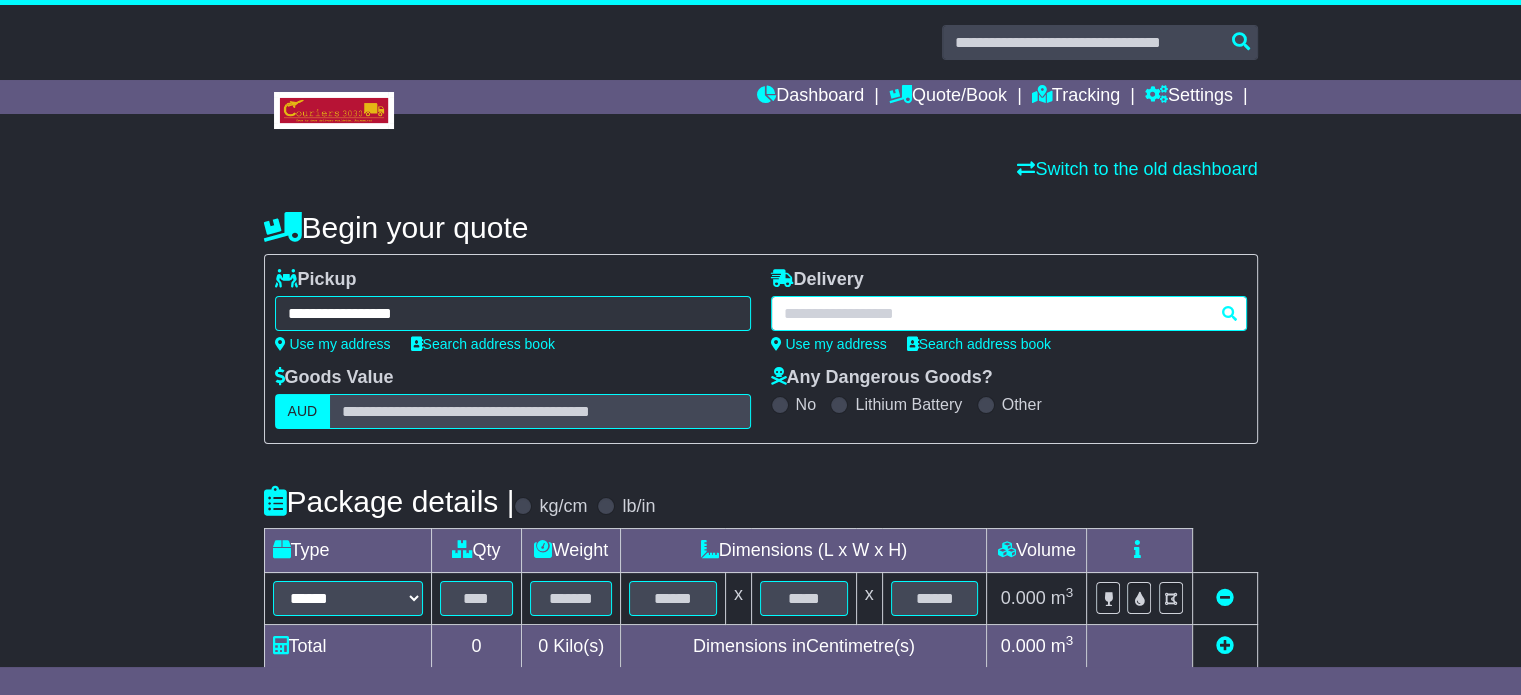 paste on "********" 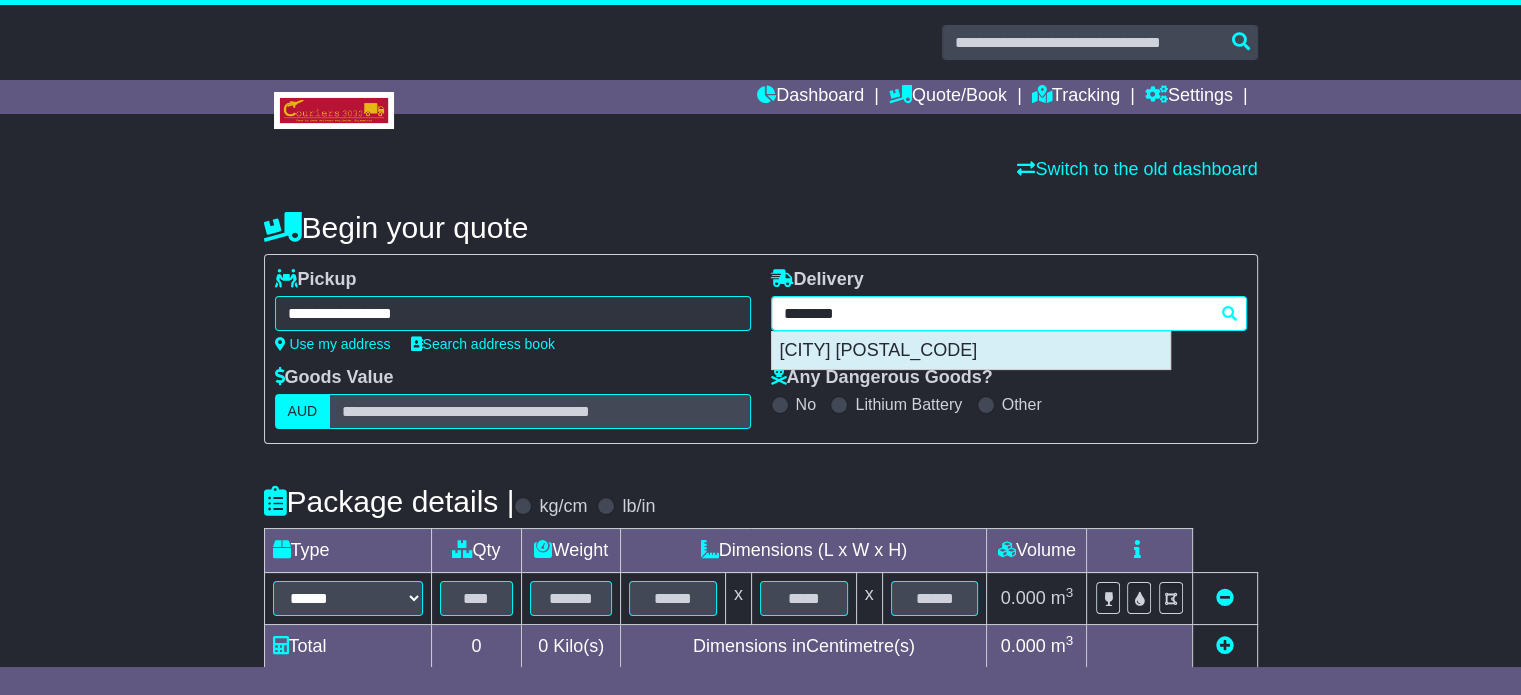 click on "KOORLONG 3501" at bounding box center (971, 351) 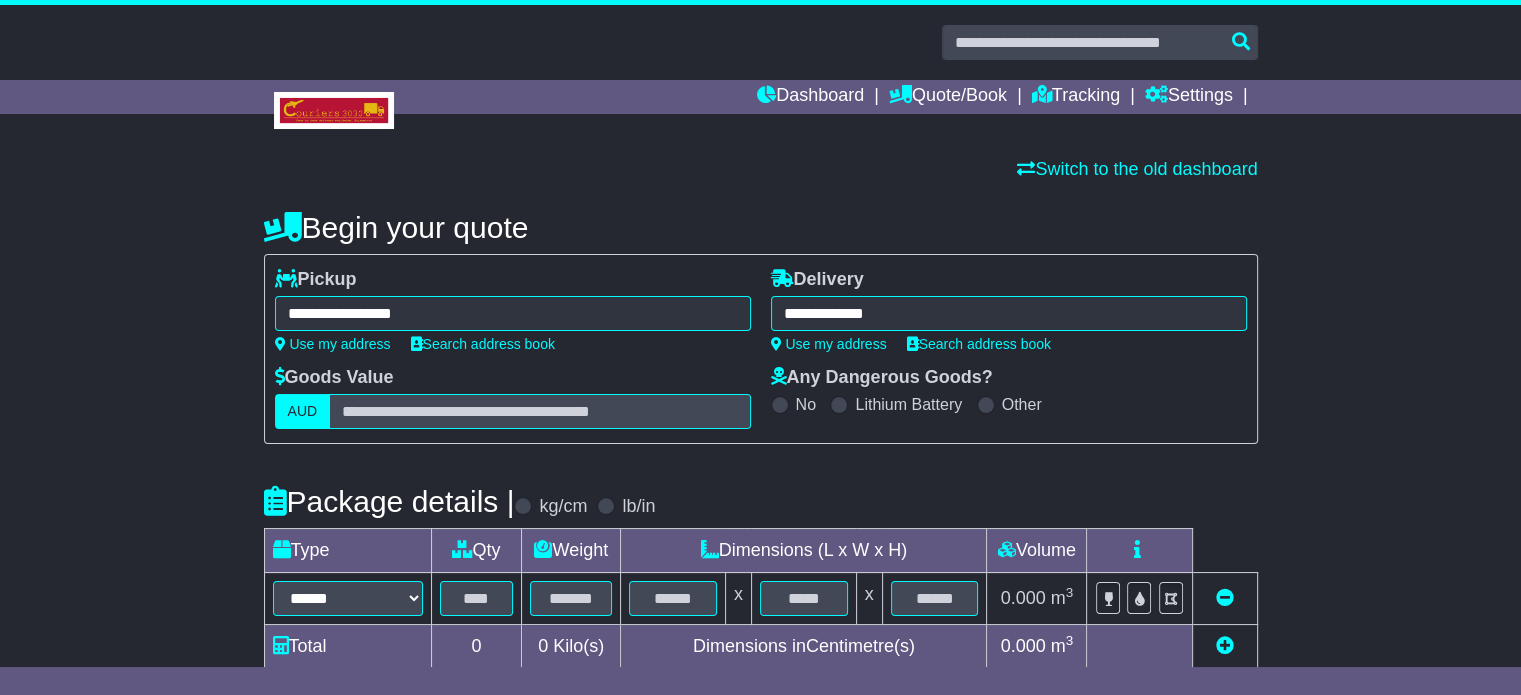 type on "**********" 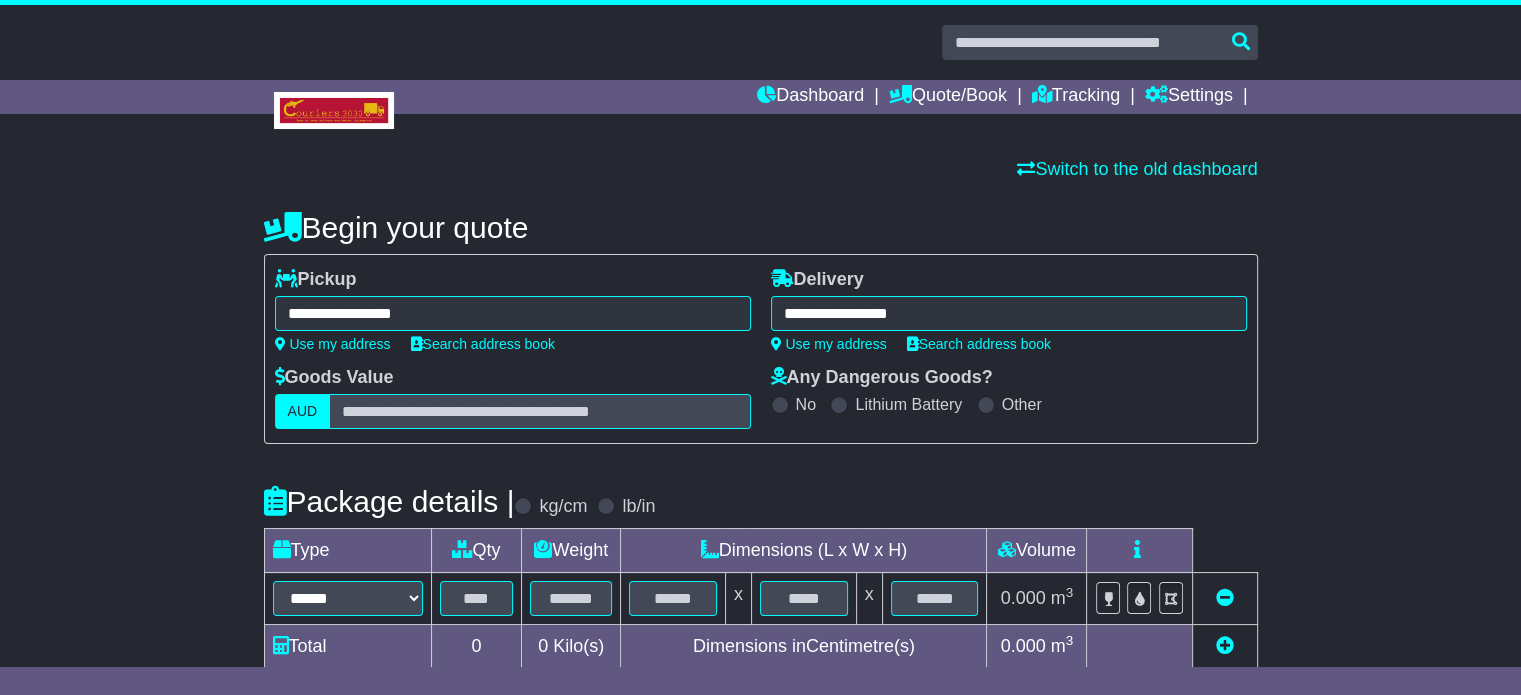 click on "**********" at bounding box center [761, 571] 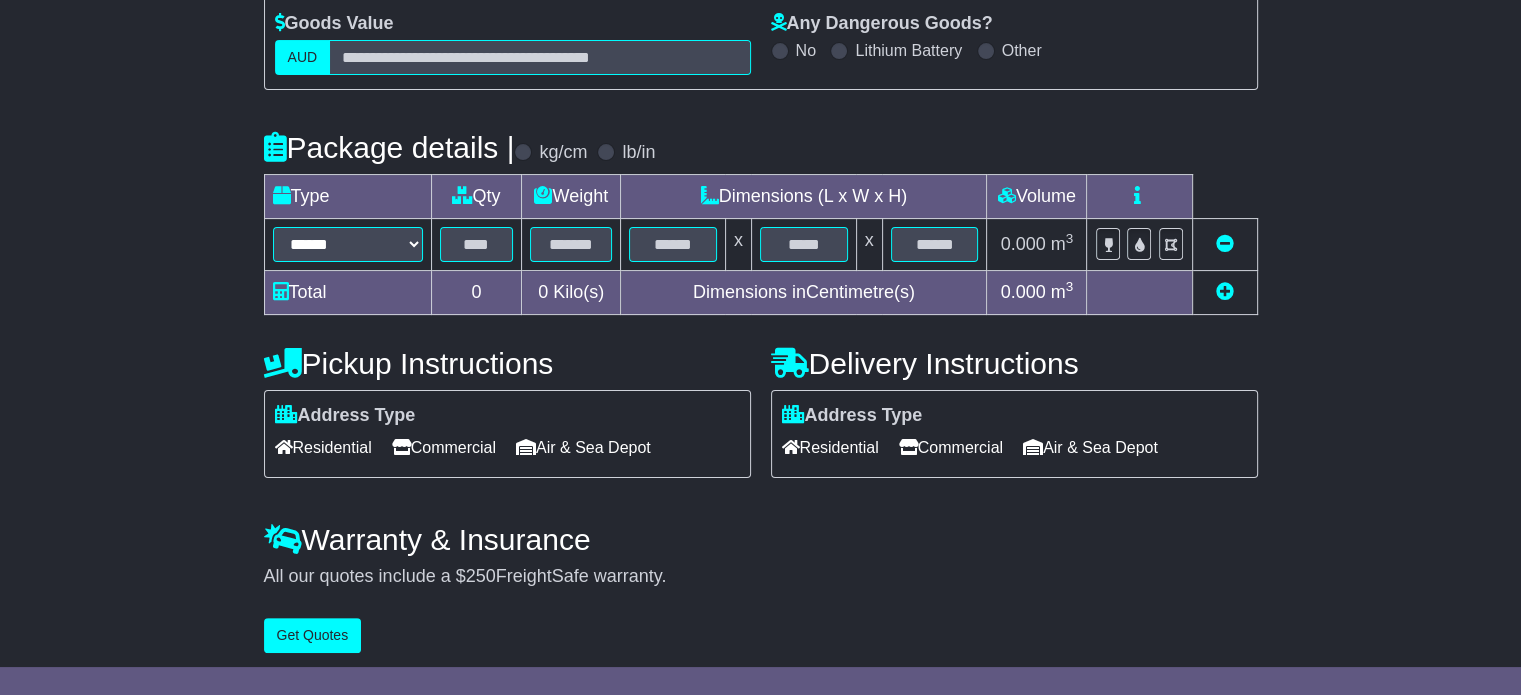 scroll, scrollTop: 360, scrollLeft: 0, axis: vertical 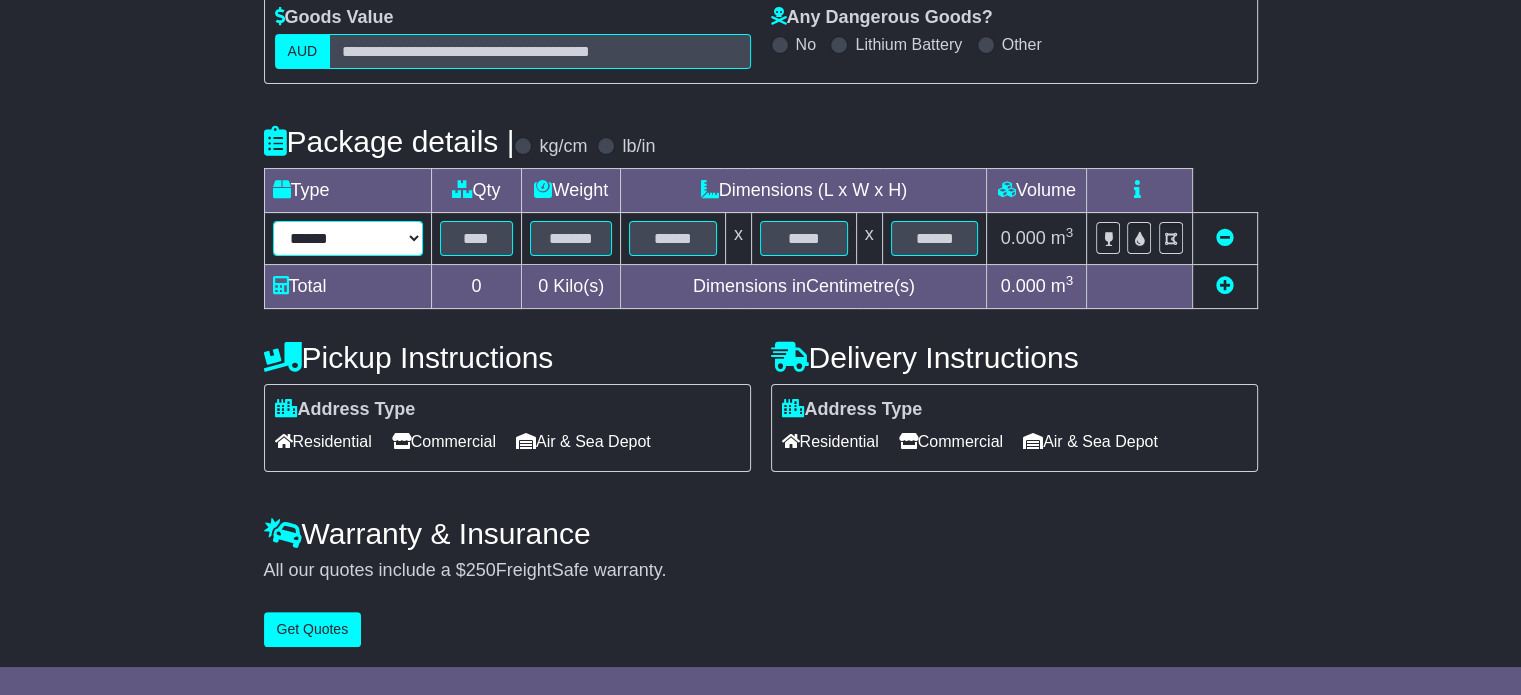click on "****** ****** *** ******** ***** **** **** ****** *** *******" at bounding box center (348, 238) 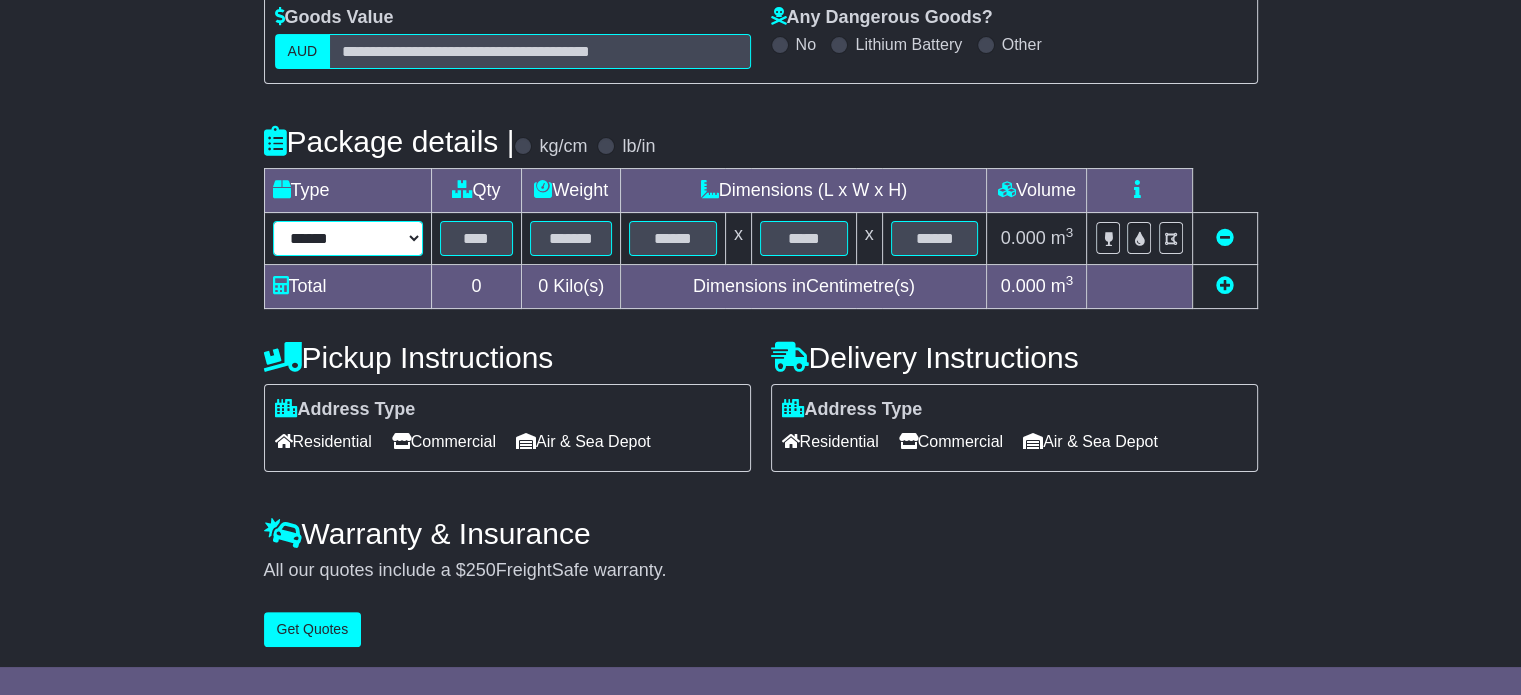 select on "*****" 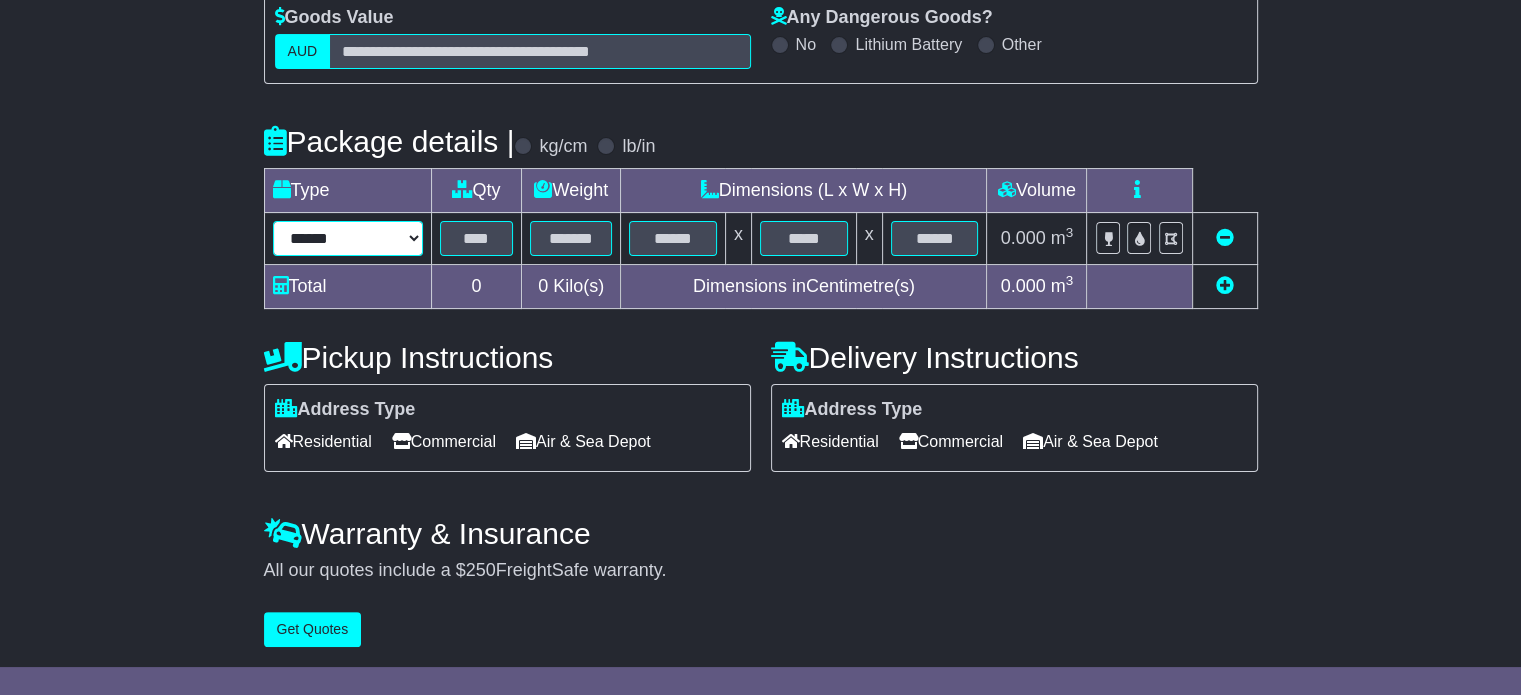 click on "****** ****** *** ******** ***** **** **** ****** *** *******" at bounding box center (348, 238) 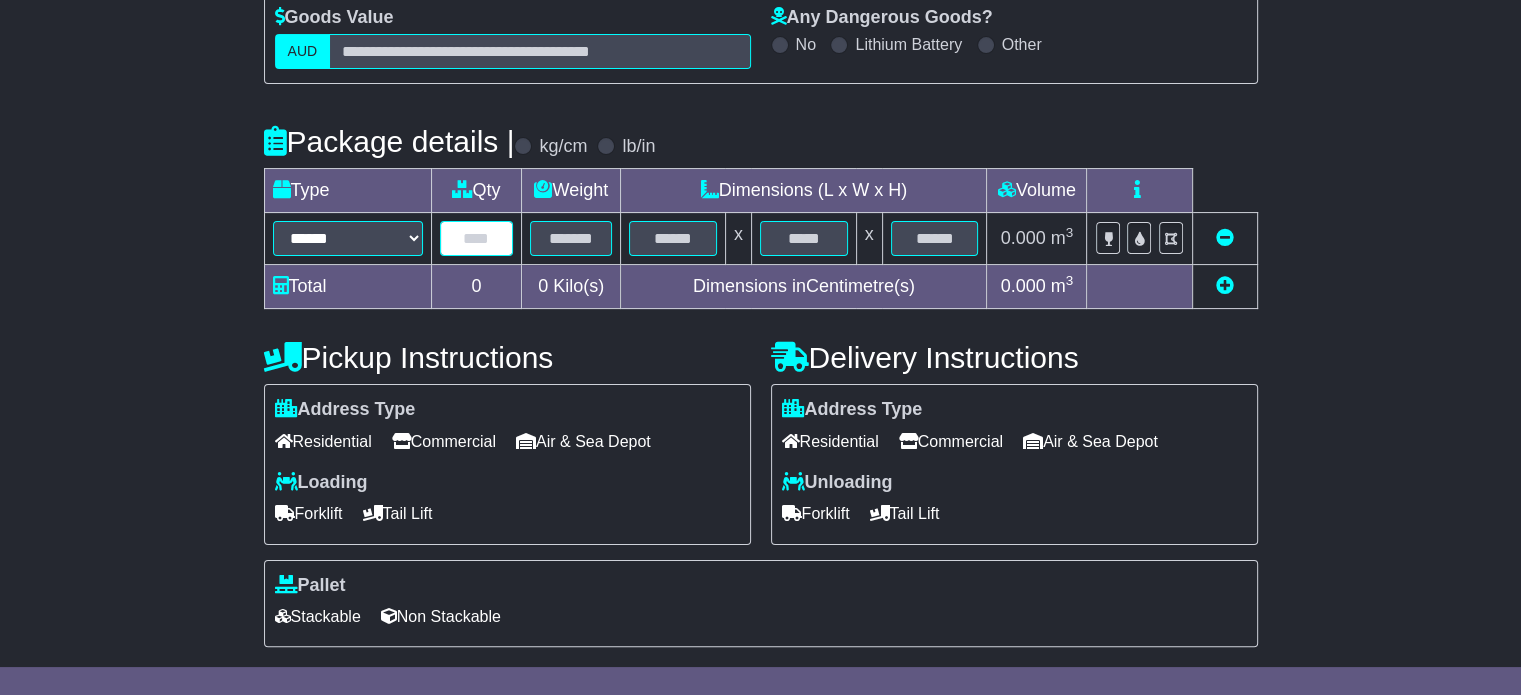 click at bounding box center (477, 238) 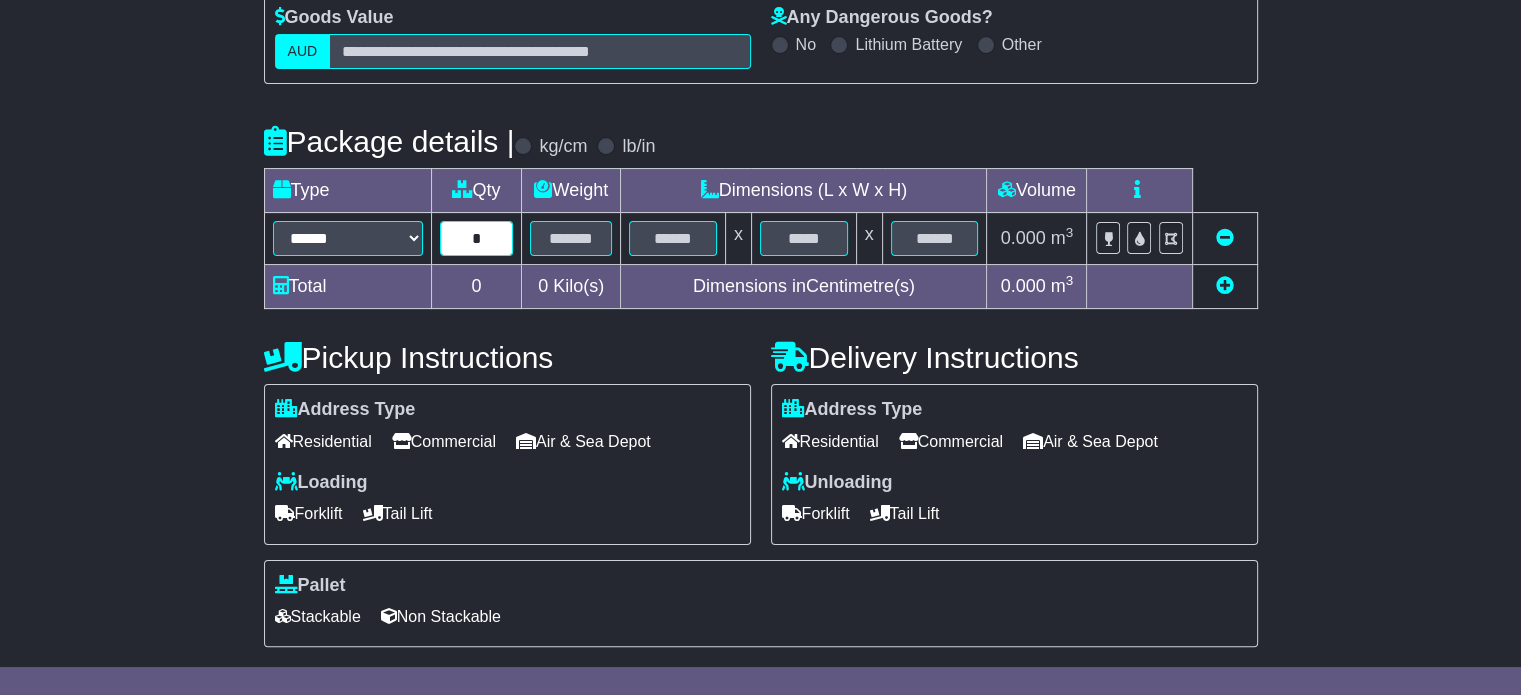 type on "*" 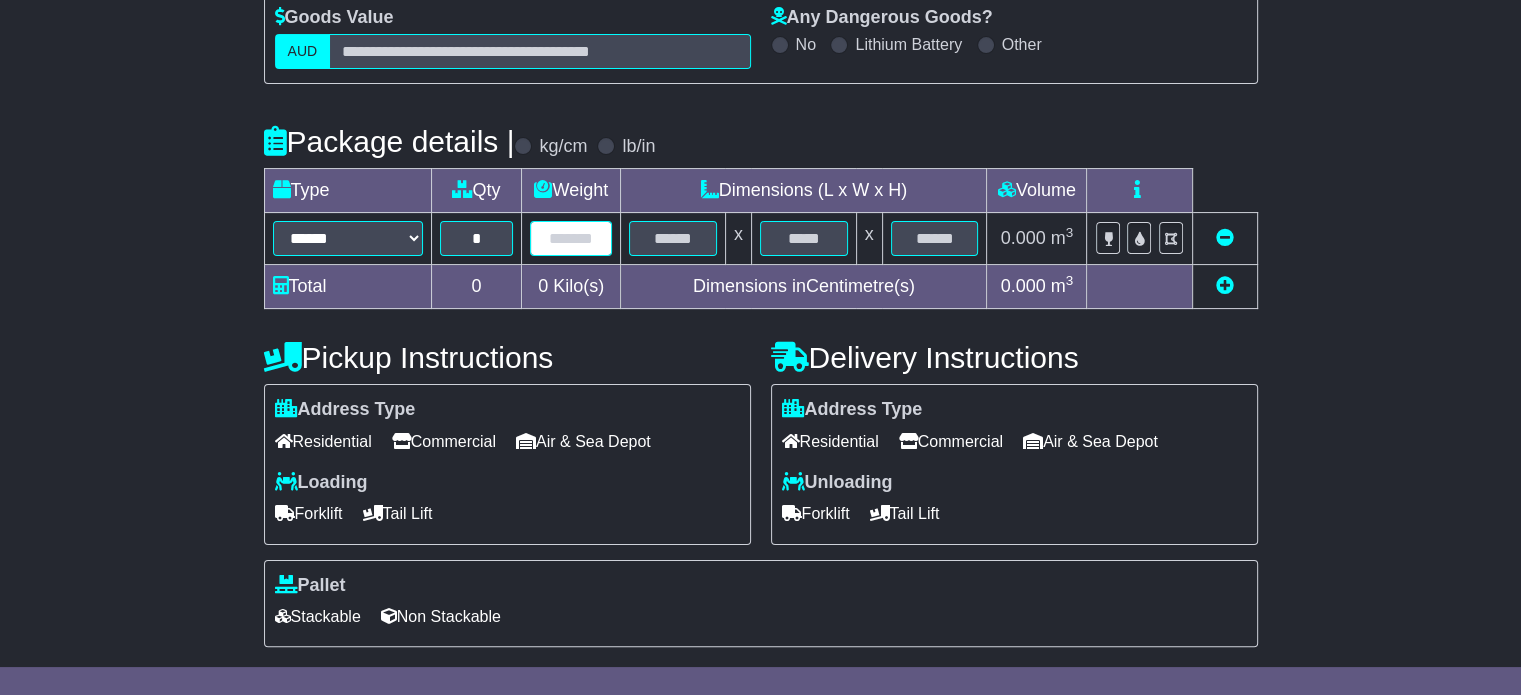 click at bounding box center [571, 238] 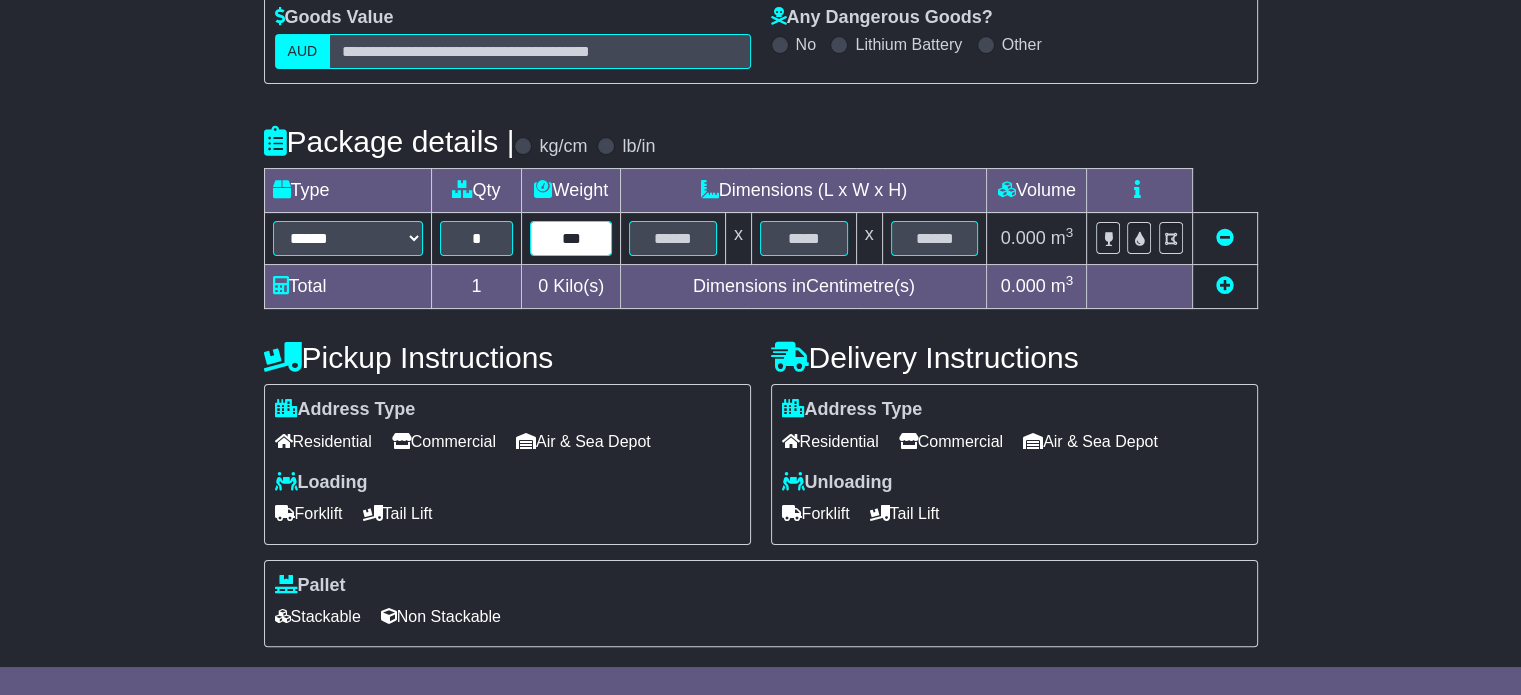 type on "***" 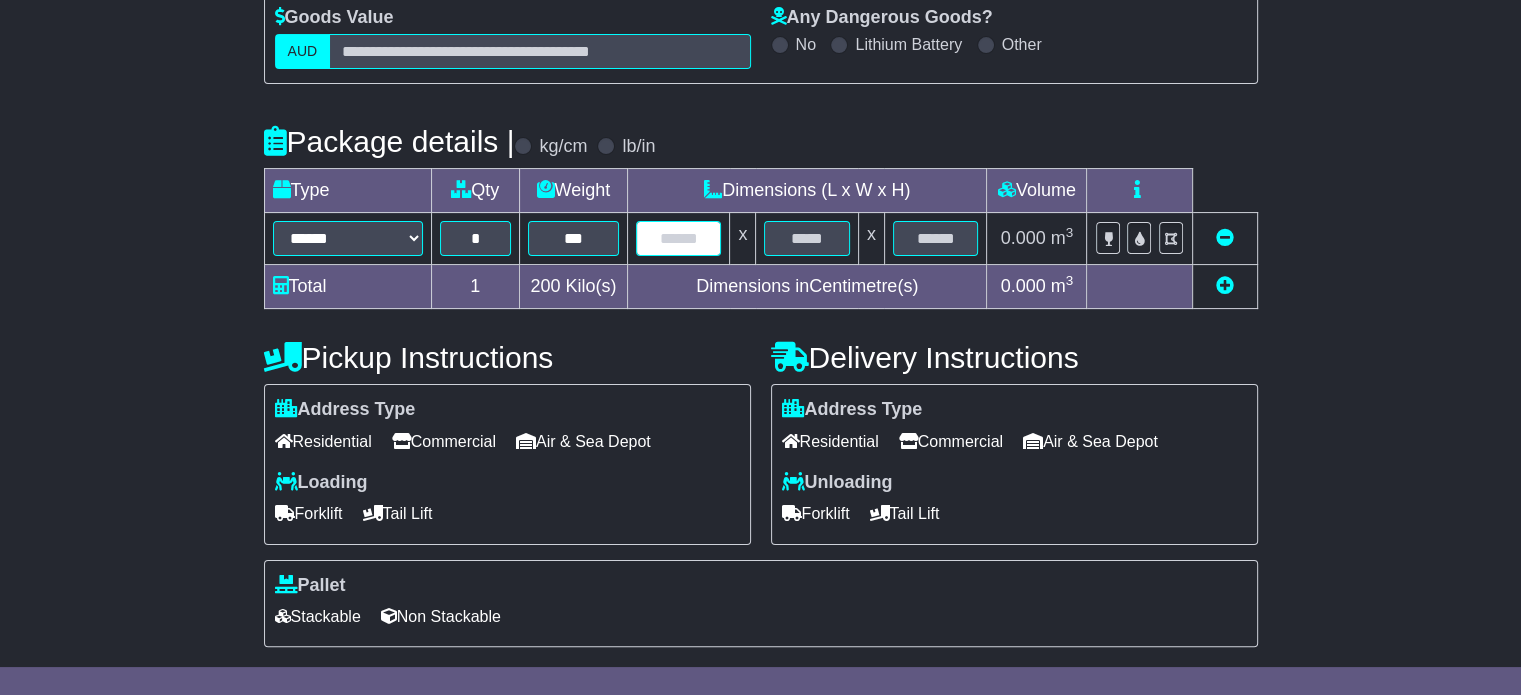 click at bounding box center [678, 238] 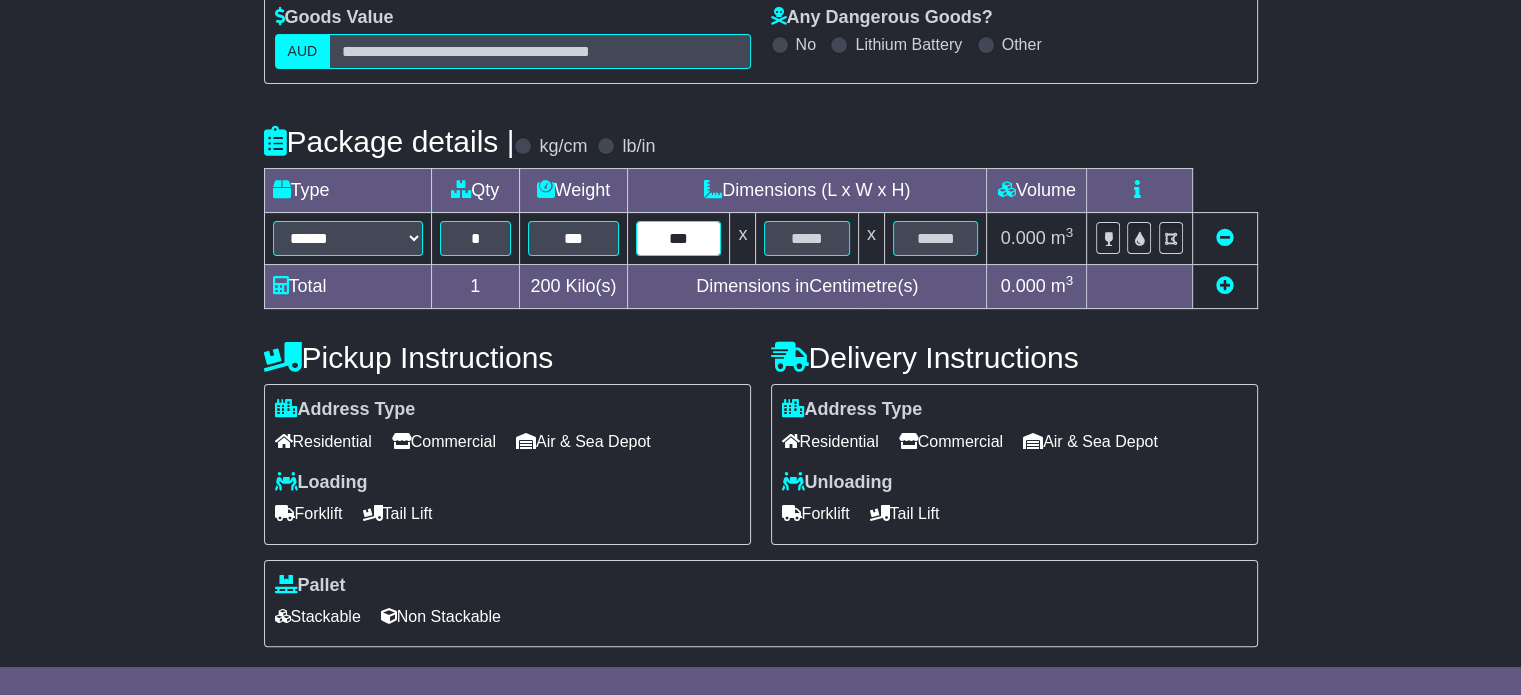 type on "***" 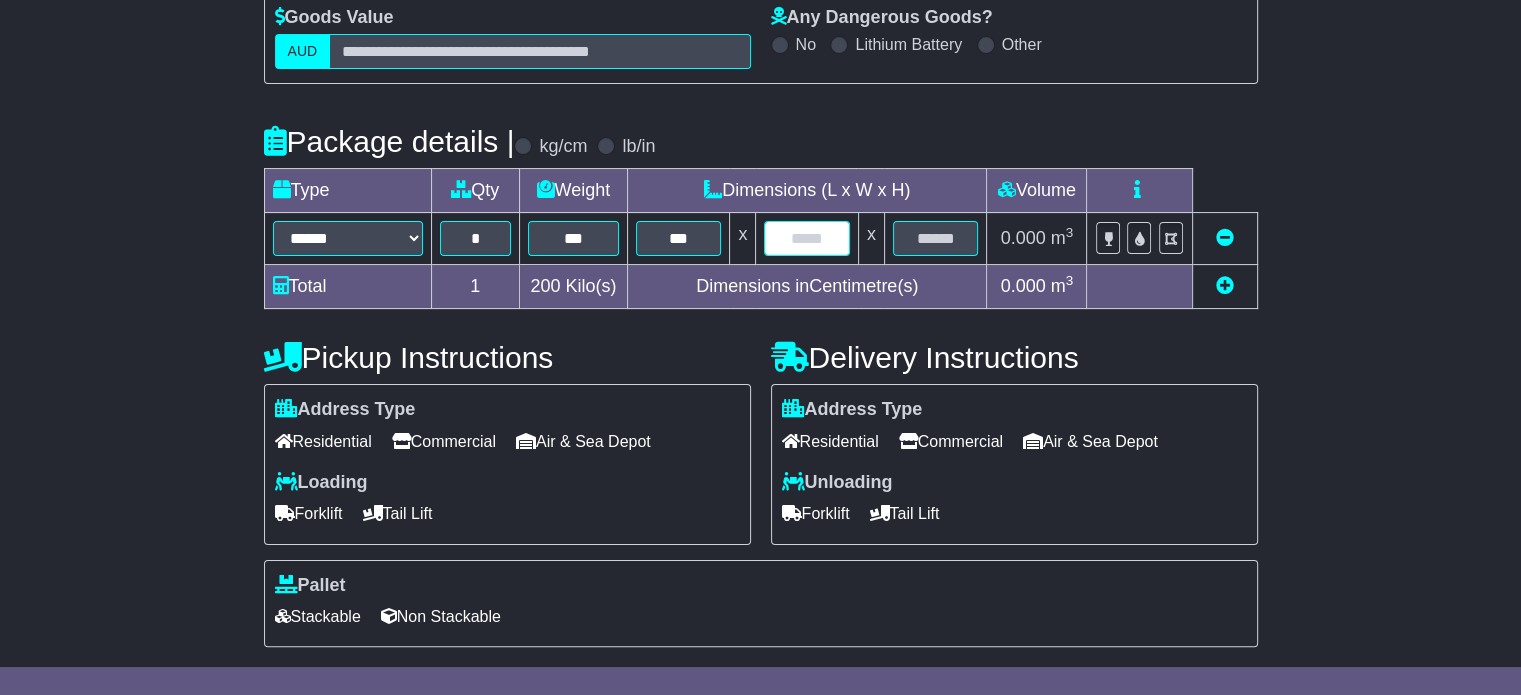 click at bounding box center [806, 238] 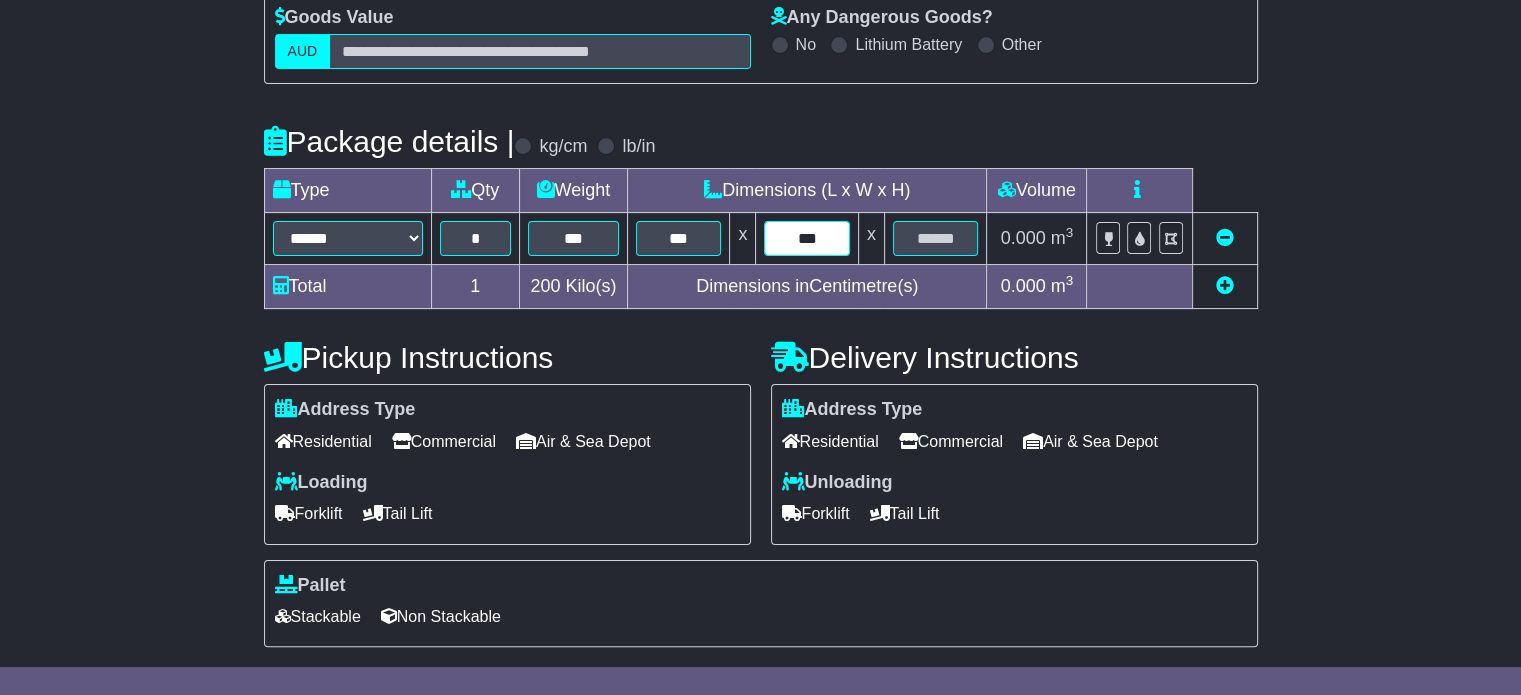 type on "***" 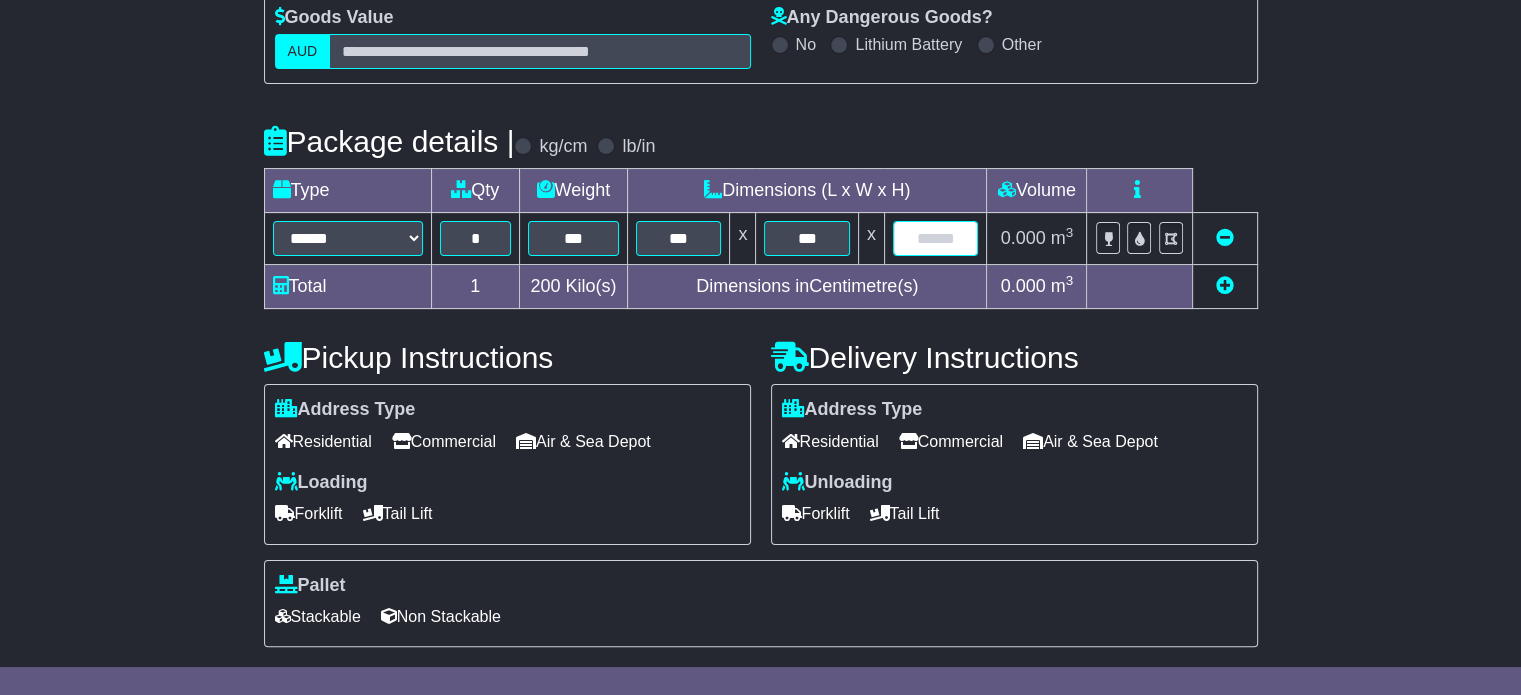 click at bounding box center (936, 238) 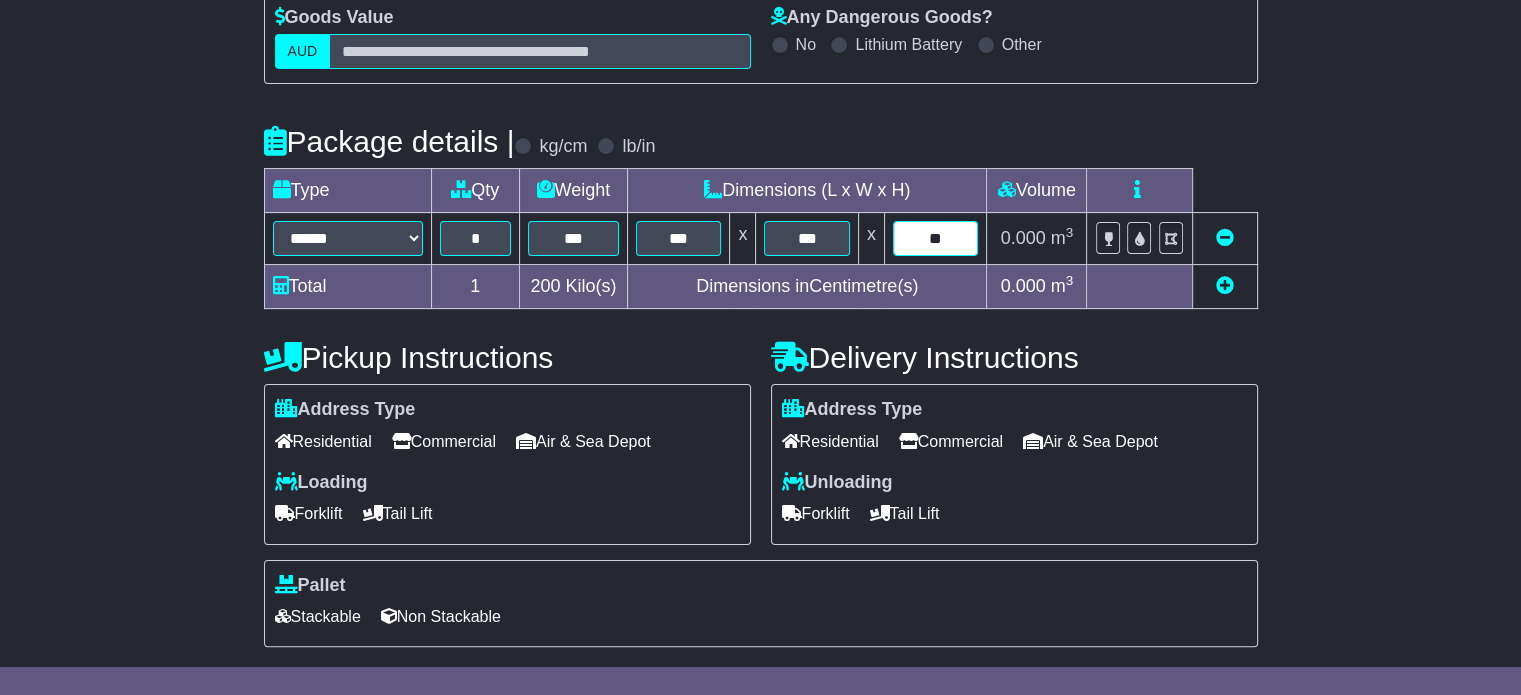 type on "**" 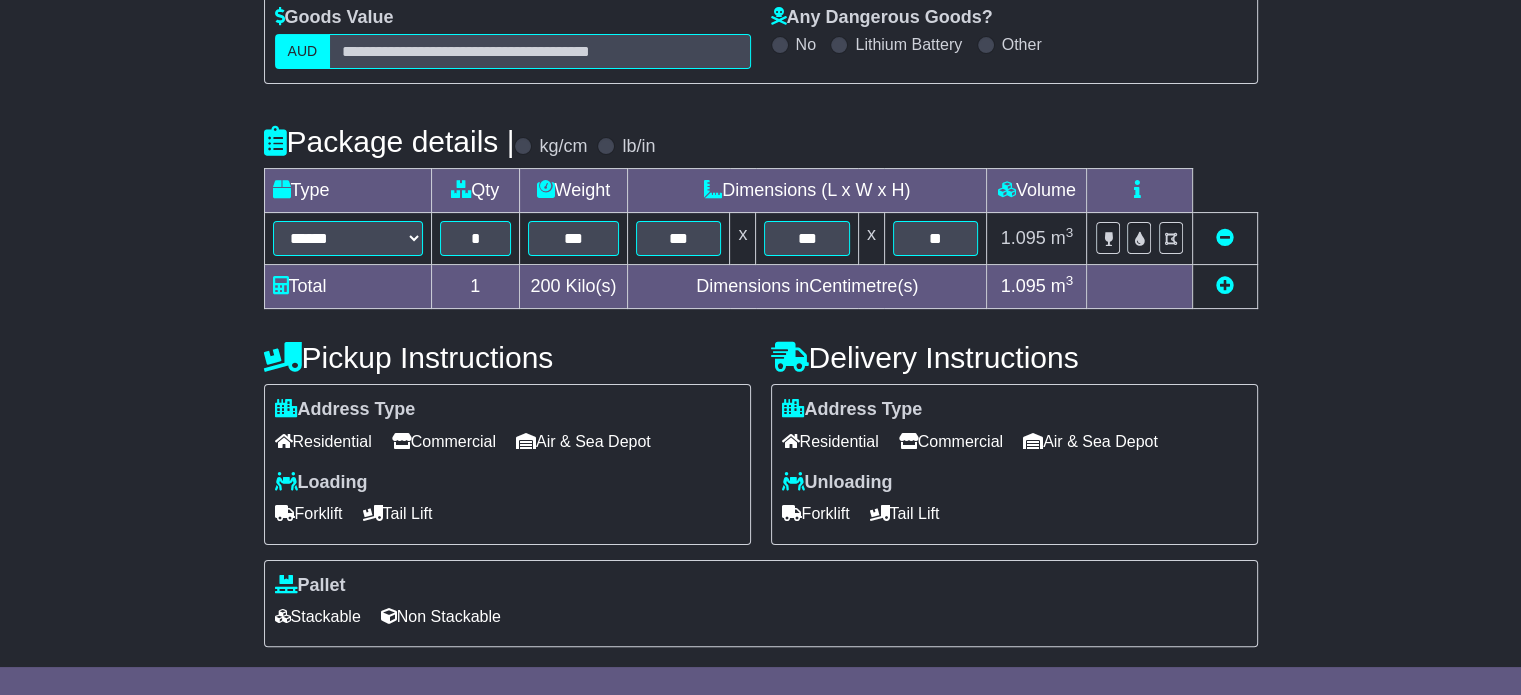 click on "Residential" at bounding box center (323, 441) 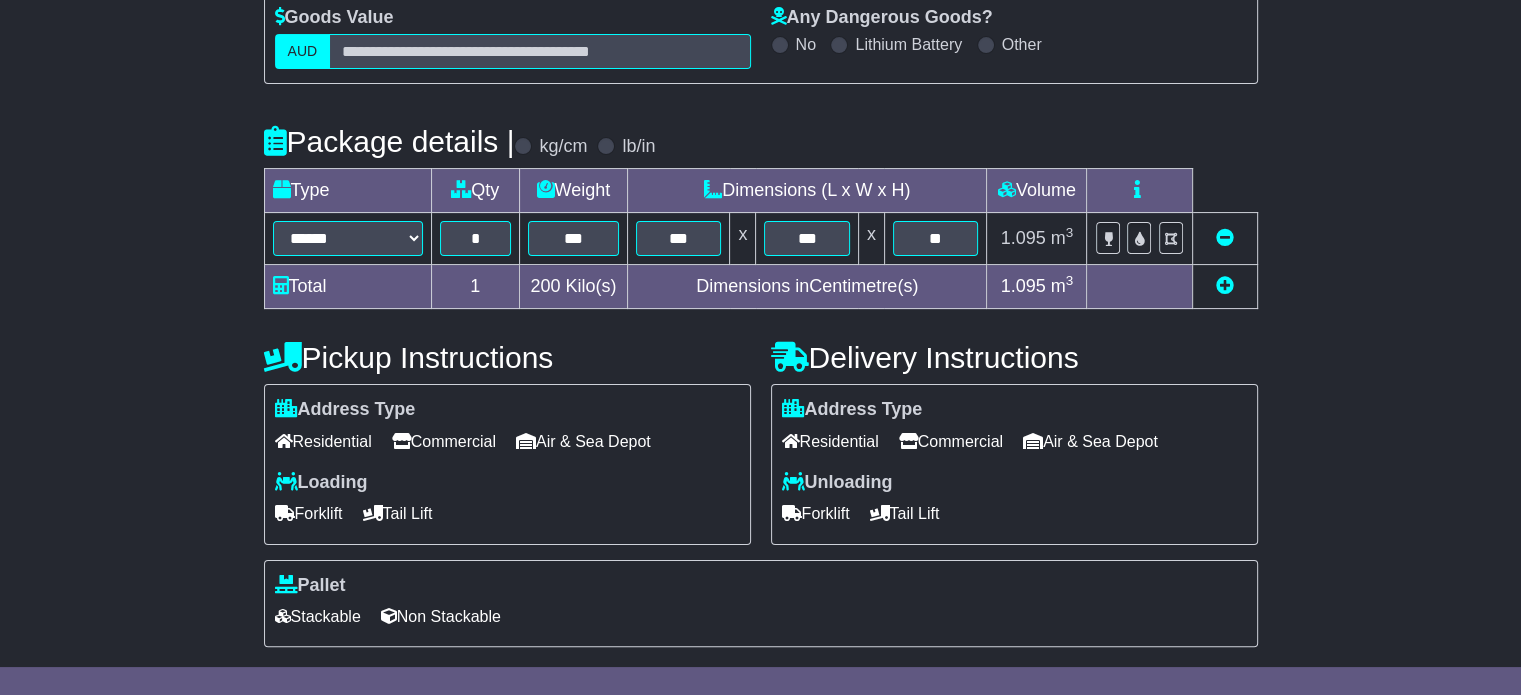 click on "Commercial" at bounding box center [951, 441] 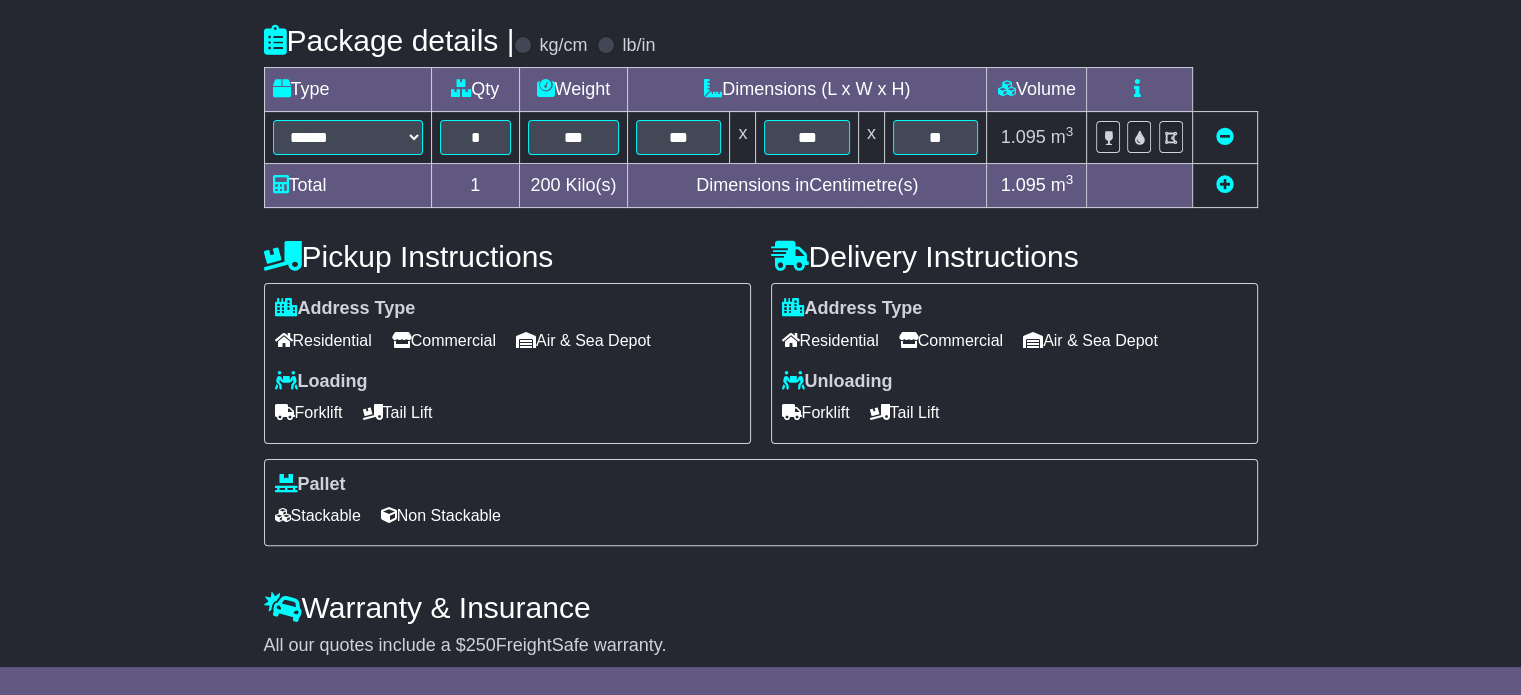 scroll, scrollTop: 540, scrollLeft: 0, axis: vertical 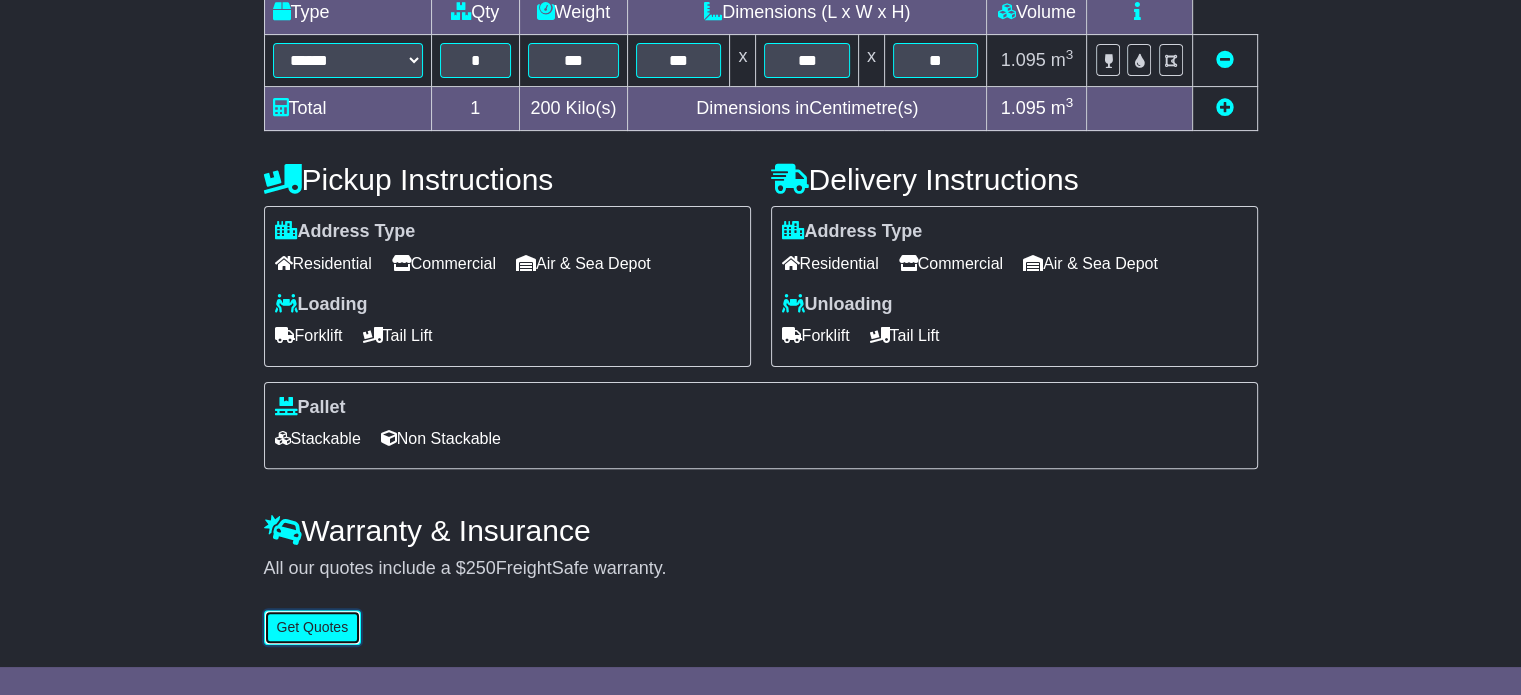 click on "Get Quotes" at bounding box center [313, 627] 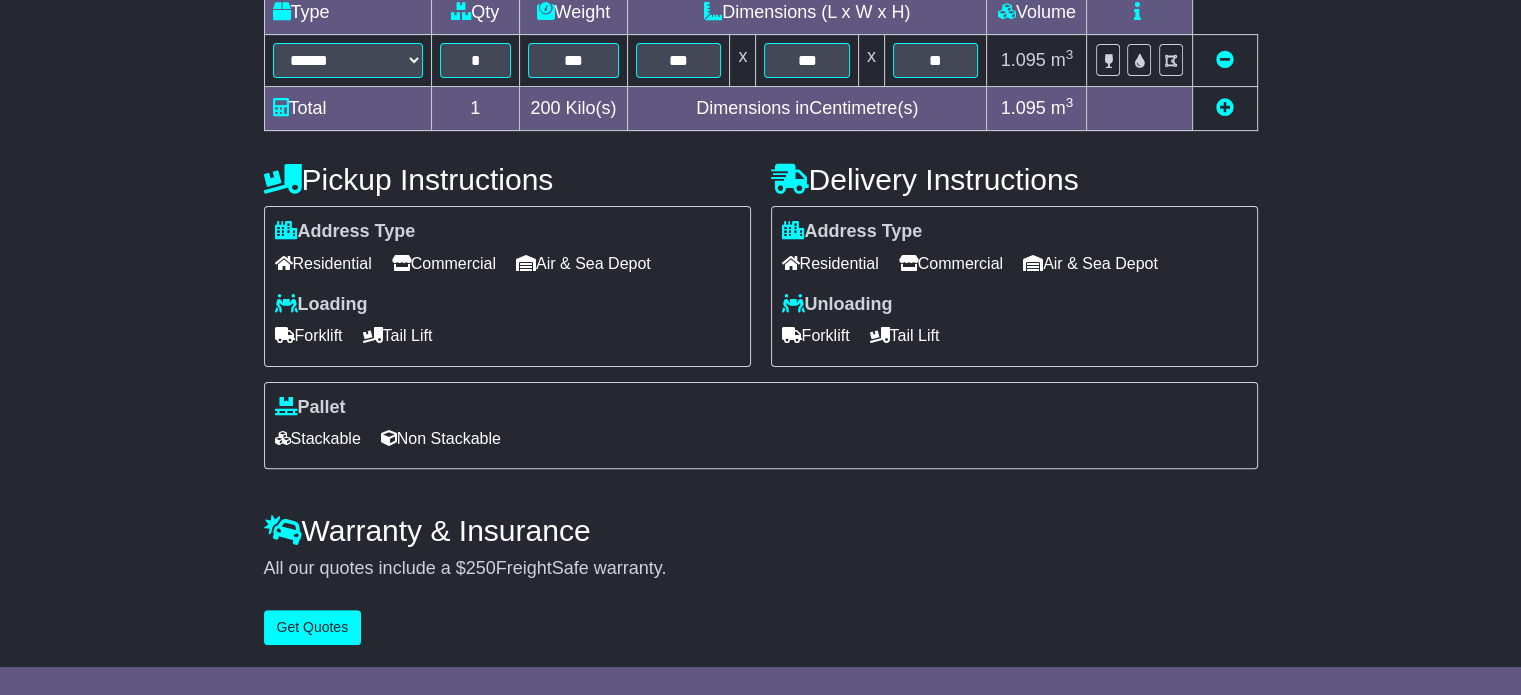 scroll, scrollTop: 0, scrollLeft: 0, axis: both 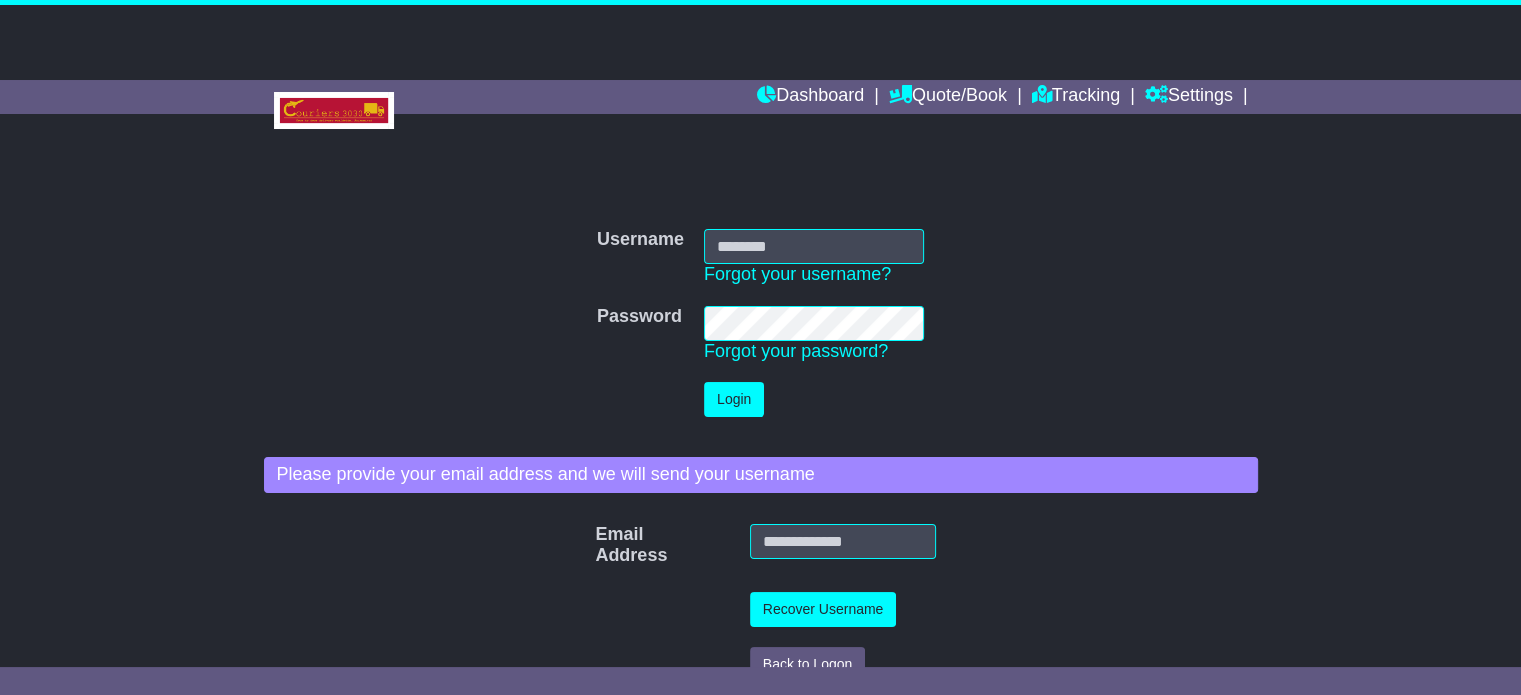 type on "**********" 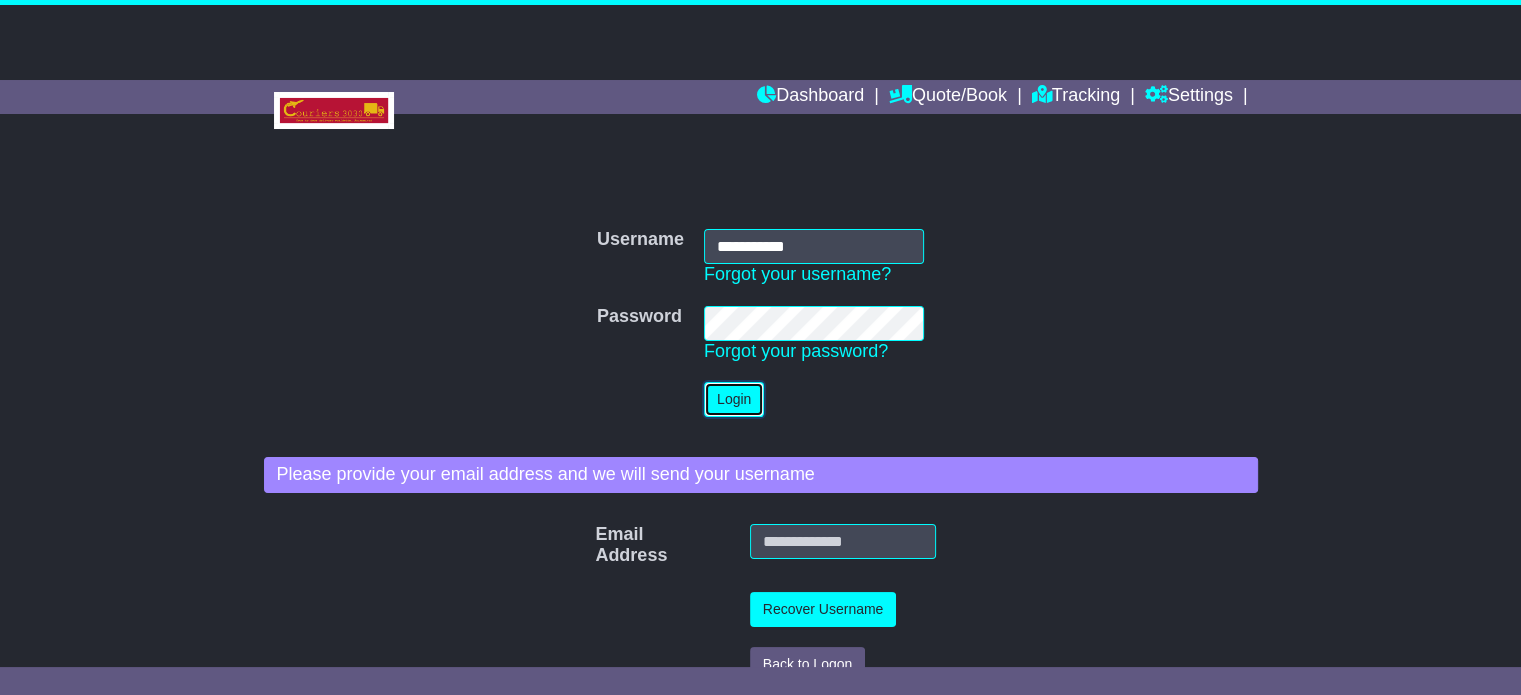 click on "Login" at bounding box center [734, 399] 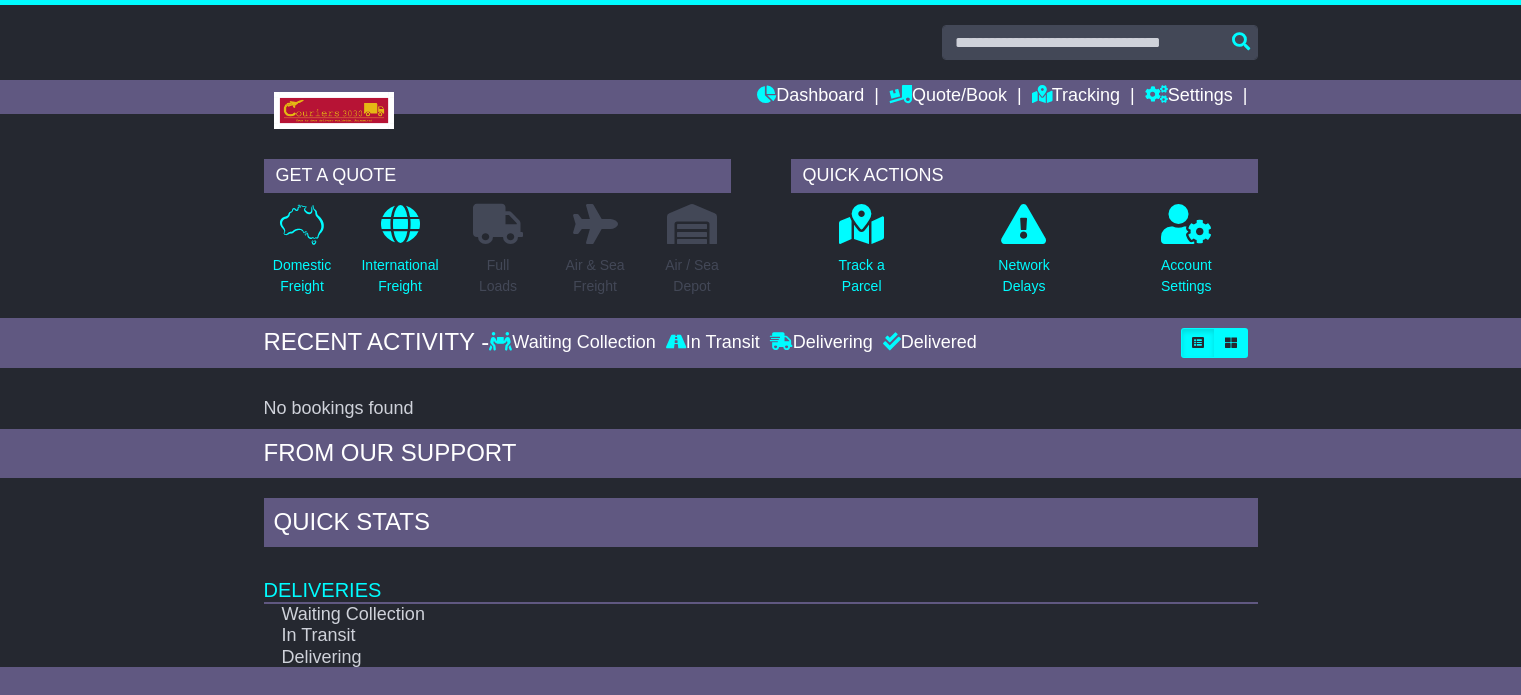 scroll, scrollTop: 0, scrollLeft: 0, axis: both 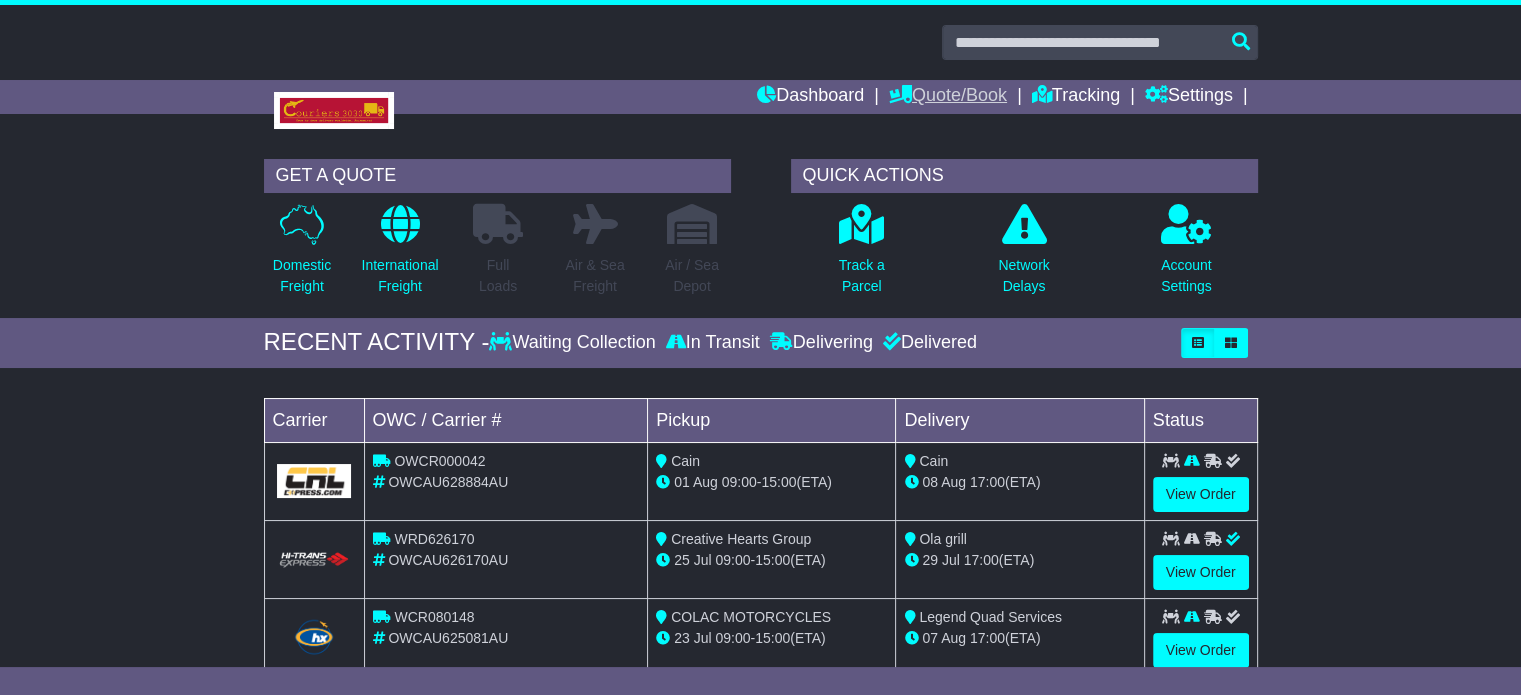 click on "Quote/Book" at bounding box center [948, 97] 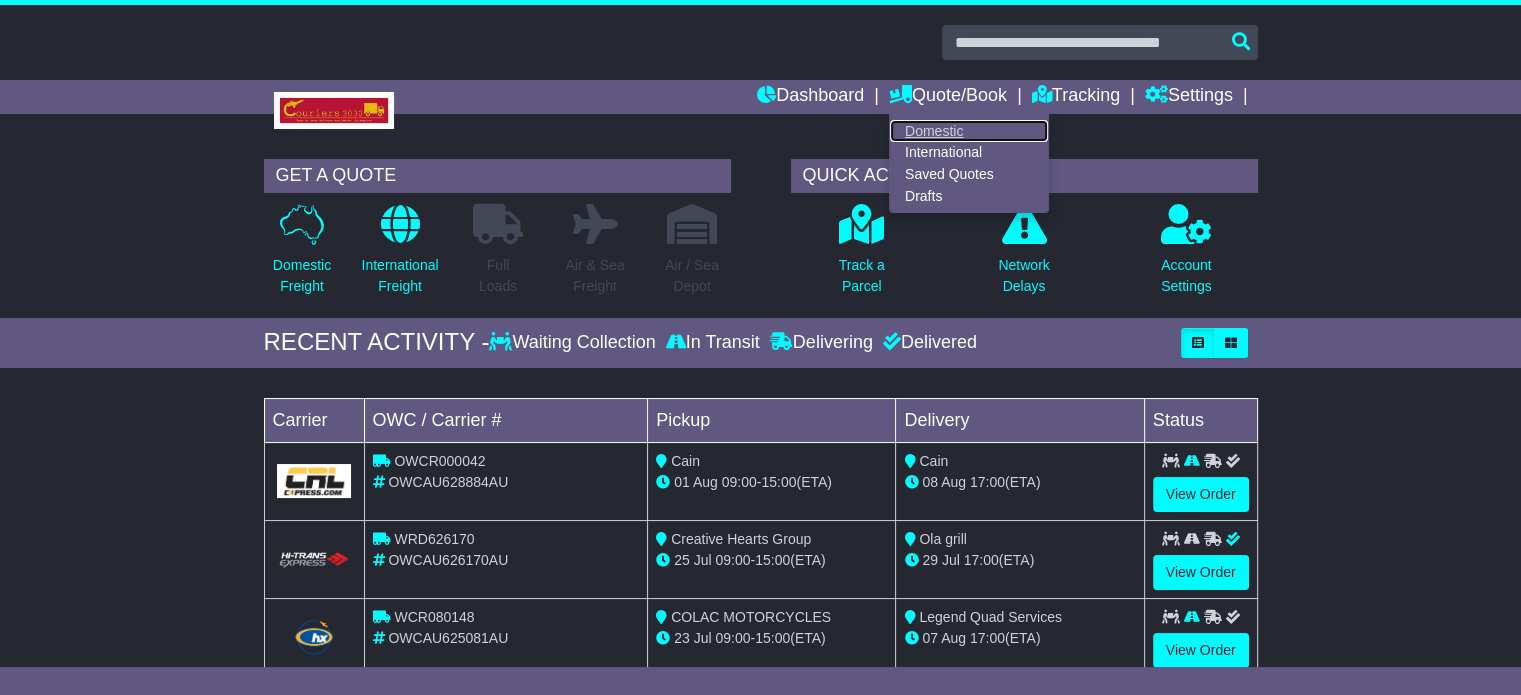 click on "Domestic" at bounding box center (969, 131) 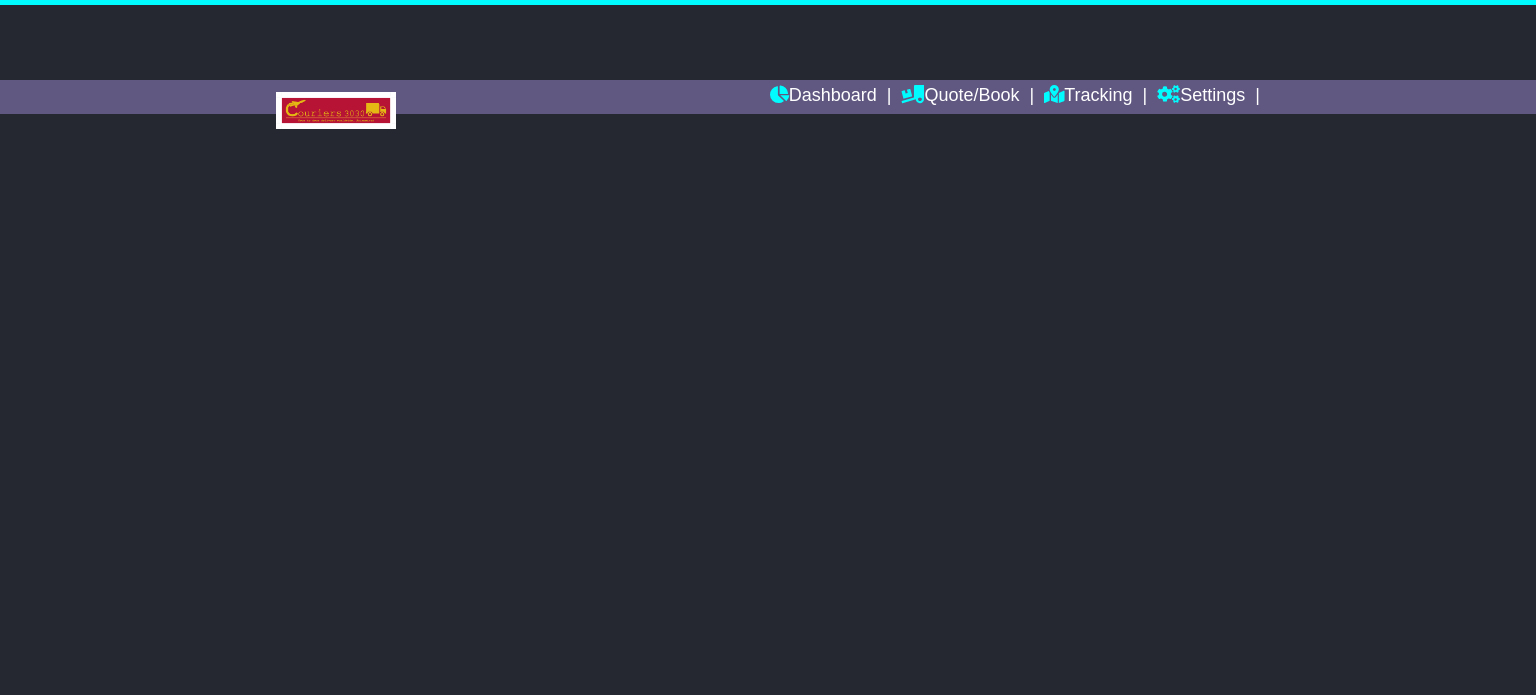 scroll, scrollTop: 0, scrollLeft: 0, axis: both 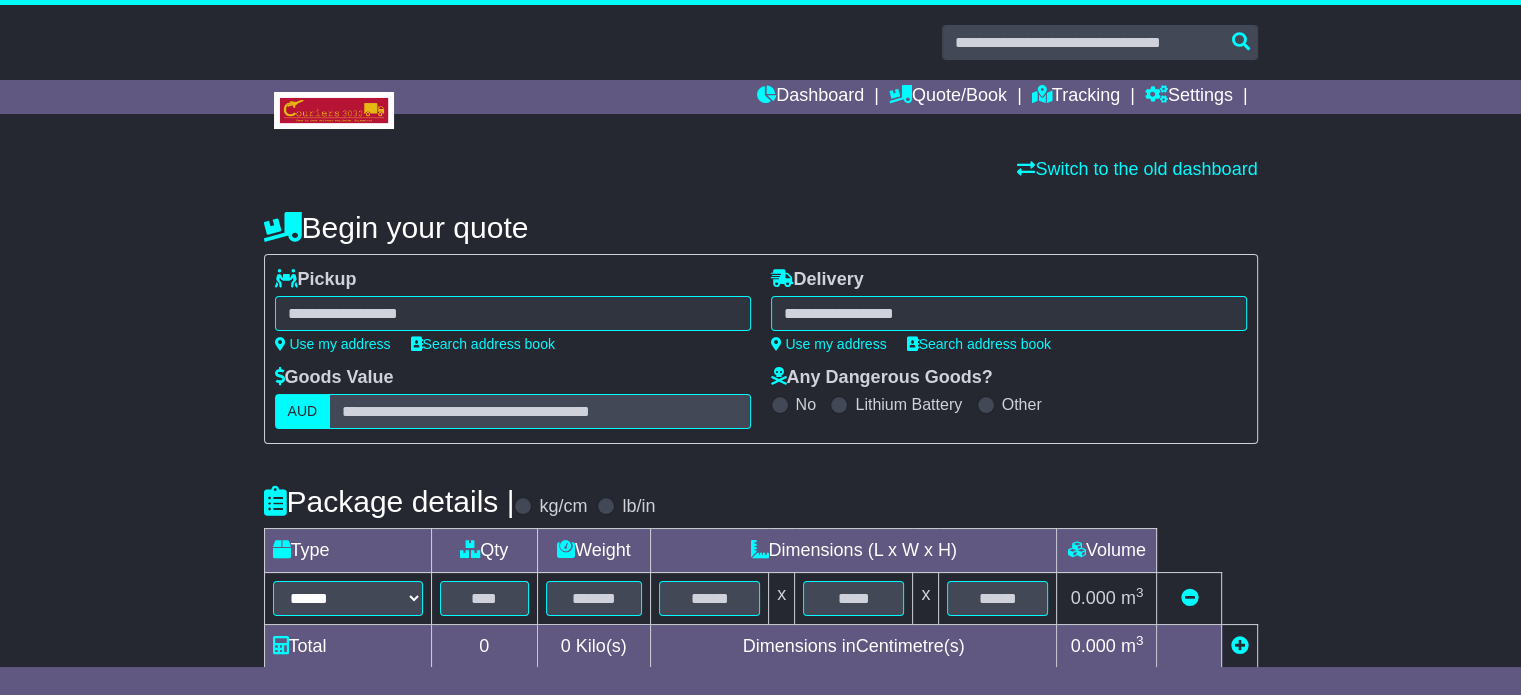 click on "Use my address" at bounding box center (333, 344) 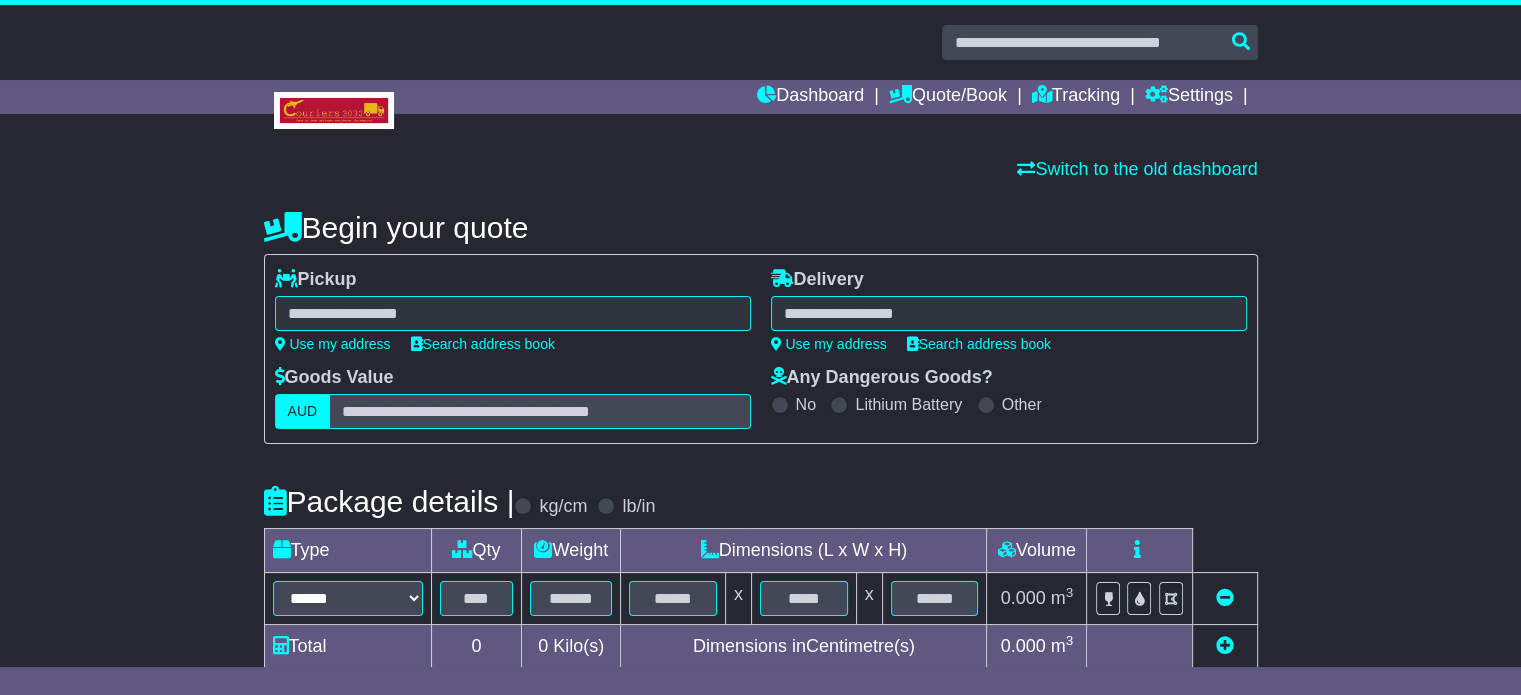 click at bounding box center [513, 313] 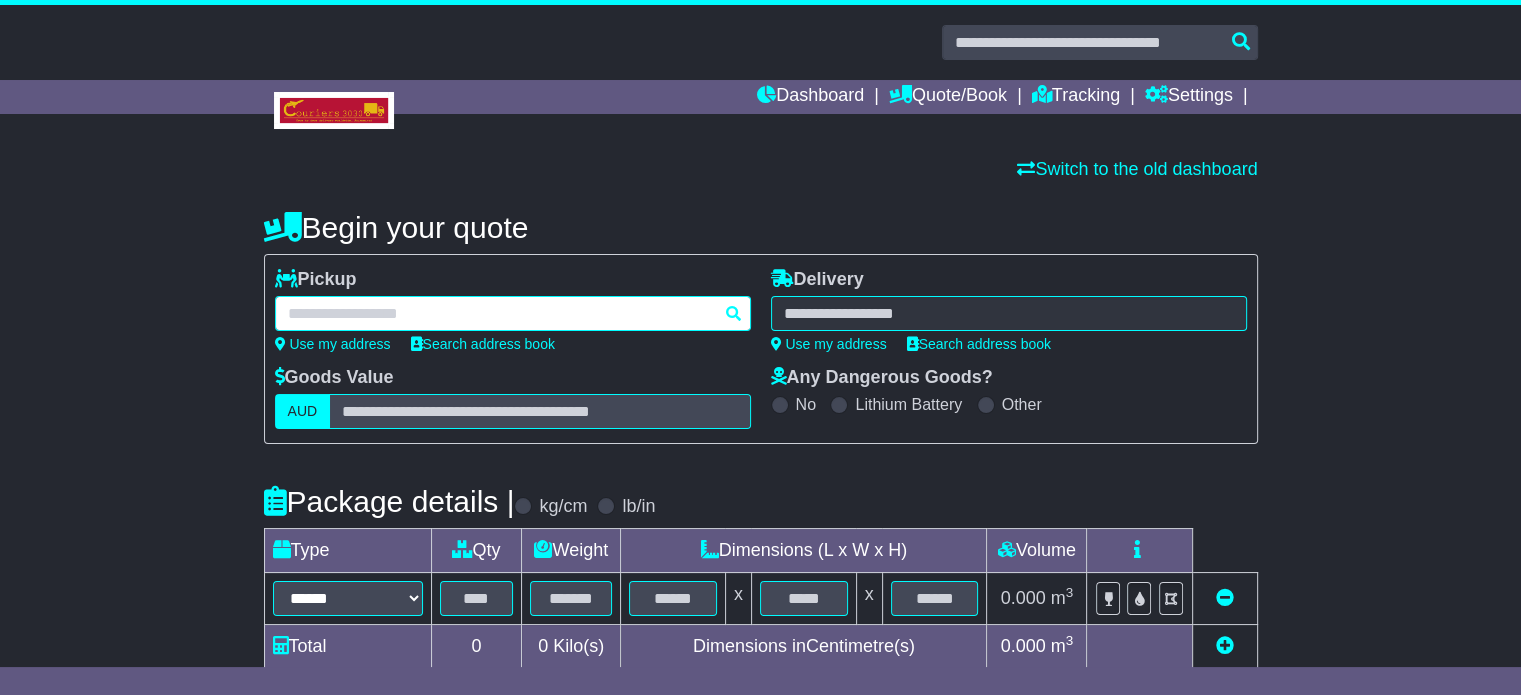 paste on "**********" 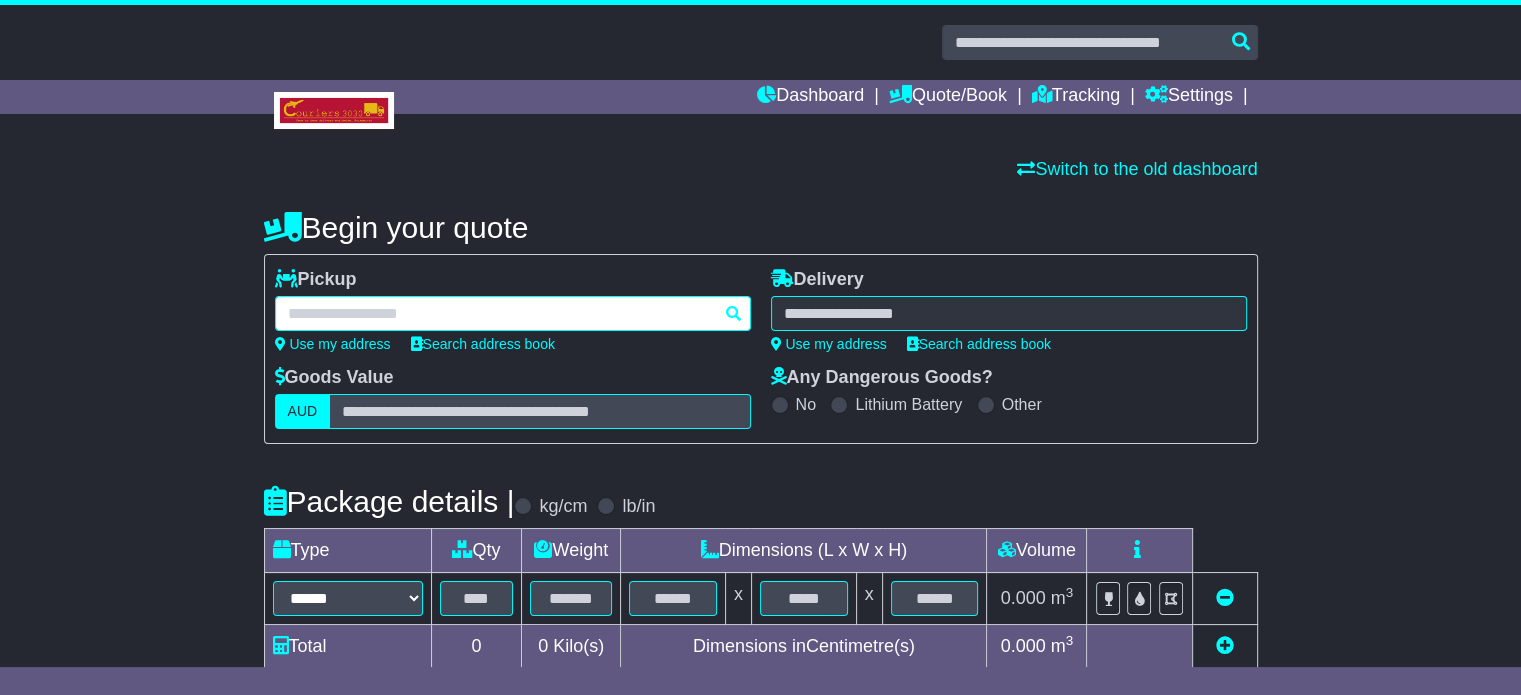 type on "**********" 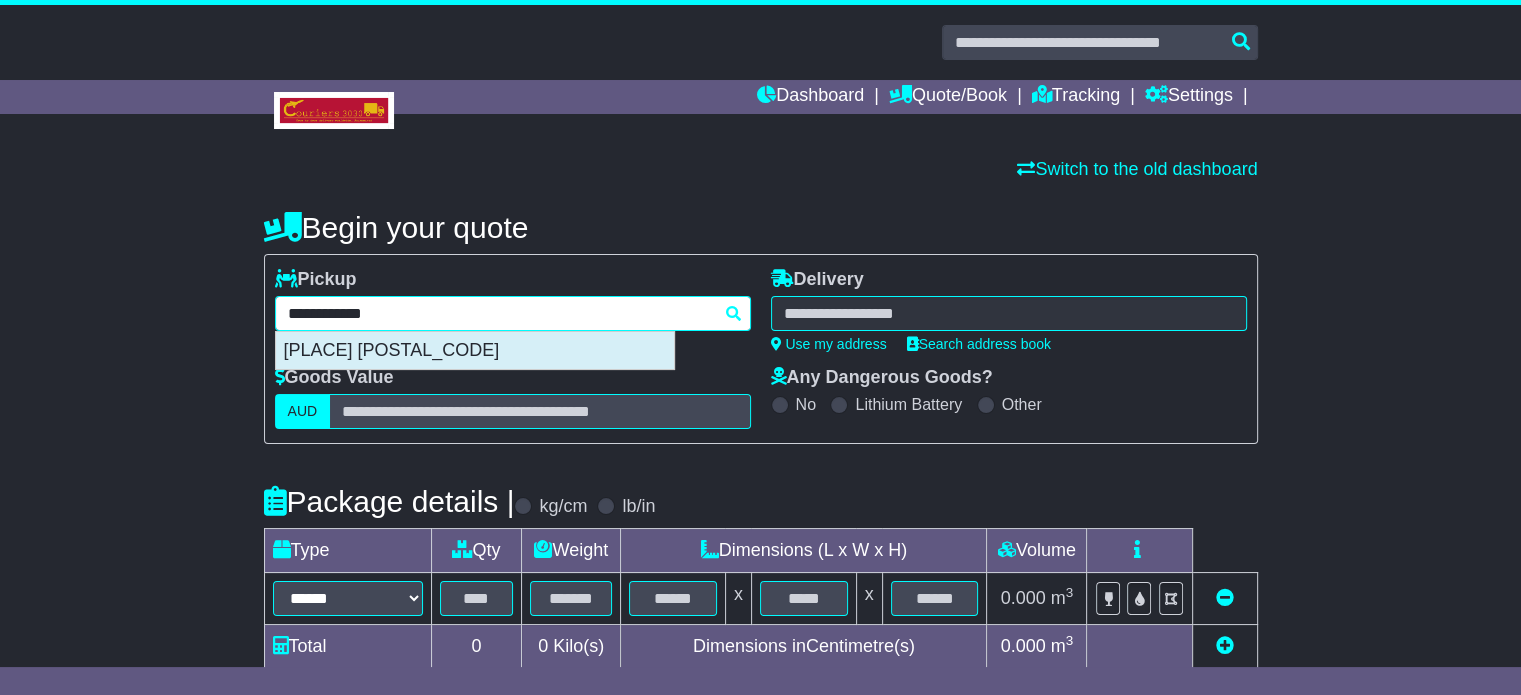 click on "CAMERON PARK 2285" at bounding box center (475, 351) 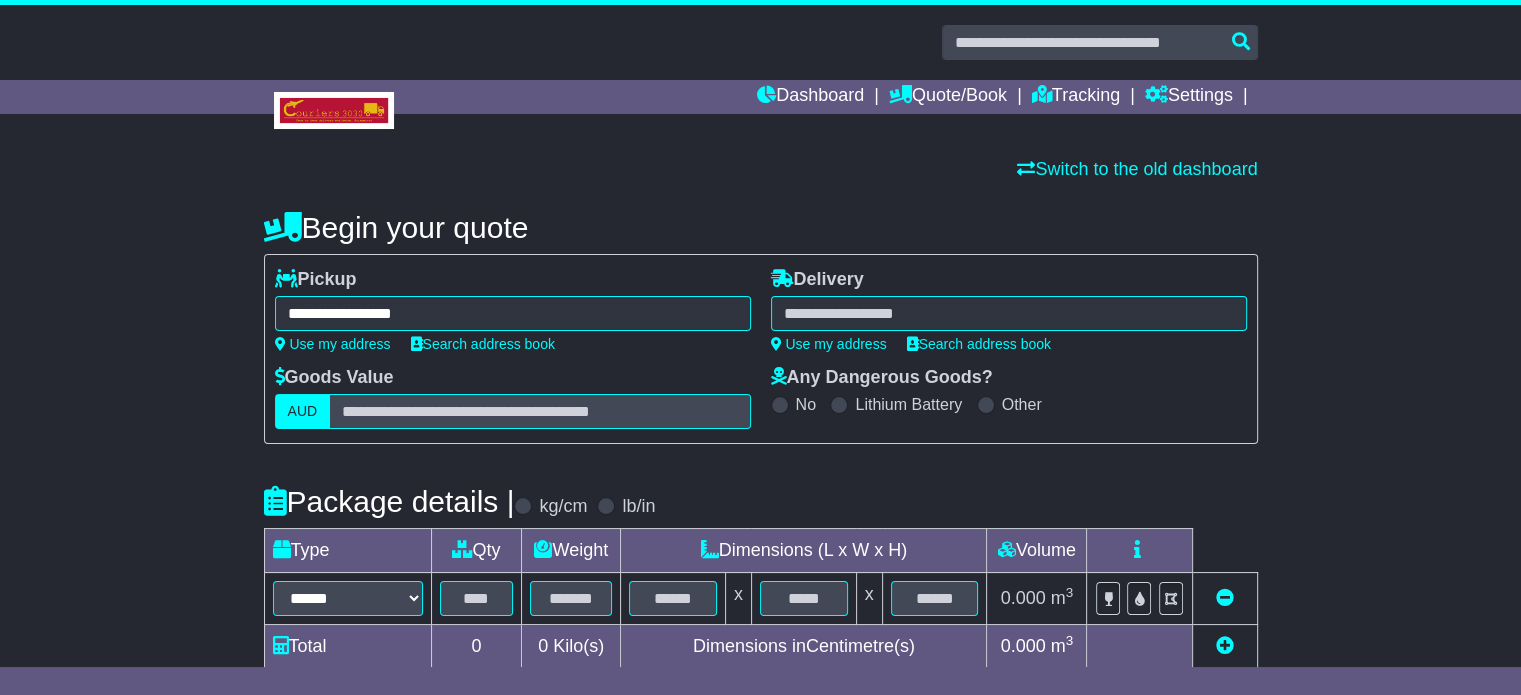 type on "**********" 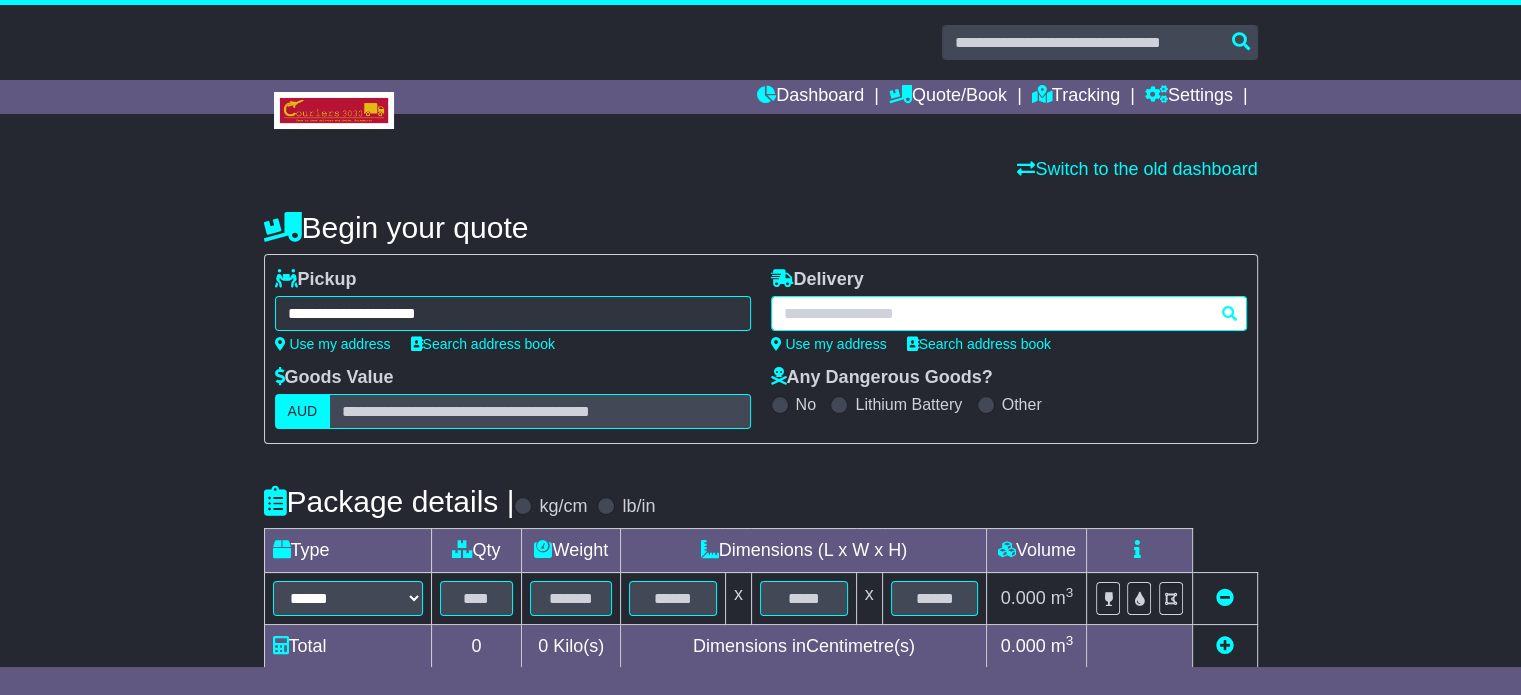 click at bounding box center [1009, 313] 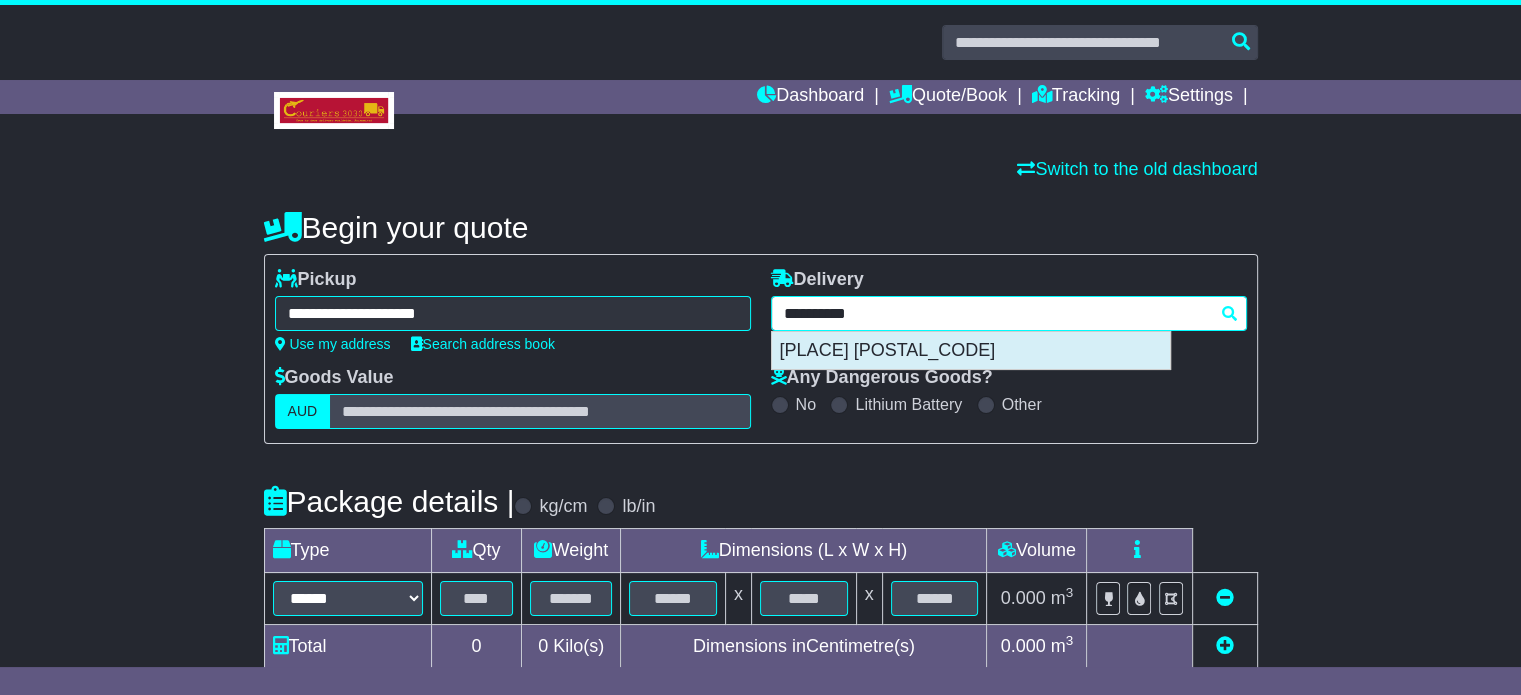 click on "GIRRAWHEEN 6064" at bounding box center (971, 351) 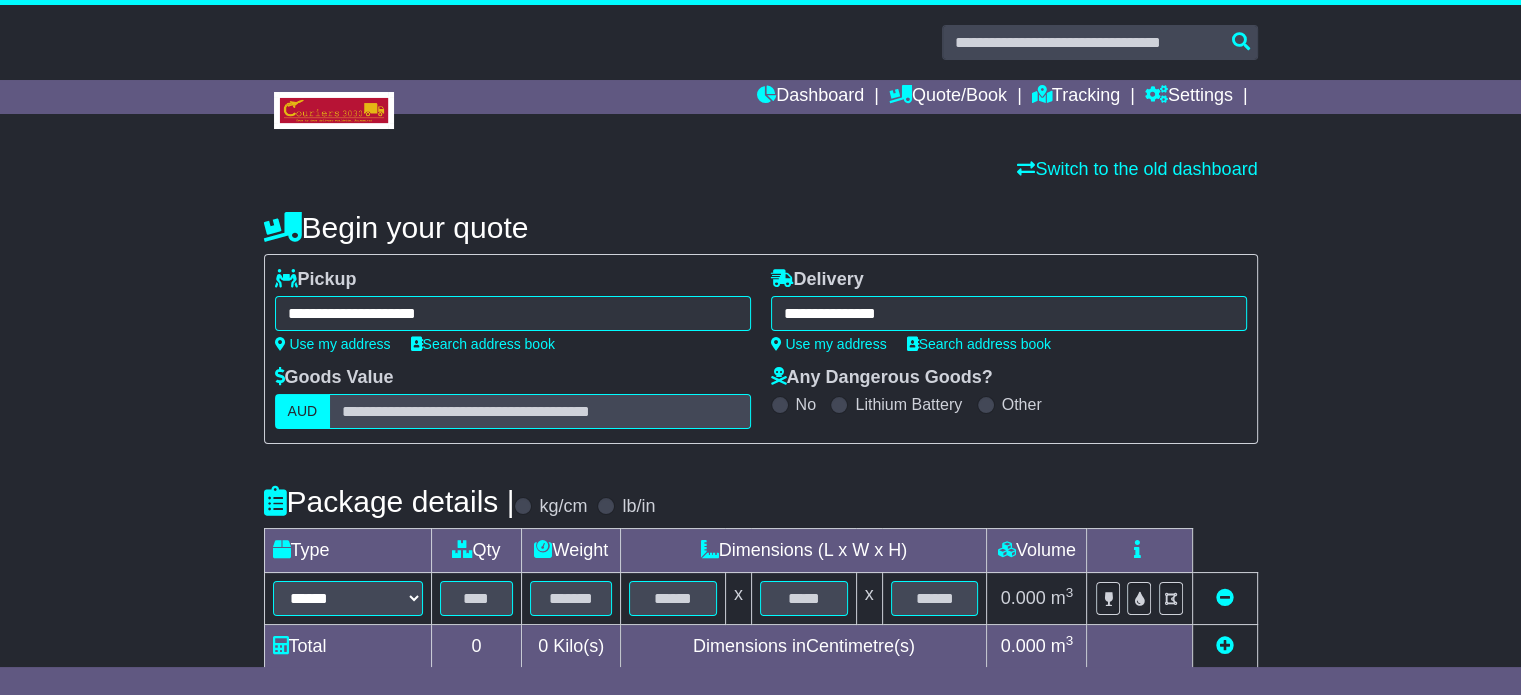 type on "**********" 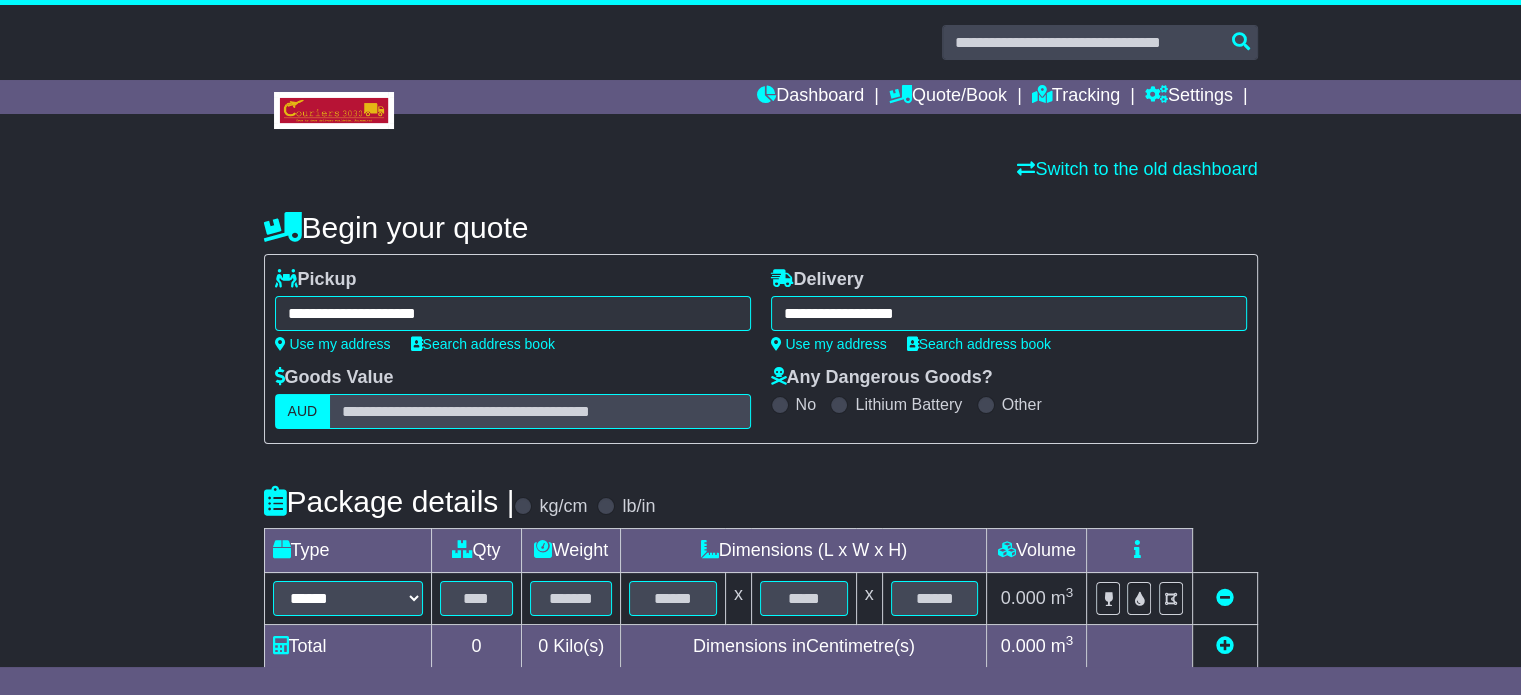 click on "**********" at bounding box center (761, 571) 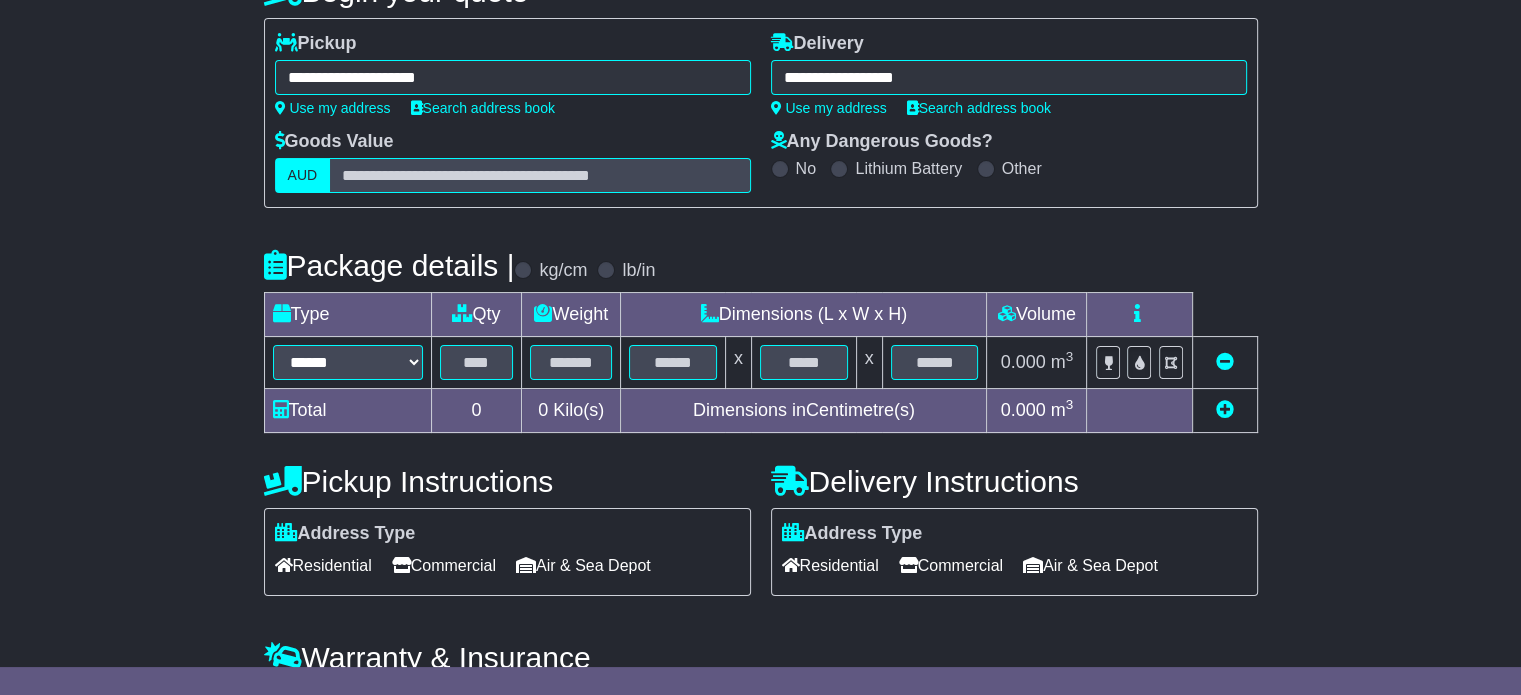 scroll, scrollTop: 360, scrollLeft: 0, axis: vertical 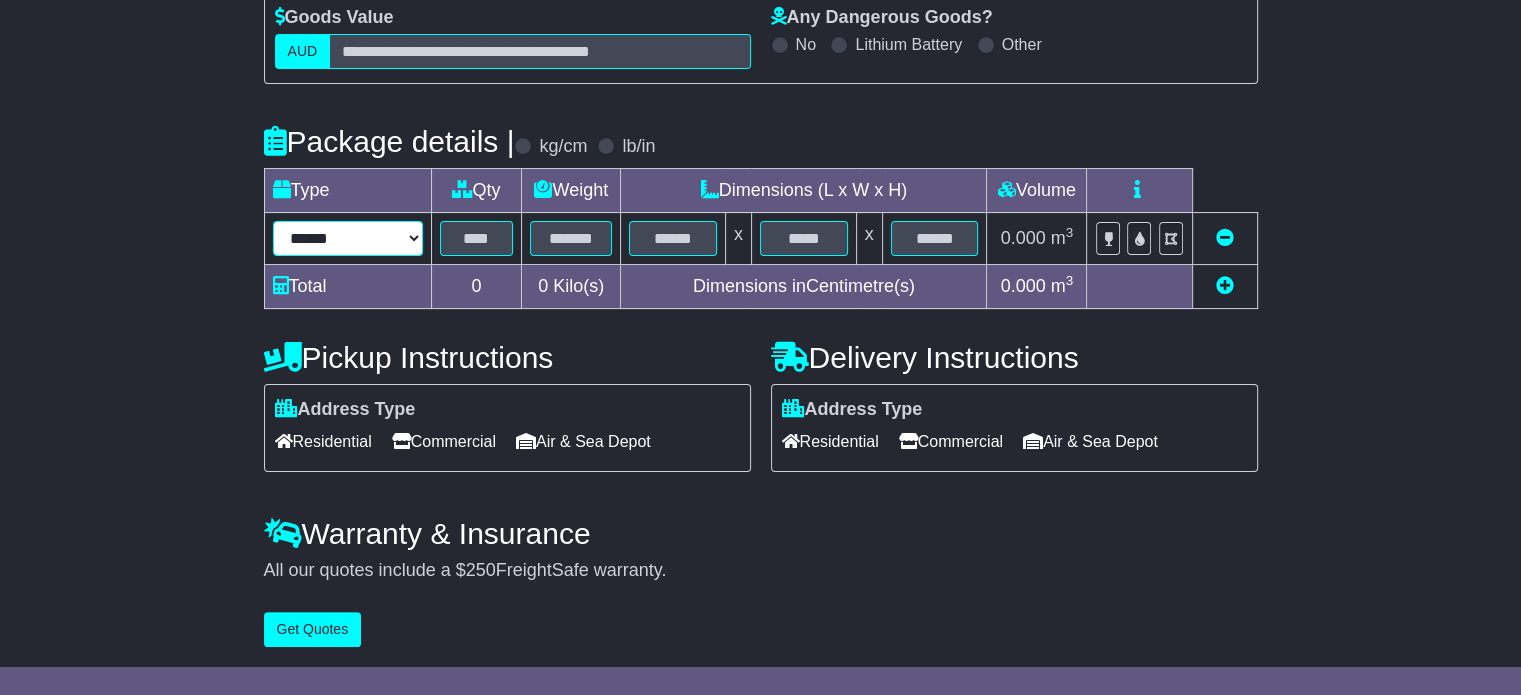 click on "****** ****** *** ******** ***** **** **** ****** *** *******" at bounding box center (348, 238) 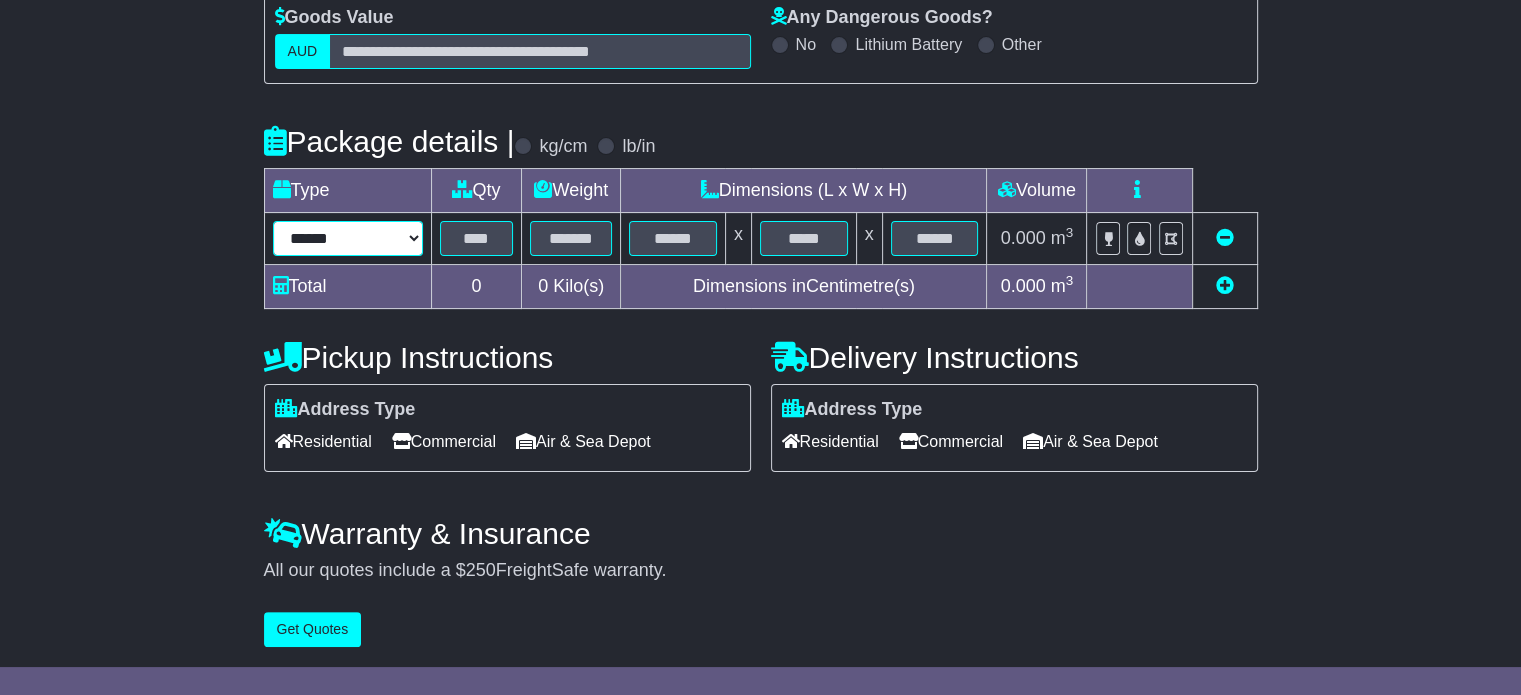 select on "*****" 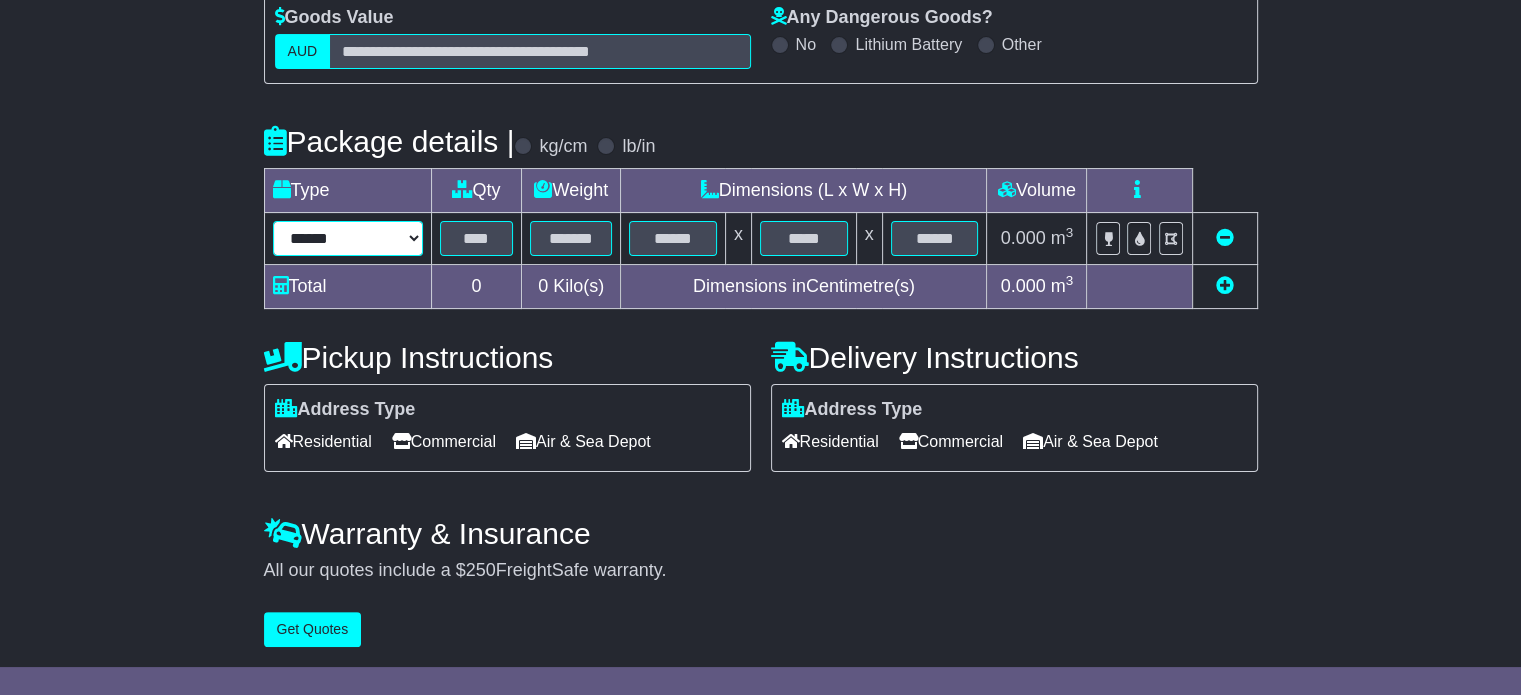 click on "****** ****** *** ******** ***** **** **** ****** *** *******" at bounding box center (348, 238) 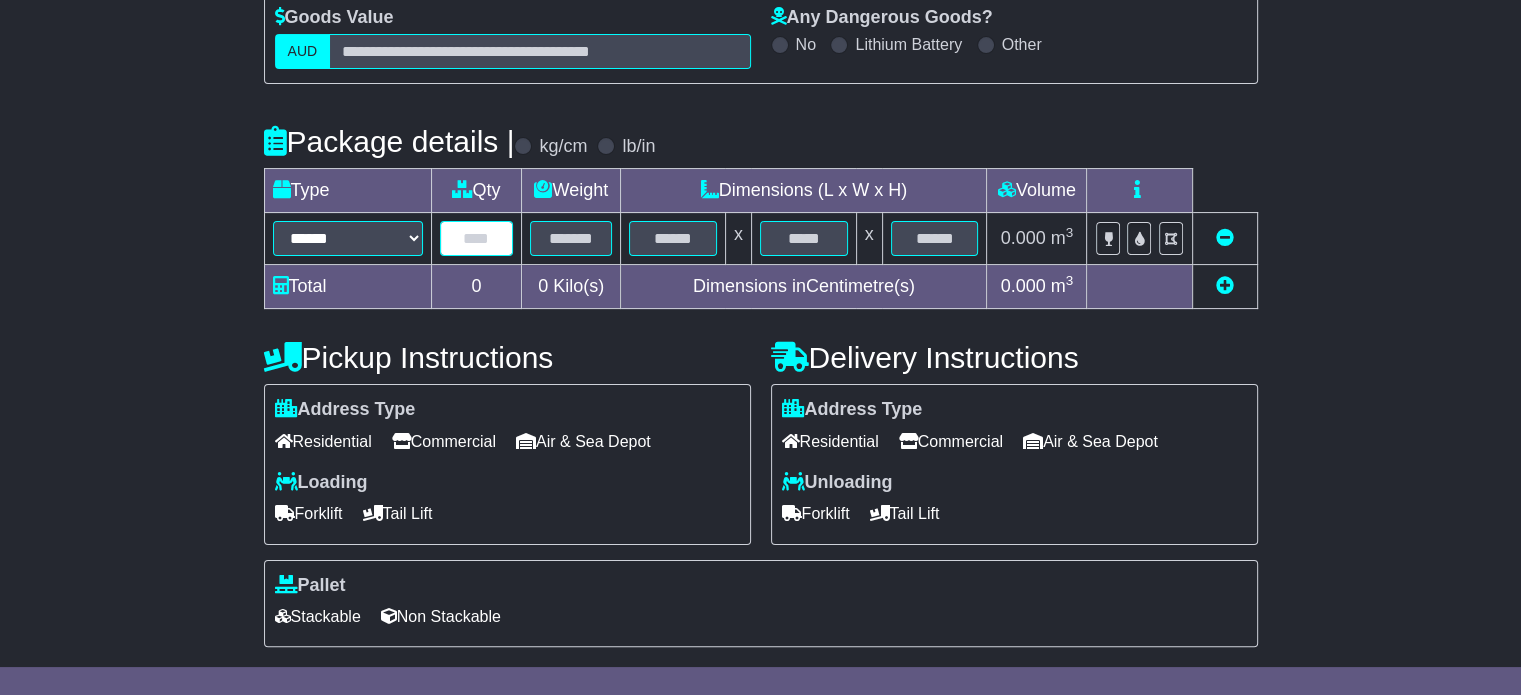 click at bounding box center [477, 238] 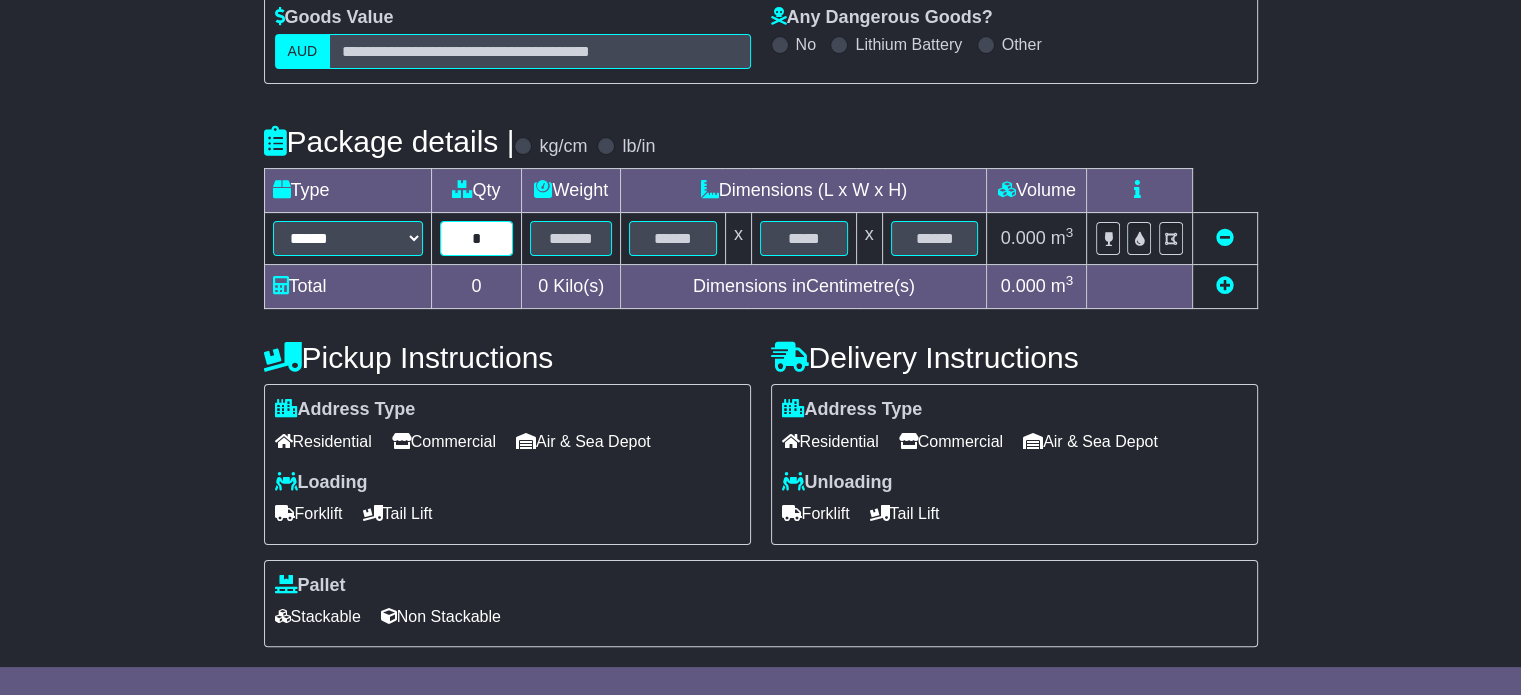 type on "*" 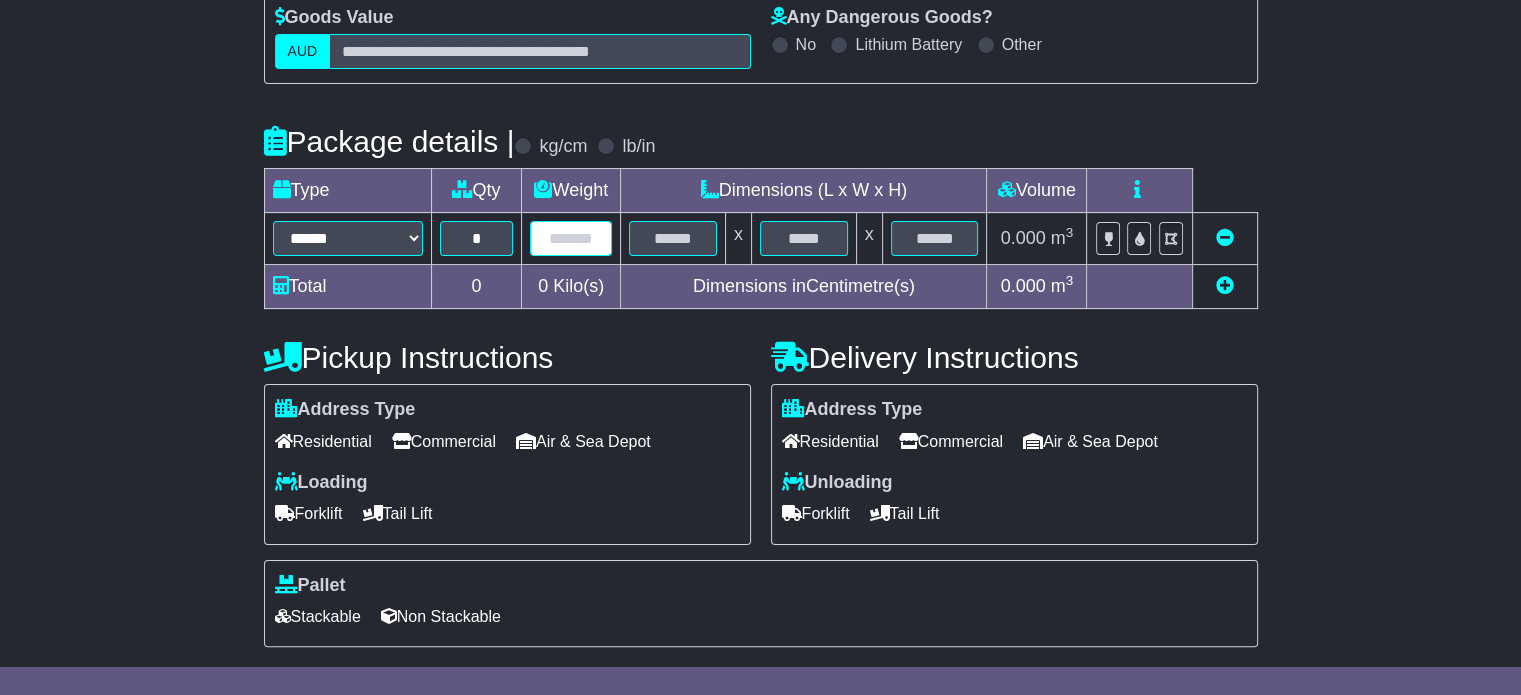 click at bounding box center (571, 238) 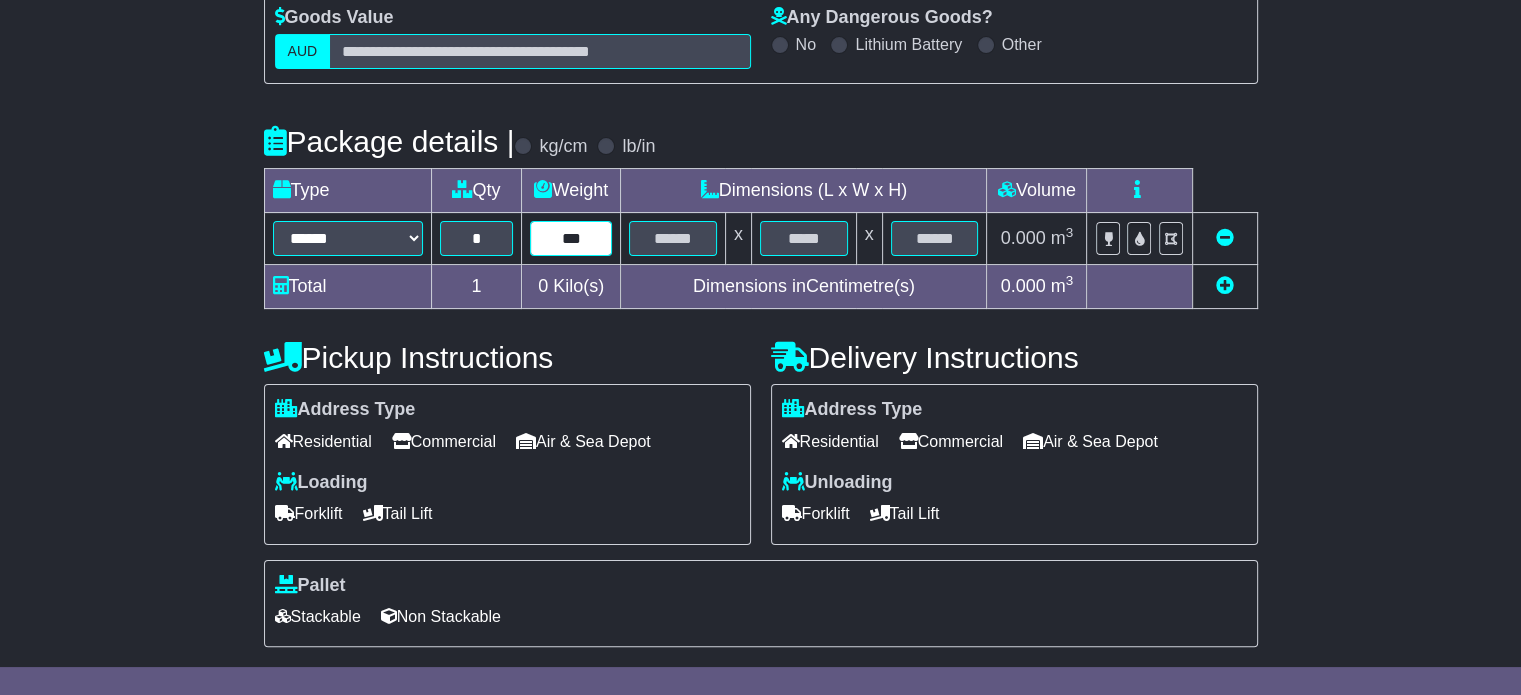type on "***" 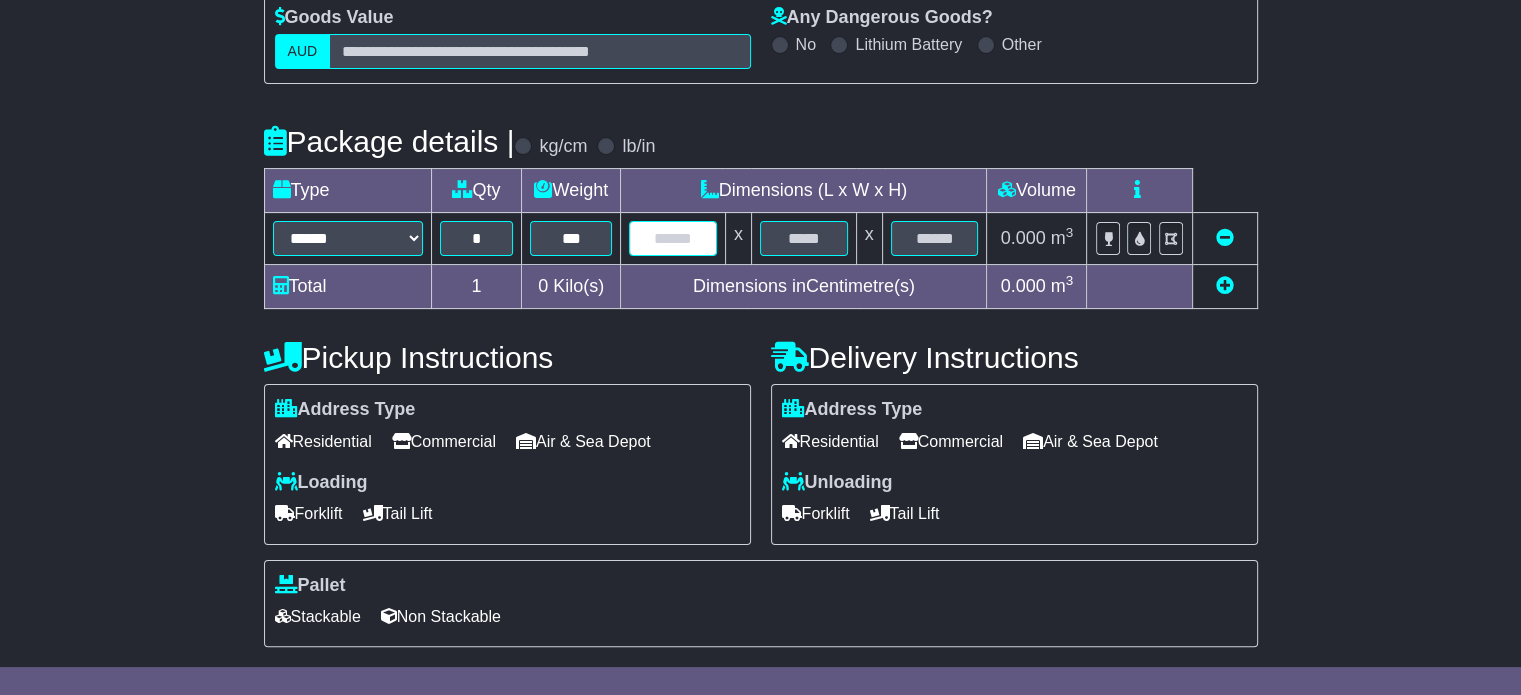 click at bounding box center [673, 238] 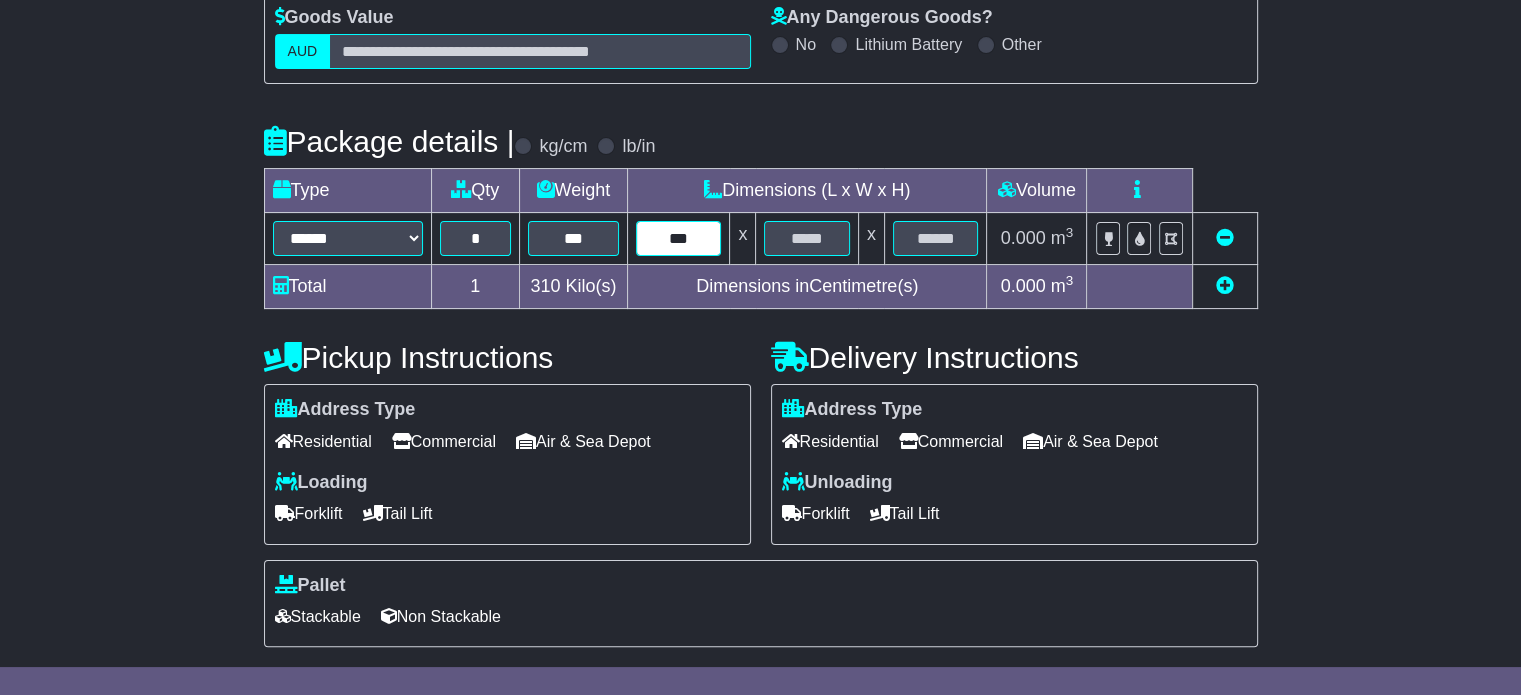 type on "***" 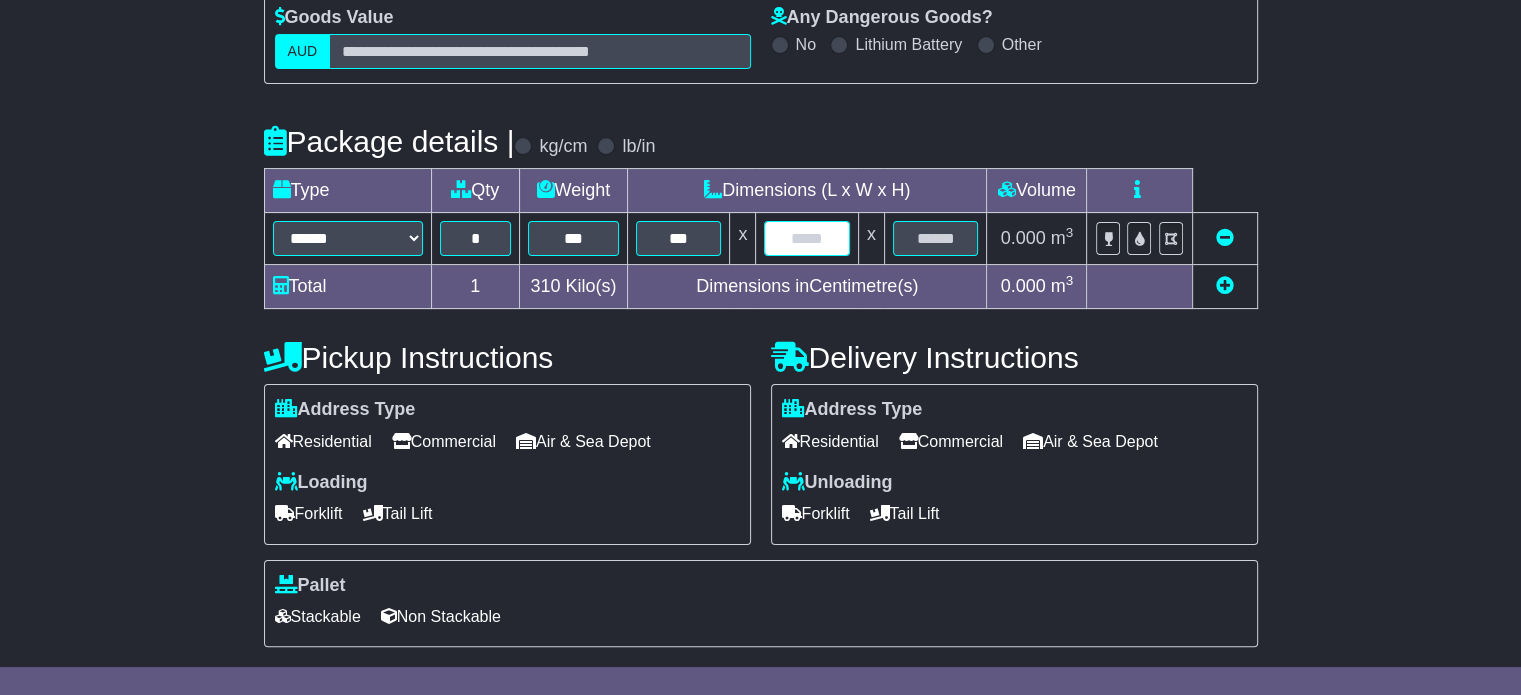 click at bounding box center (806, 238) 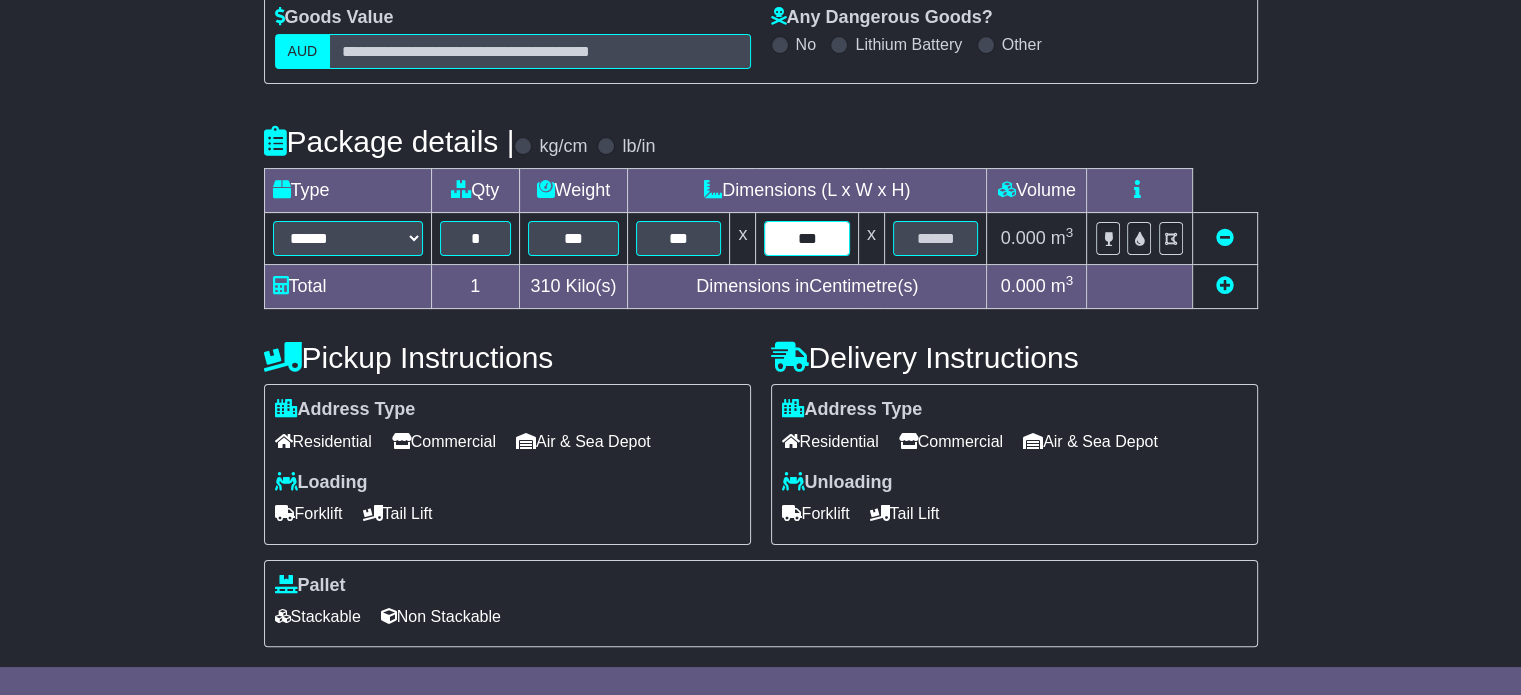 type on "***" 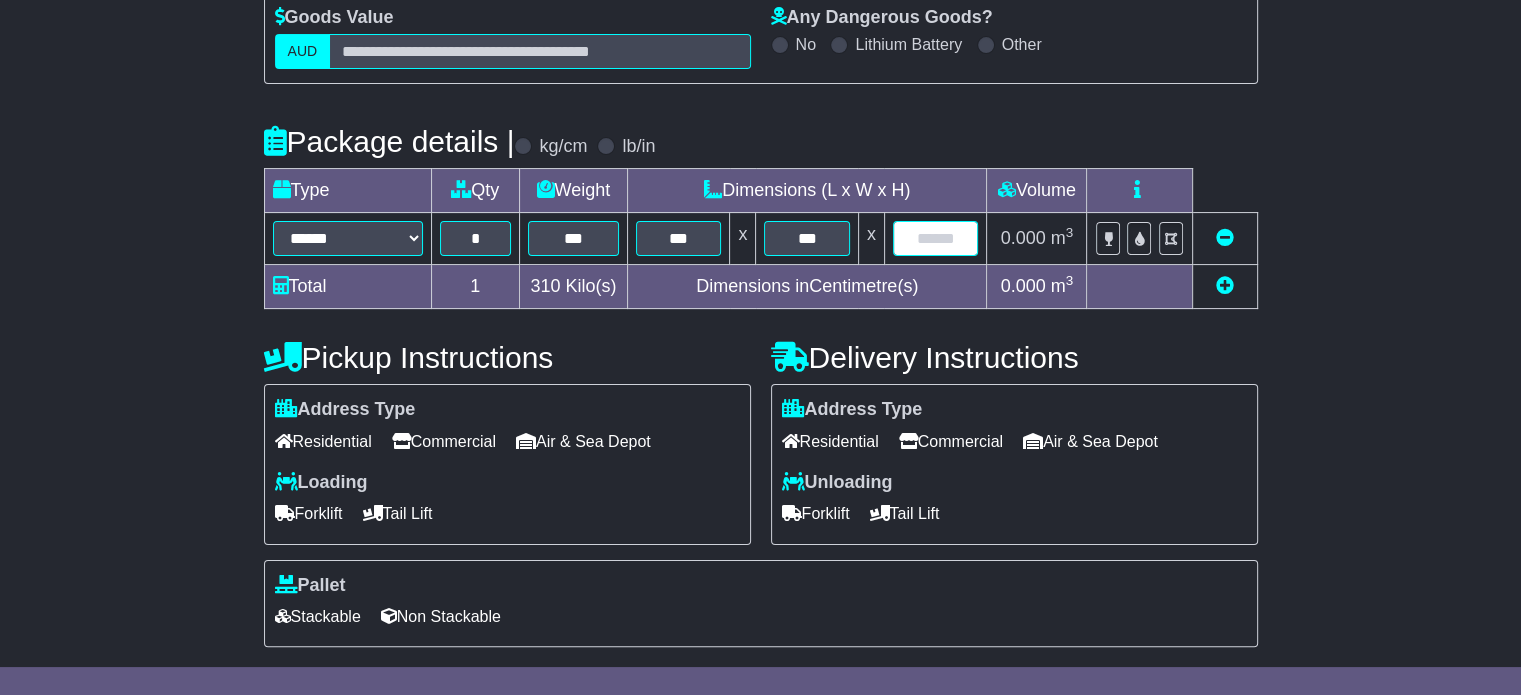 click at bounding box center [936, 238] 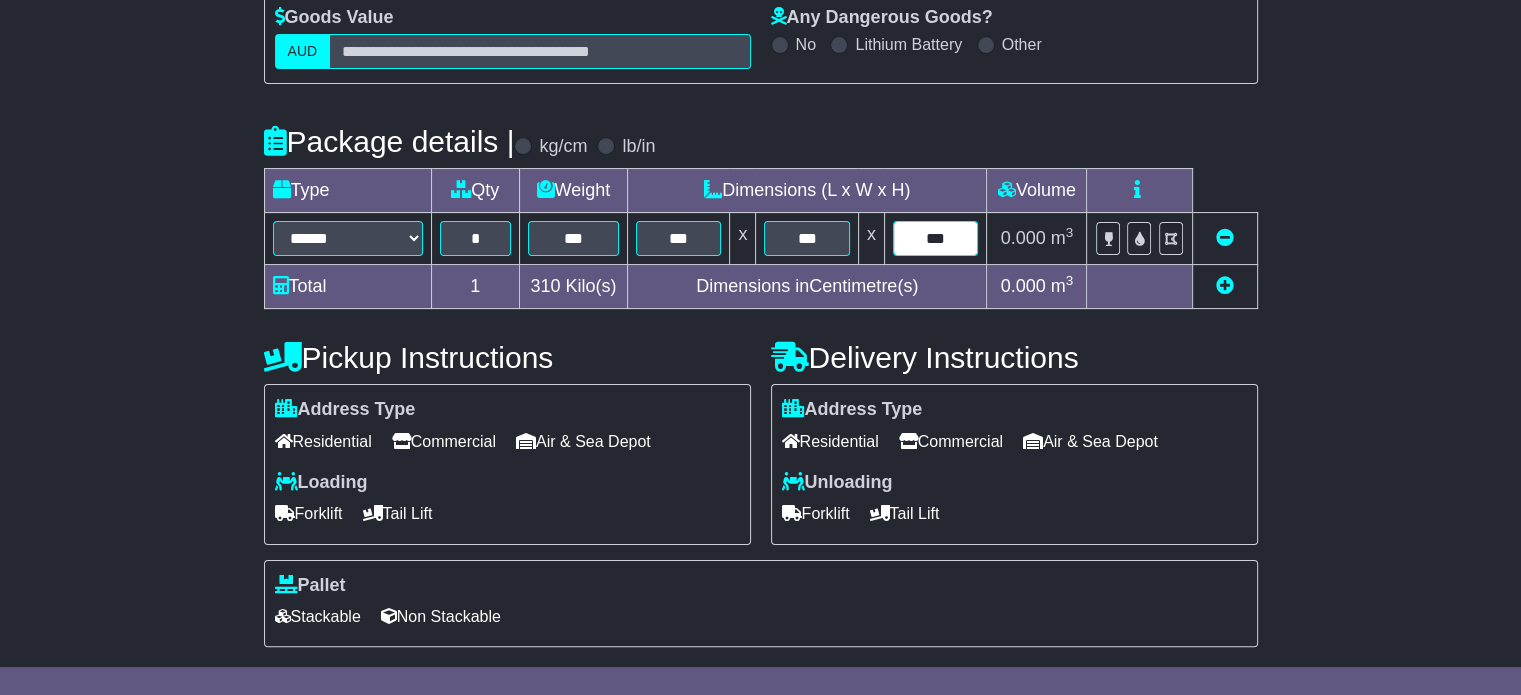 type on "***" 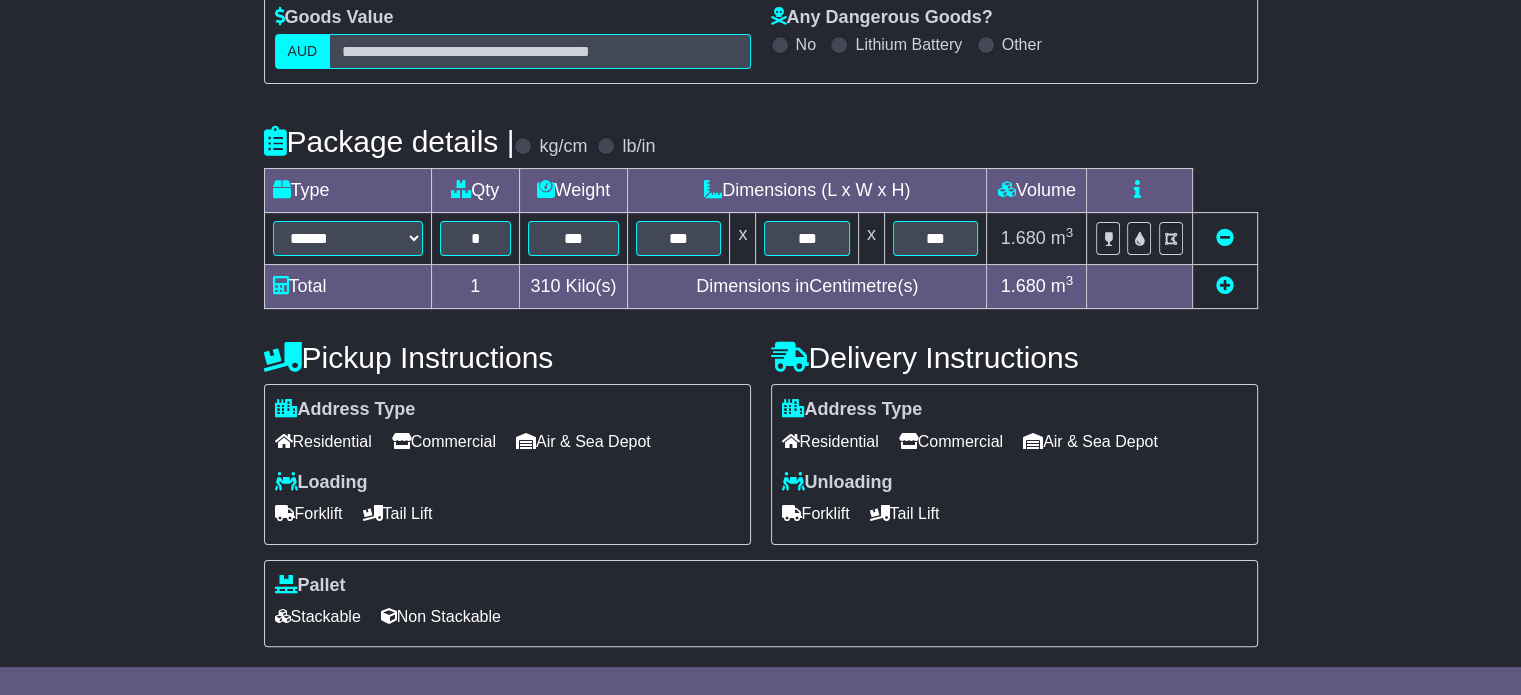 click on "Residential" at bounding box center (323, 441) 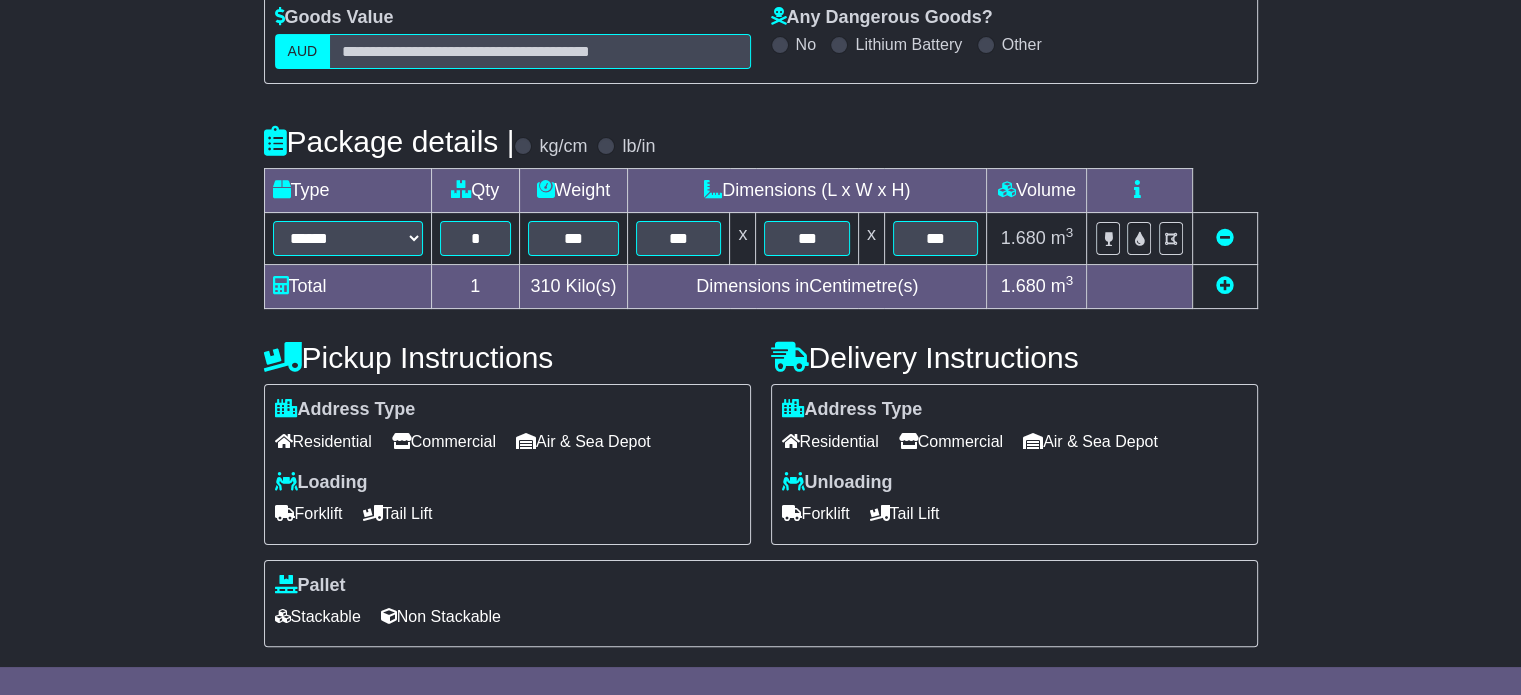 click on "Residential" at bounding box center (830, 441) 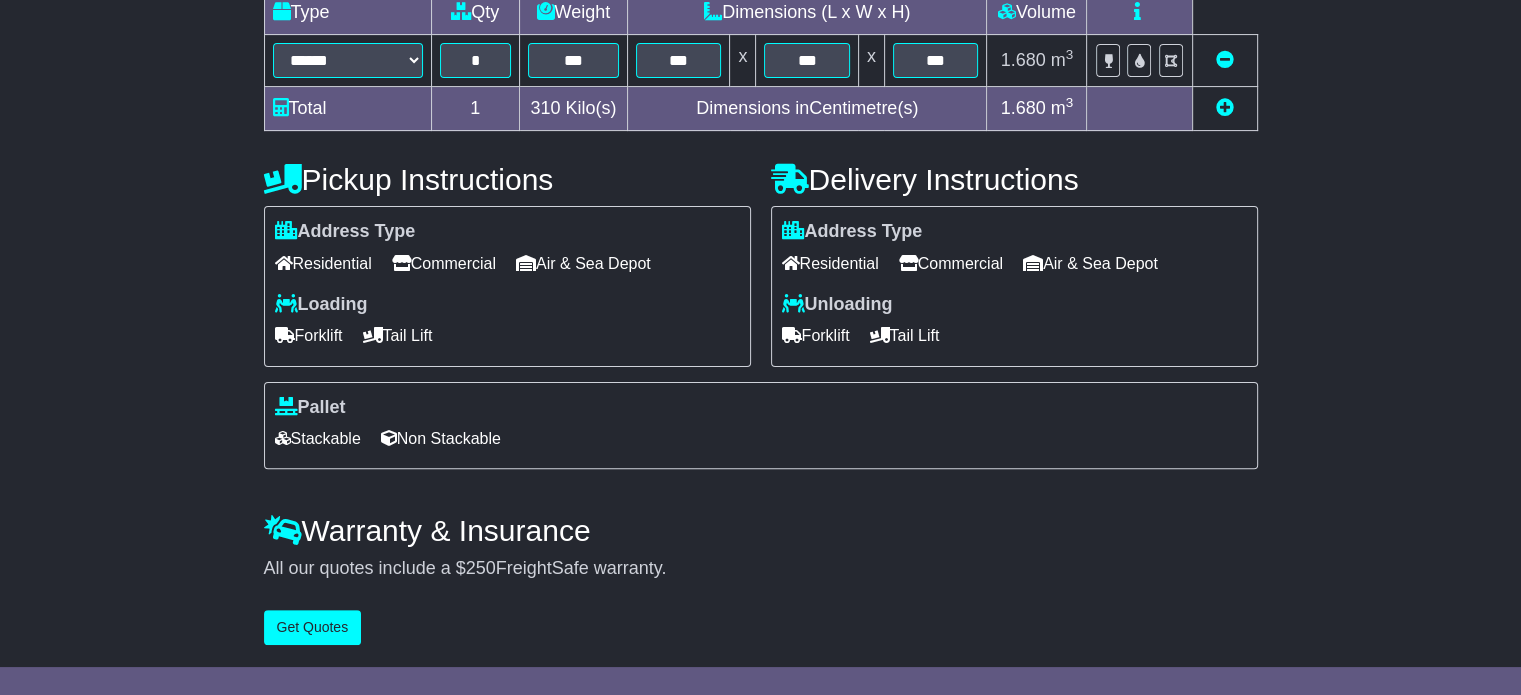 scroll, scrollTop: 540, scrollLeft: 0, axis: vertical 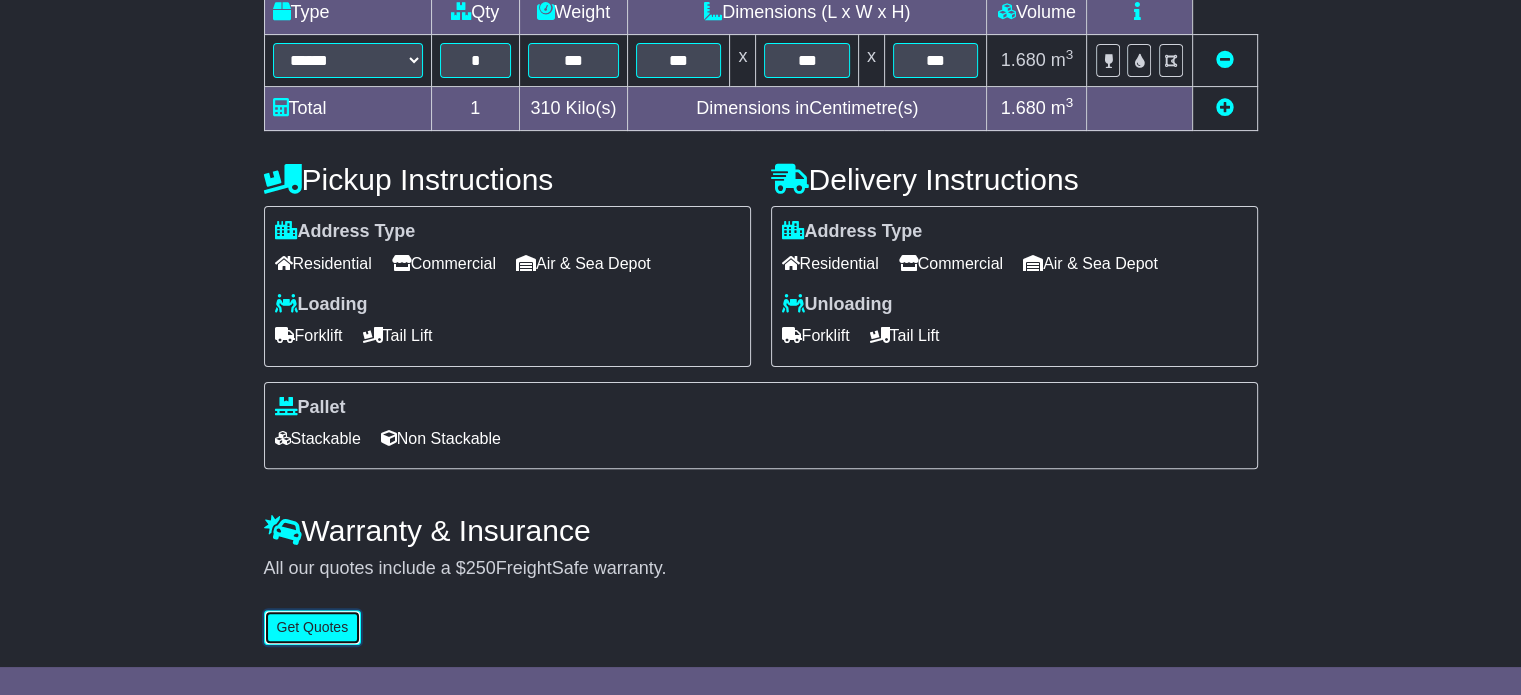 click on "Get Quotes" at bounding box center (313, 627) 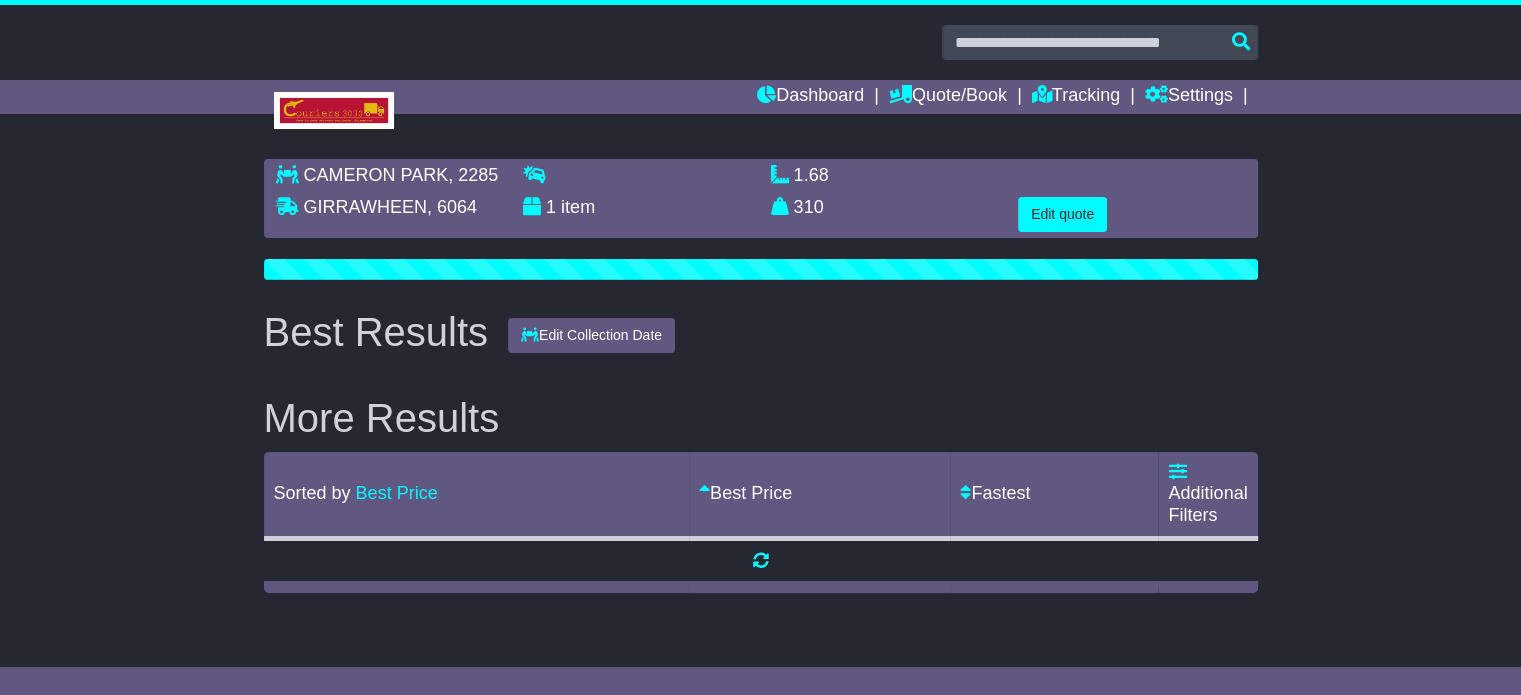 scroll, scrollTop: 0, scrollLeft: 0, axis: both 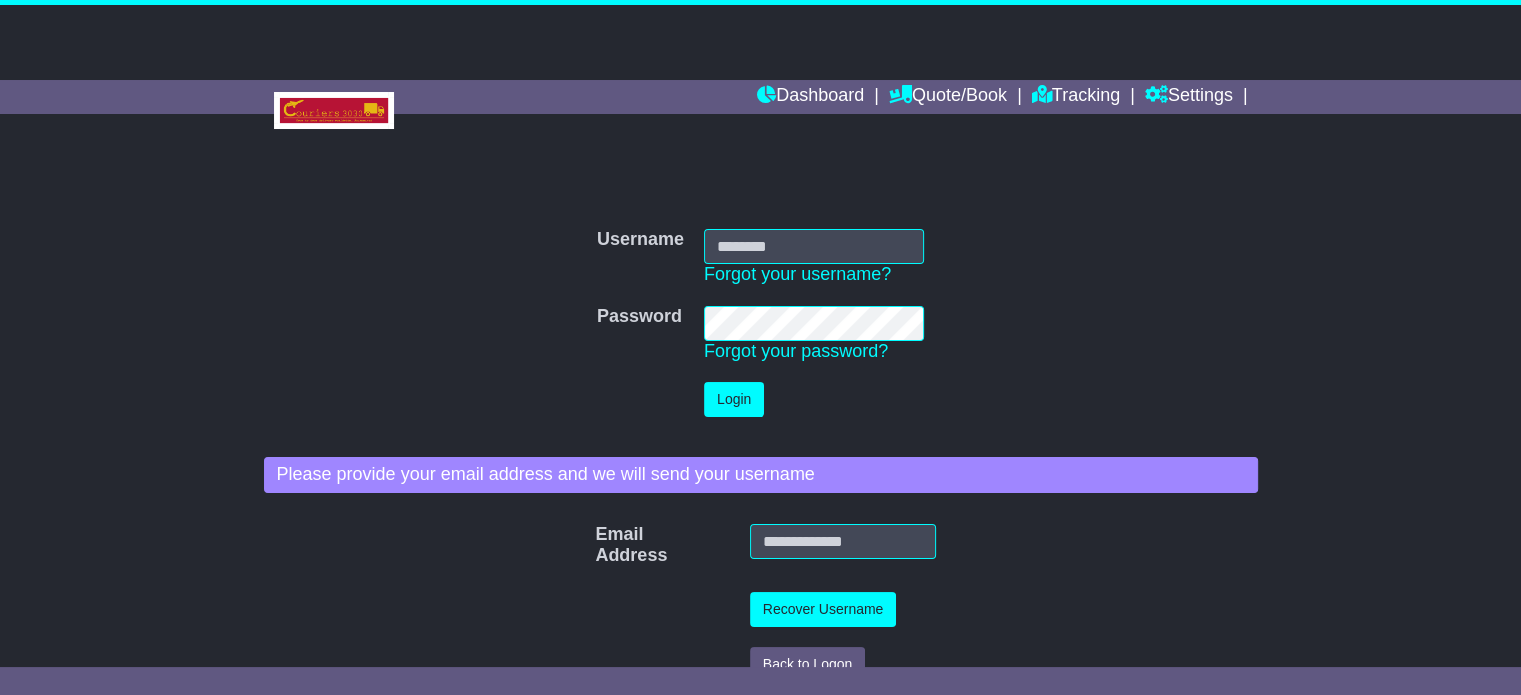 type on "**********" 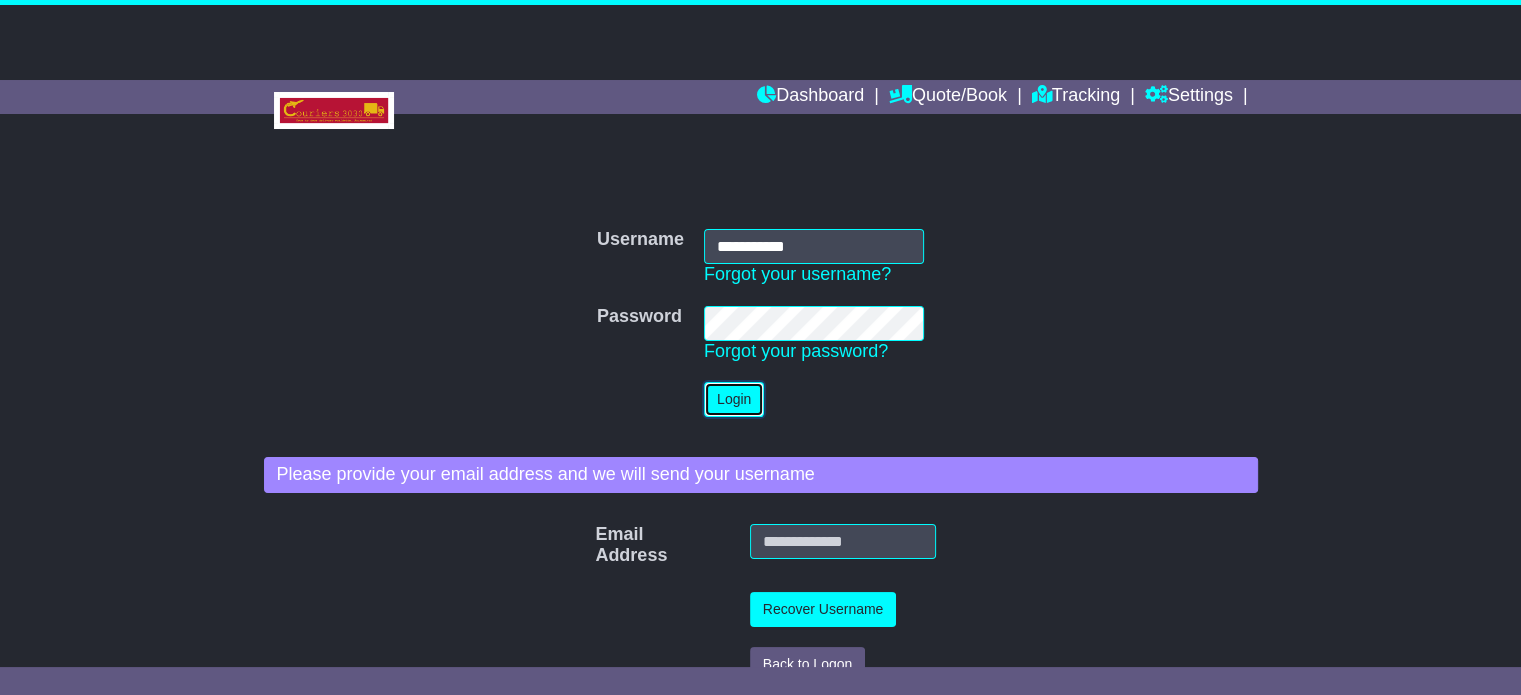 click on "Login" at bounding box center [734, 399] 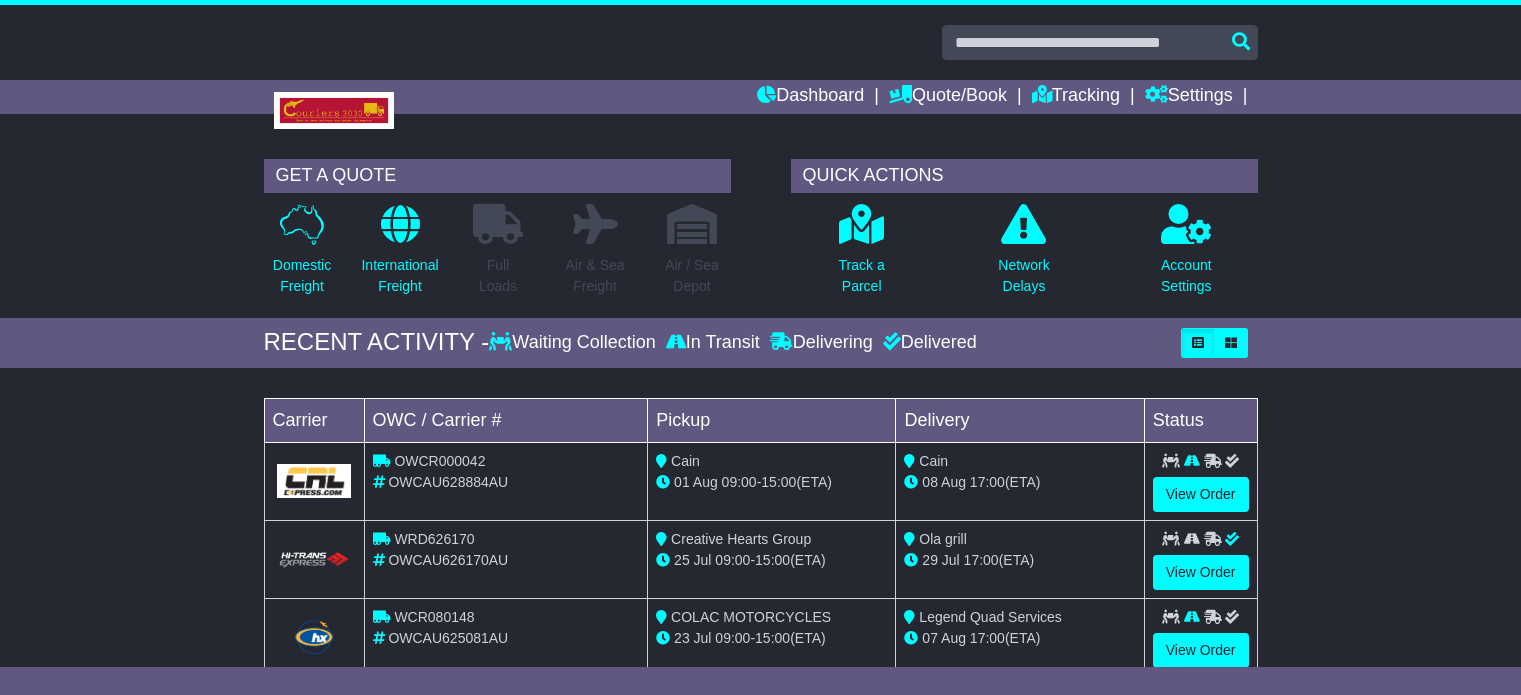 scroll, scrollTop: 0, scrollLeft: 0, axis: both 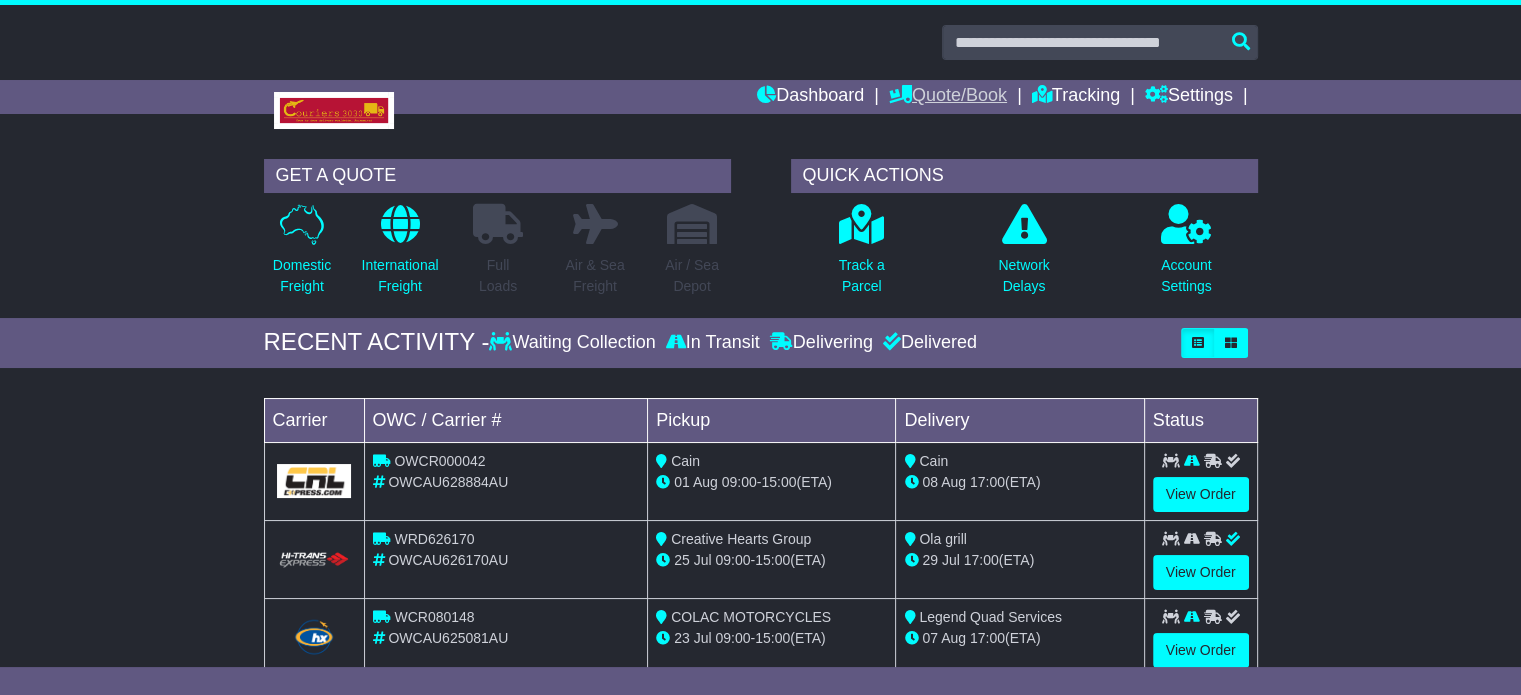click on "Quote/Book" at bounding box center [948, 97] 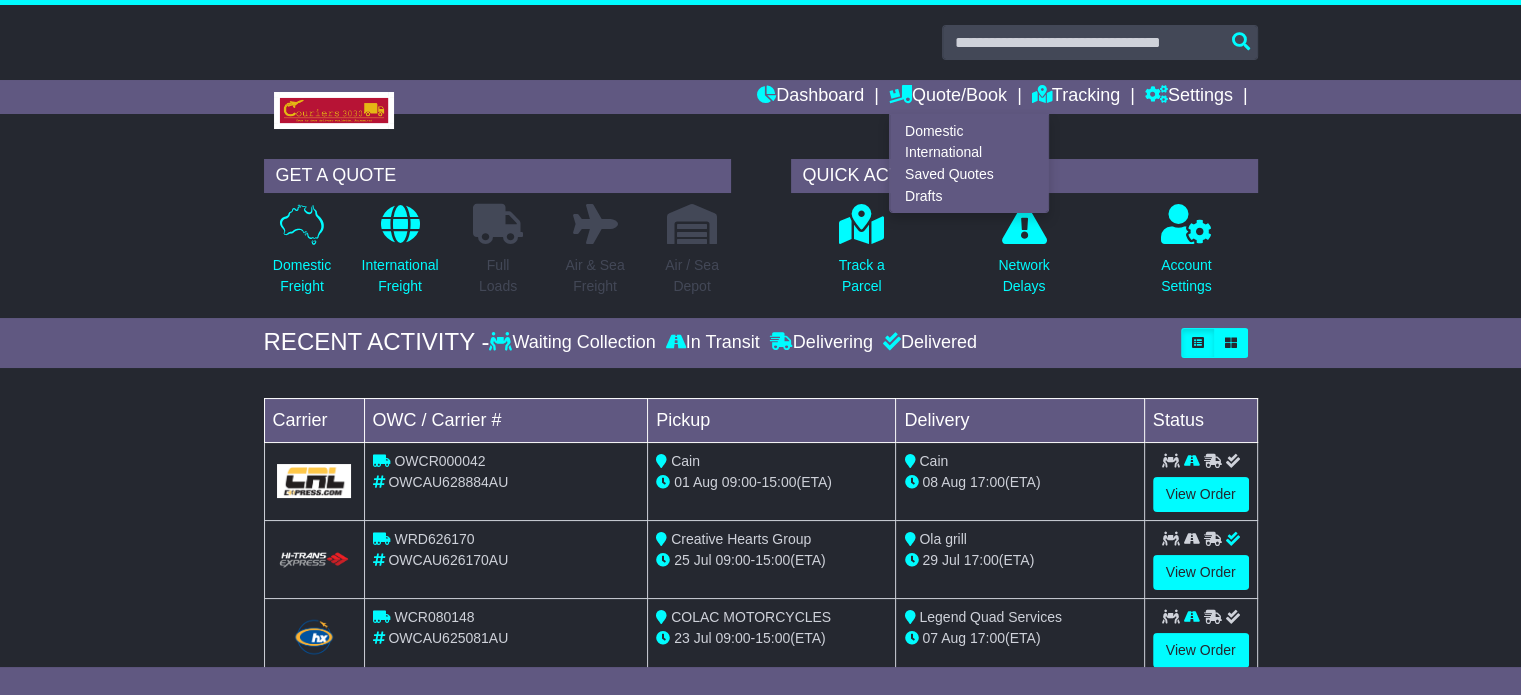 click on "Domestic
International
Saved Quotes
Drafts" at bounding box center [969, 163] 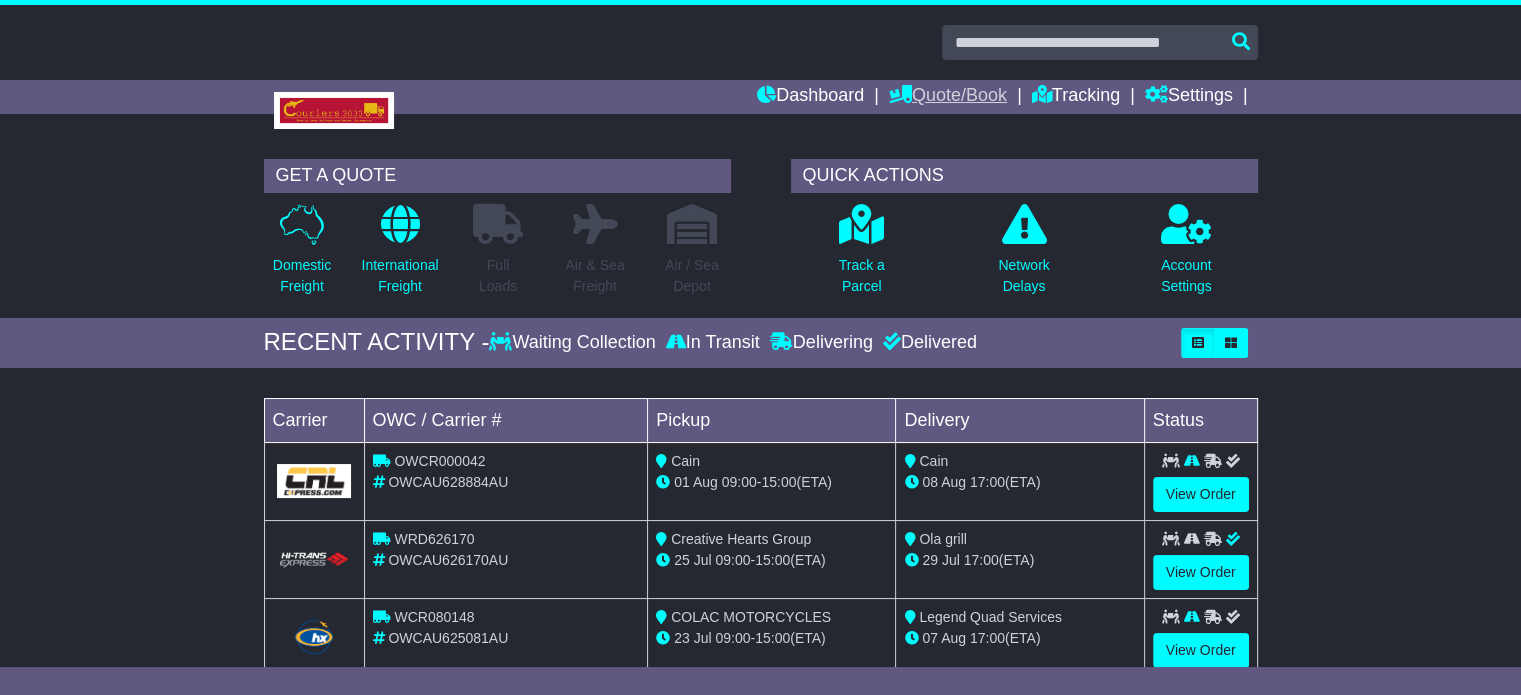 click on "Quote/Book" at bounding box center (948, 97) 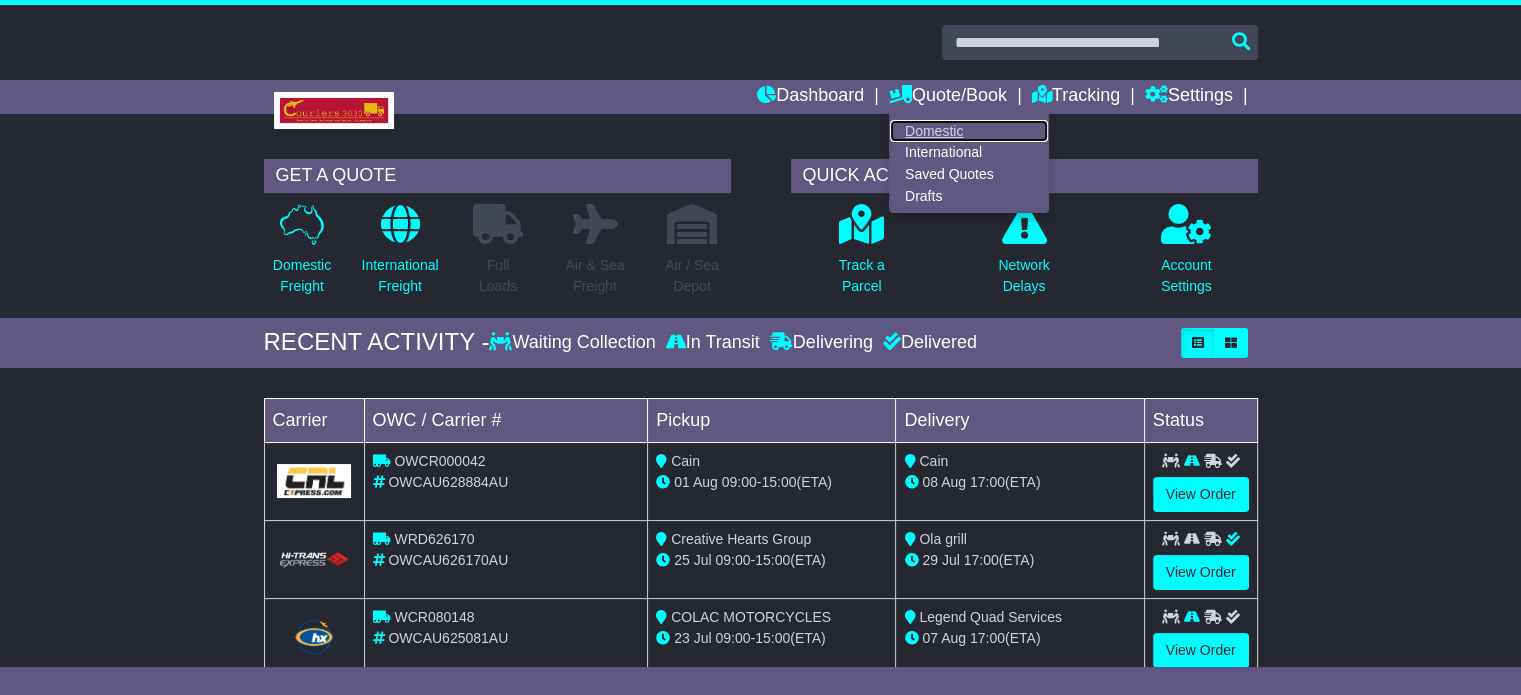 click on "Domestic" at bounding box center (969, 131) 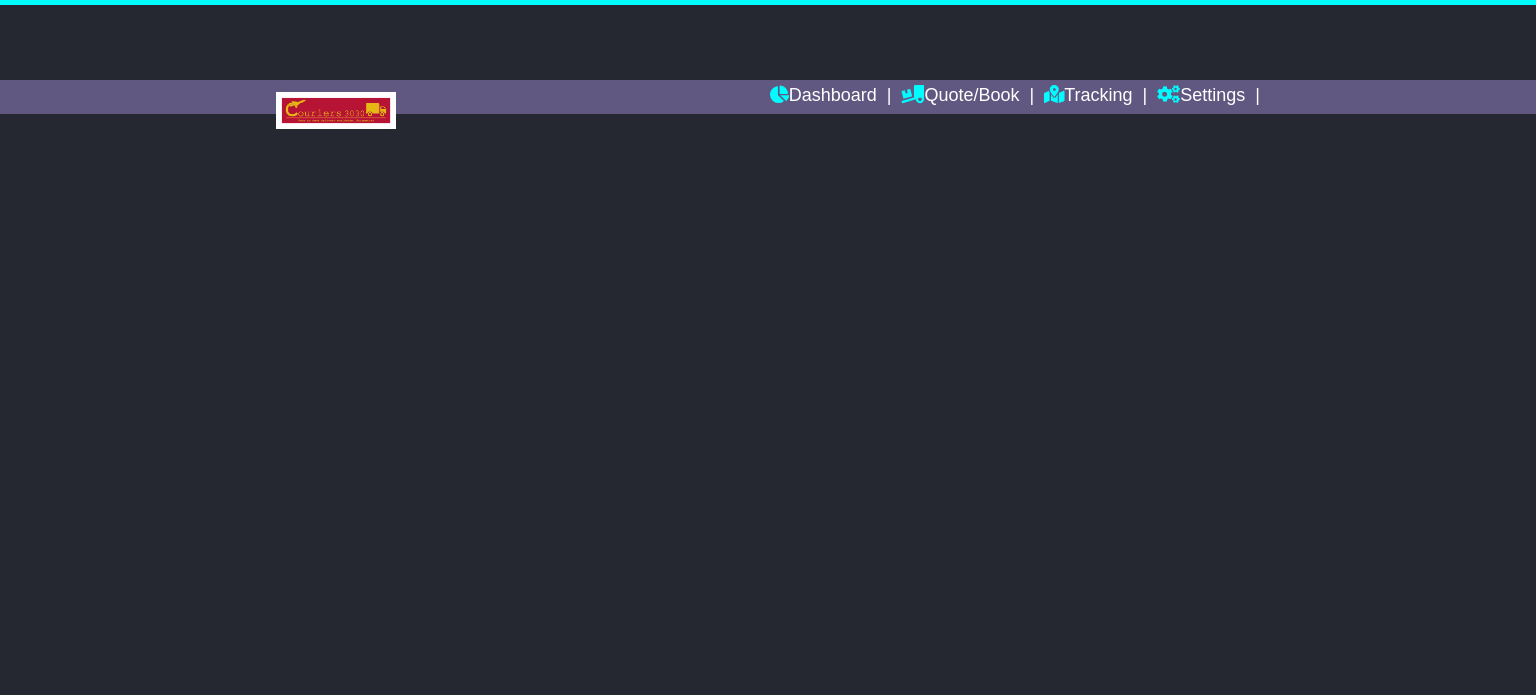 scroll, scrollTop: 0, scrollLeft: 0, axis: both 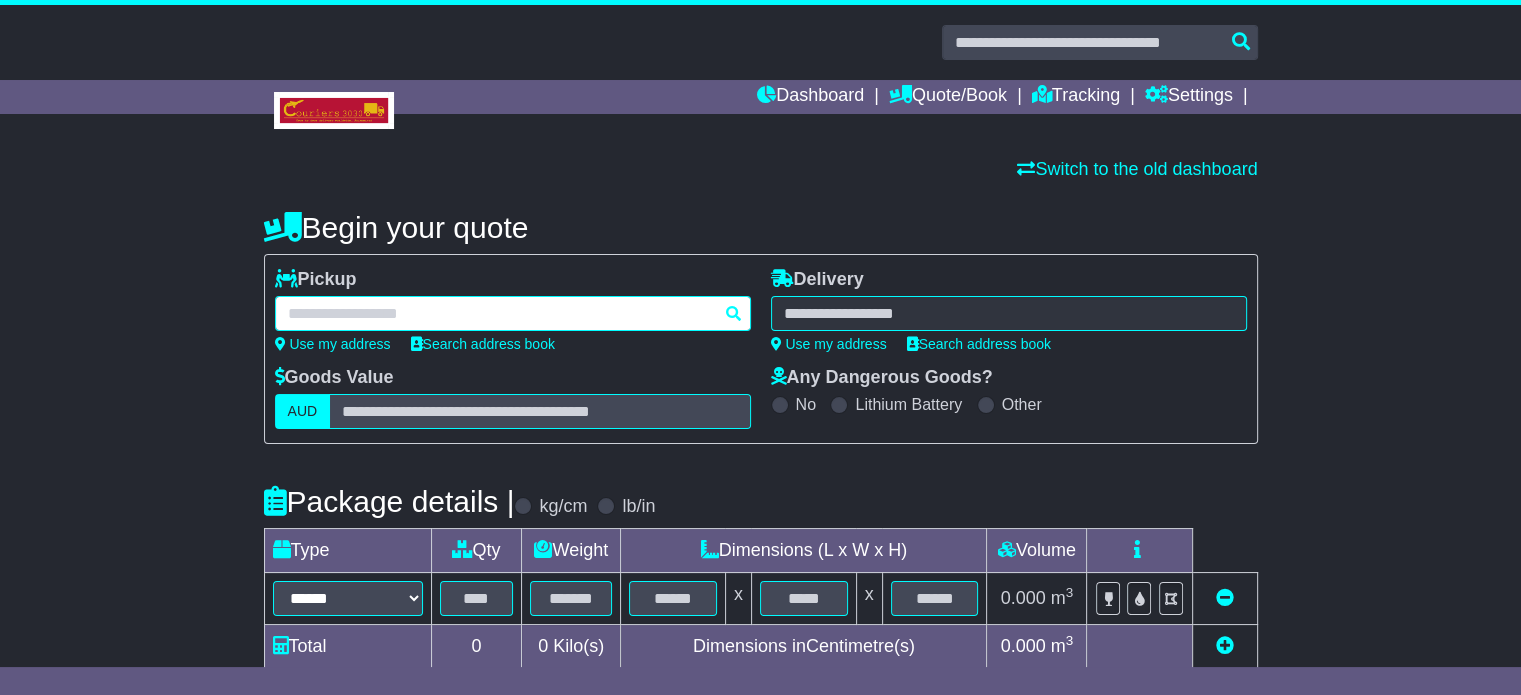 click at bounding box center [513, 313] 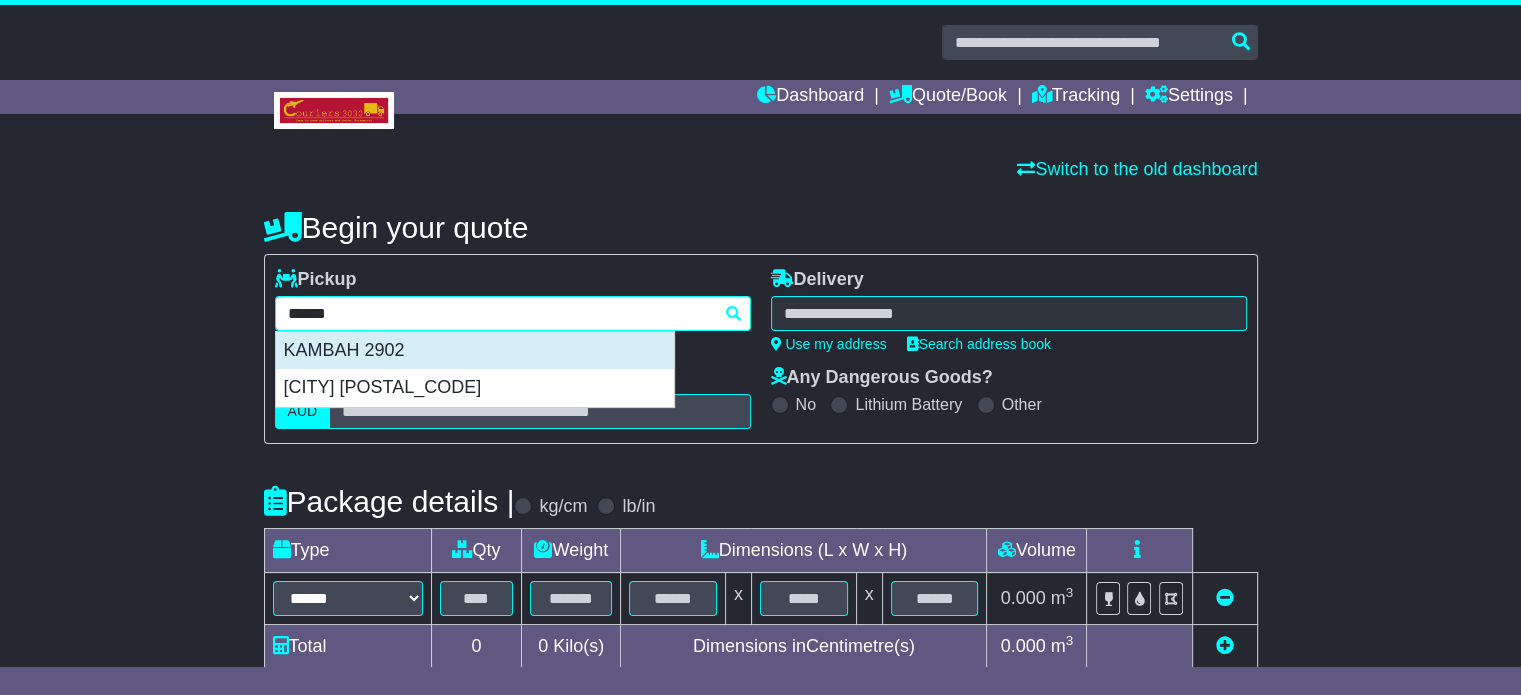 click on "KAMBAH 2902" at bounding box center [475, 351] 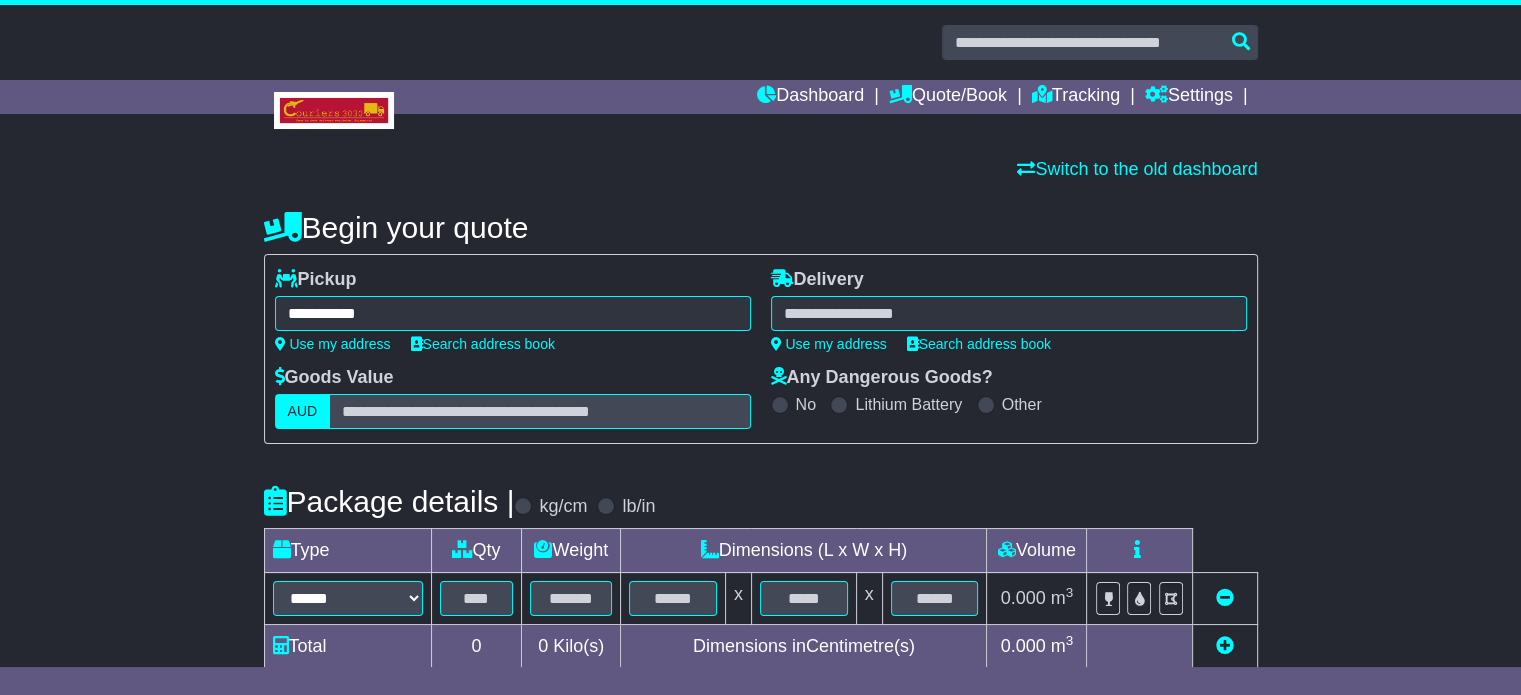 type on "**********" 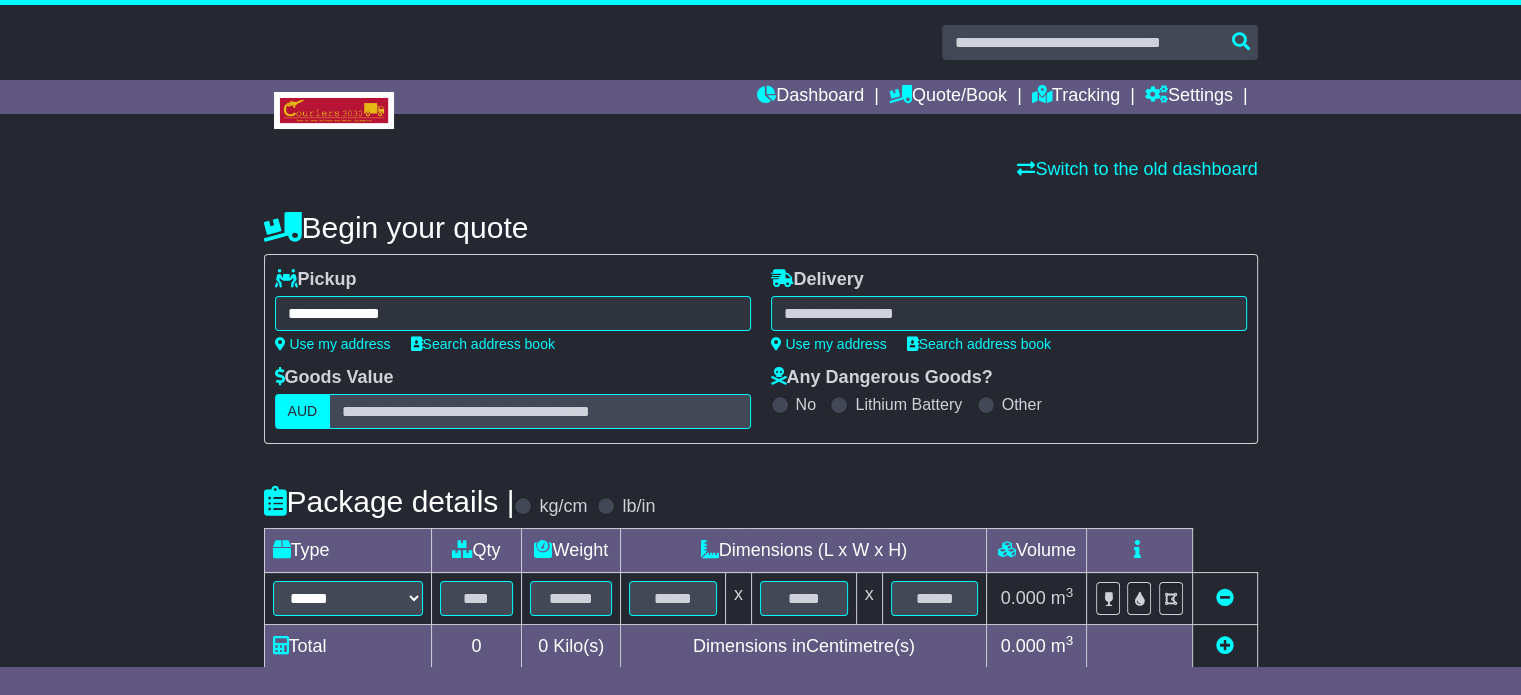 click at bounding box center [1009, 313] 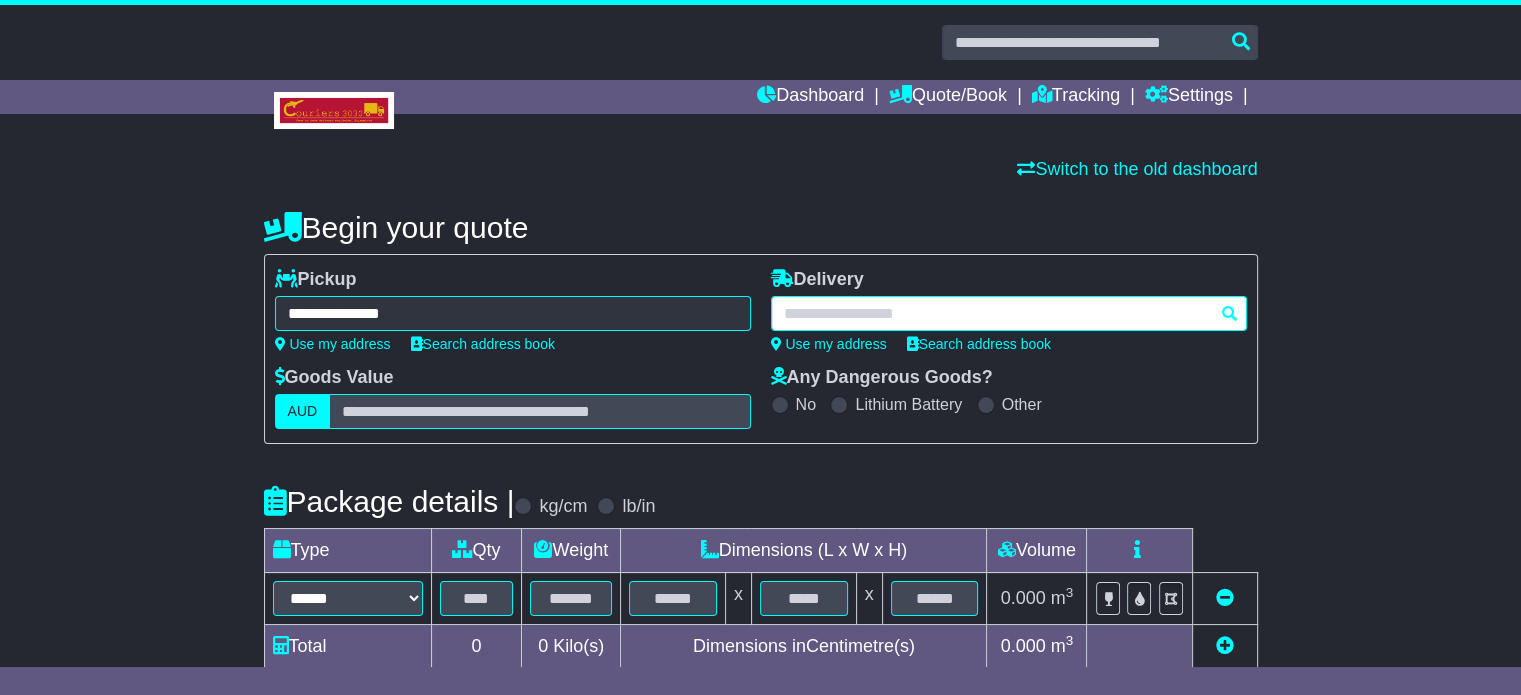 paste on "**********" 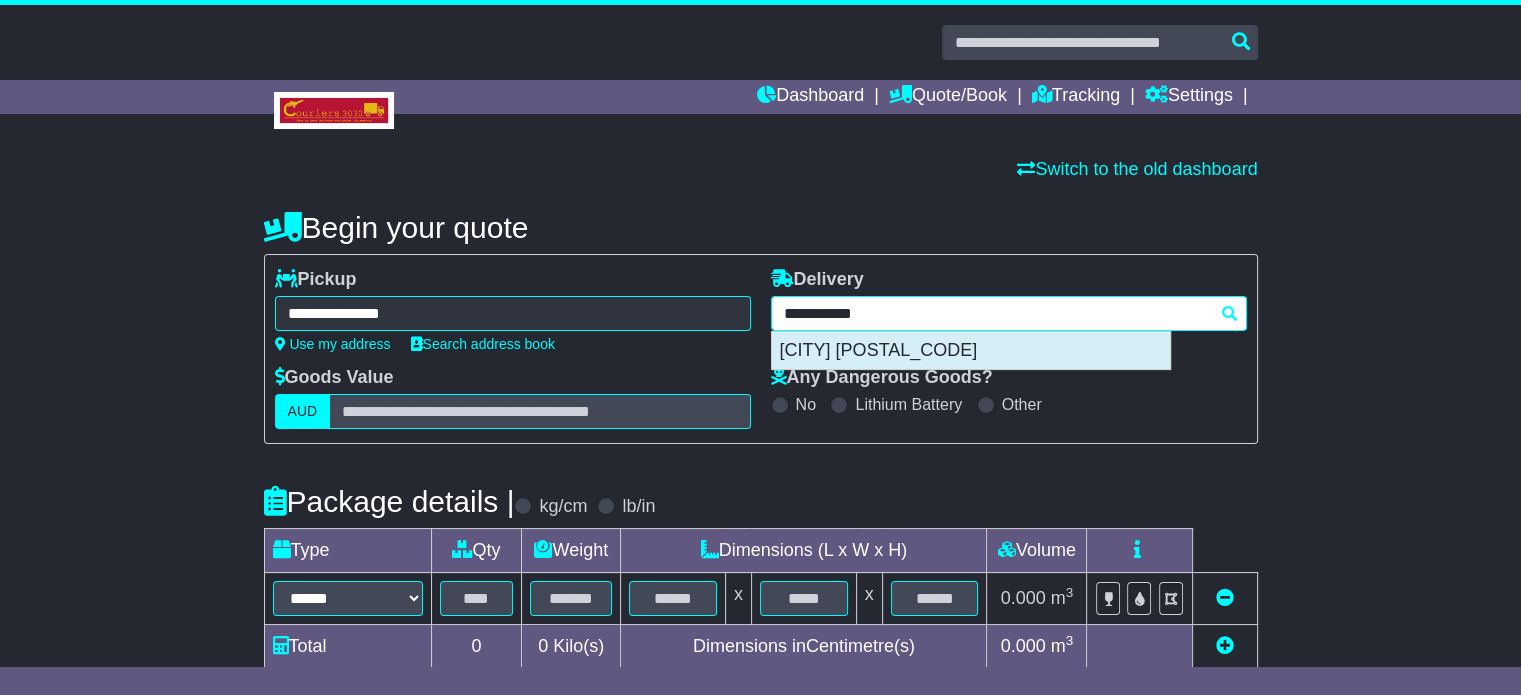 click on "MOOROOLBARK 3138" at bounding box center [971, 351] 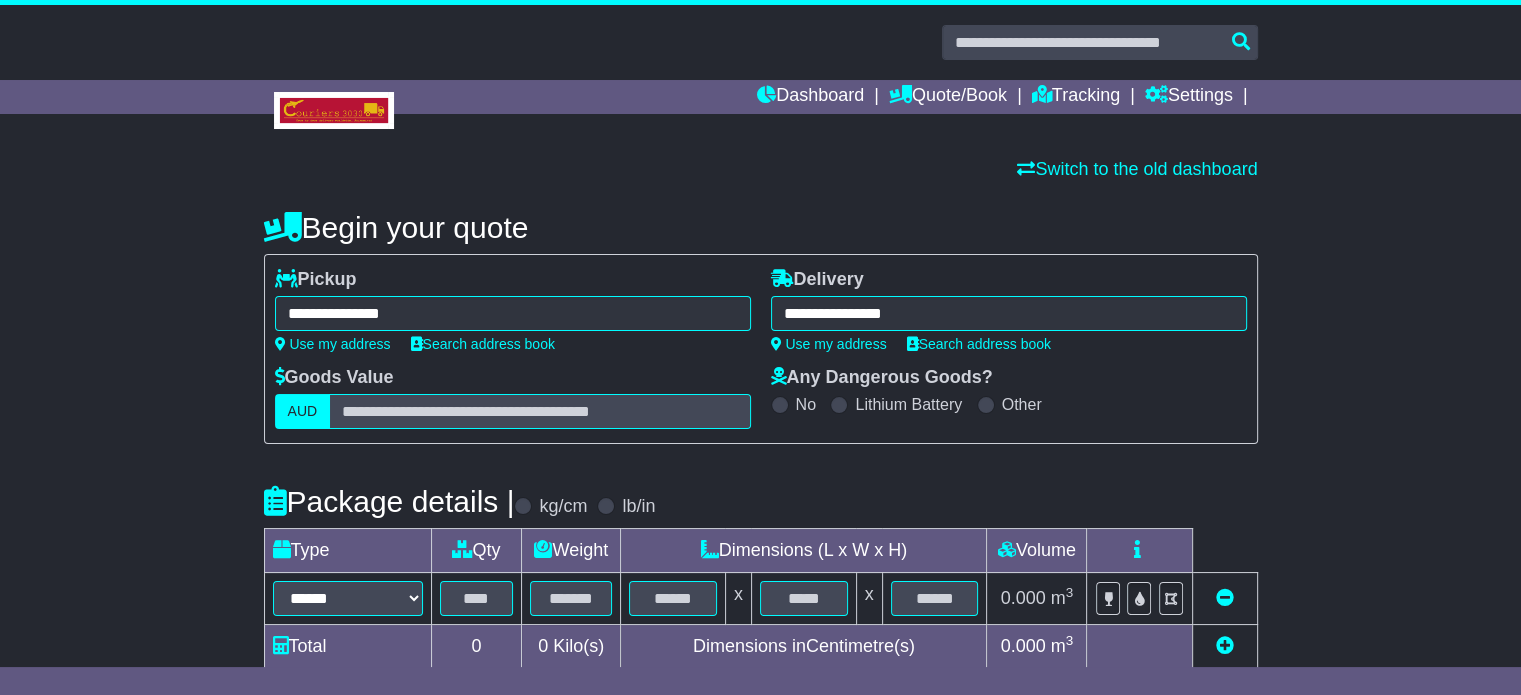 type on "**********" 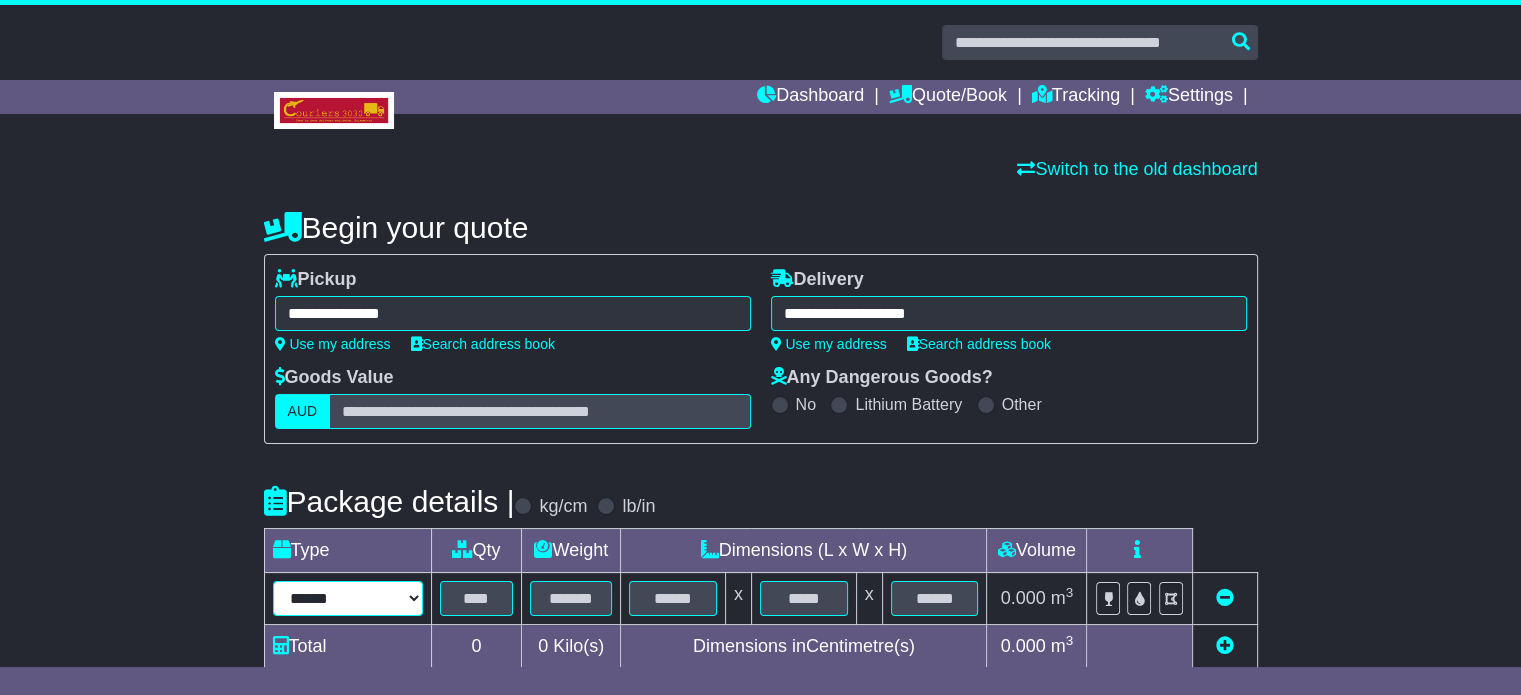 click on "****** ****** *** ******** ***** **** **** ****** *** *******" at bounding box center (348, 598) 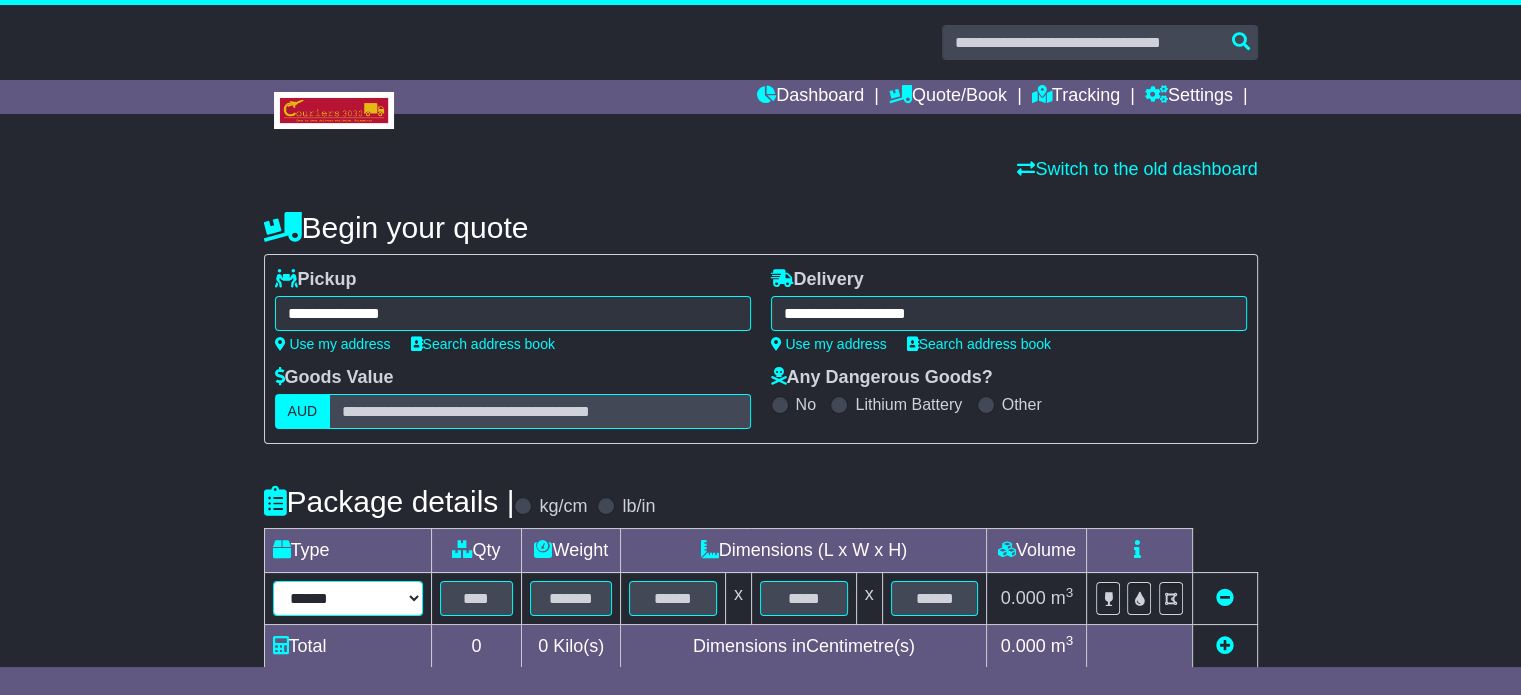 select on "*****" 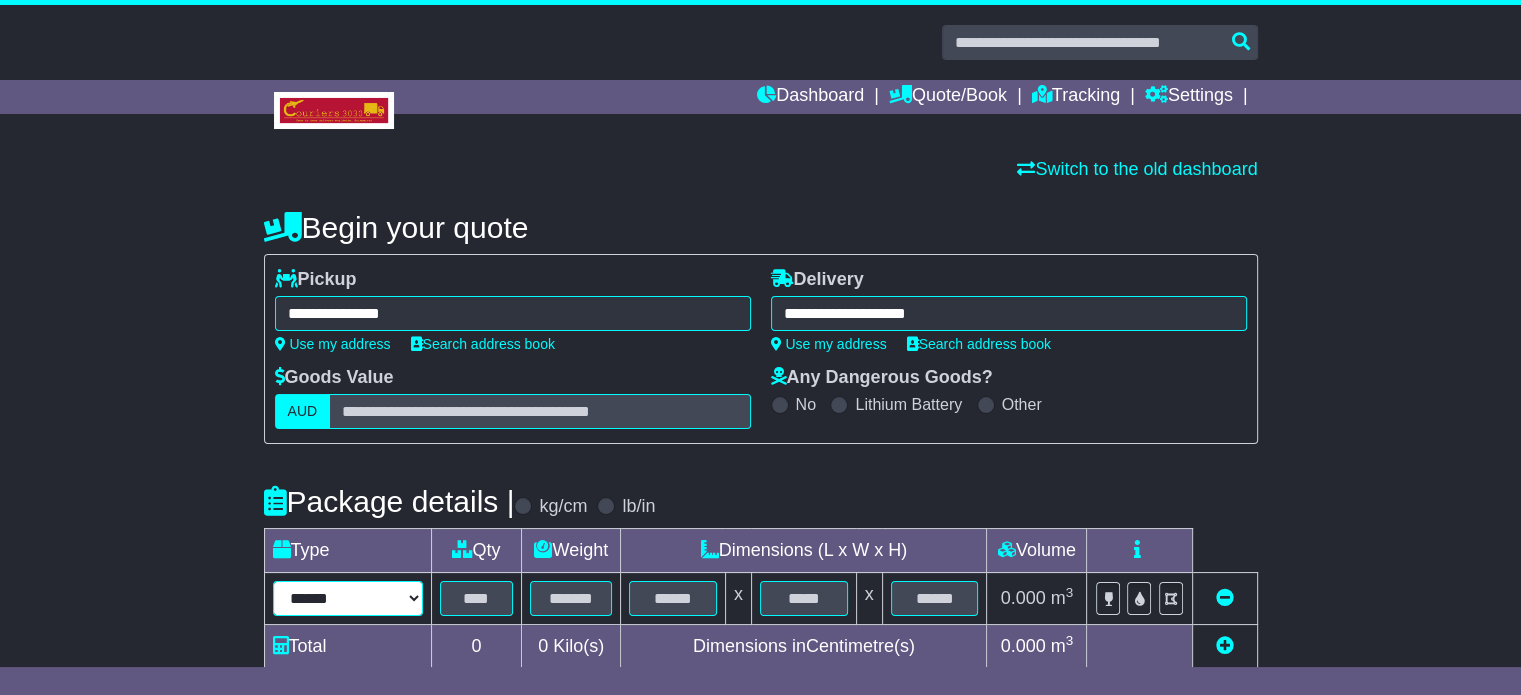 click on "****** ****** *** ******** ***** **** **** ****** *** *******" at bounding box center (348, 598) 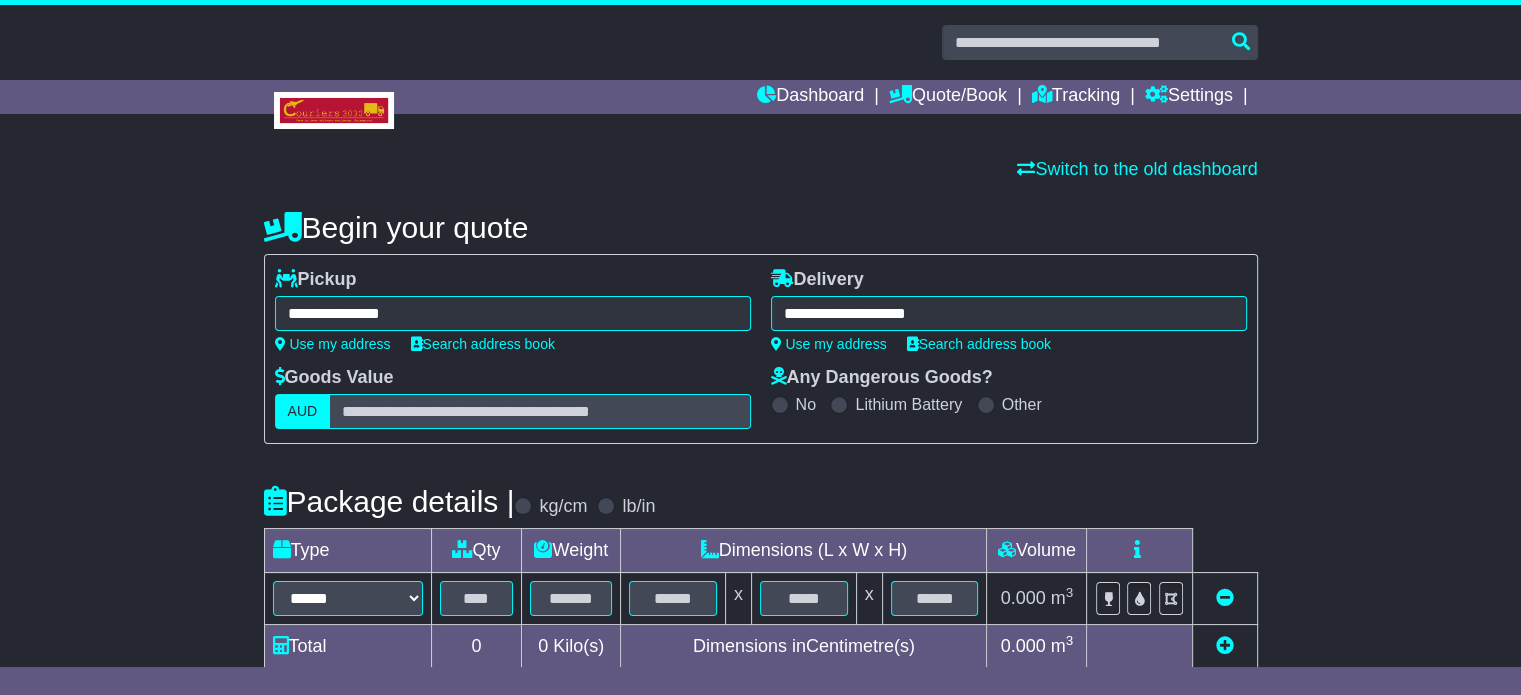 click on "Package details |
kg/cm
lb/in" at bounding box center [761, 501] 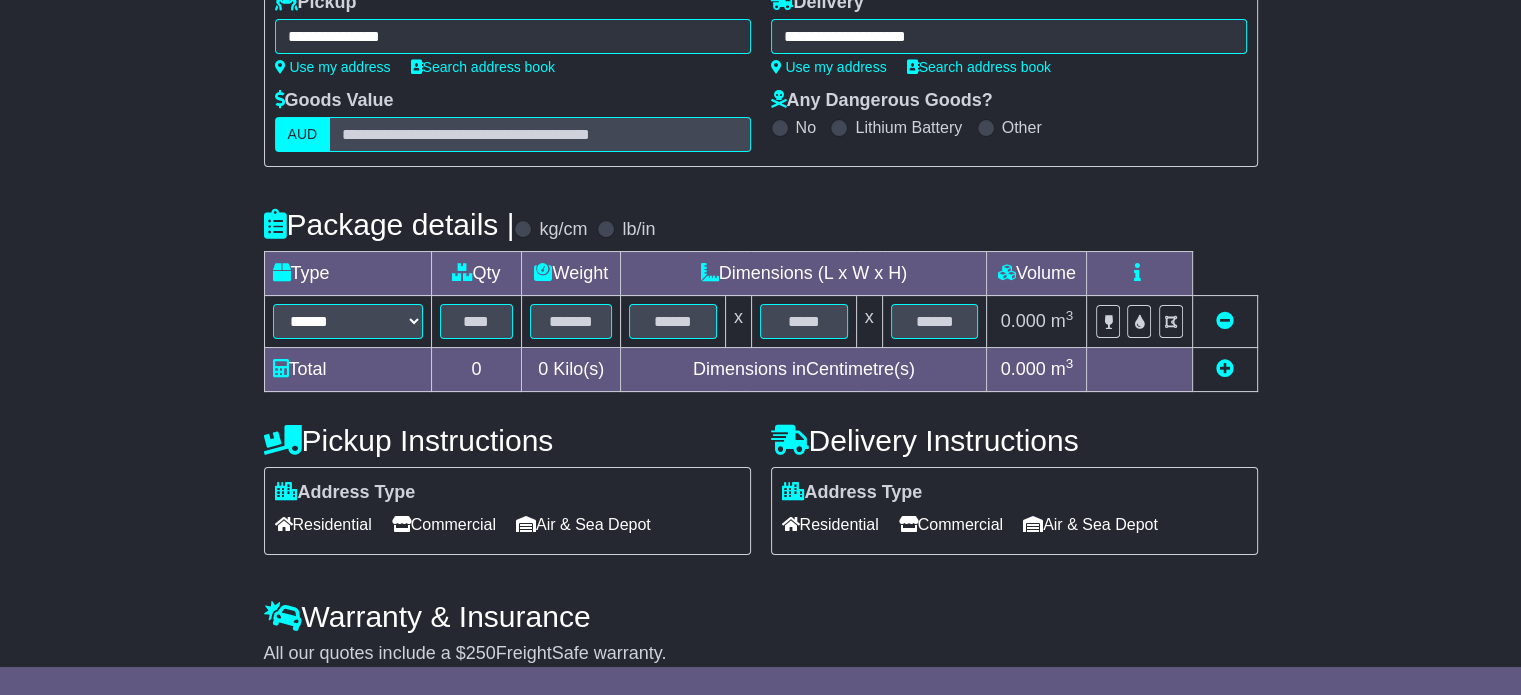 scroll, scrollTop: 320, scrollLeft: 0, axis: vertical 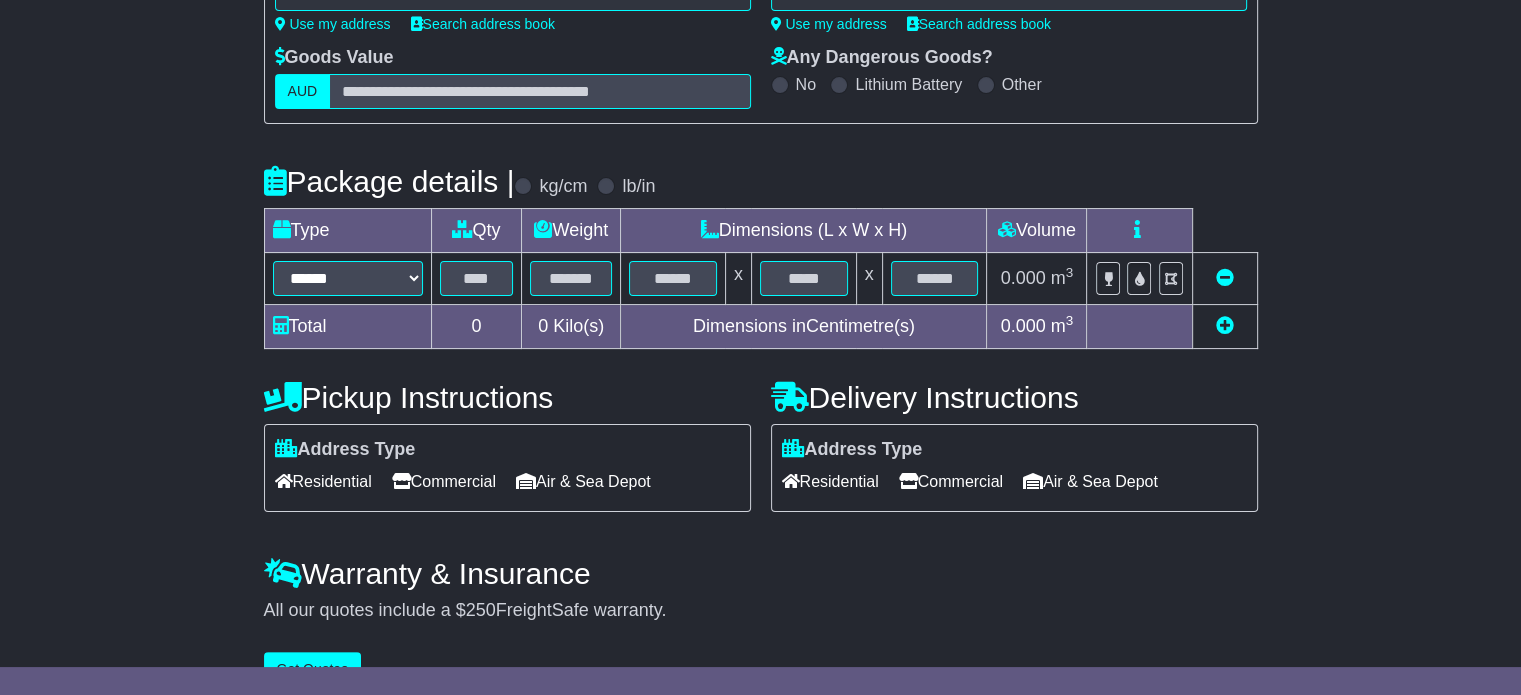 click at bounding box center (476, 279) 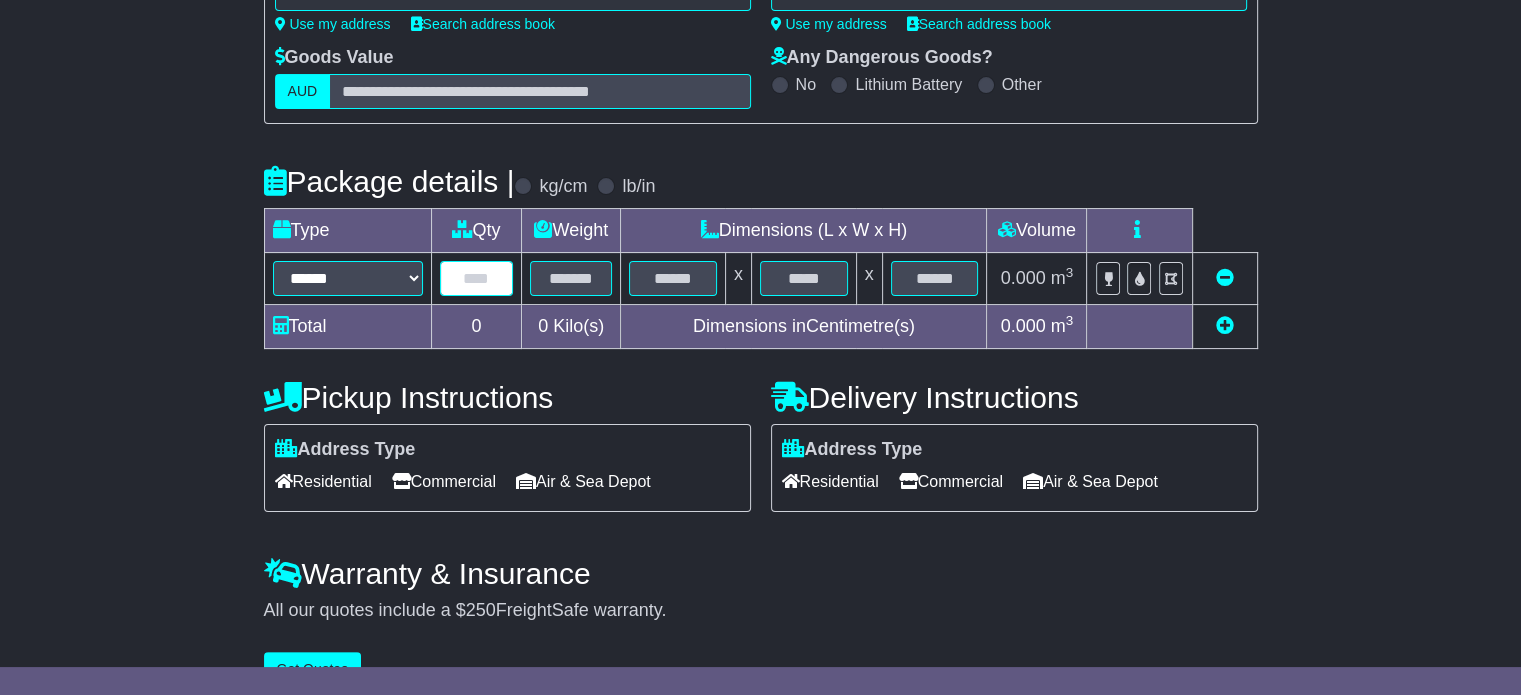 click at bounding box center [477, 278] 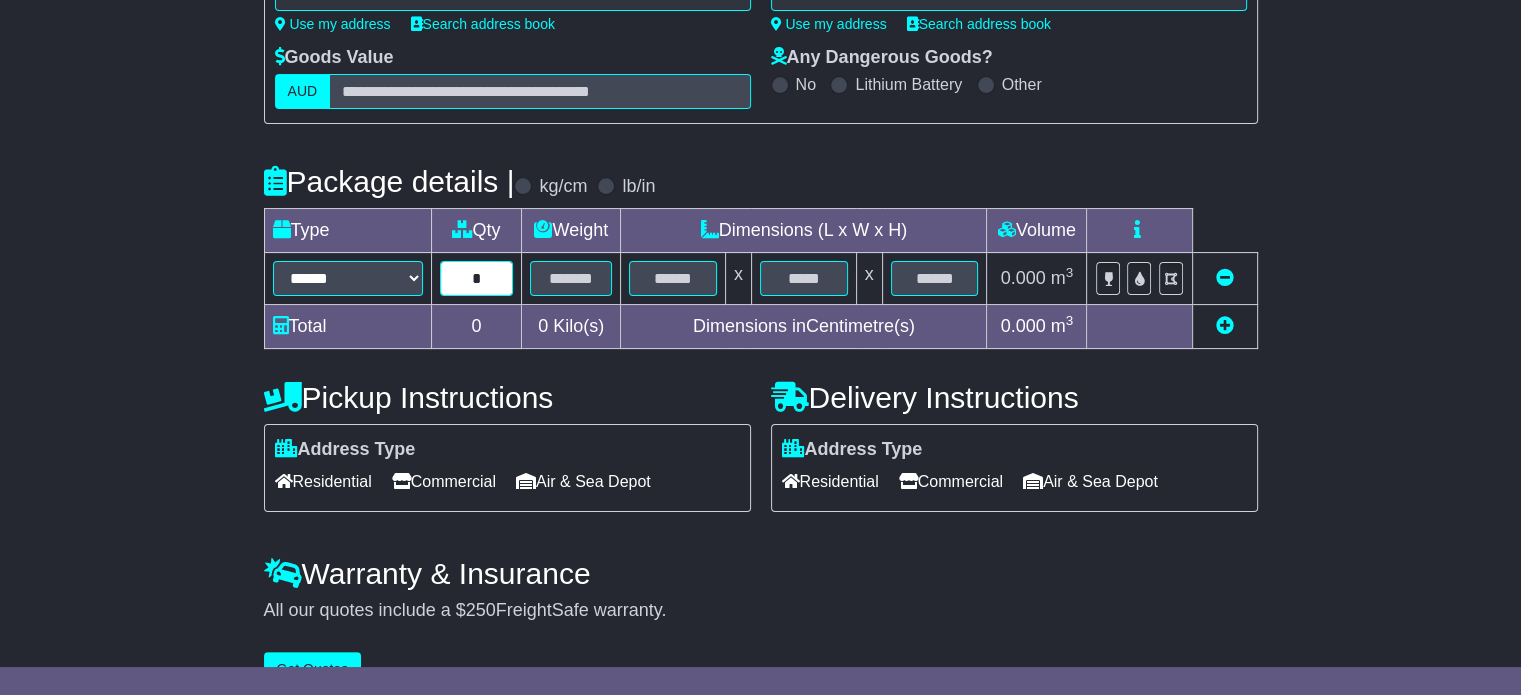 type on "*" 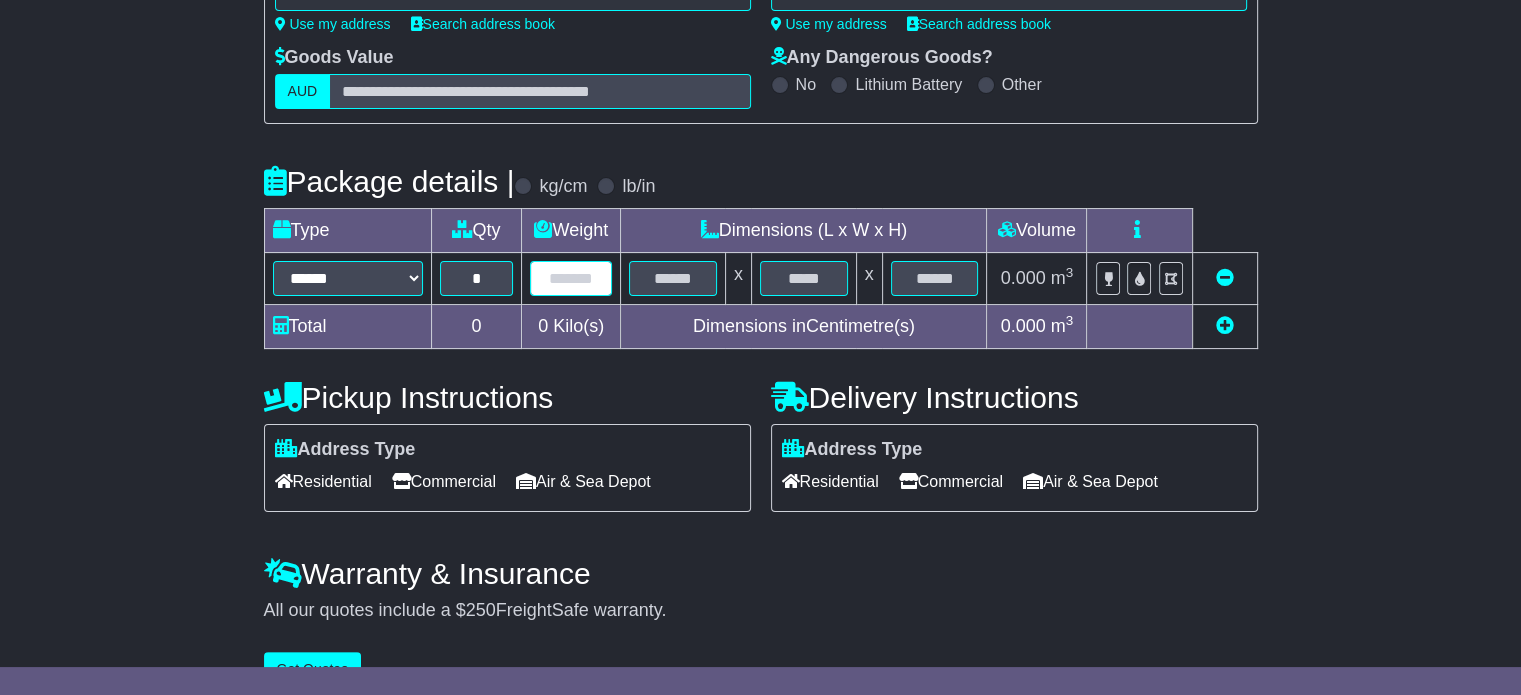 click at bounding box center (571, 278) 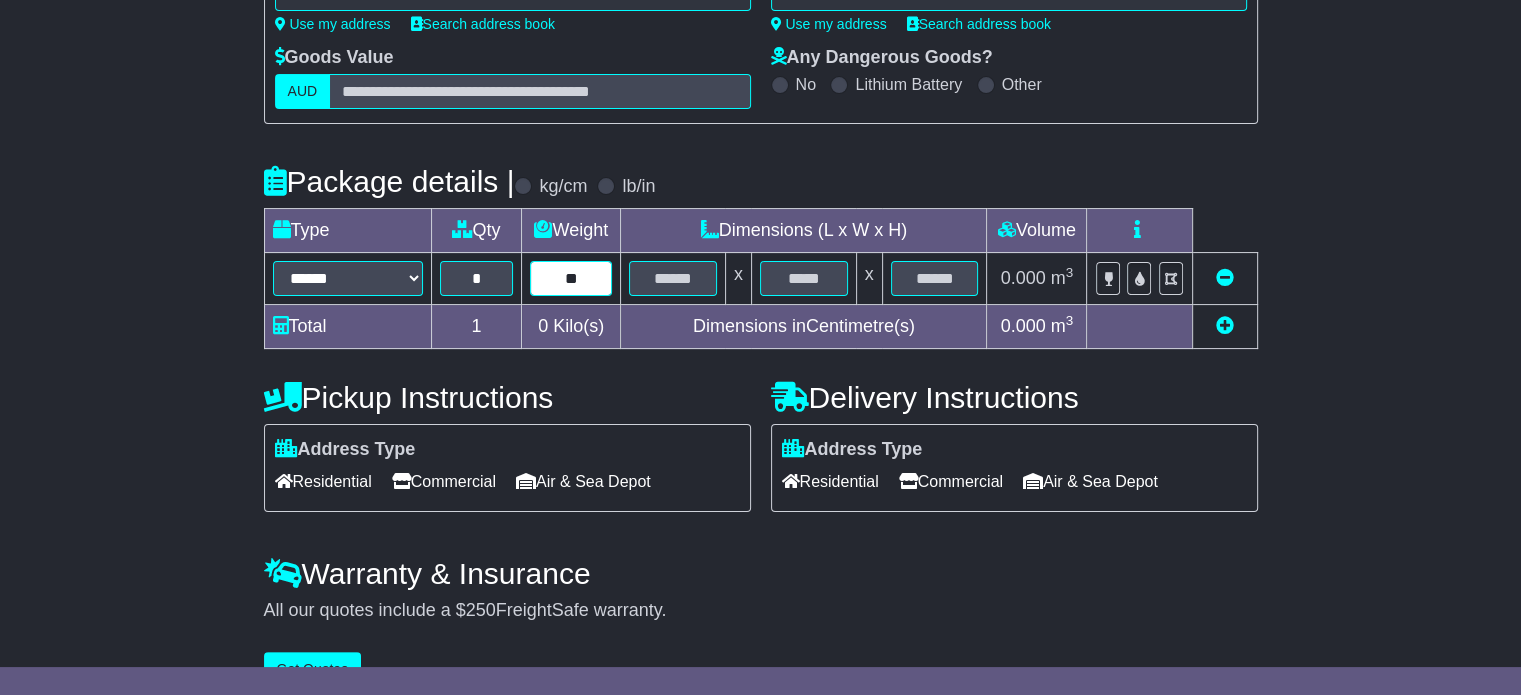 type on "**" 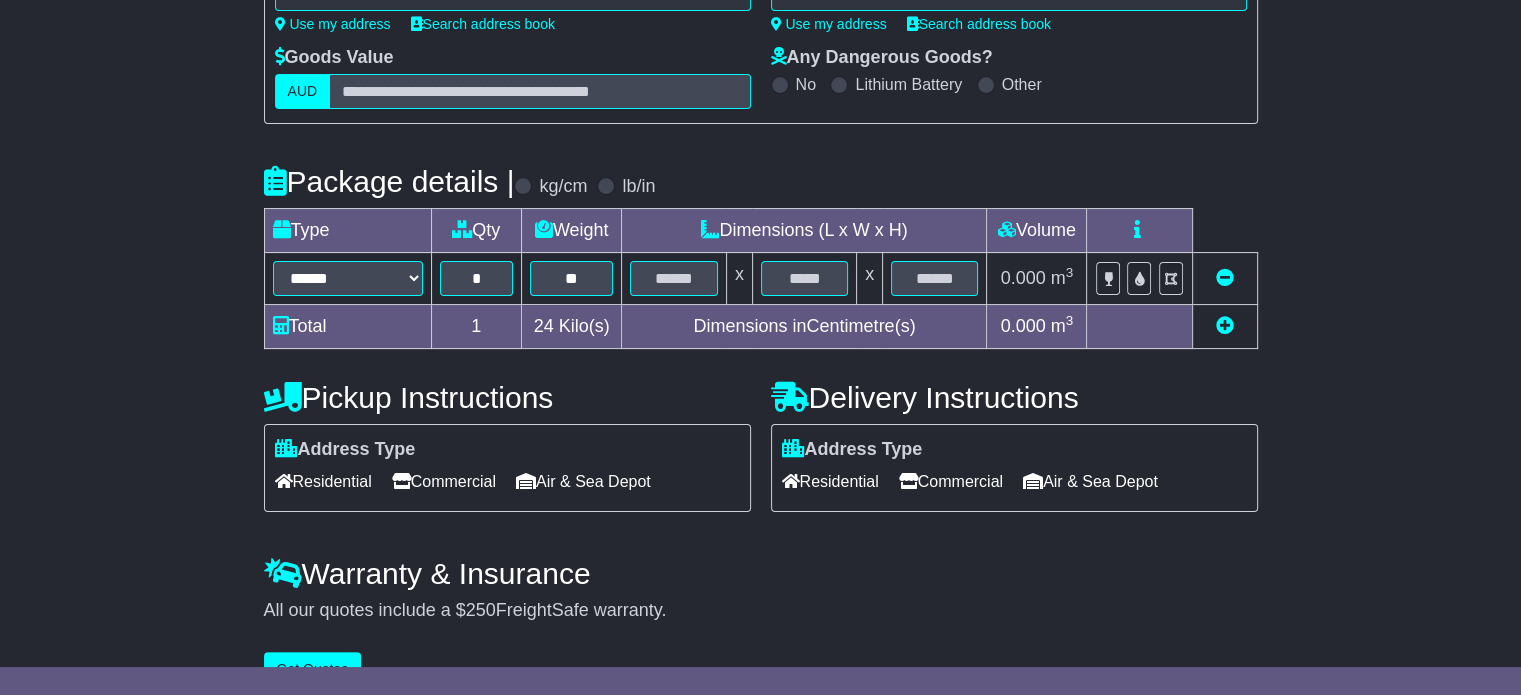click at bounding box center (674, 279) 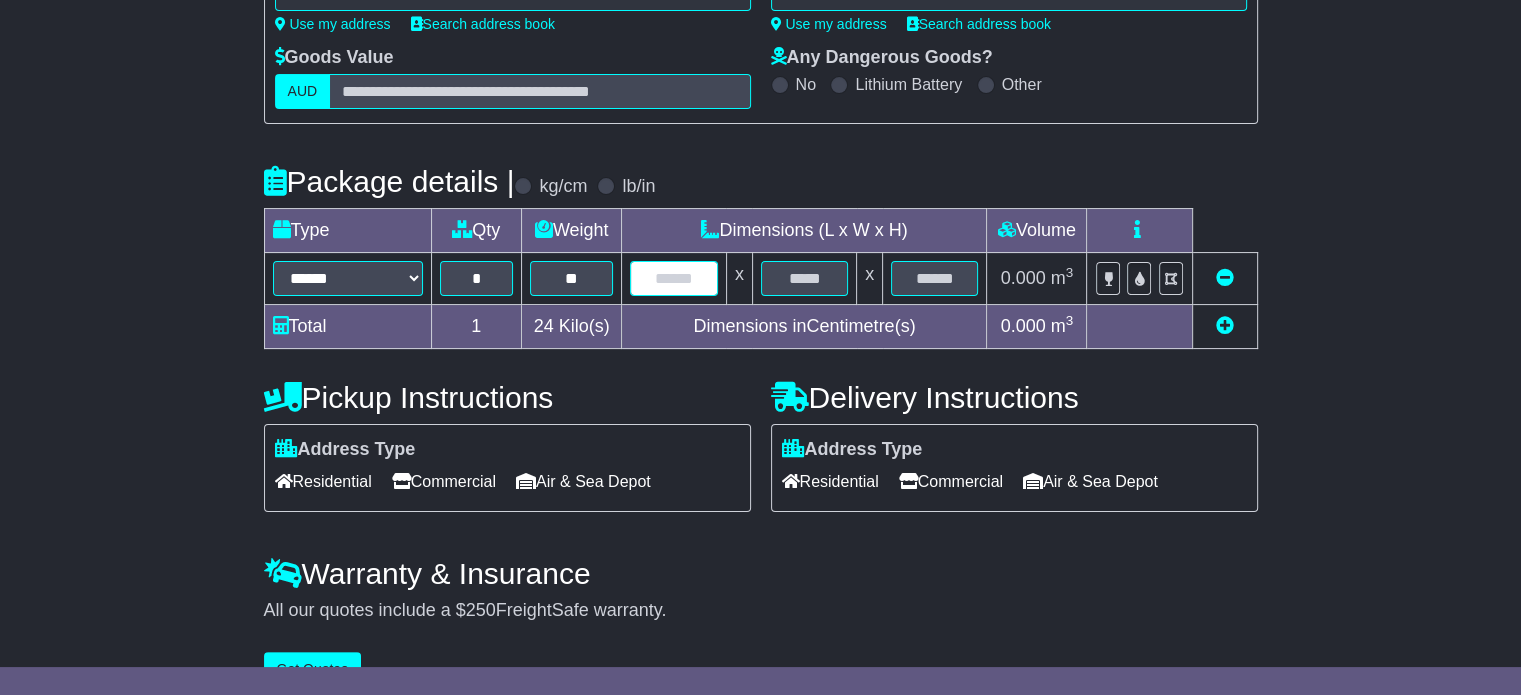 click at bounding box center (673, 278) 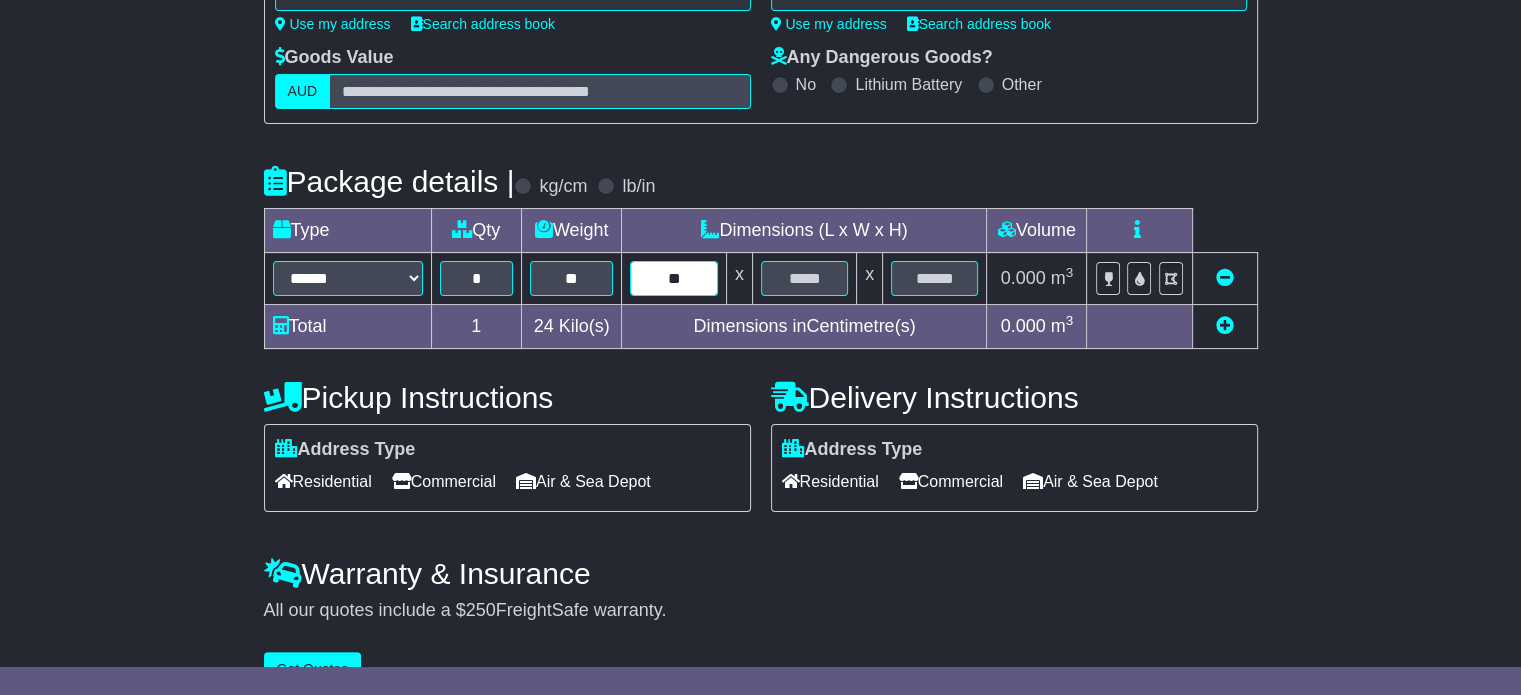 type on "**" 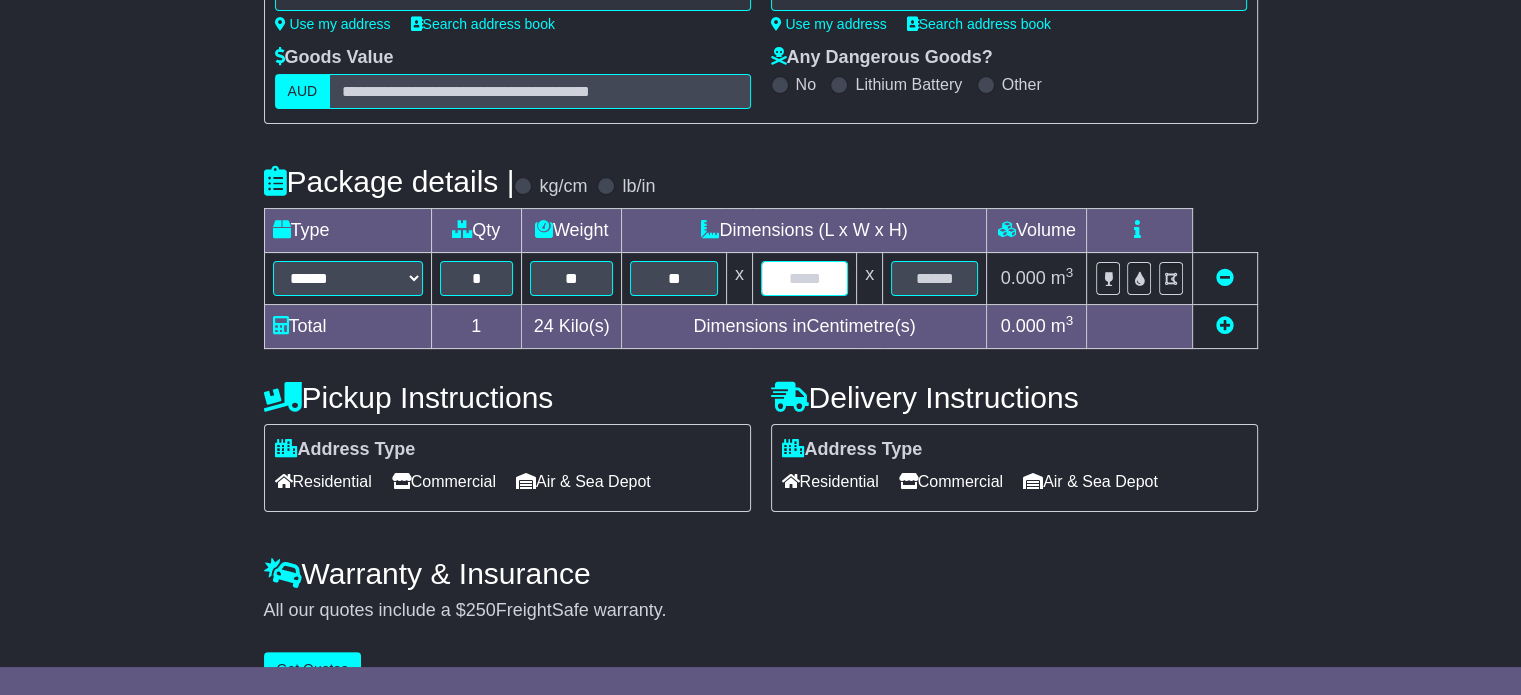 click at bounding box center [804, 278] 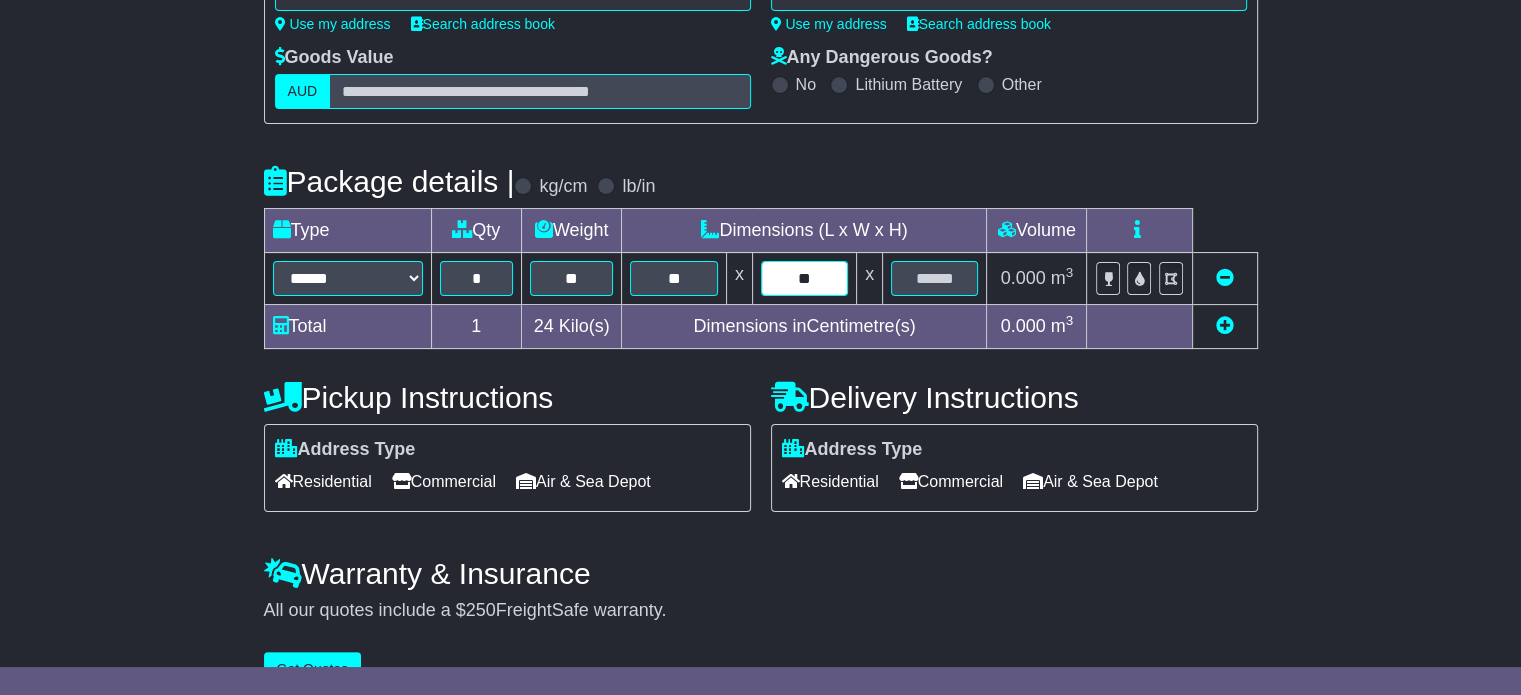 type on "**" 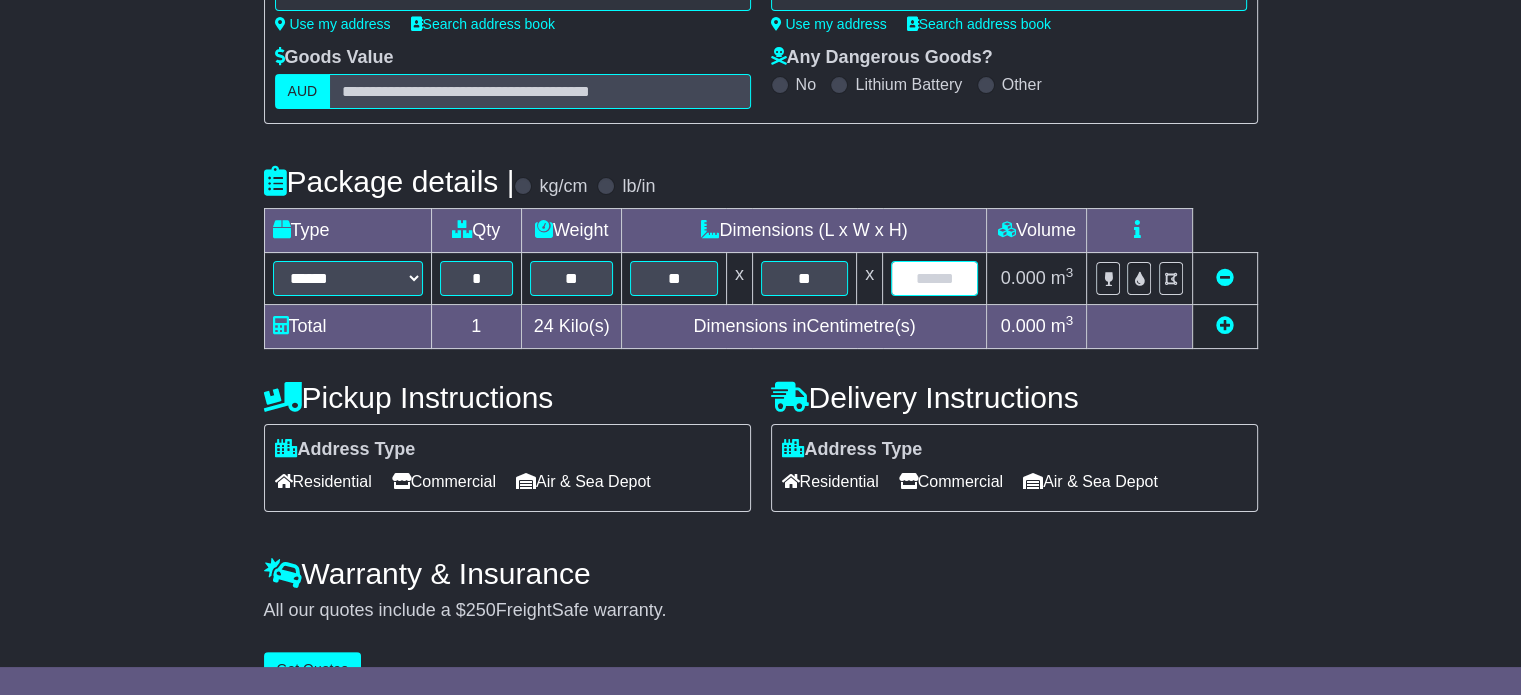 click at bounding box center (934, 278) 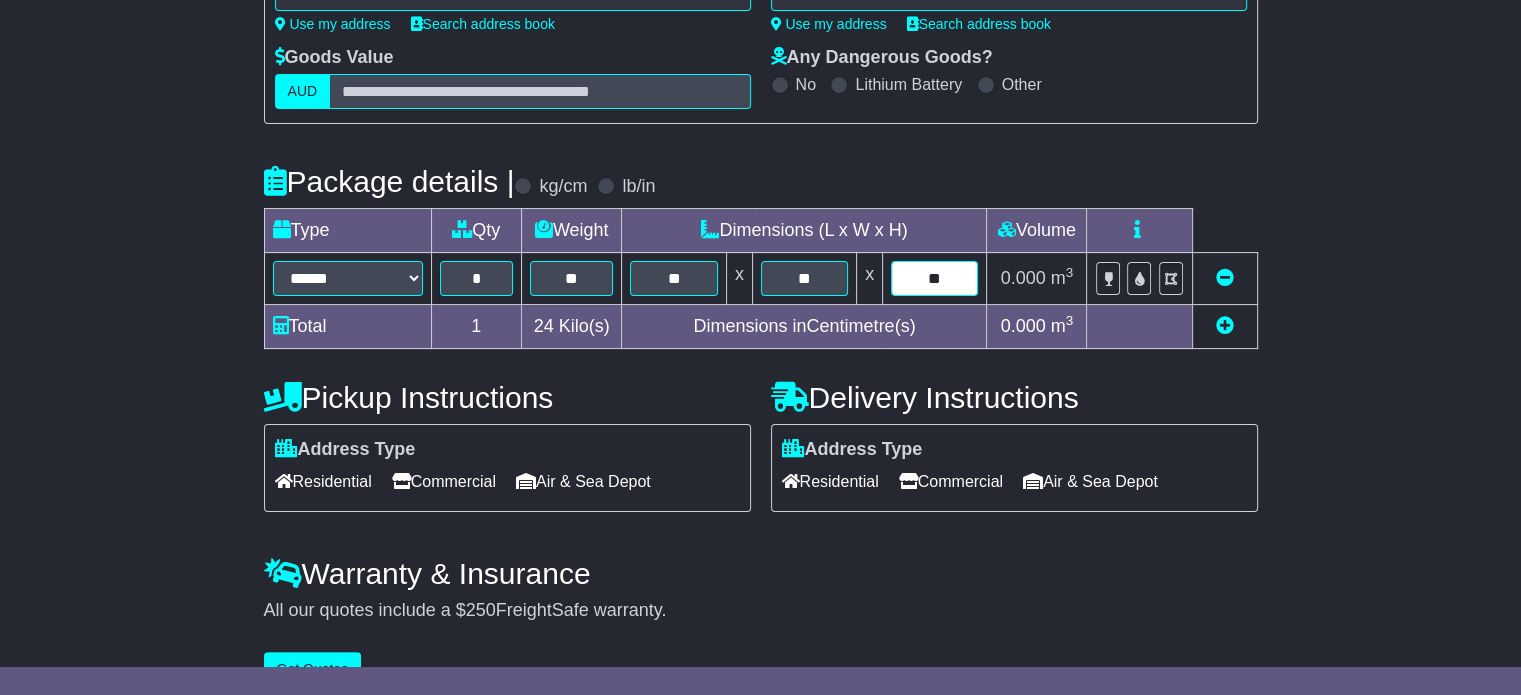 type on "**" 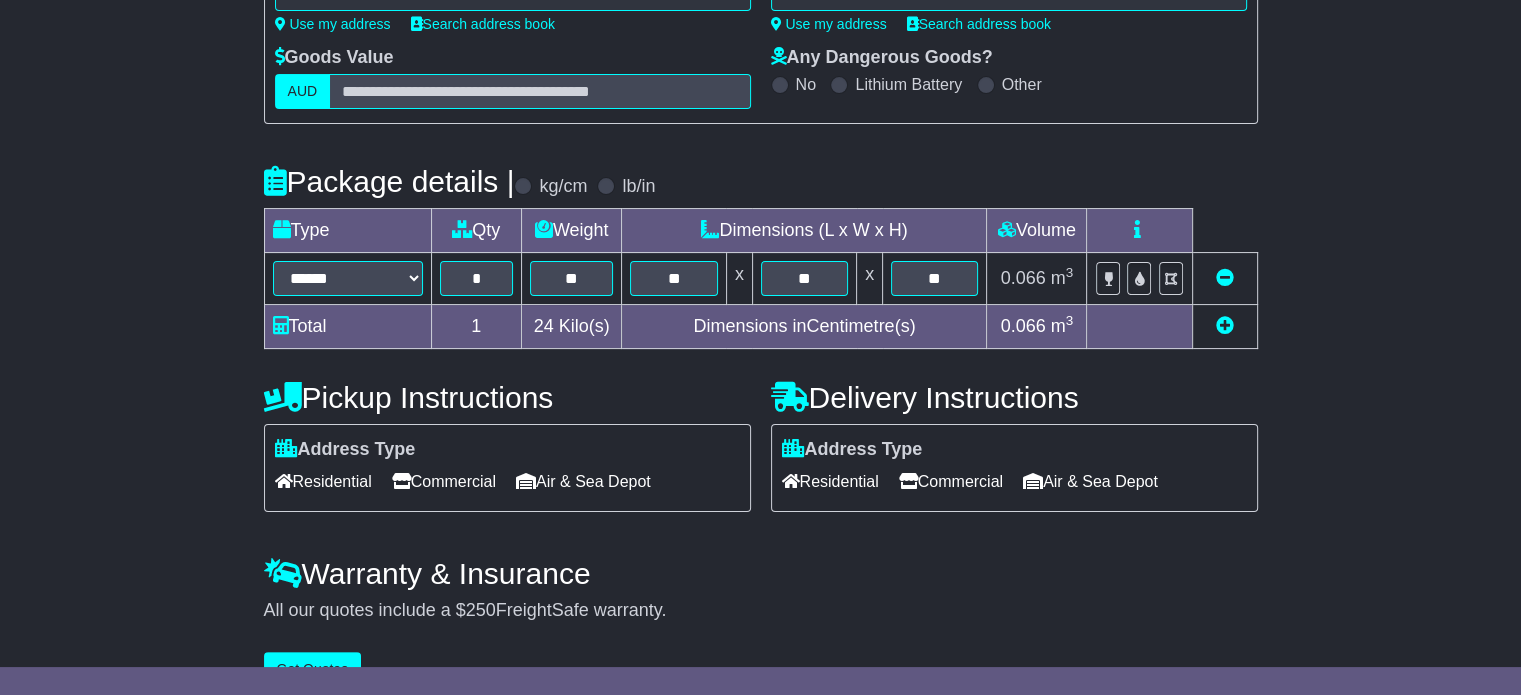 click on "Residential" at bounding box center (323, 481) 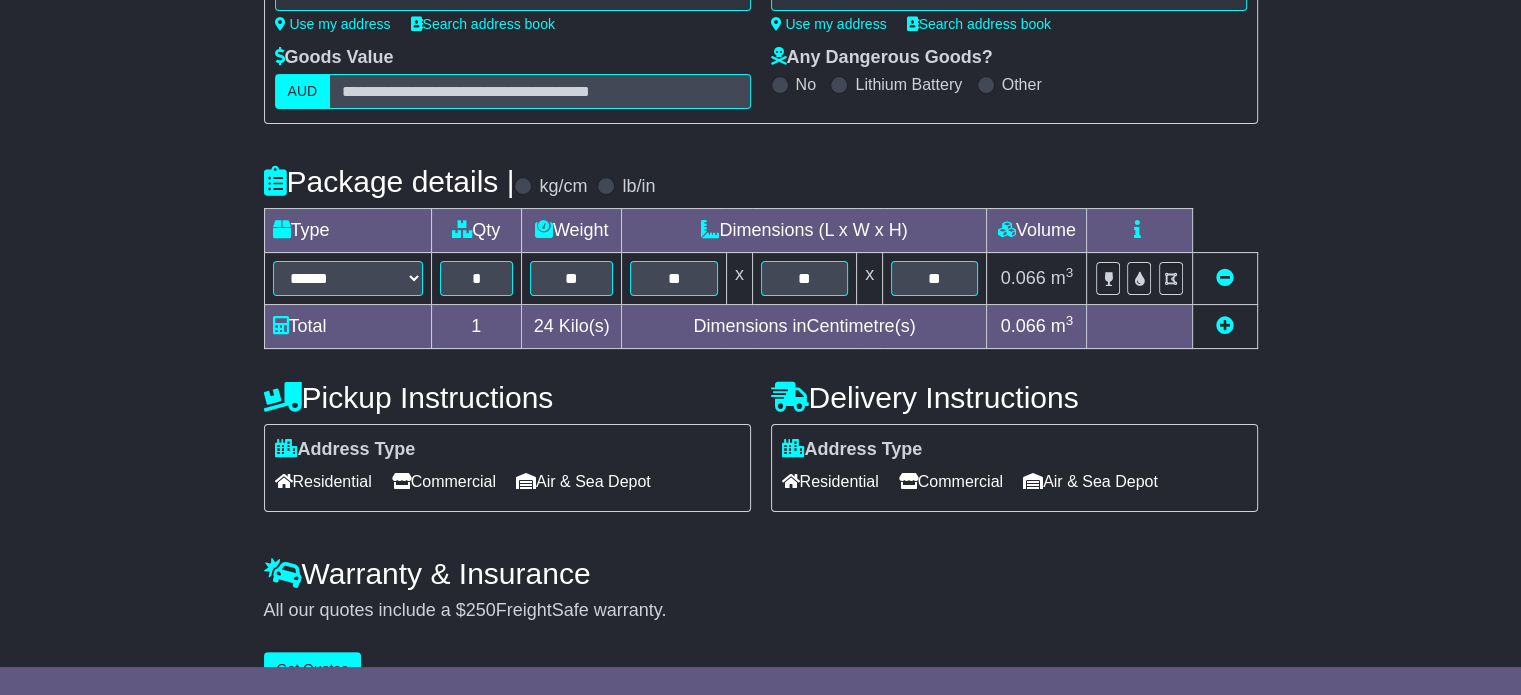 click on "Residential" at bounding box center [830, 481] 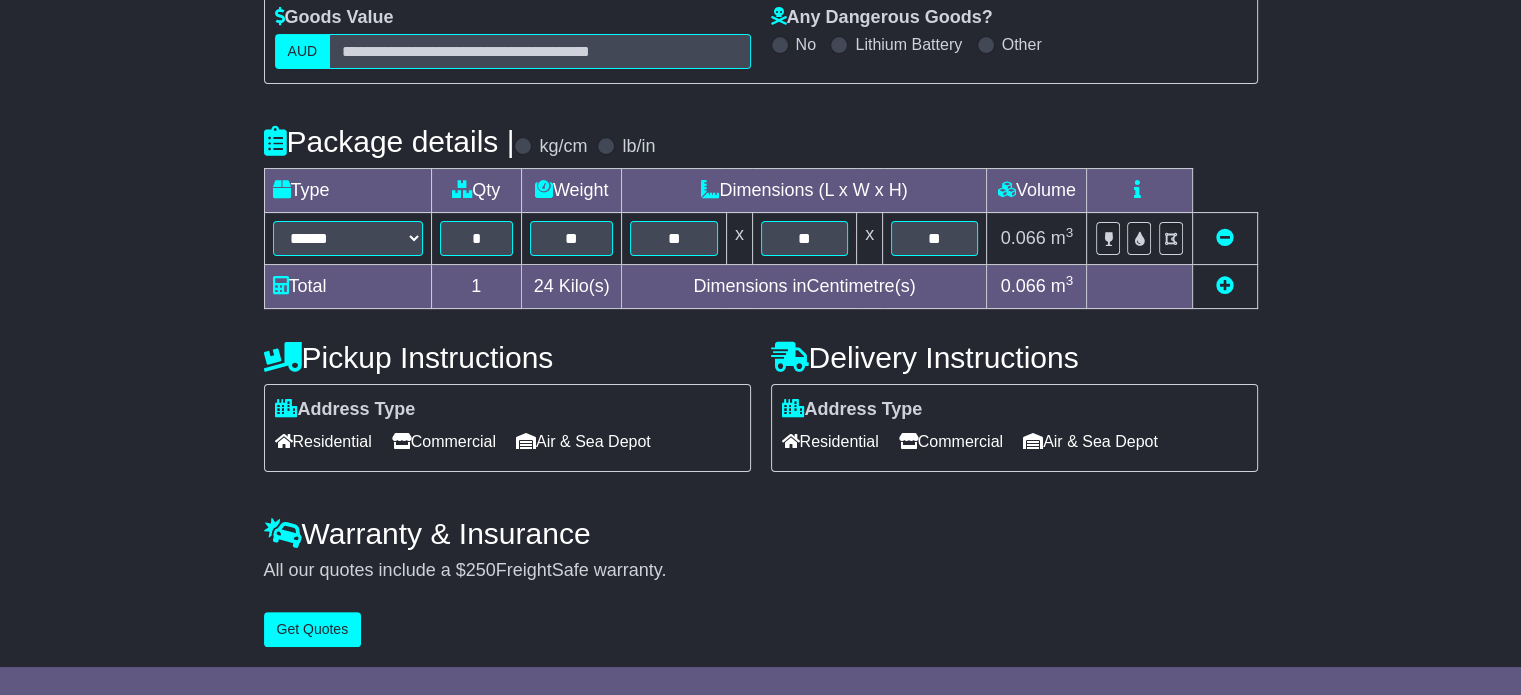 scroll, scrollTop: 361, scrollLeft: 0, axis: vertical 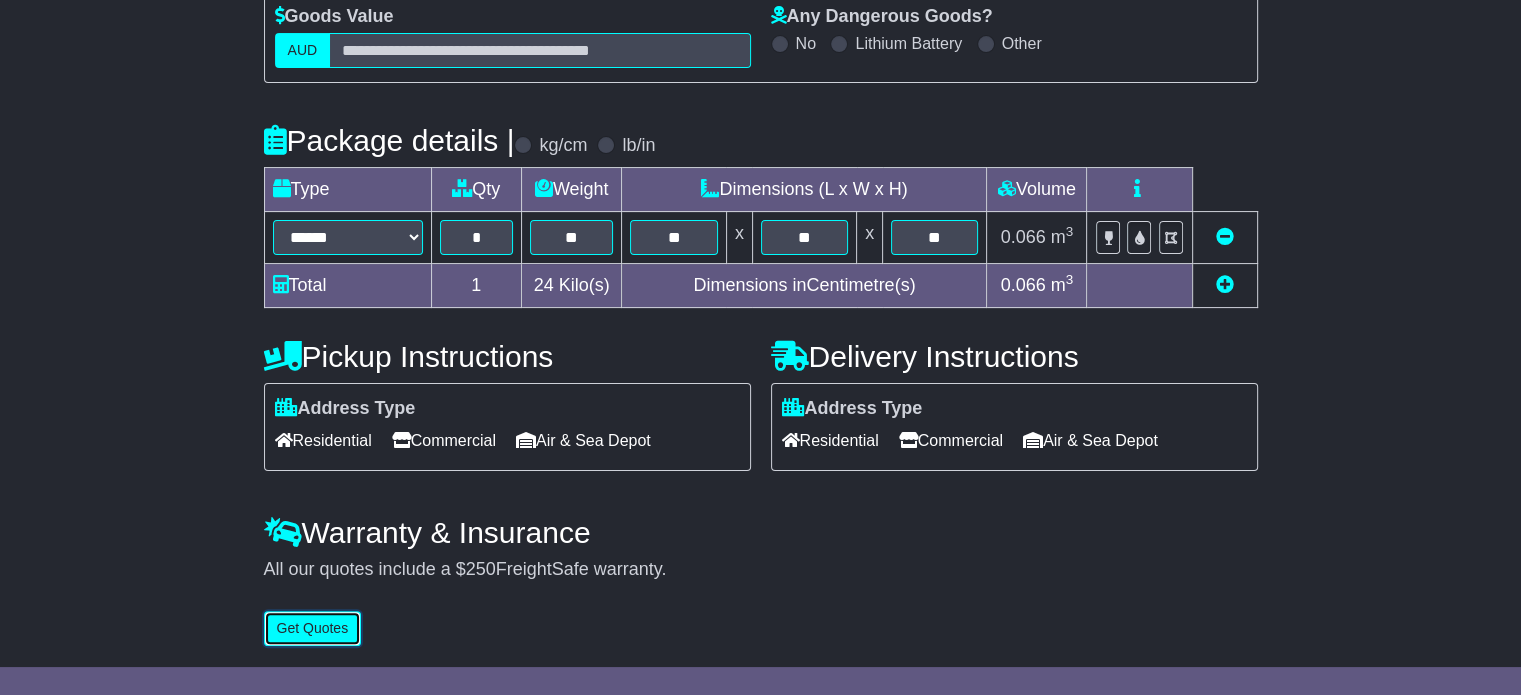 click on "Get Quotes" at bounding box center (313, 628) 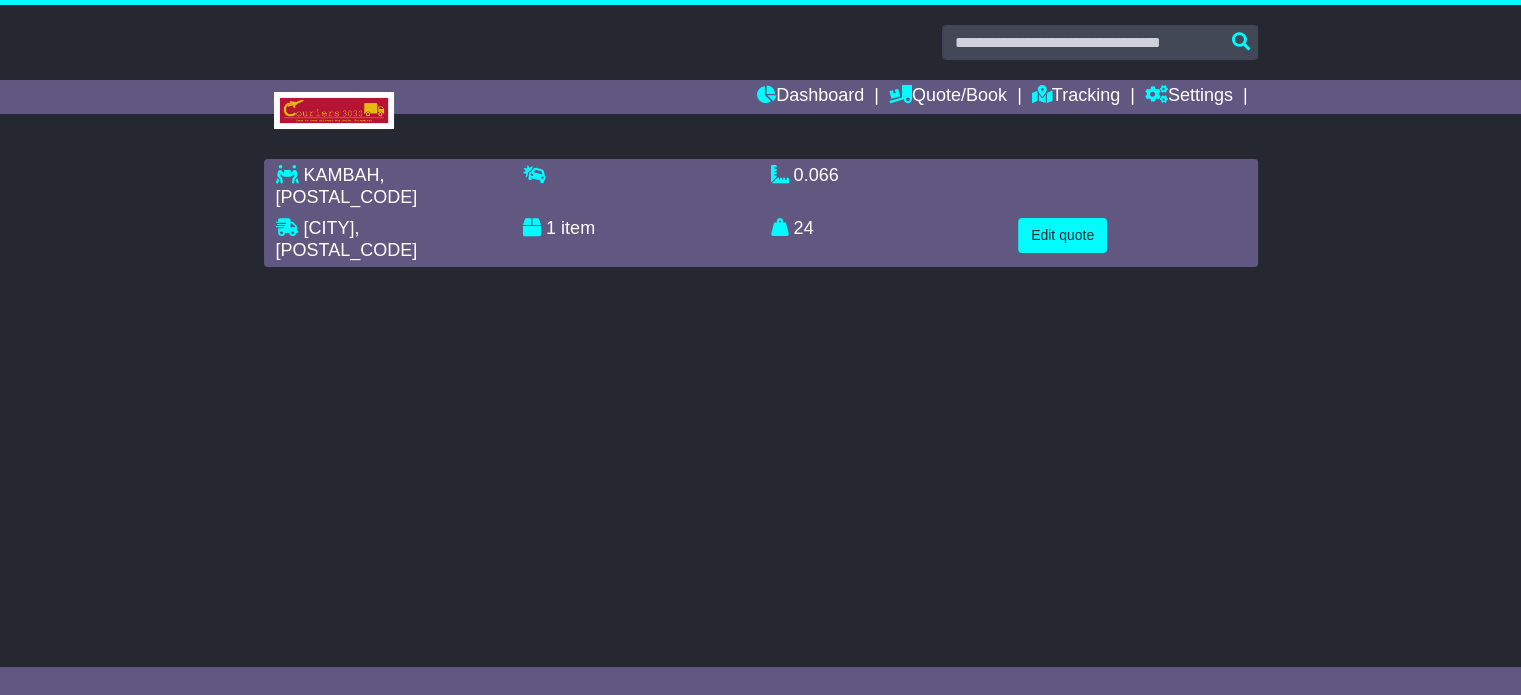 scroll, scrollTop: 0, scrollLeft: 0, axis: both 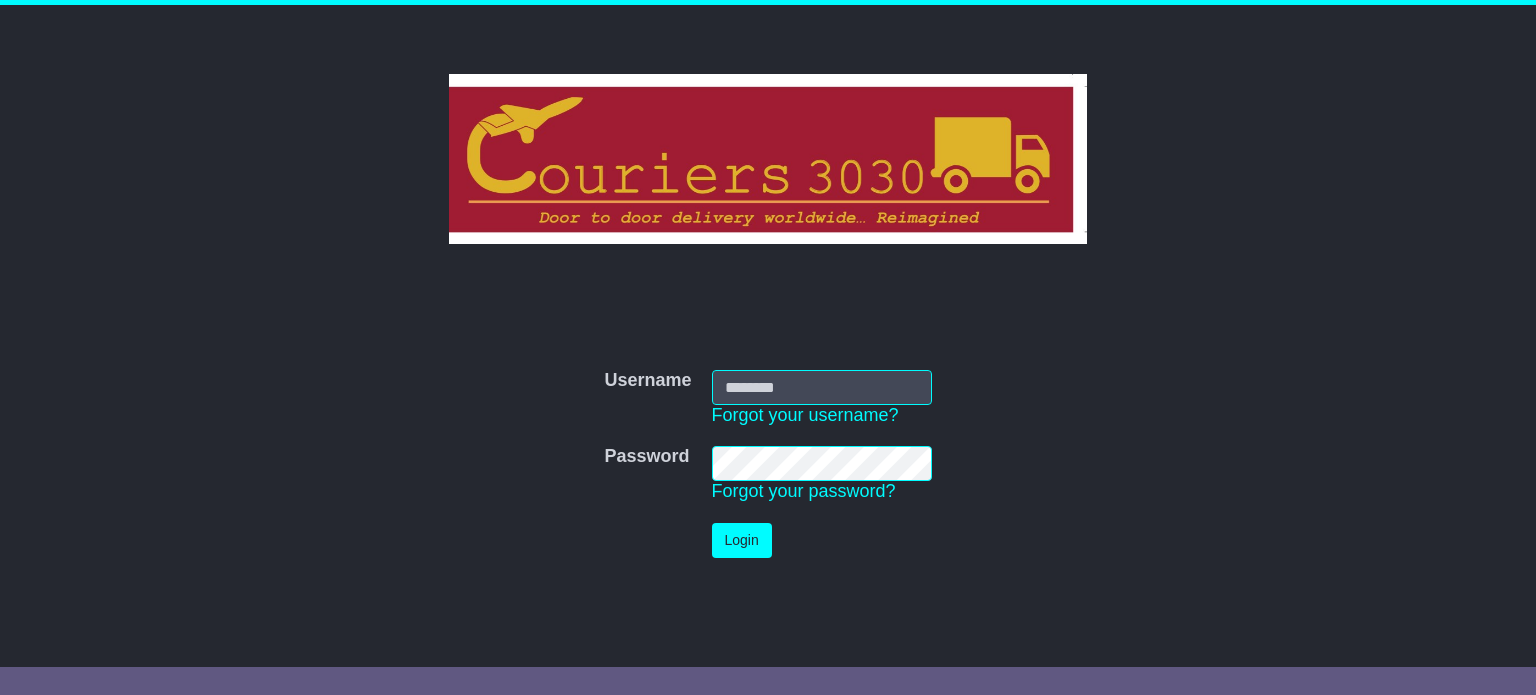 type on "**********" 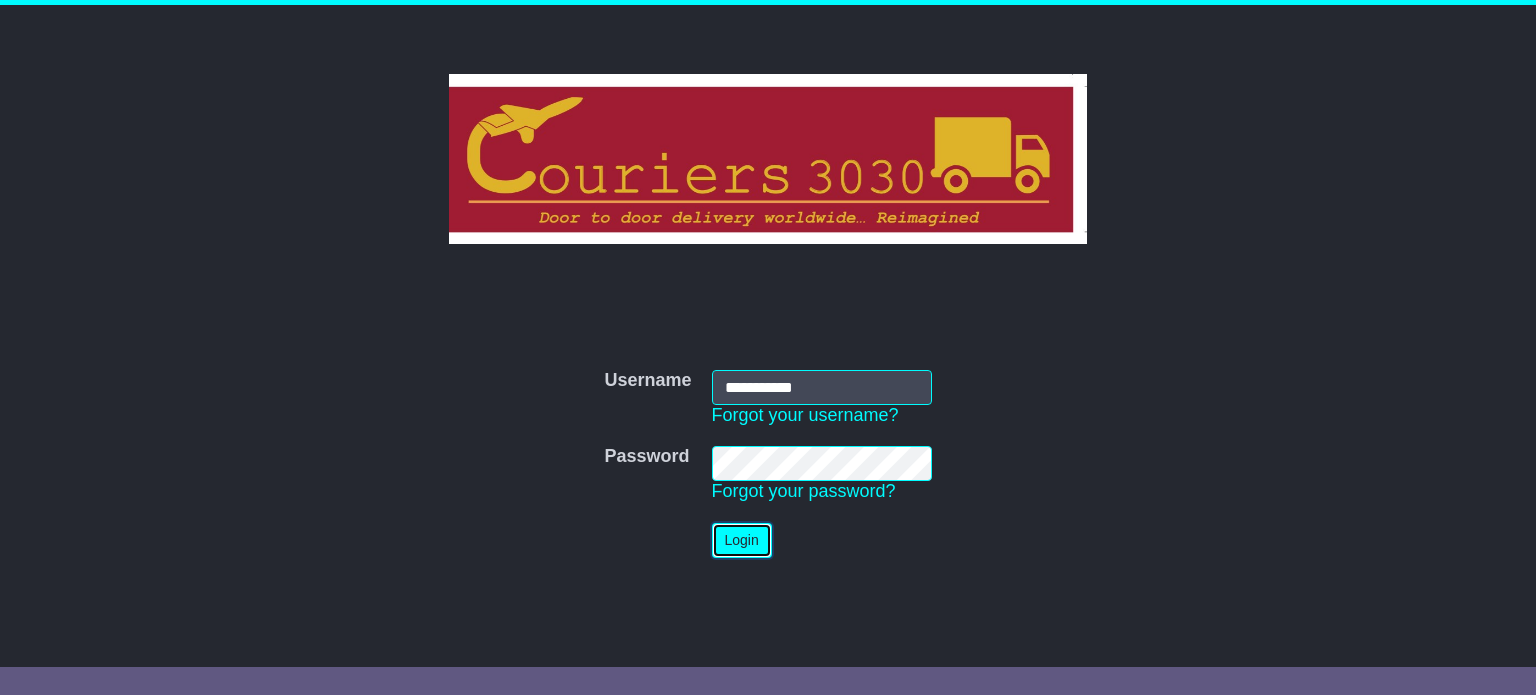 click on "Login" at bounding box center (742, 540) 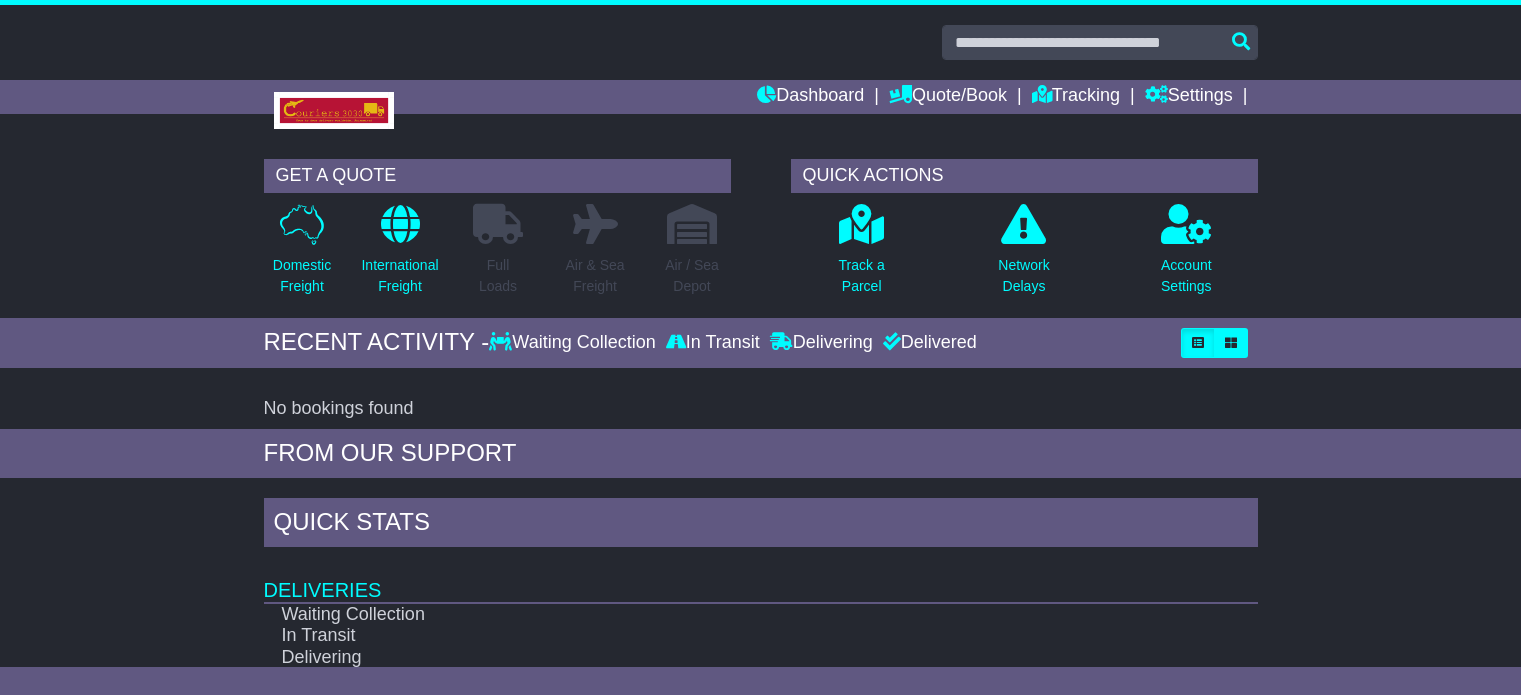 scroll, scrollTop: 0, scrollLeft: 0, axis: both 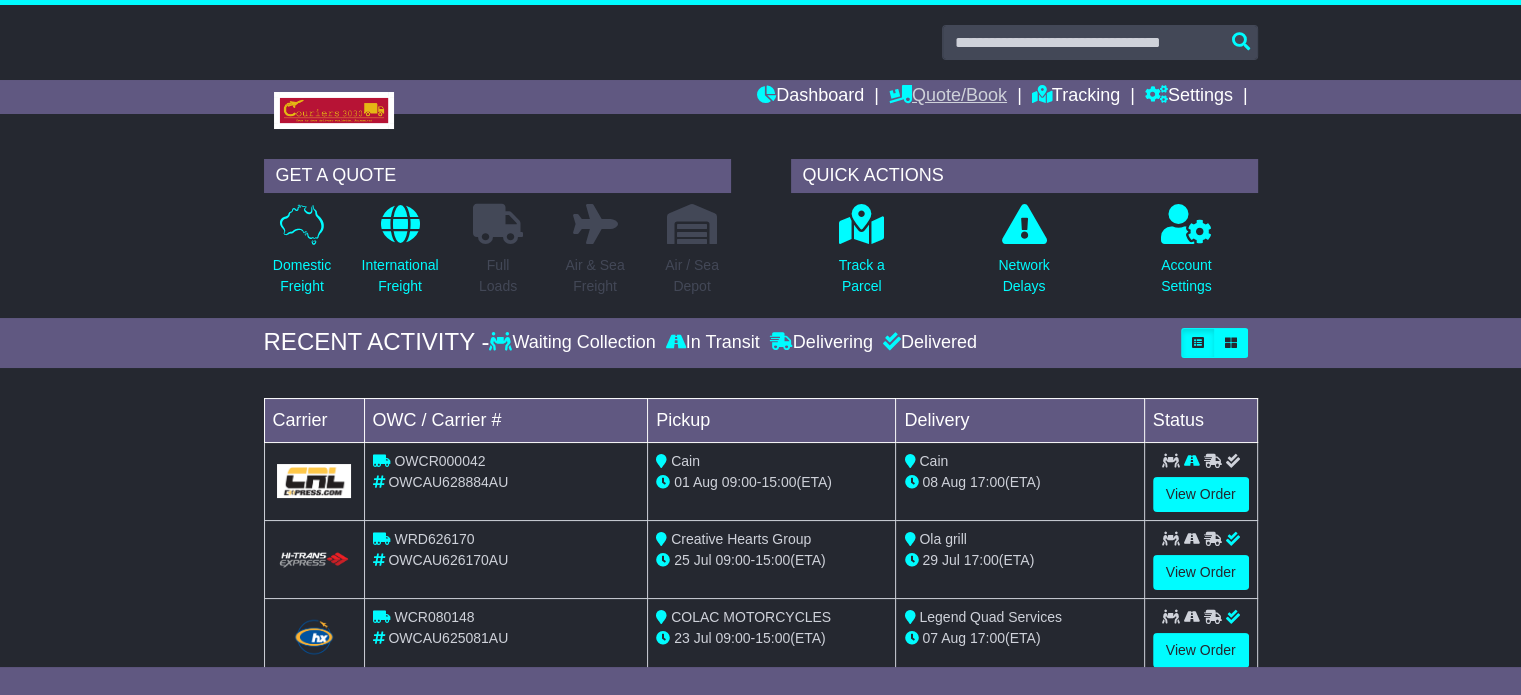 click on "Quote/Book" at bounding box center [948, 97] 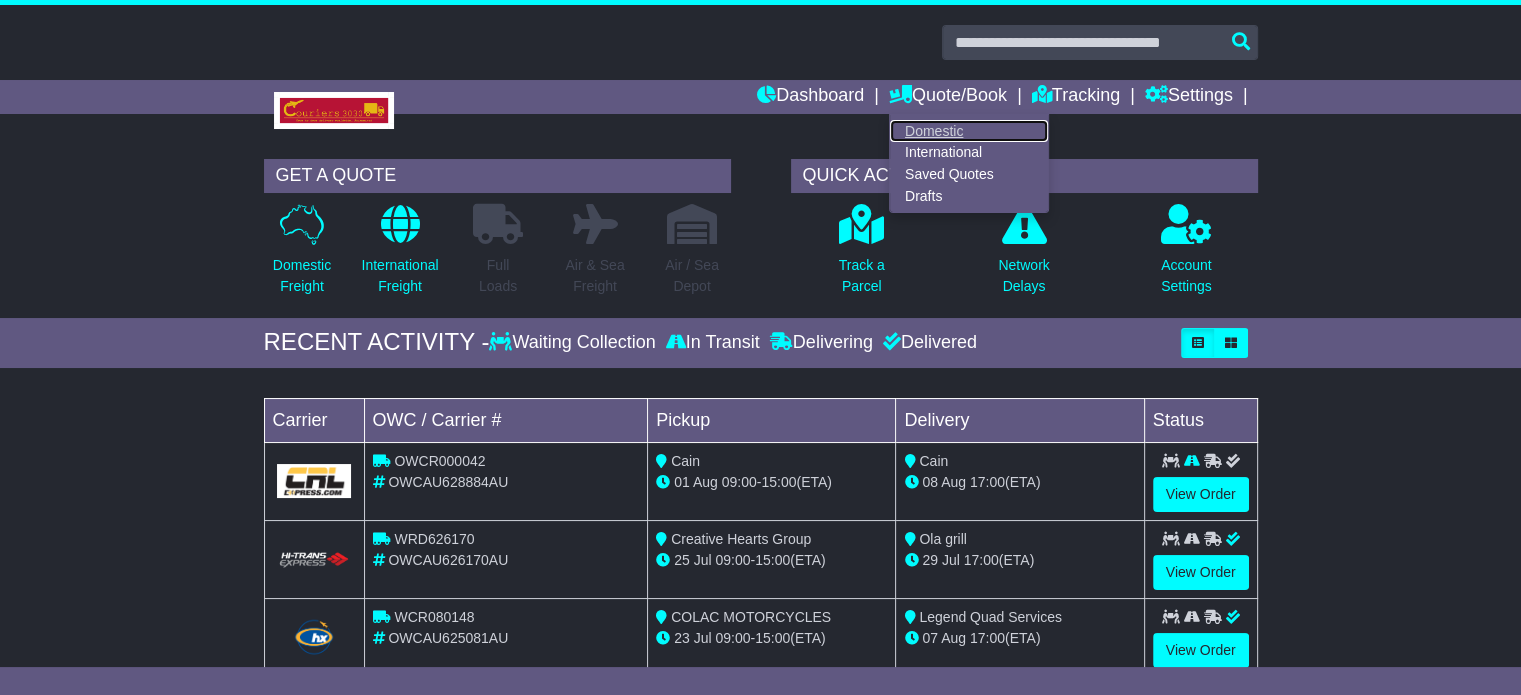 click on "Domestic" at bounding box center (969, 131) 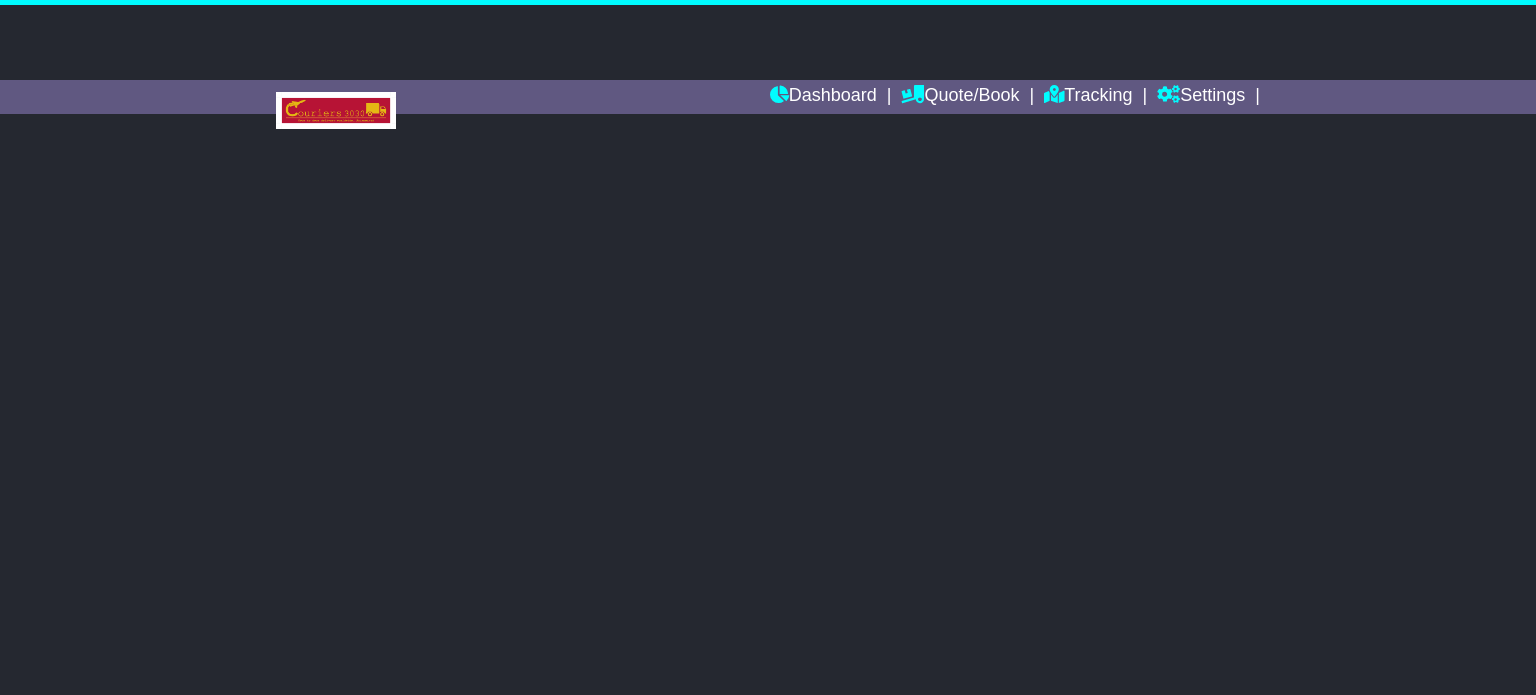 scroll, scrollTop: 0, scrollLeft: 0, axis: both 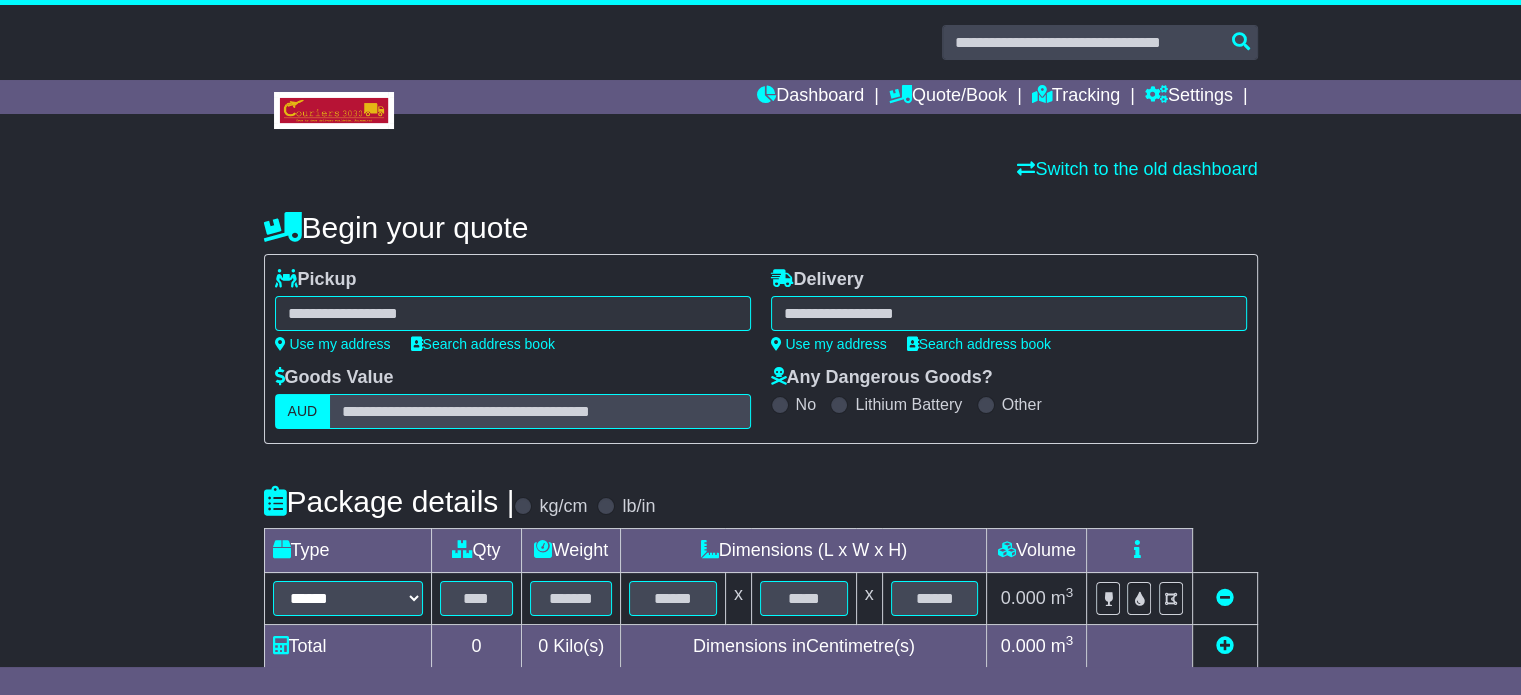 click at bounding box center [513, 313] 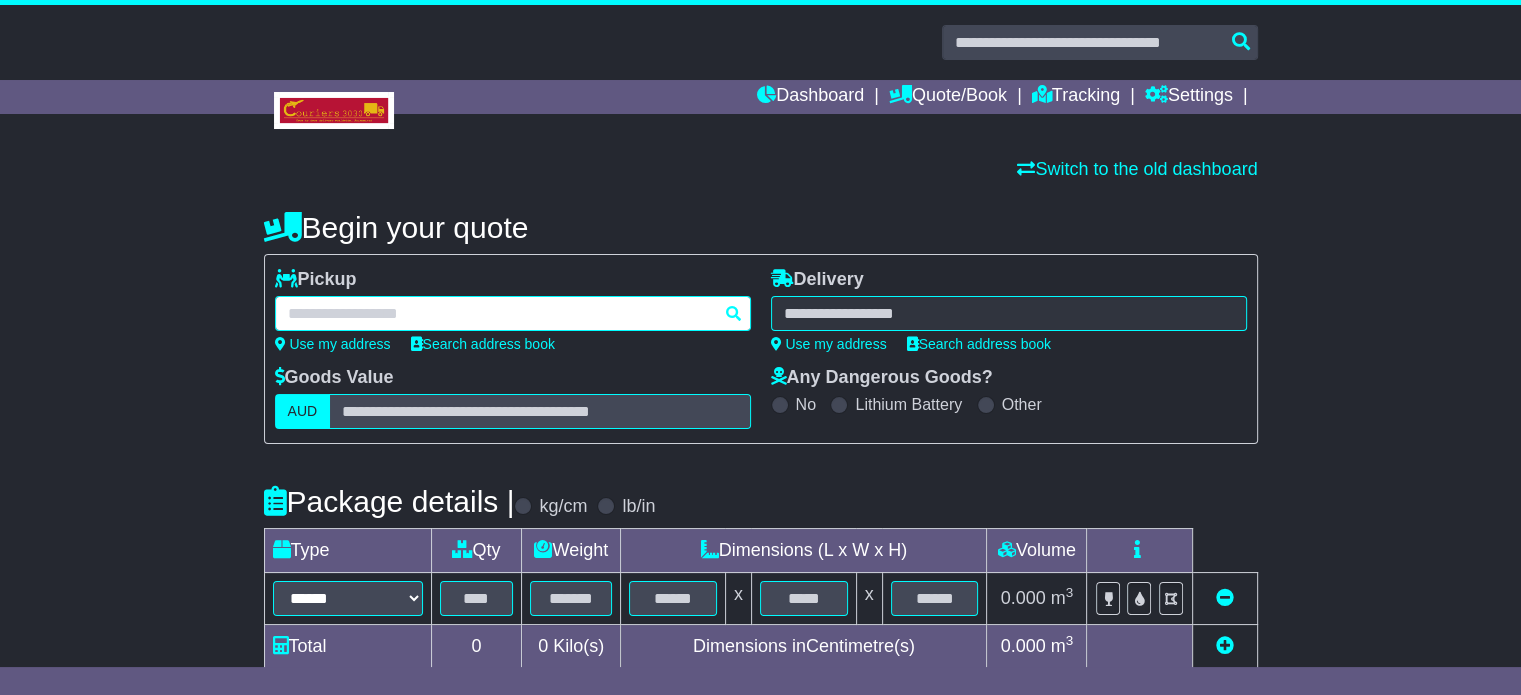 paste on "**********" 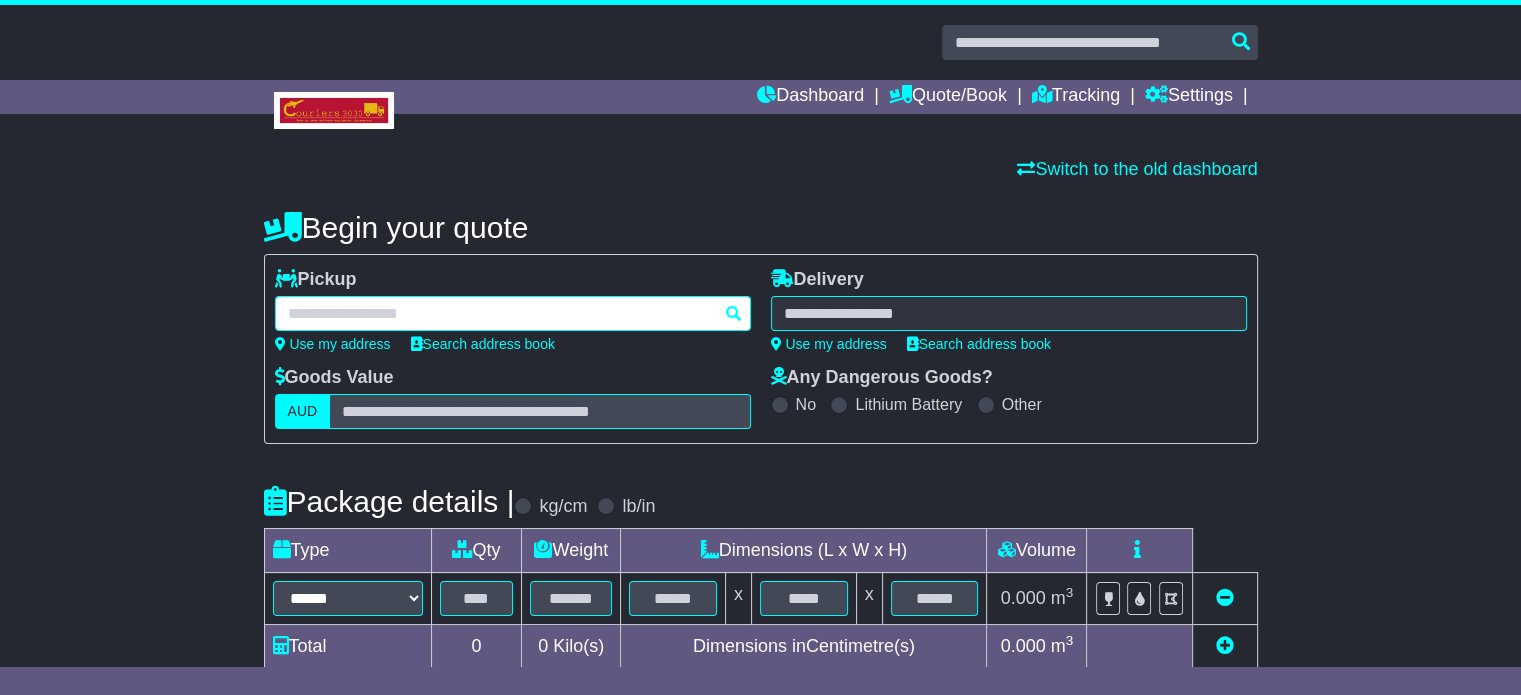type on "**********" 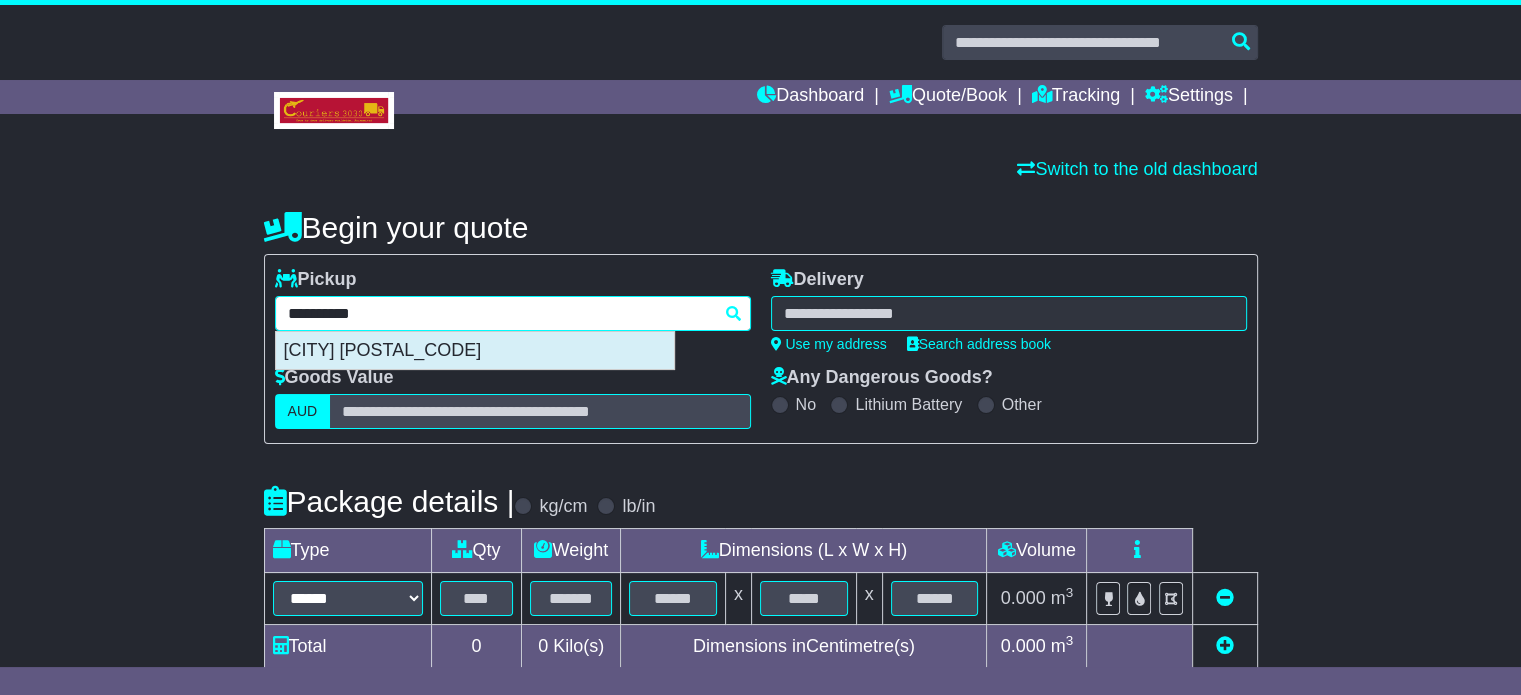 click on "NEWBOROUGH 3825" at bounding box center (475, 351) 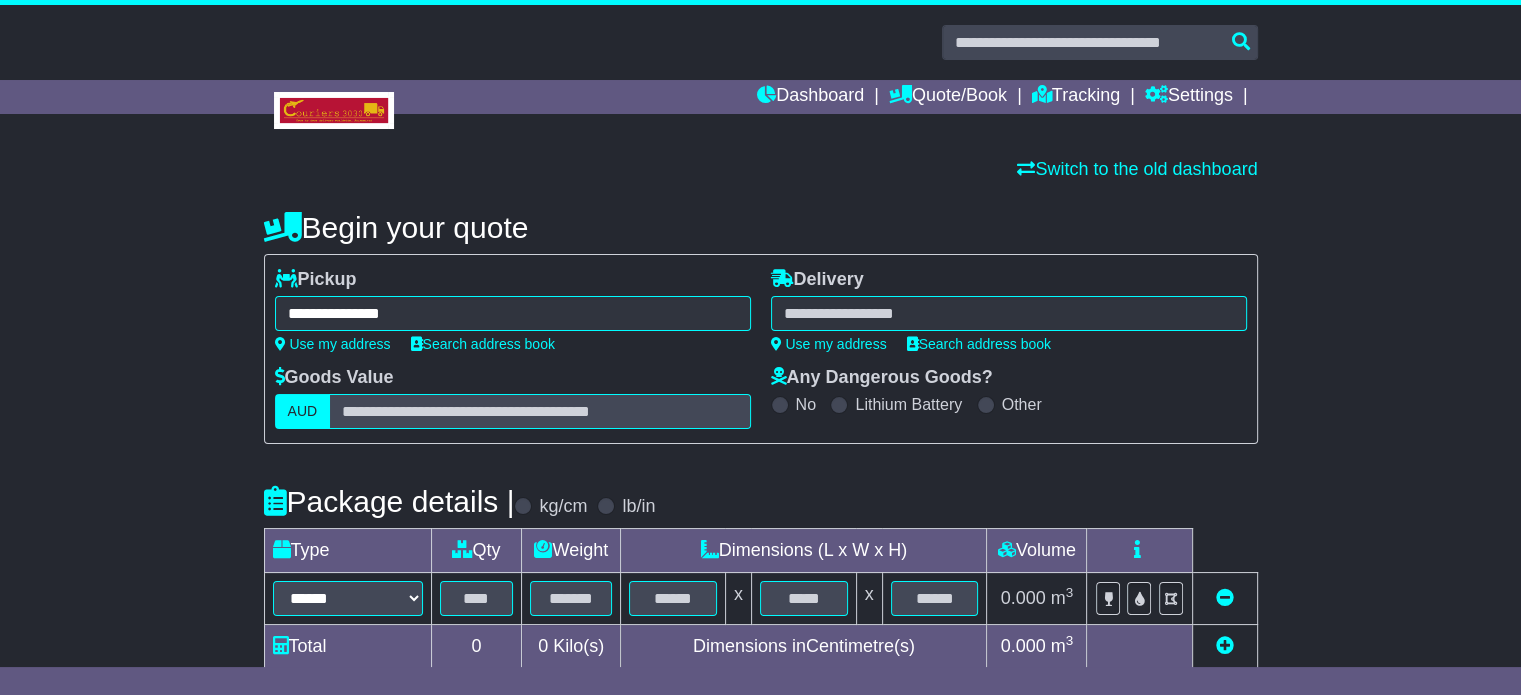 type on "**********" 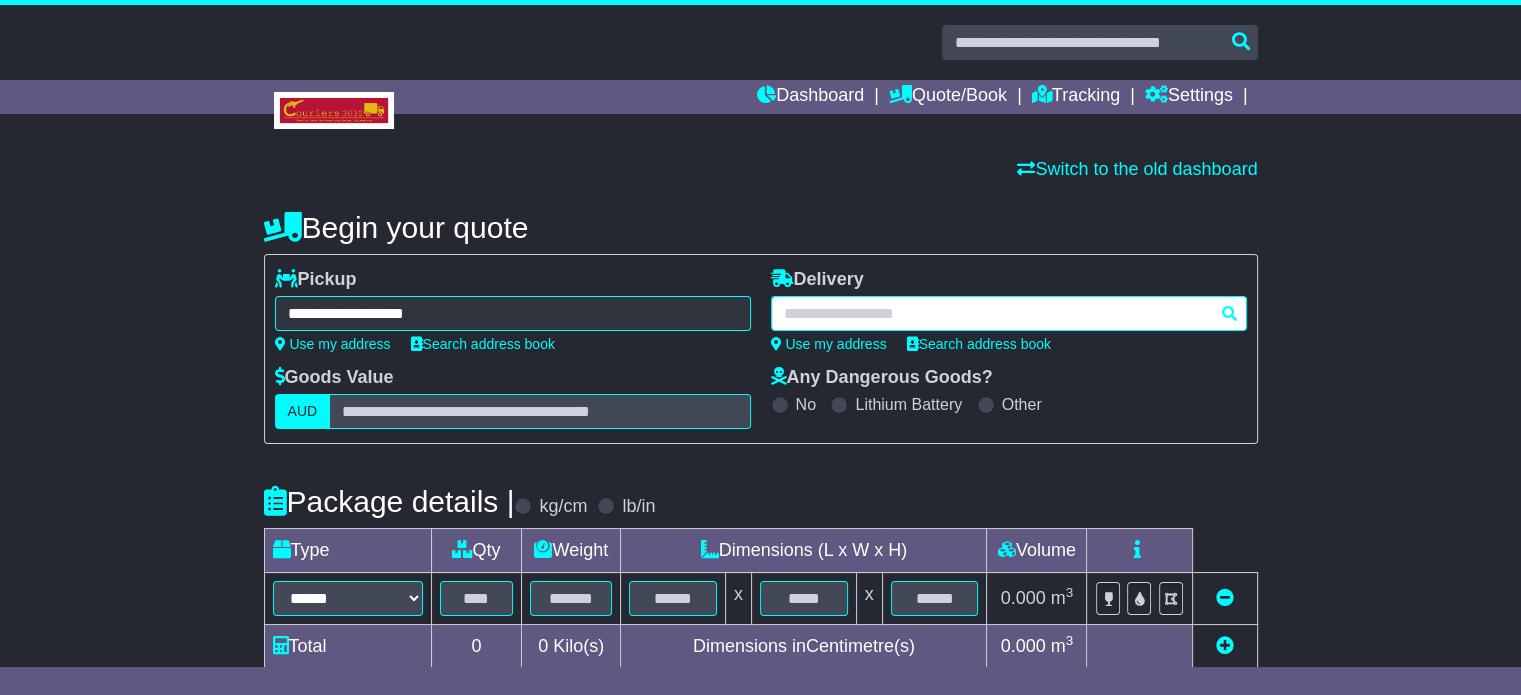 click at bounding box center [1009, 313] 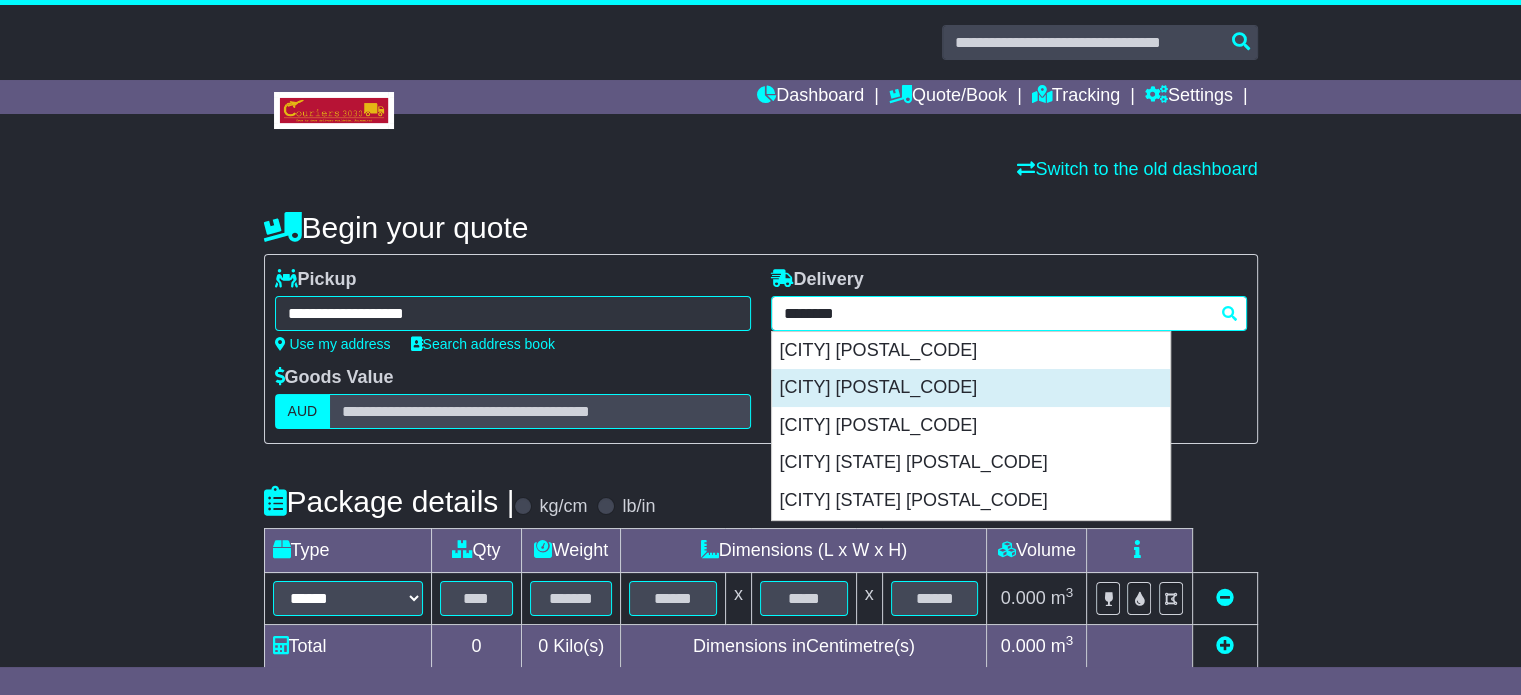 click on "VIRGINIA 4014" at bounding box center (971, 388) 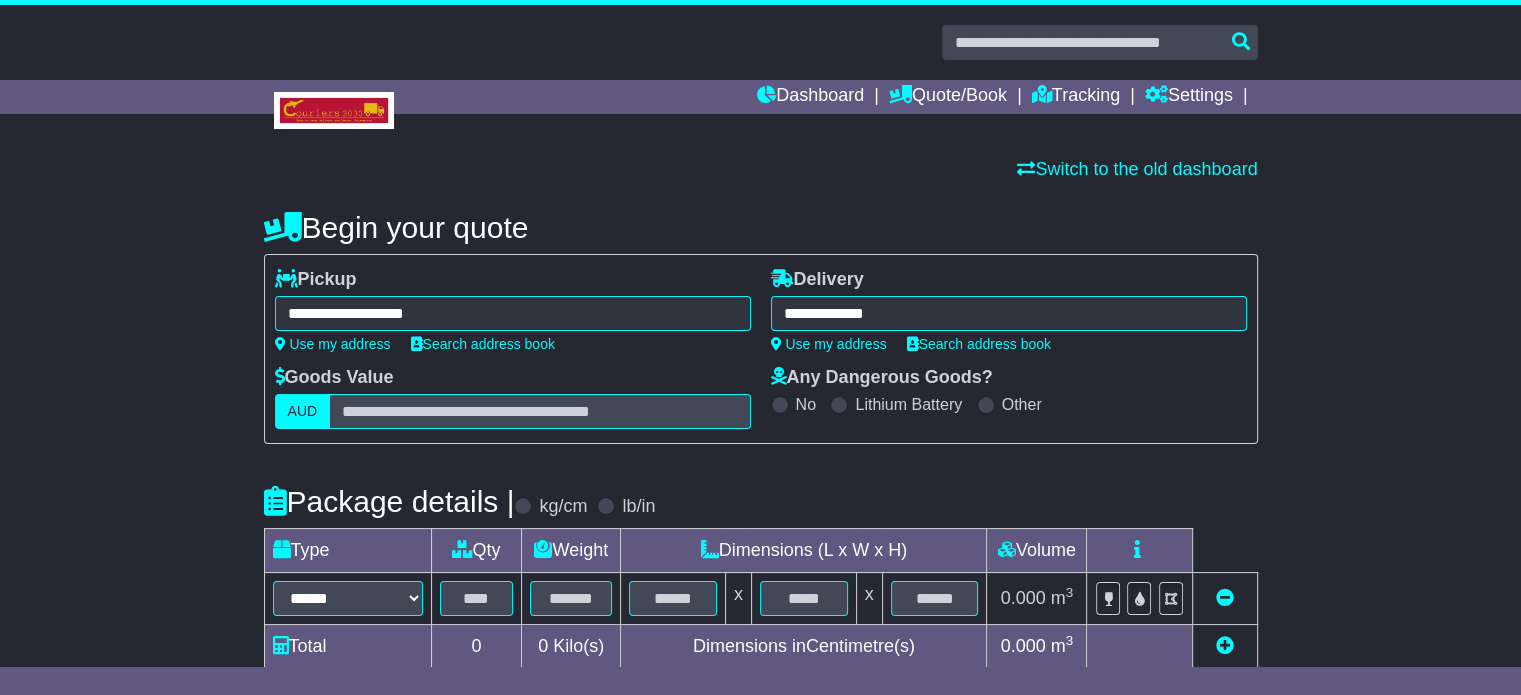 type on "**********" 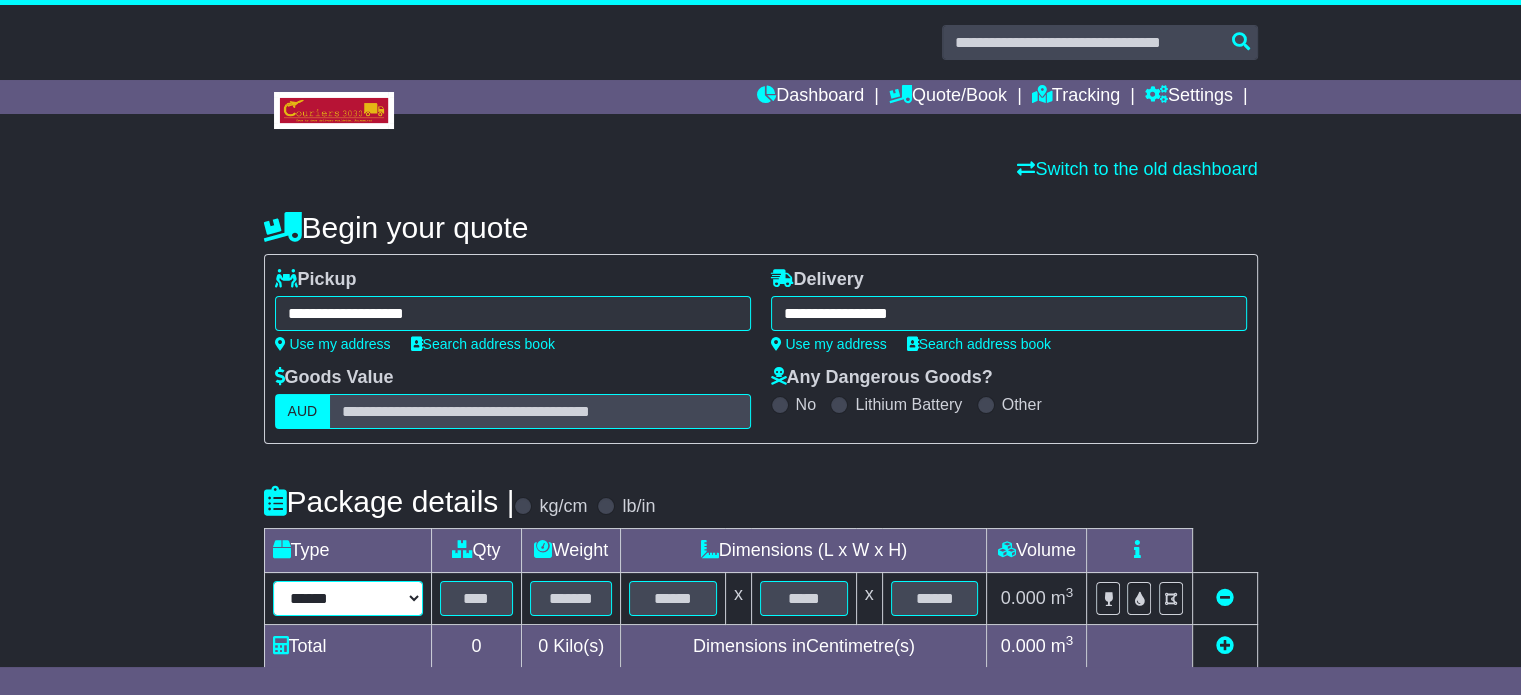 click on "****** ****** *** ******** ***** **** **** ****** *** *******" at bounding box center (348, 598) 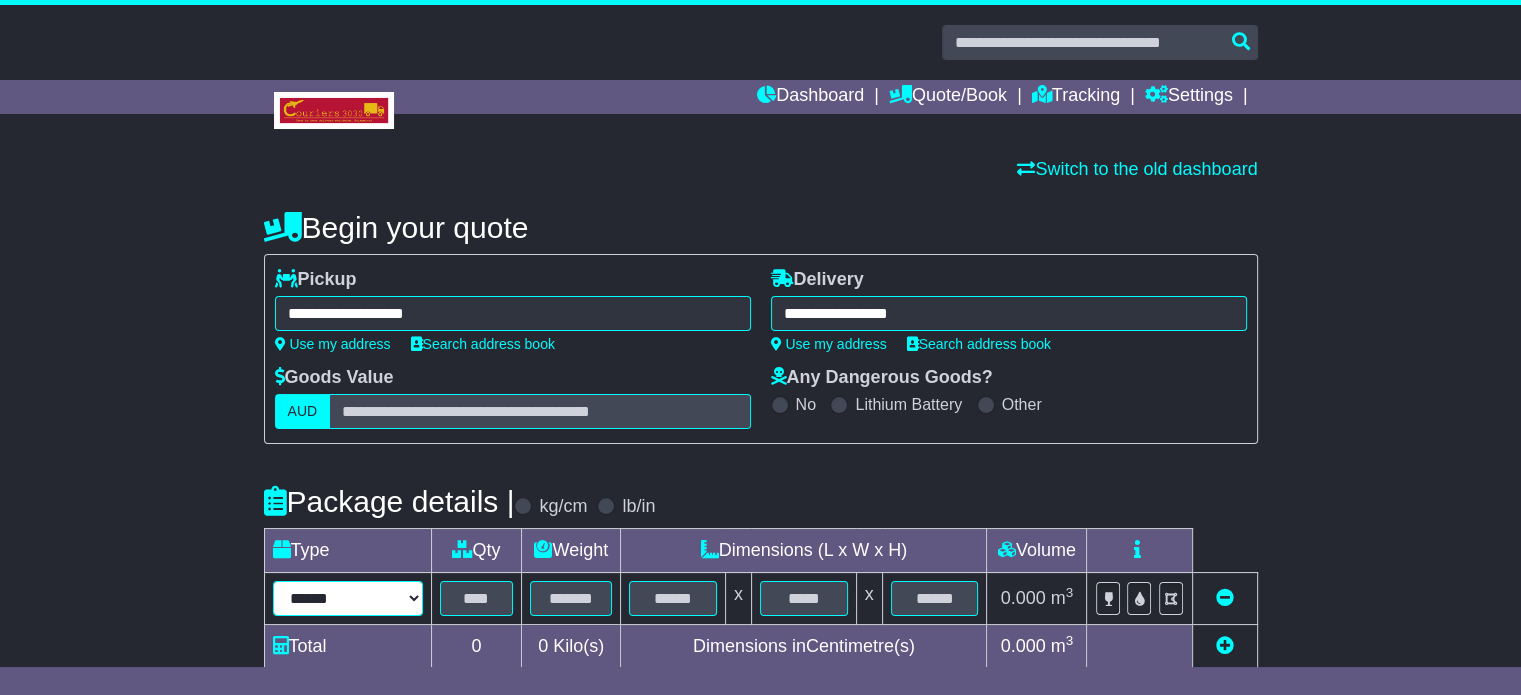 select on "*****" 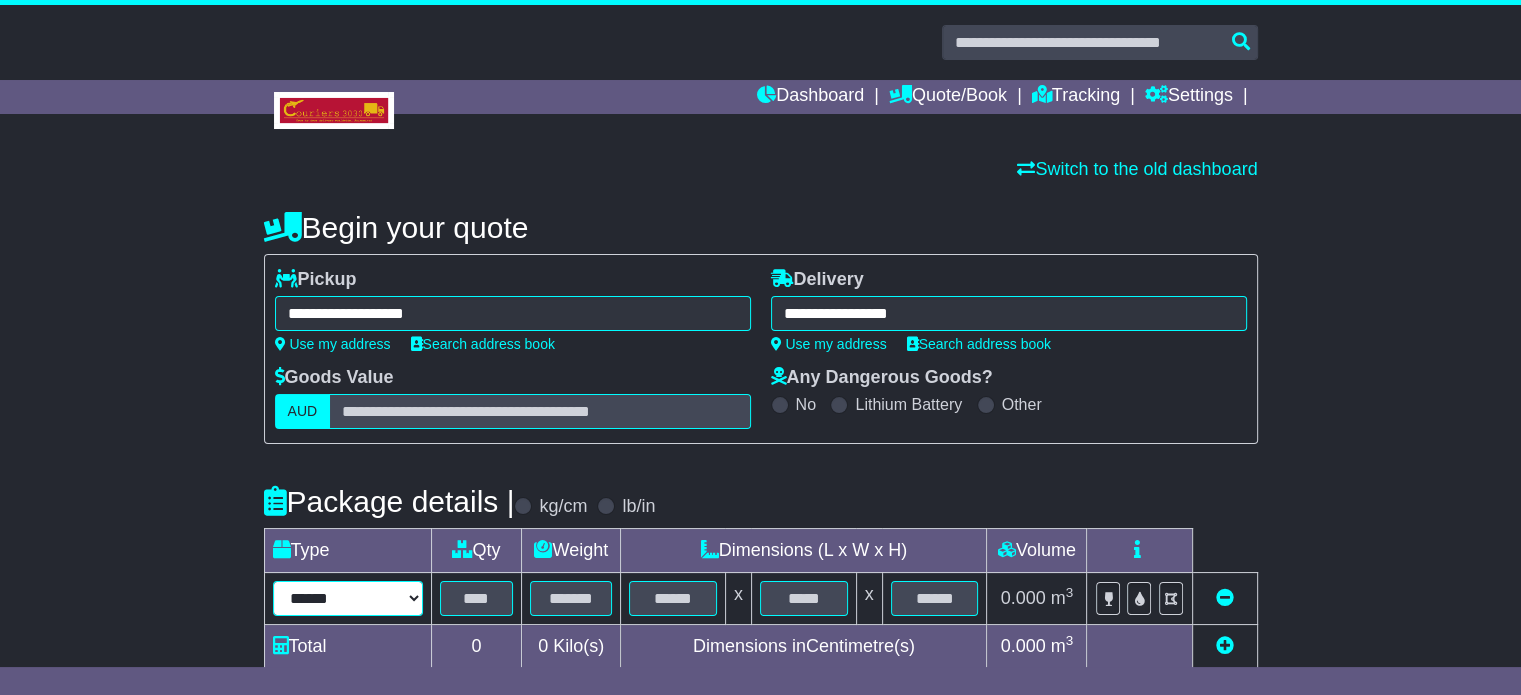 click on "****** ****** *** ******** ***** **** **** ****** *** *******" at bounding box center (348, 598) 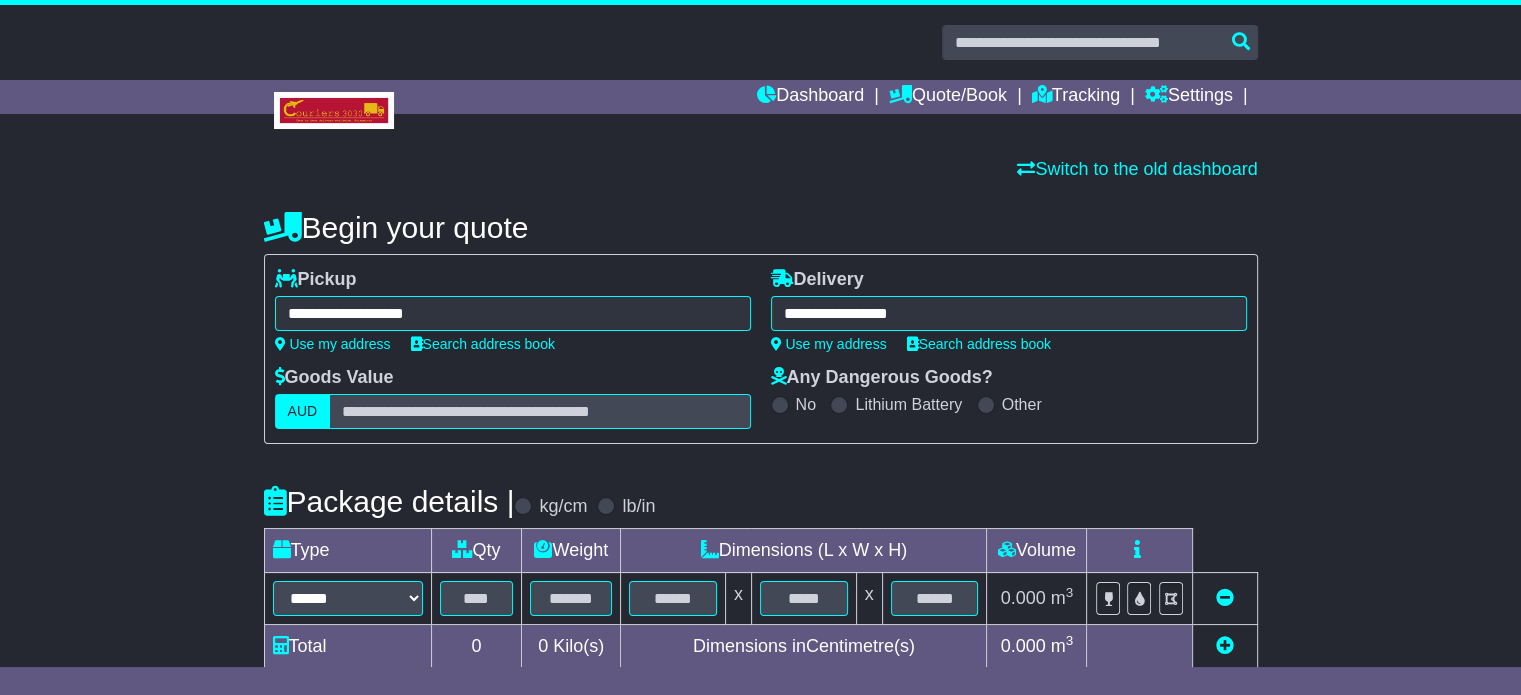 click on "**********" at bounding box center (761, 571) 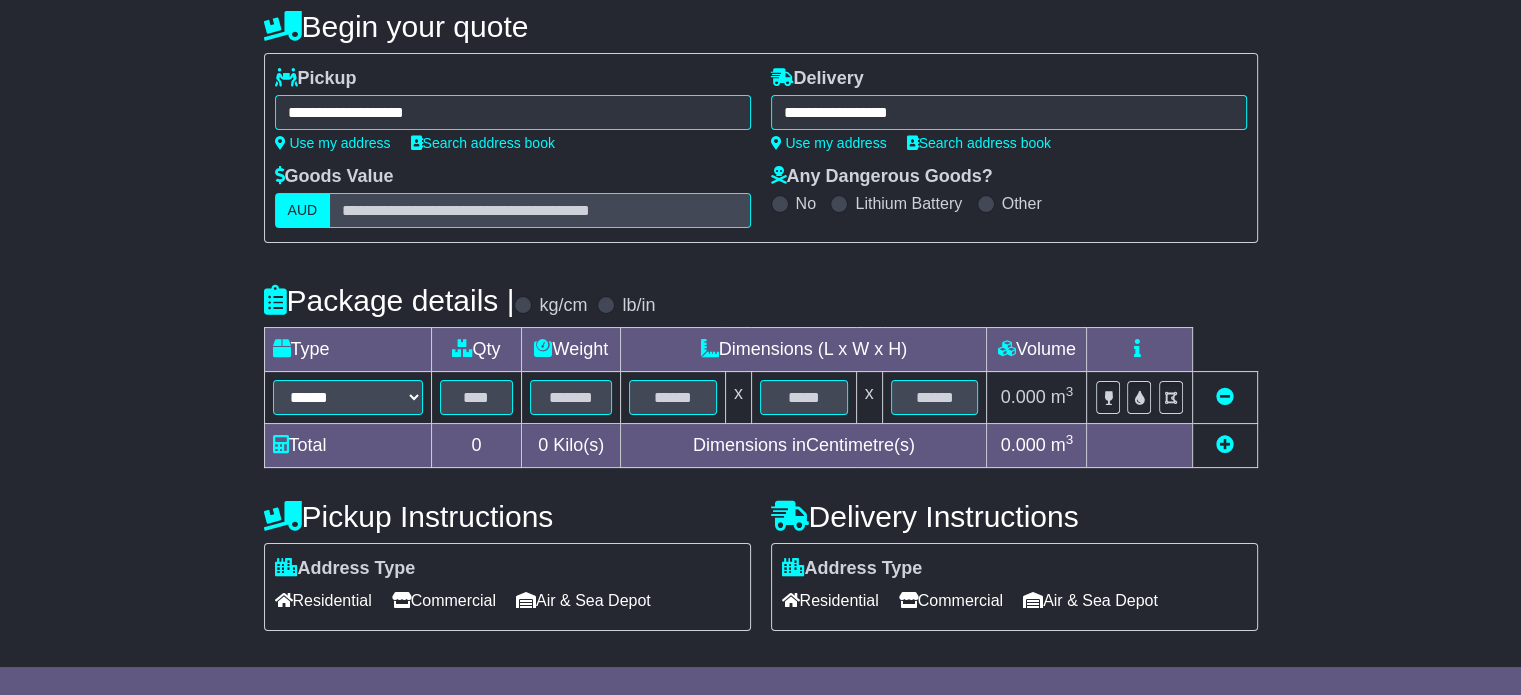 scroll, scrollTop: 280, scrollLeft: 0, axis: vertical 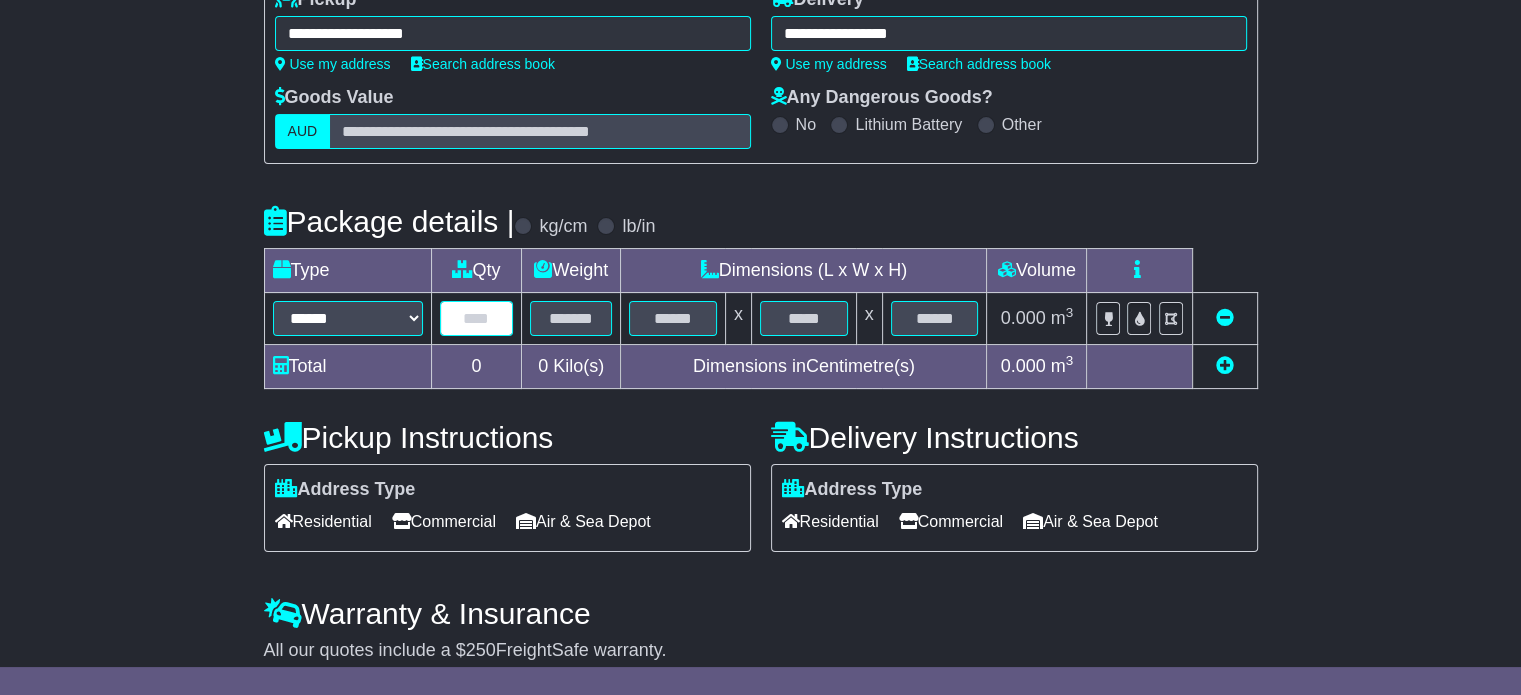 click at bounding box center [477, 318] 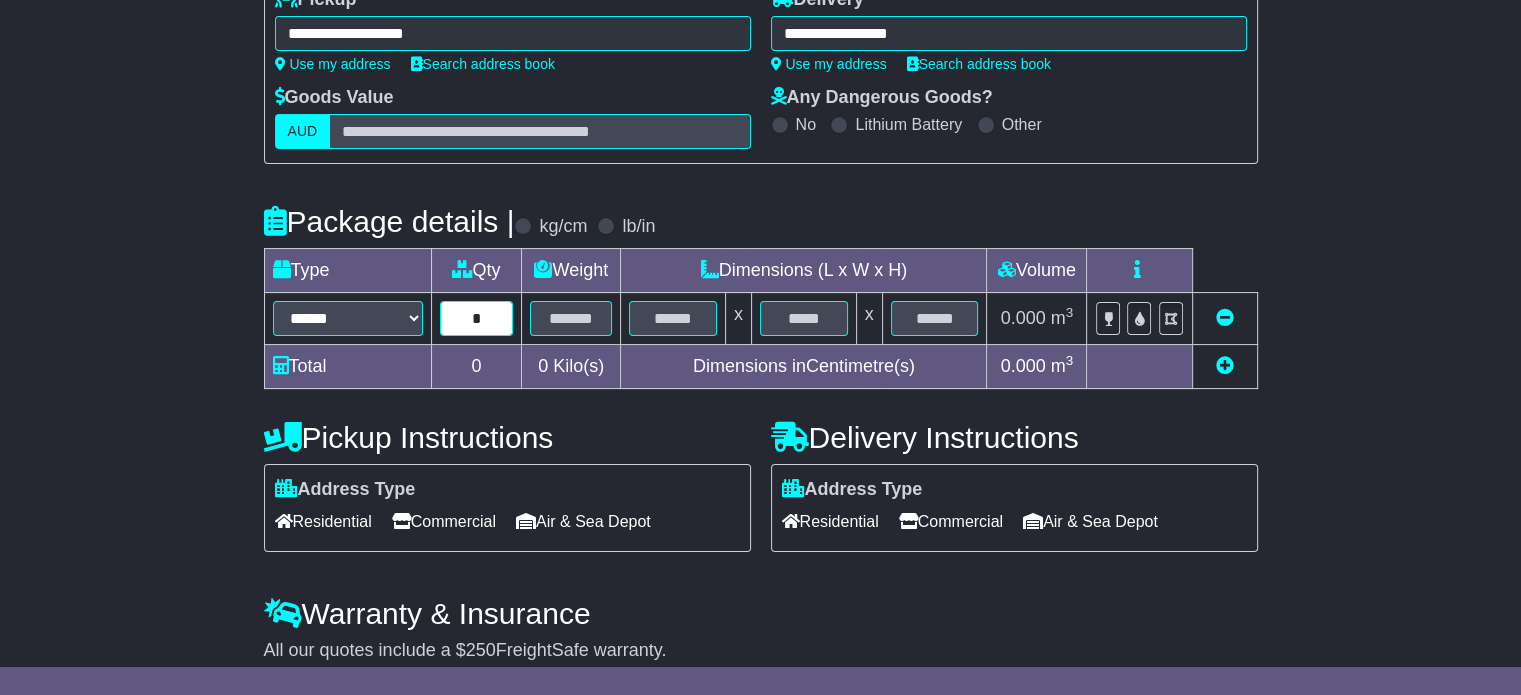 type on "*" 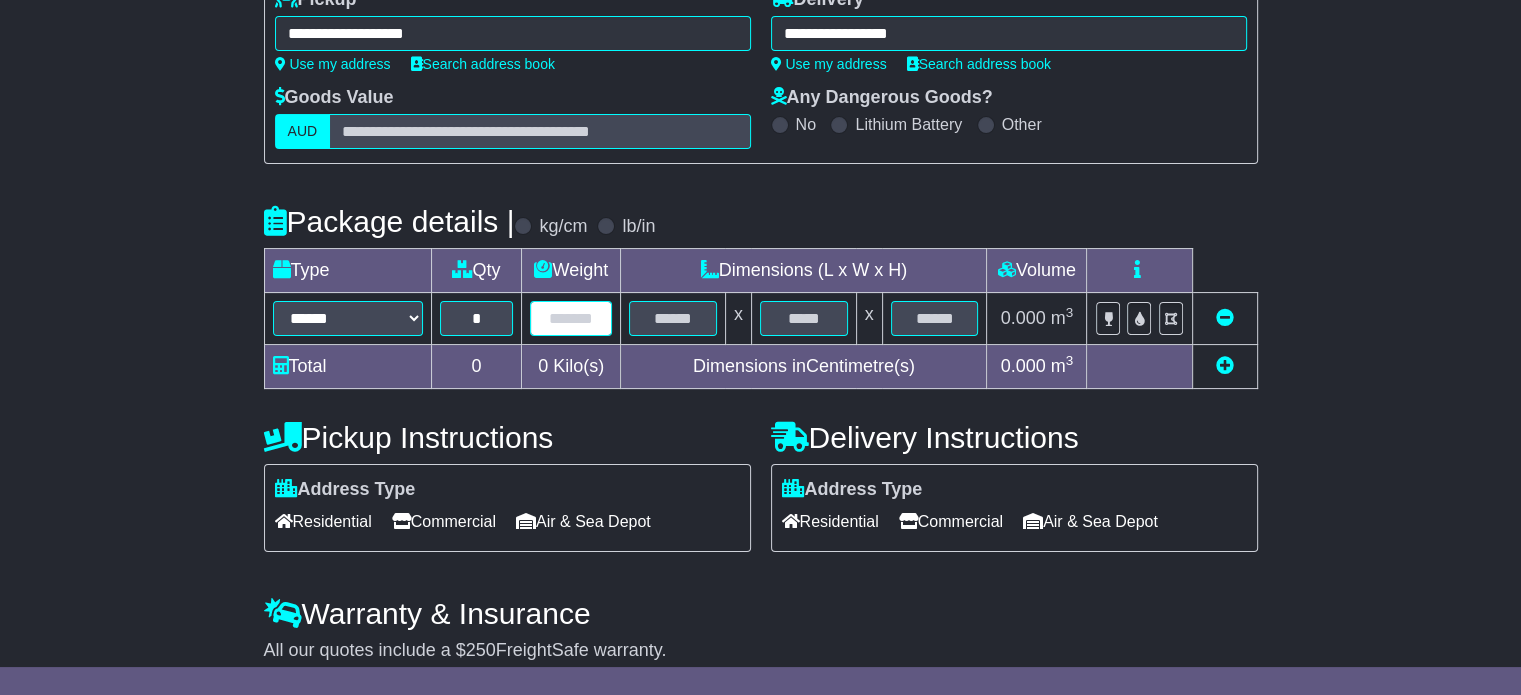 click at bounding box center [571, 318] 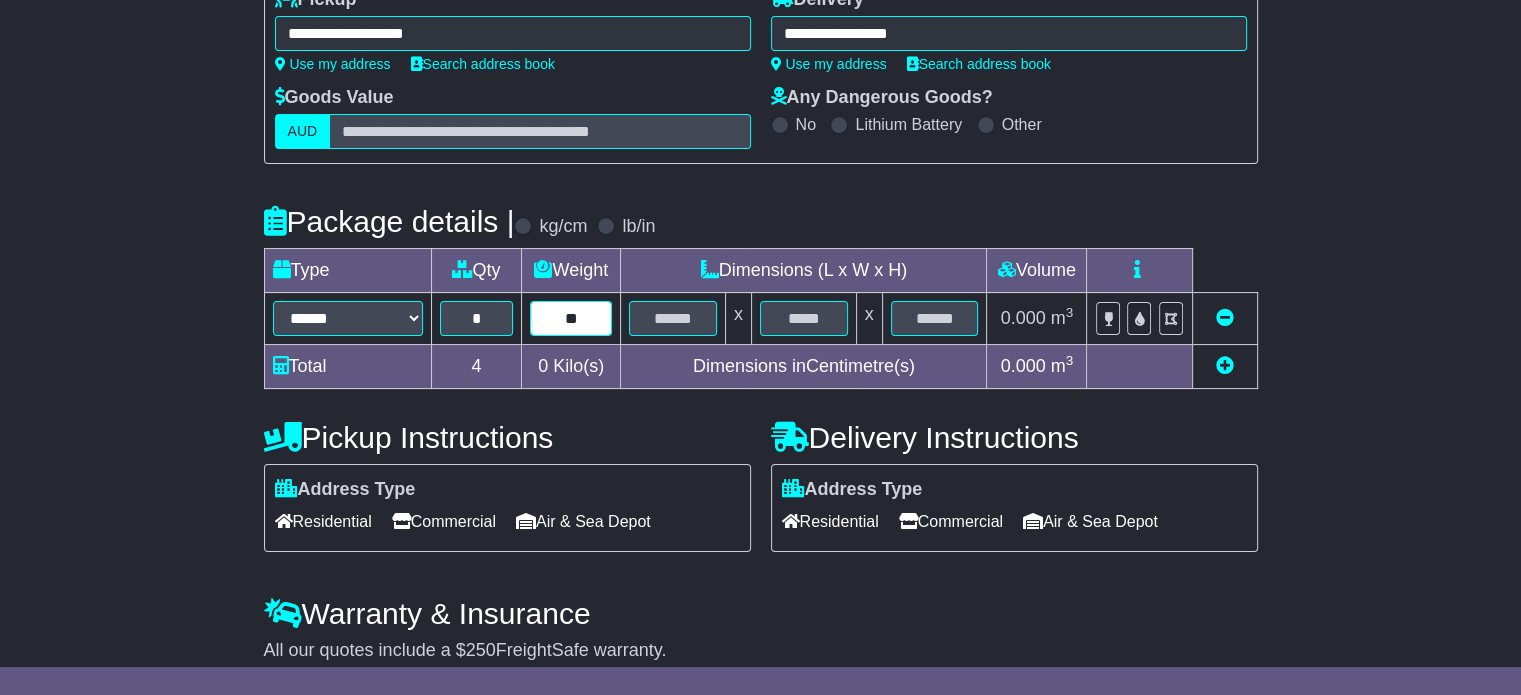 type on "**" 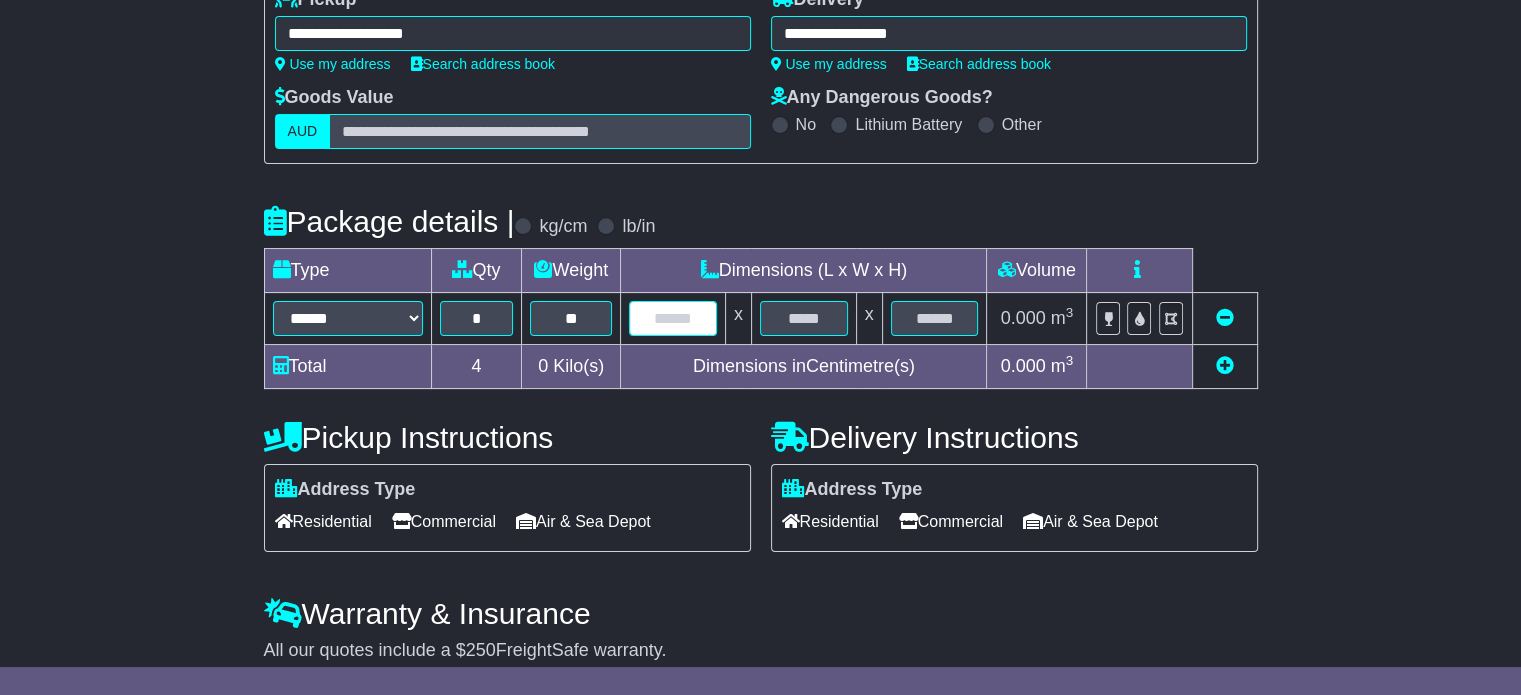 click at bounding box center [673, 318] 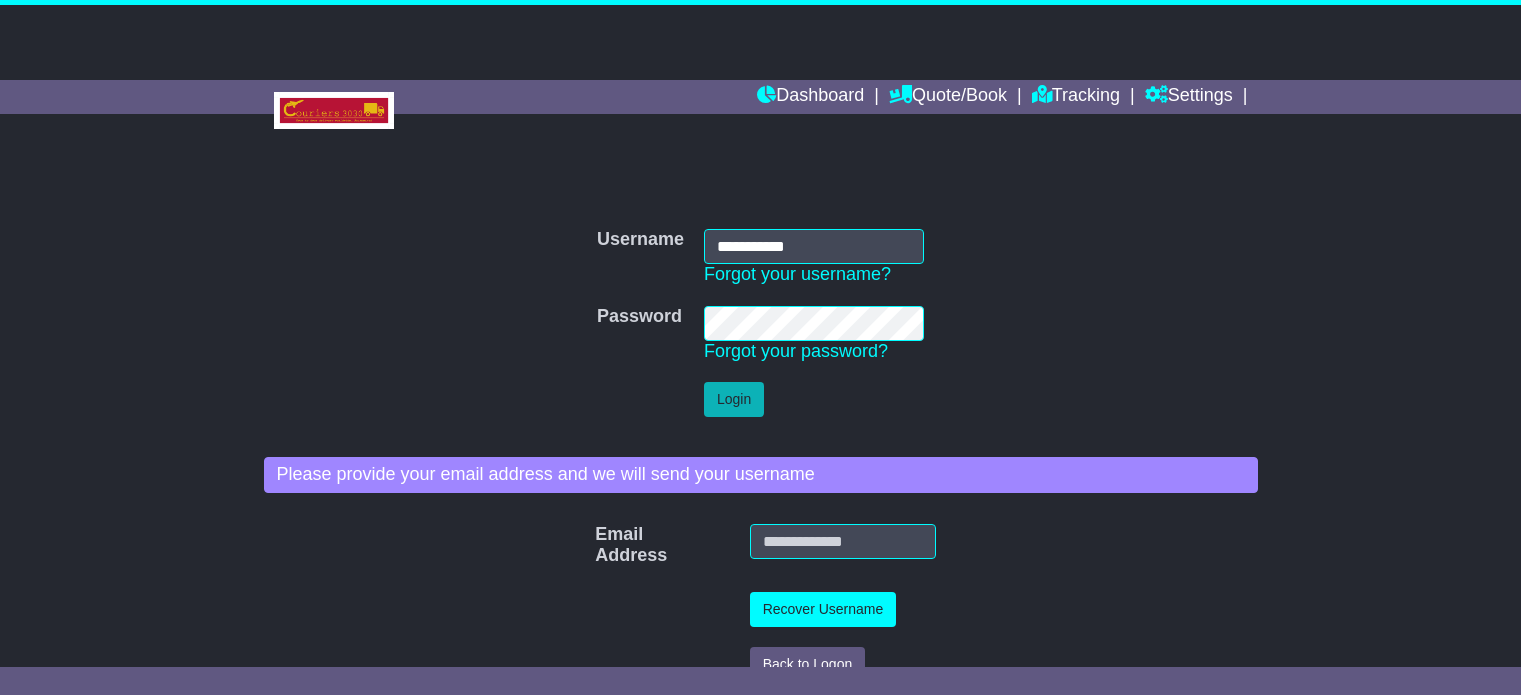scroll, scrollTop: 0, scrollLeft: 0, axis: both 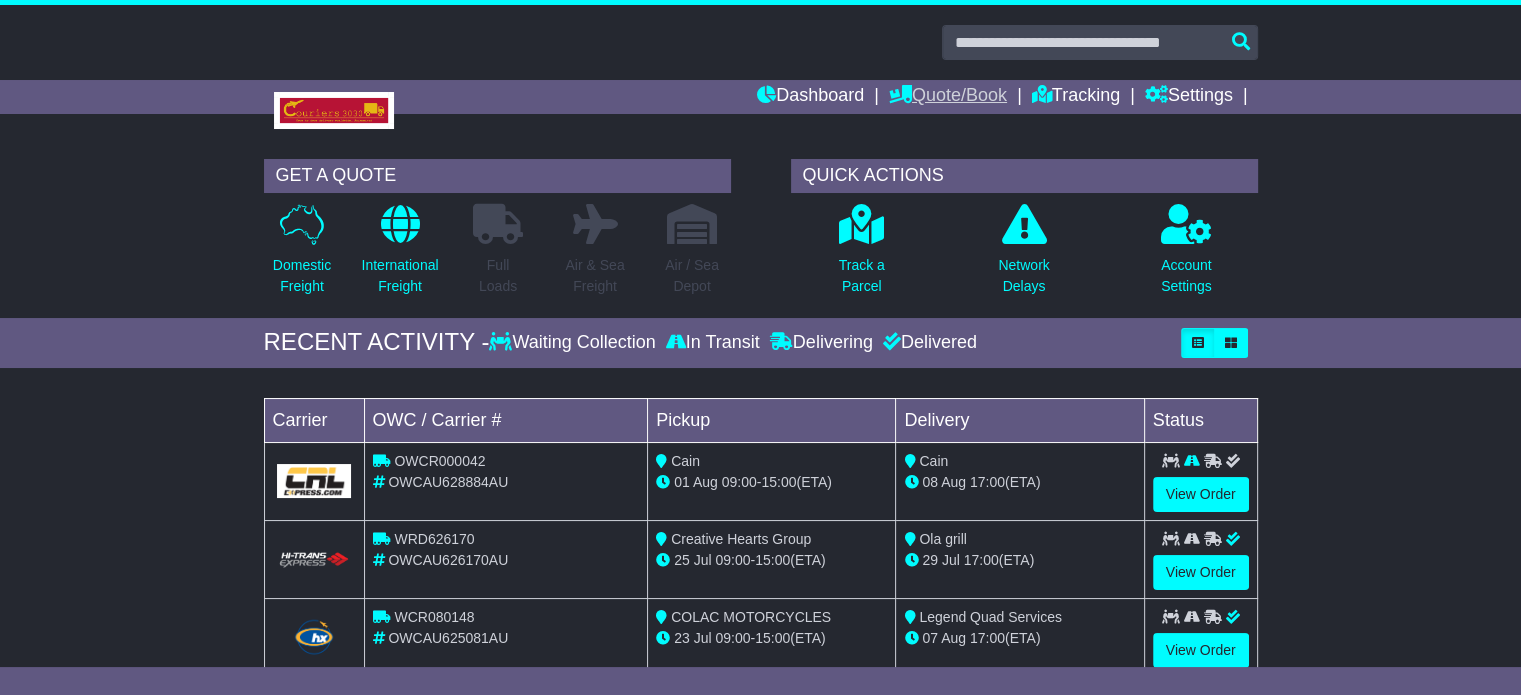 click on "Quote/Book" at bounding box center (948, 97) 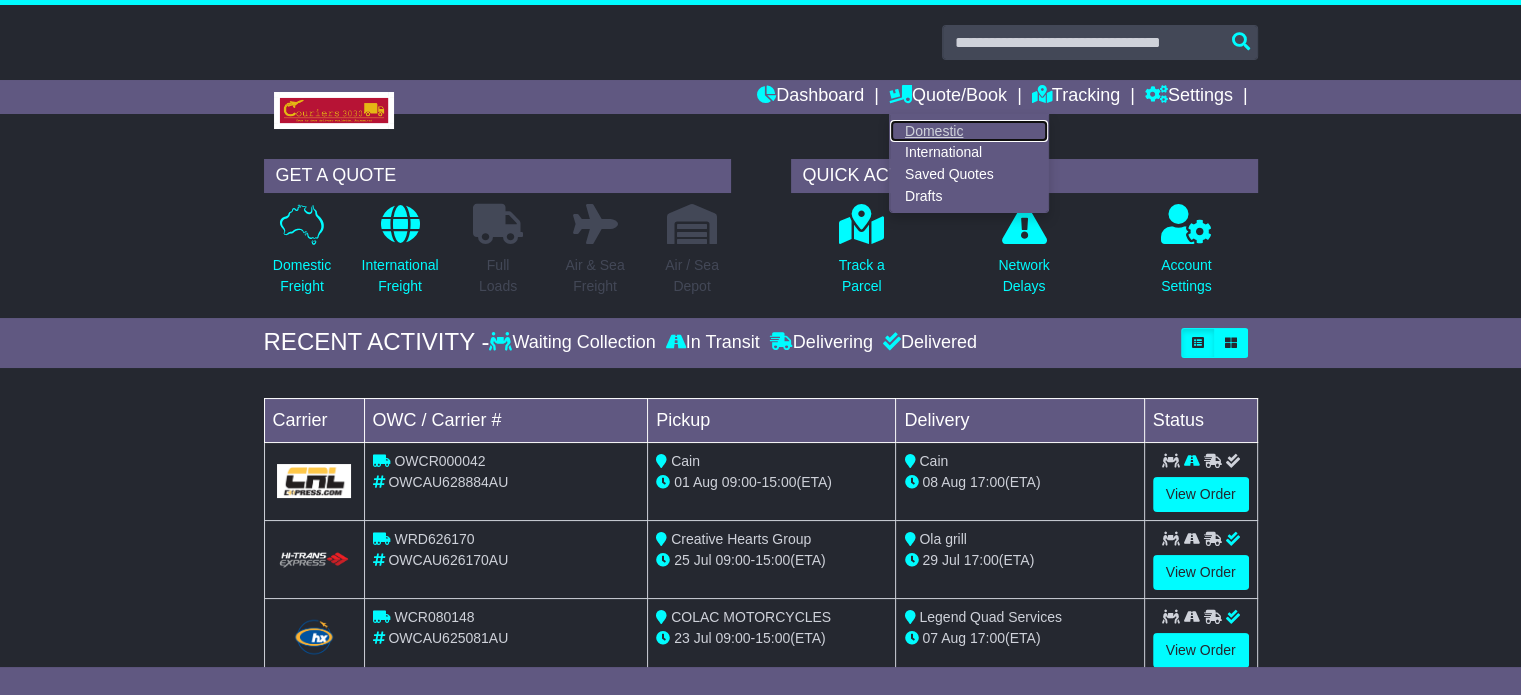 click on "Domestic" at bounding box center (969, 131) 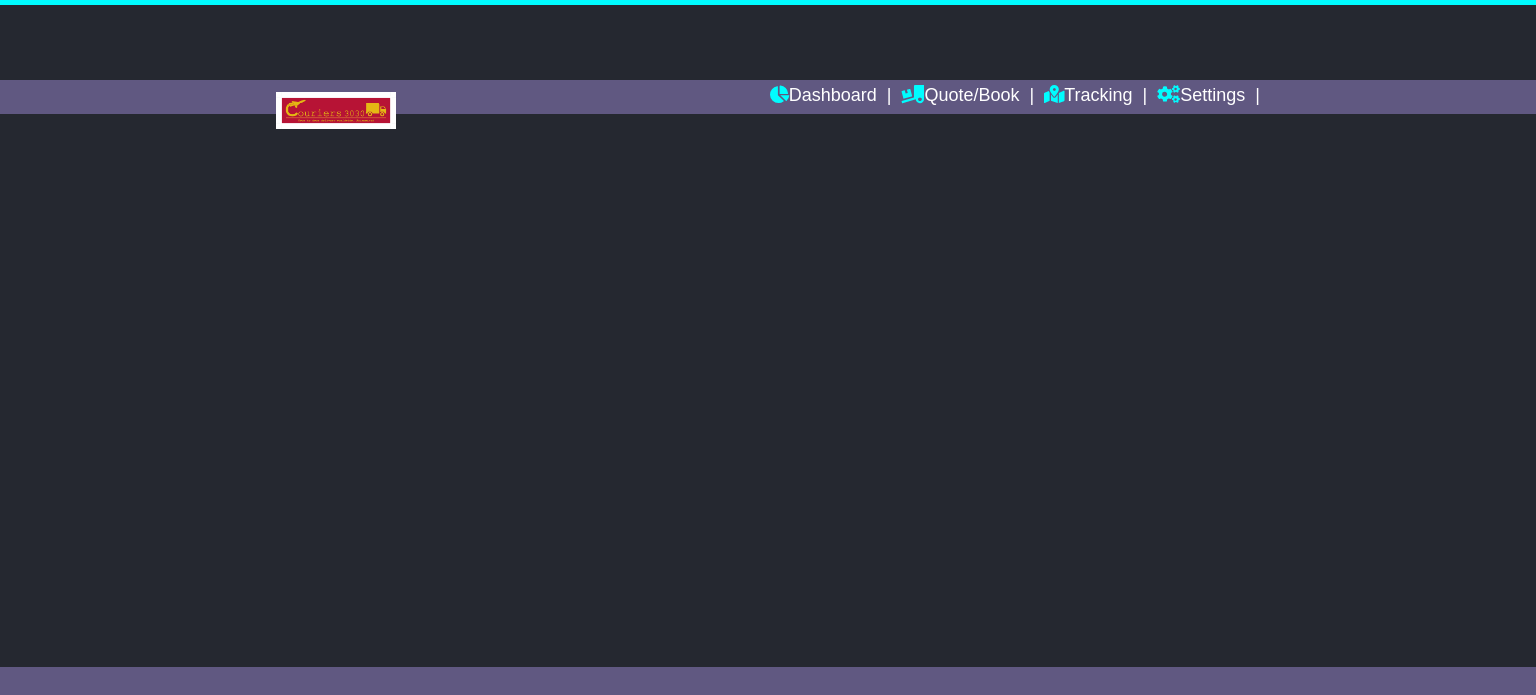 scroll, scrollTop: 0, scrollLeft: 0, axis: both 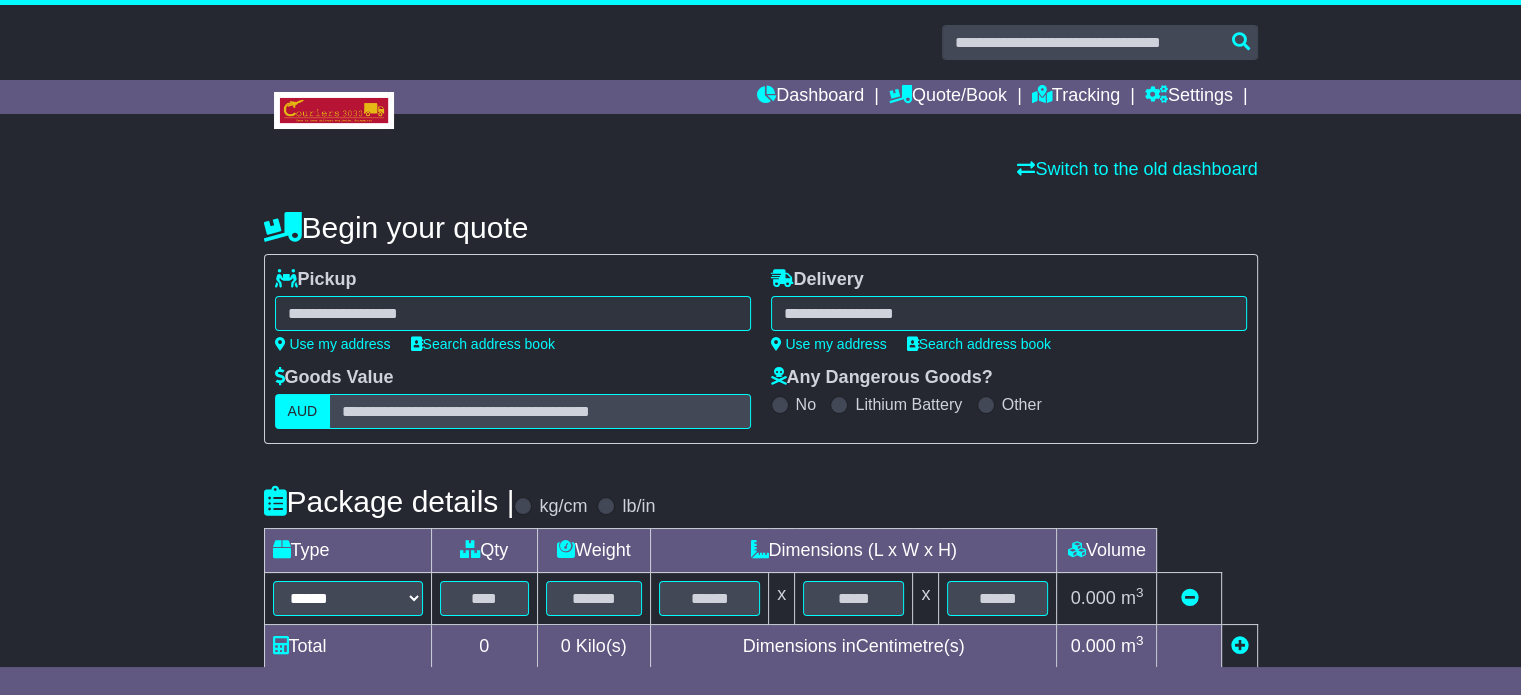 select 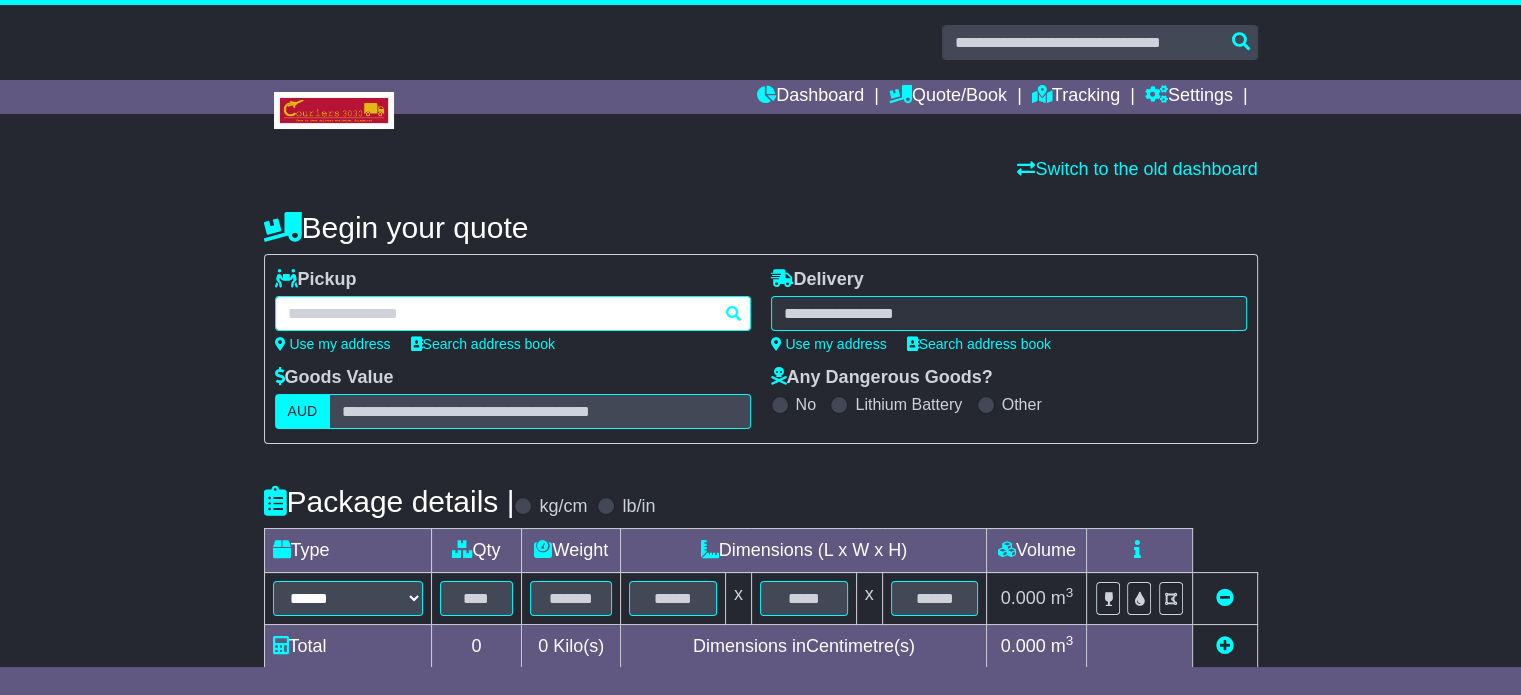 click at bounding box center [513, 313] 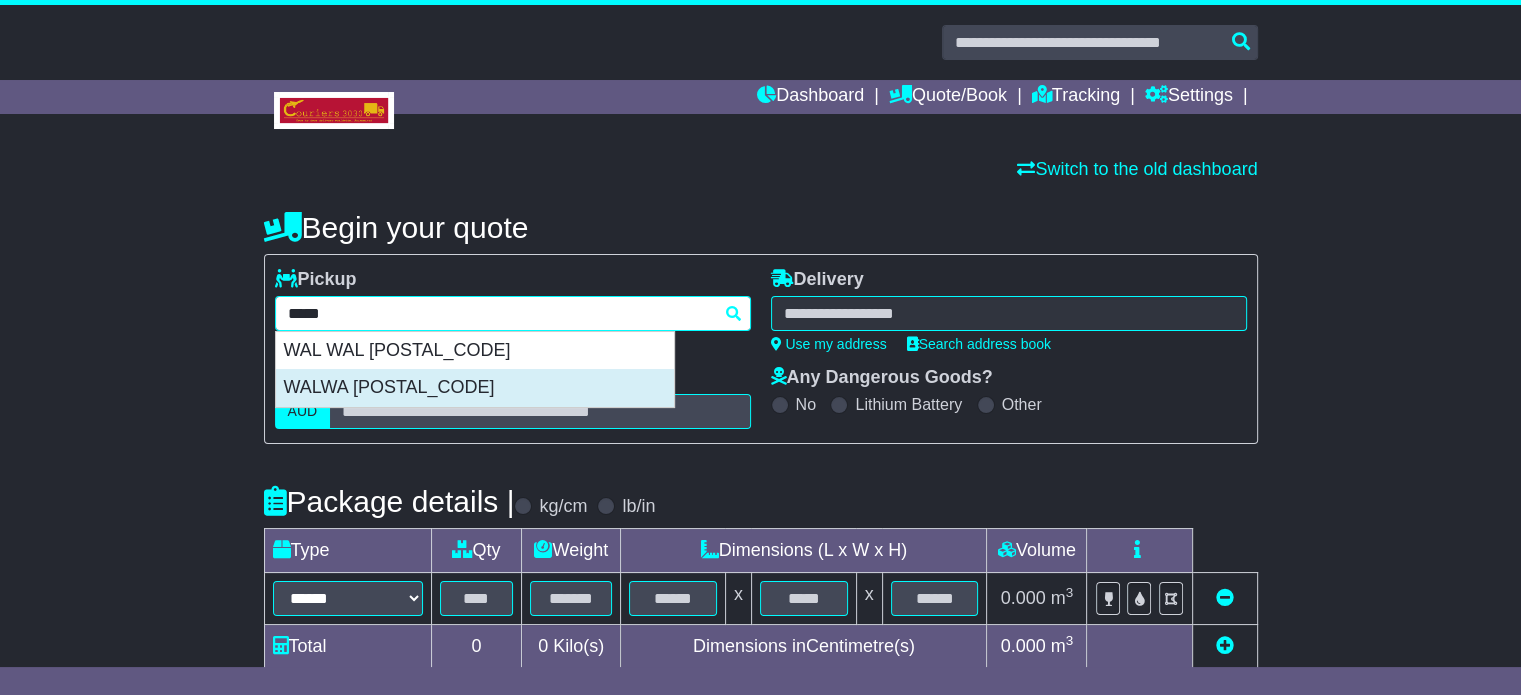 click on "WALWA 3709" at bounding box center (475, 388) 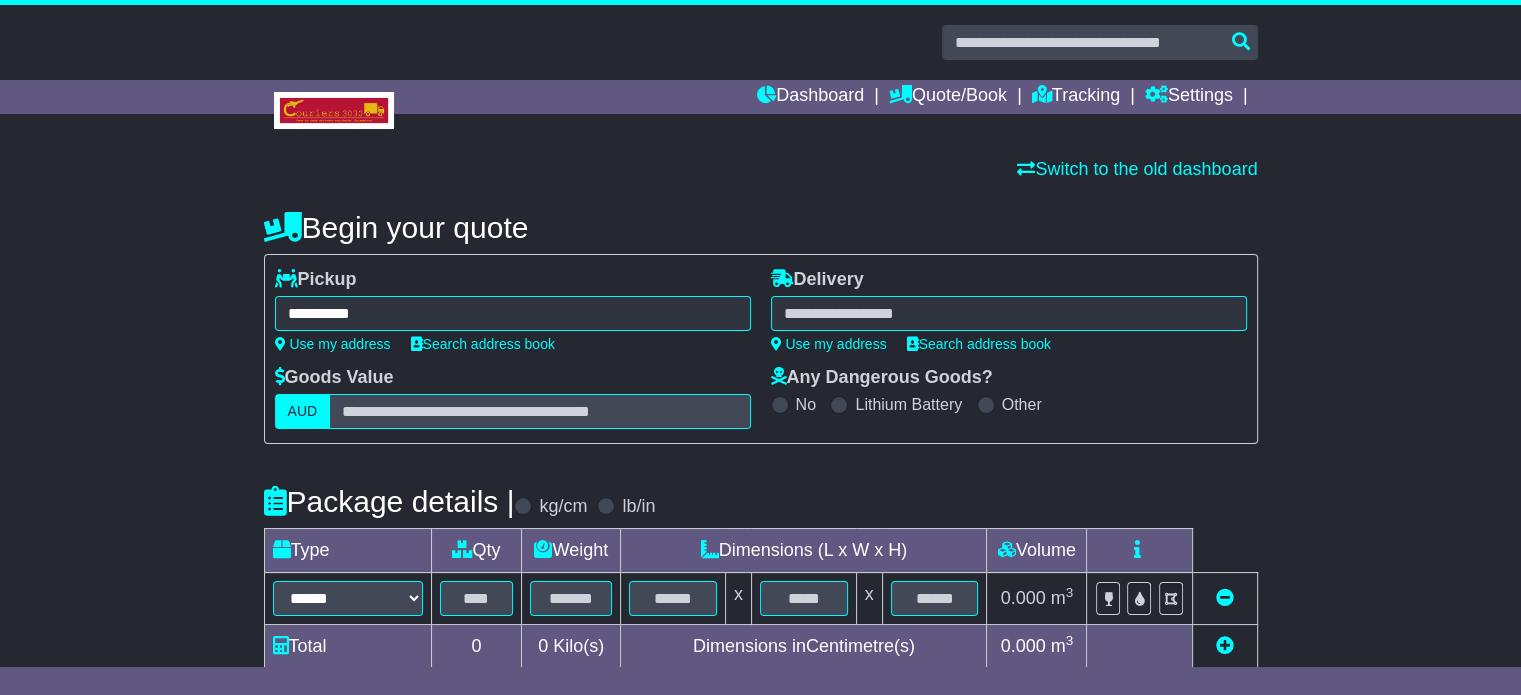 type on "**********" 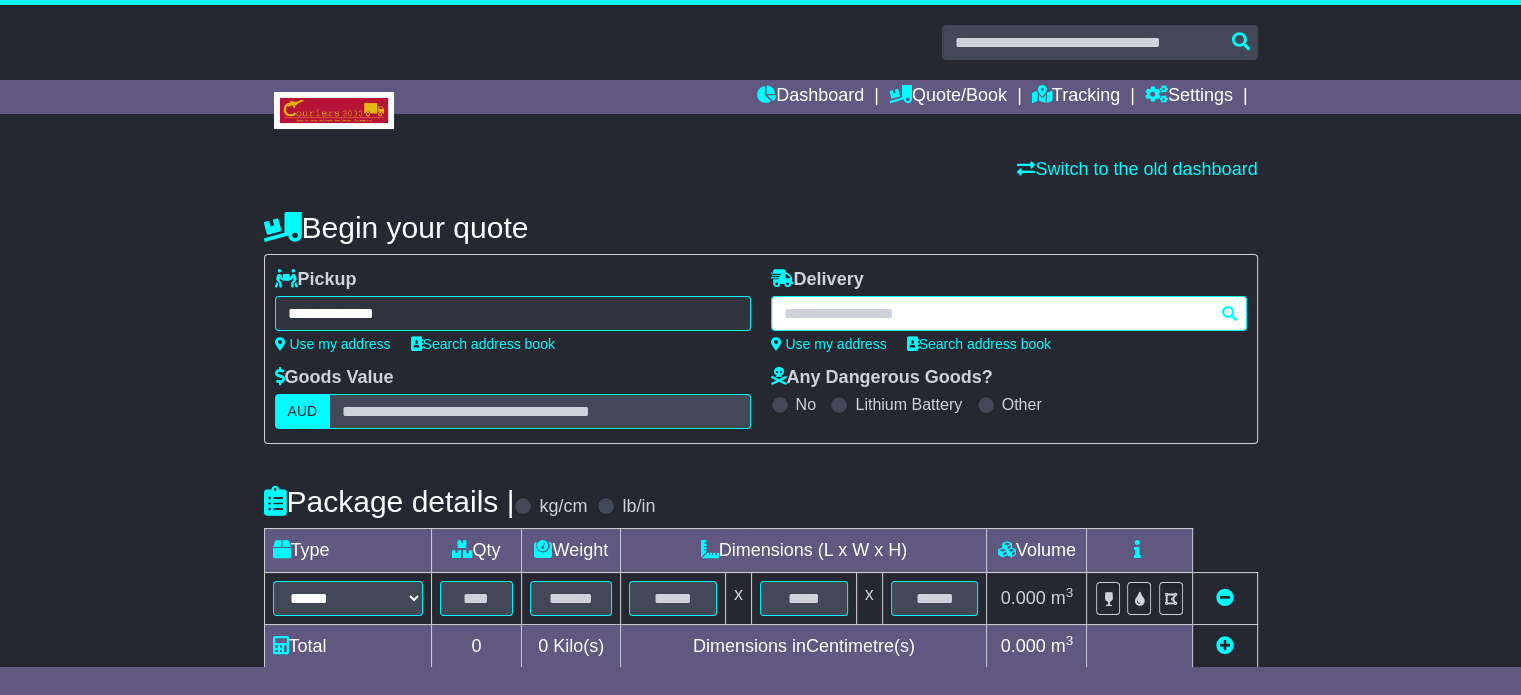 click at bounding box center (1009, 313) 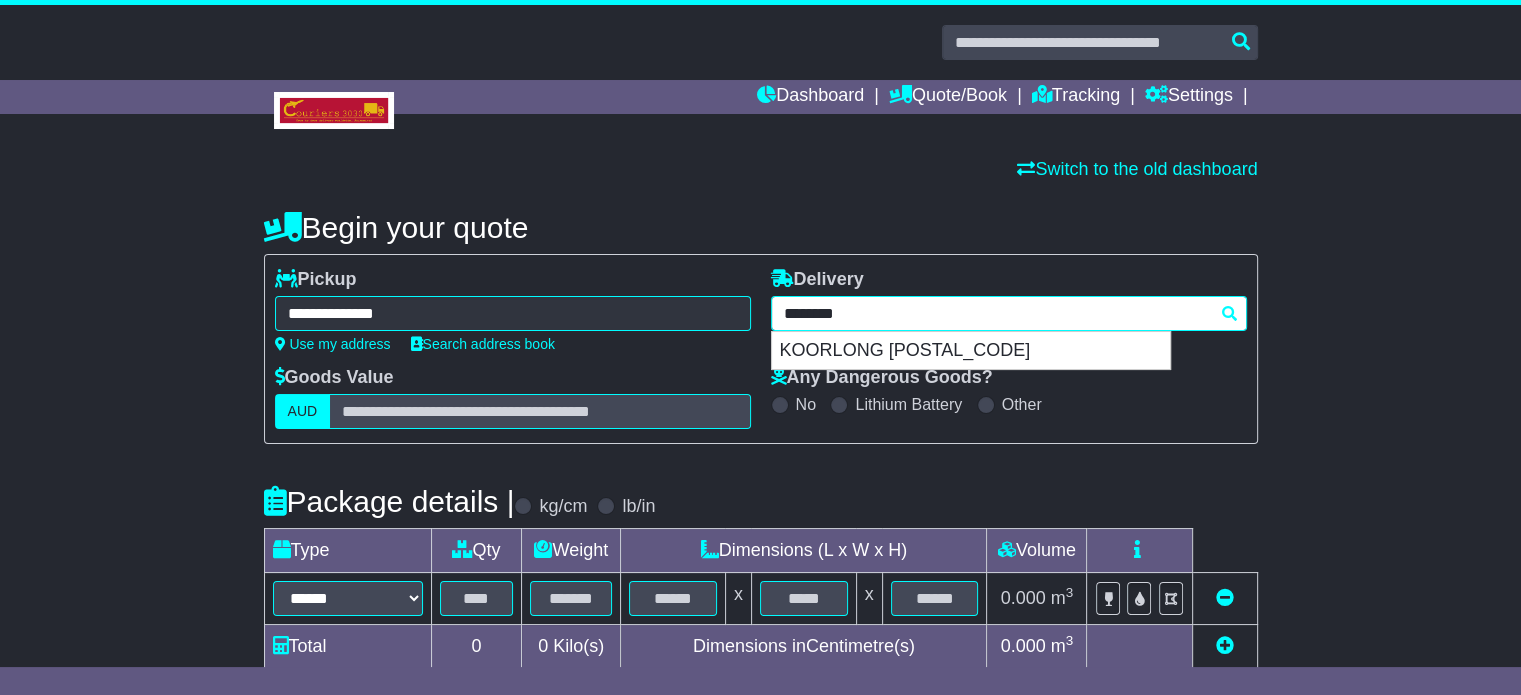click on "********" at bounding box center (1009, 313) 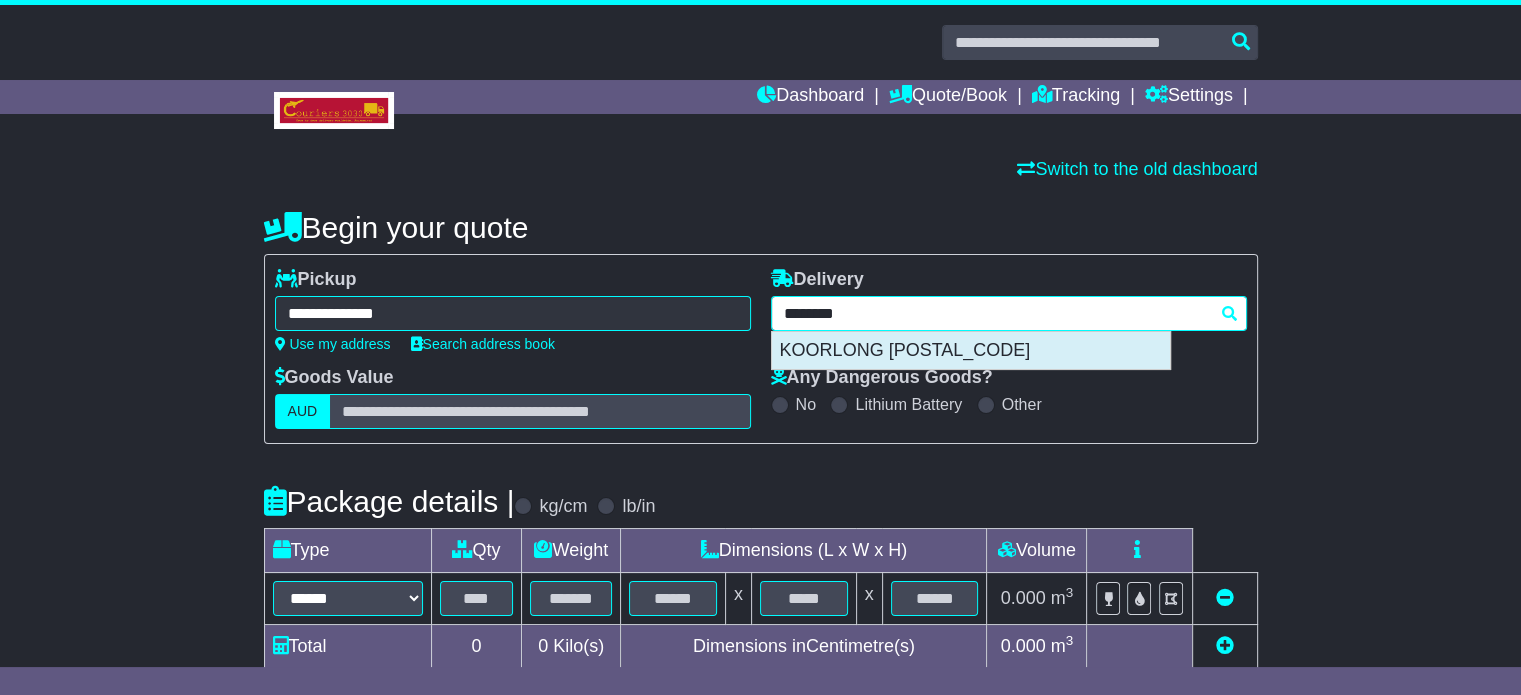 click on "KOORLONG 3501" at bounding box center (971, 351) 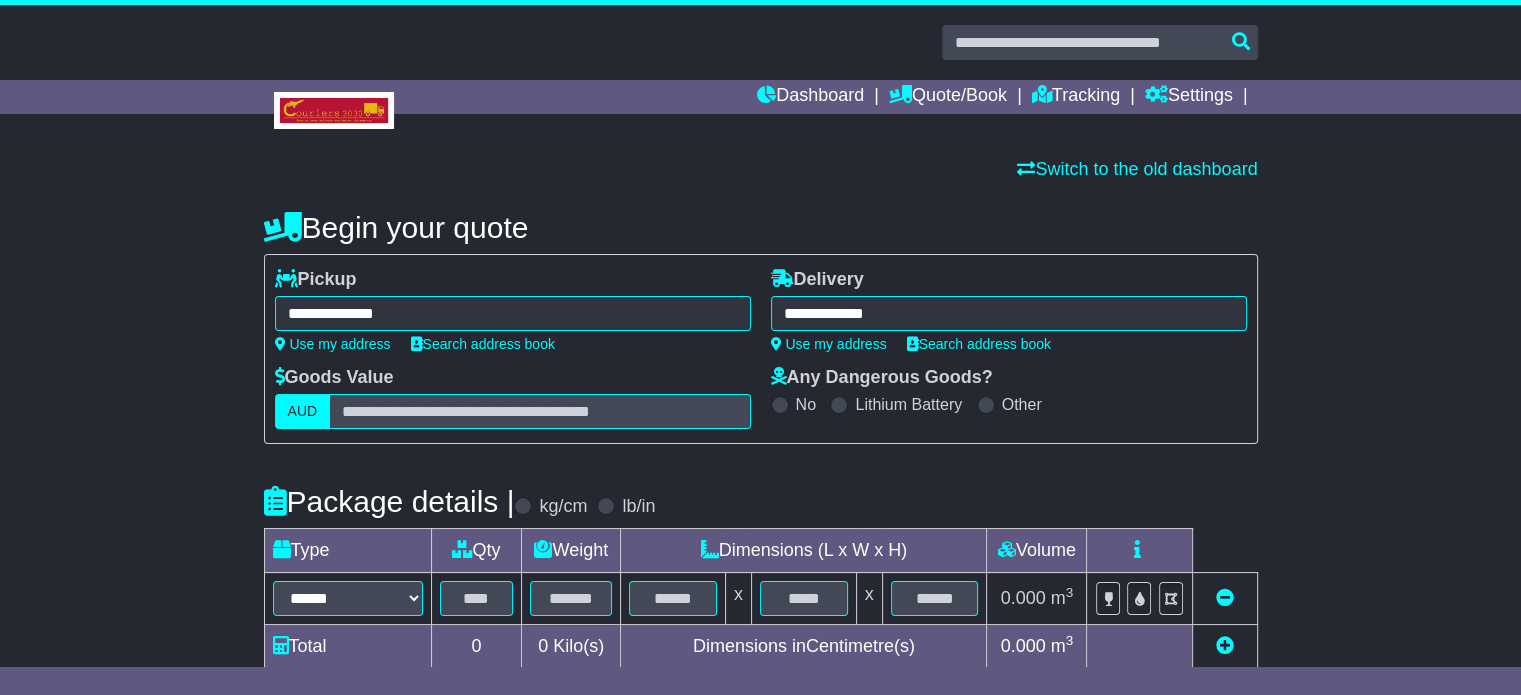 type on "**********" 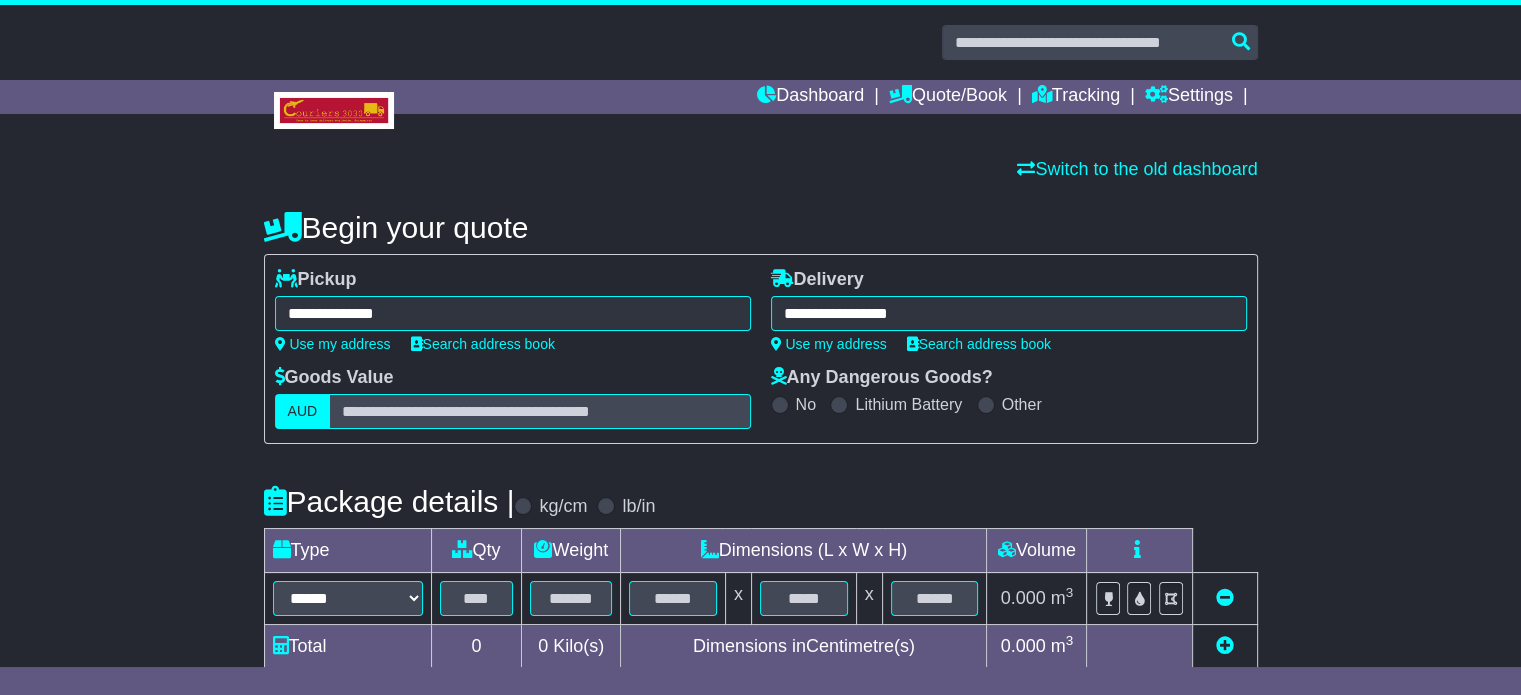 click on "**********" at bounding box center [761, 571] 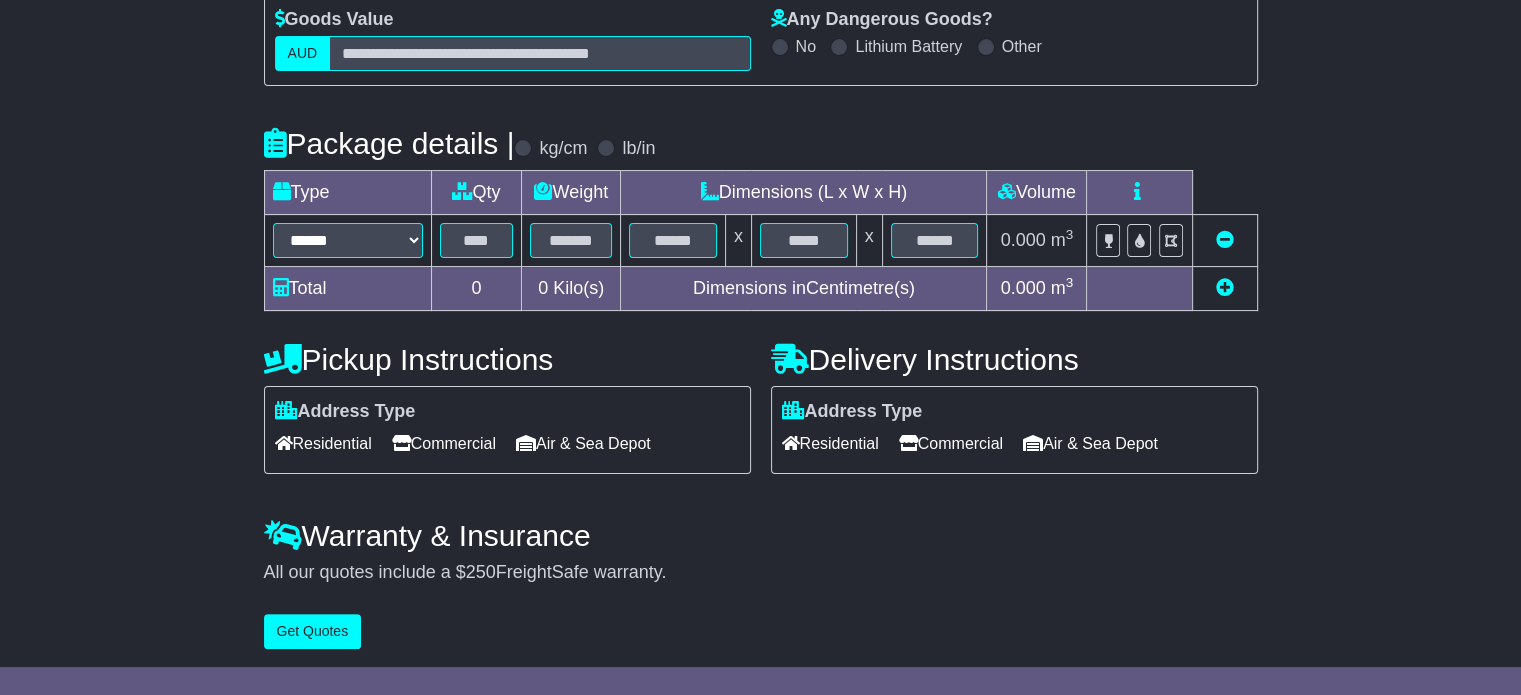 scroll, scrollTop: 360, scrollLeft: 0, axis: vertical 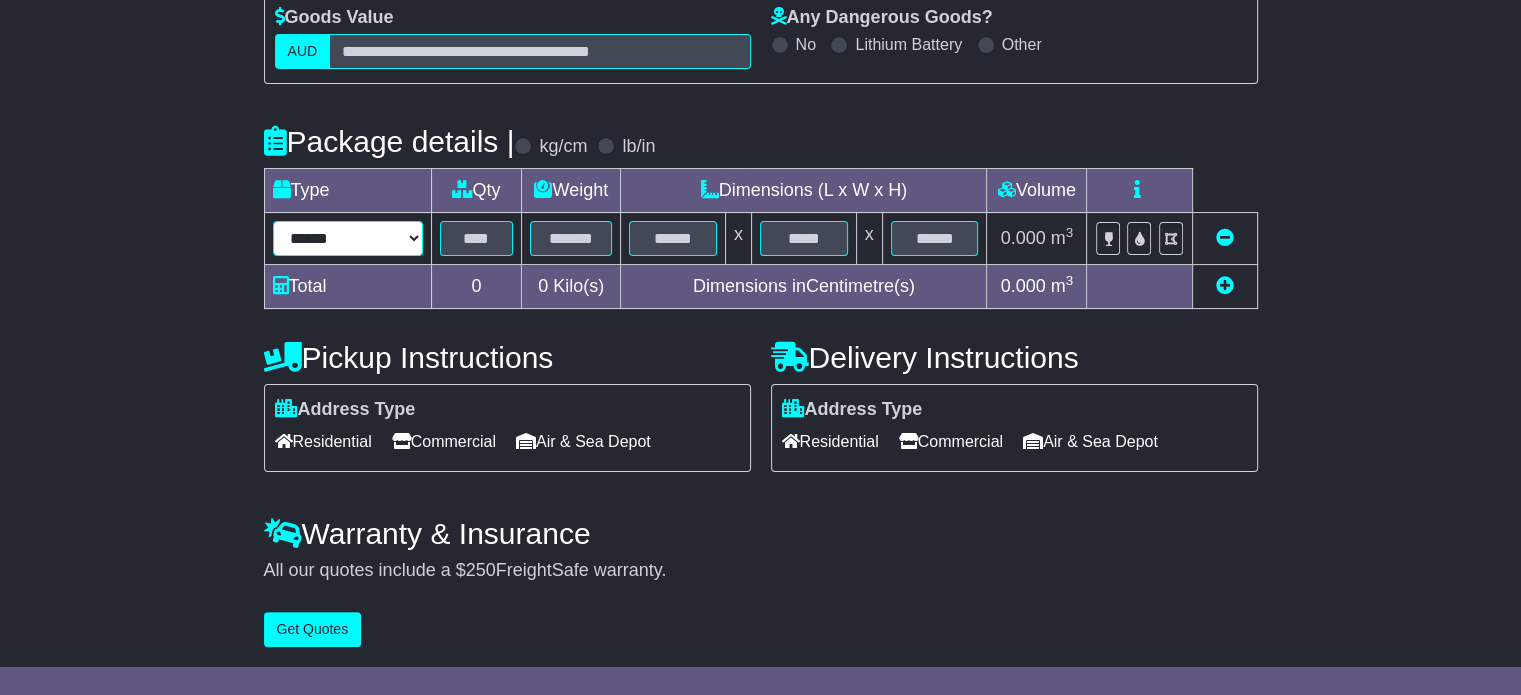 click on "****** ****** *** ******** ***** **** **** ****** *** *******" at bounding box center [348, 238] 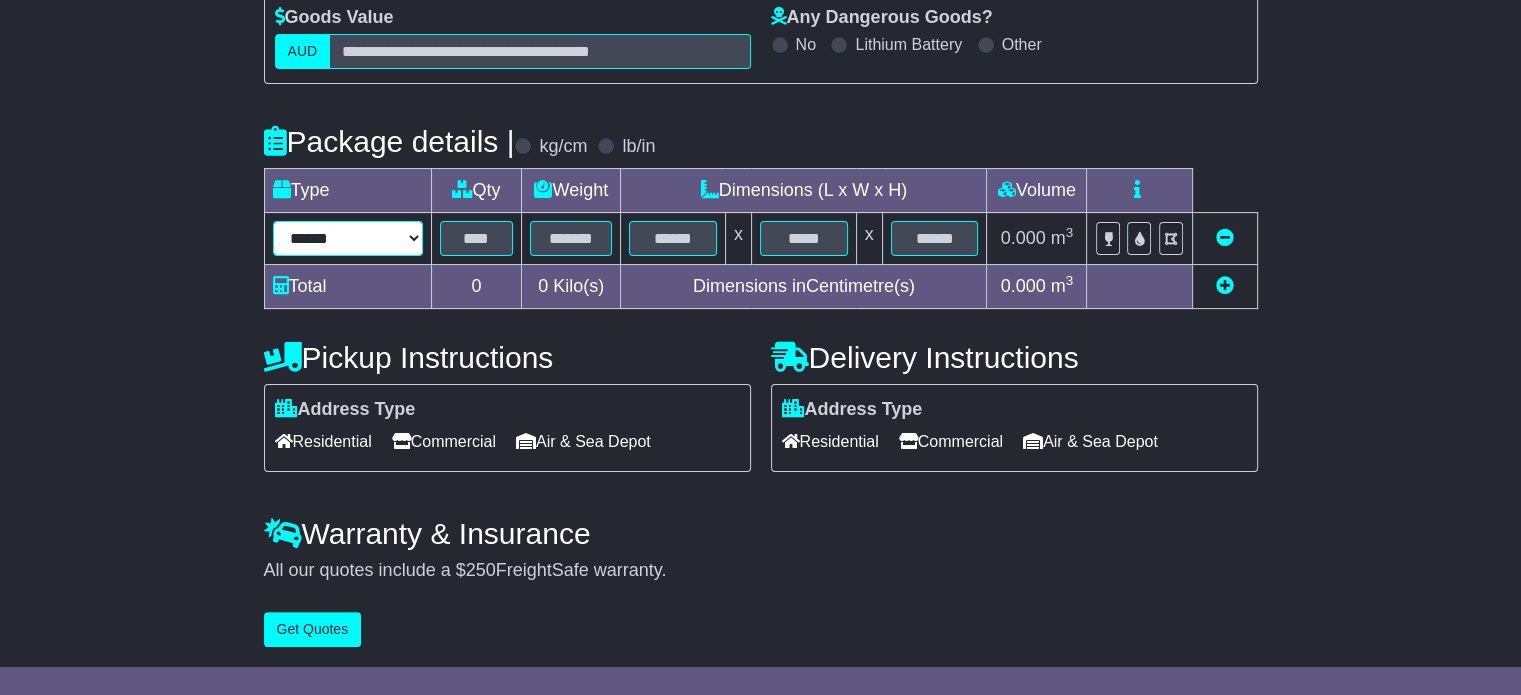 select on "*****" 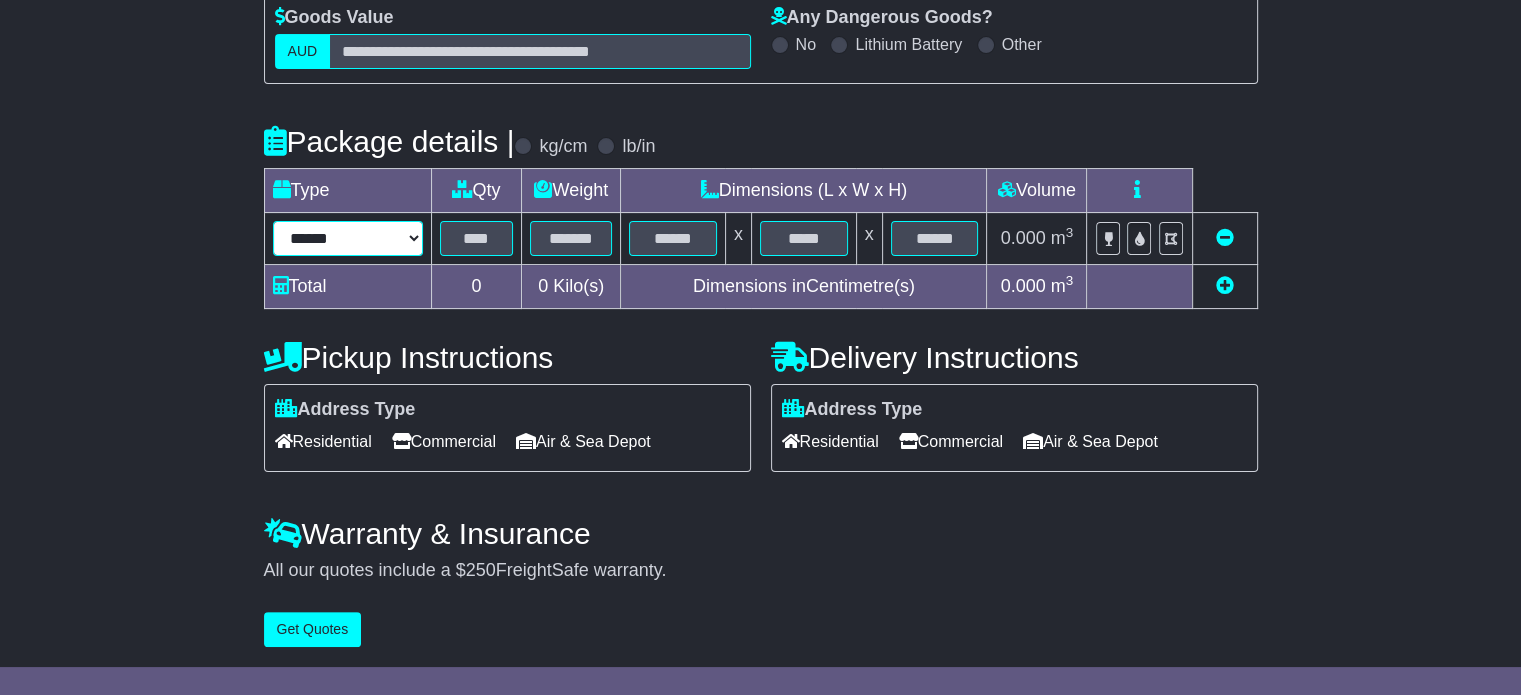 click on "****** ****** *** ******** ***** **** **** ****** *** *******" at bounding box center (348, 238) 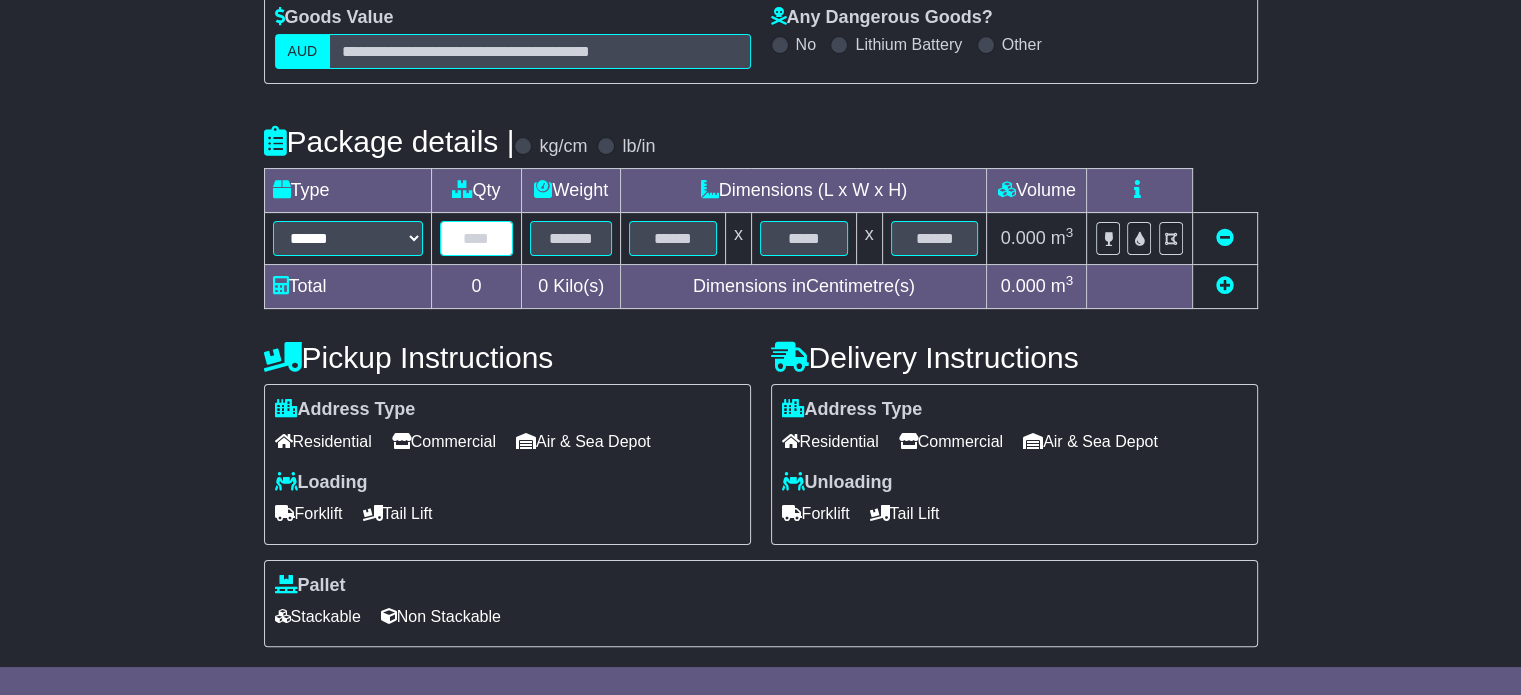 click at bounding box center [477, 238] 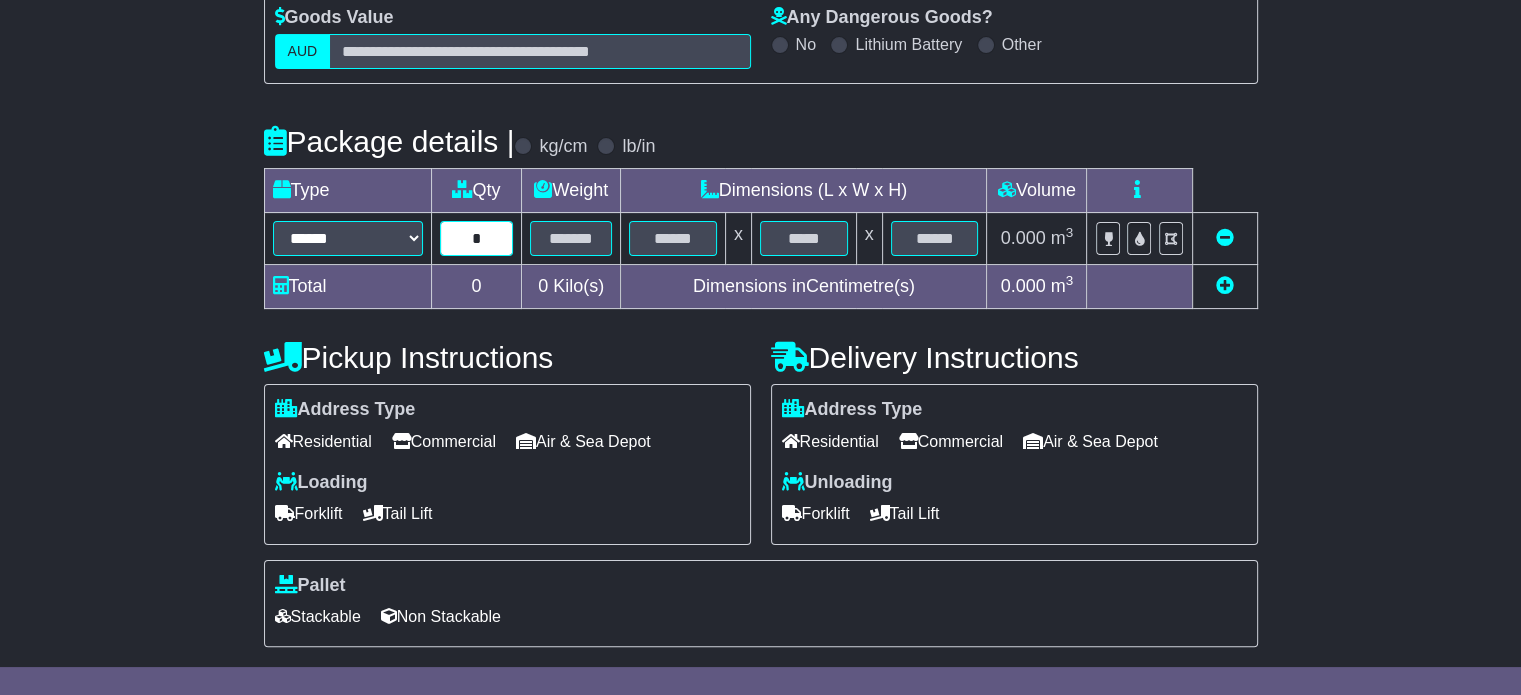 type on "*" 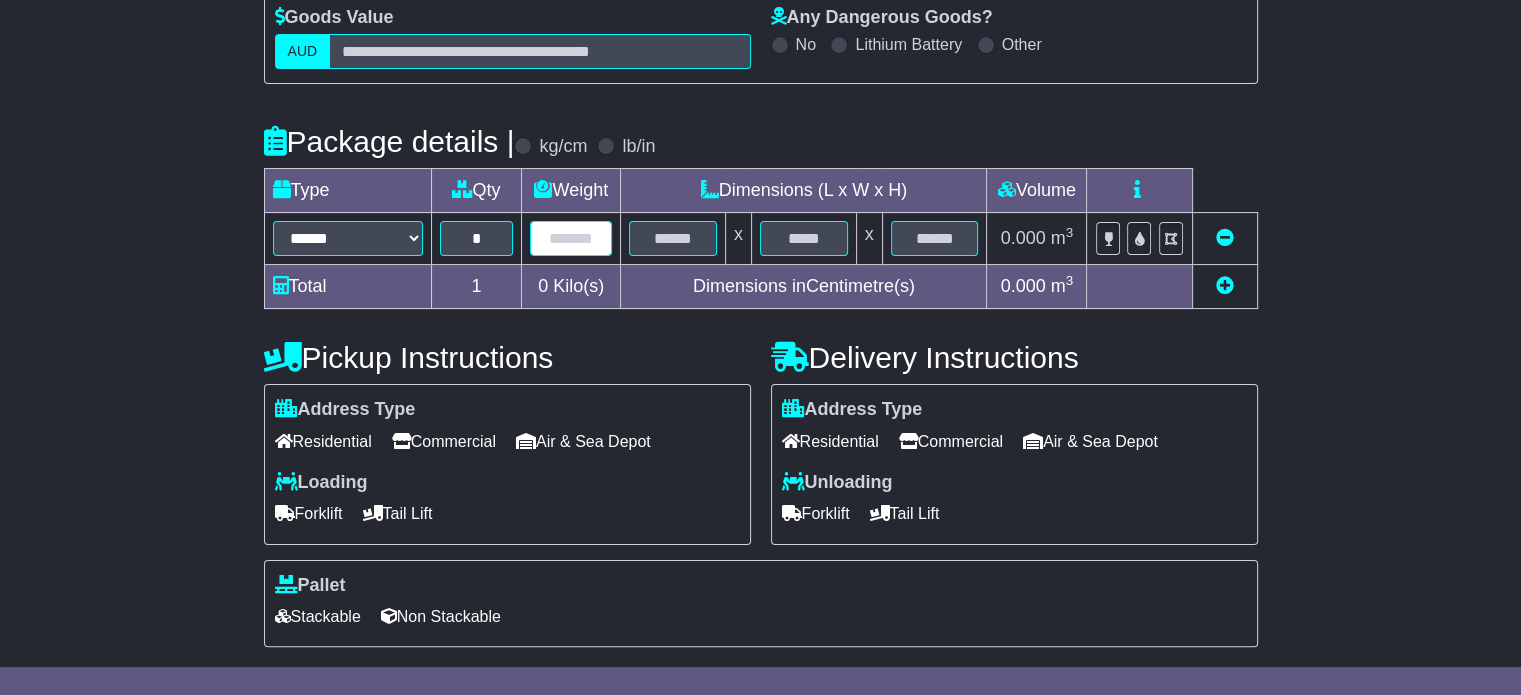 click at bounding box center [571, 238] 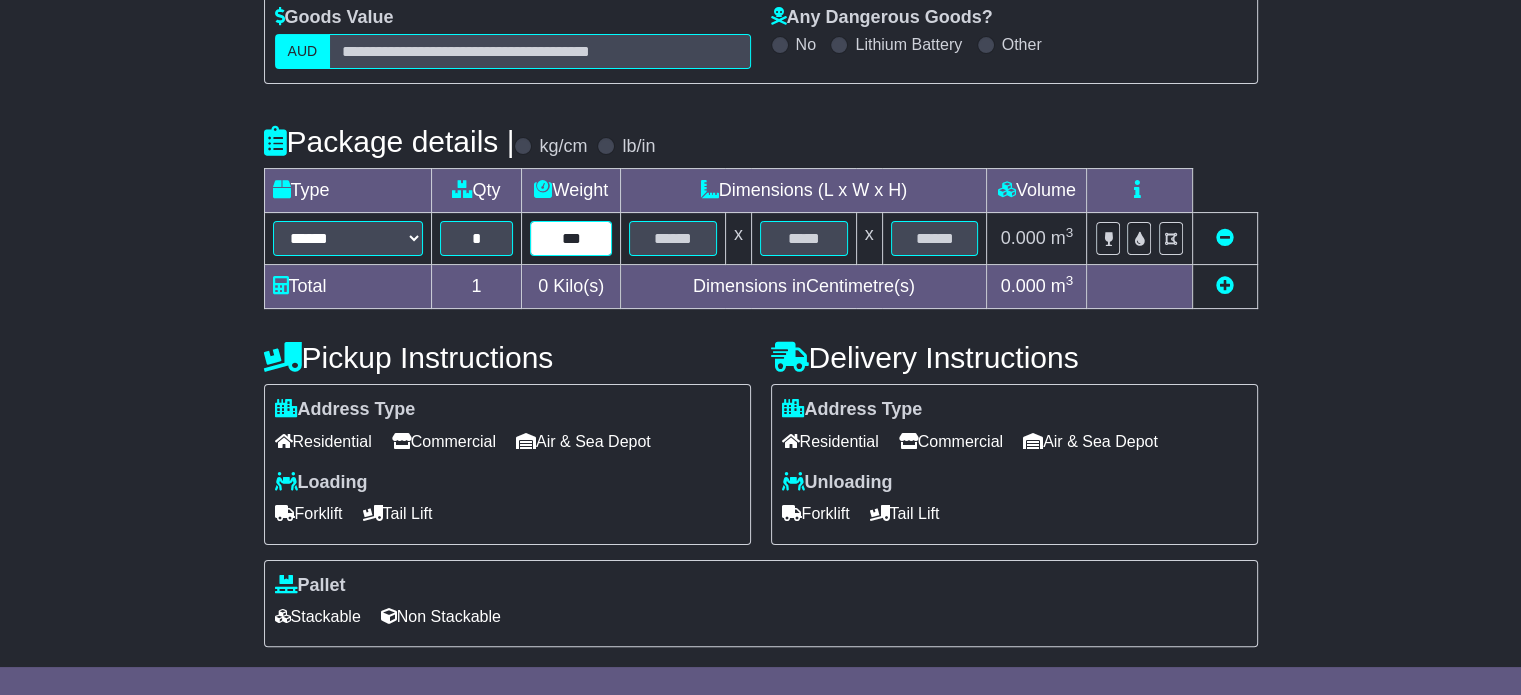 type on "***" 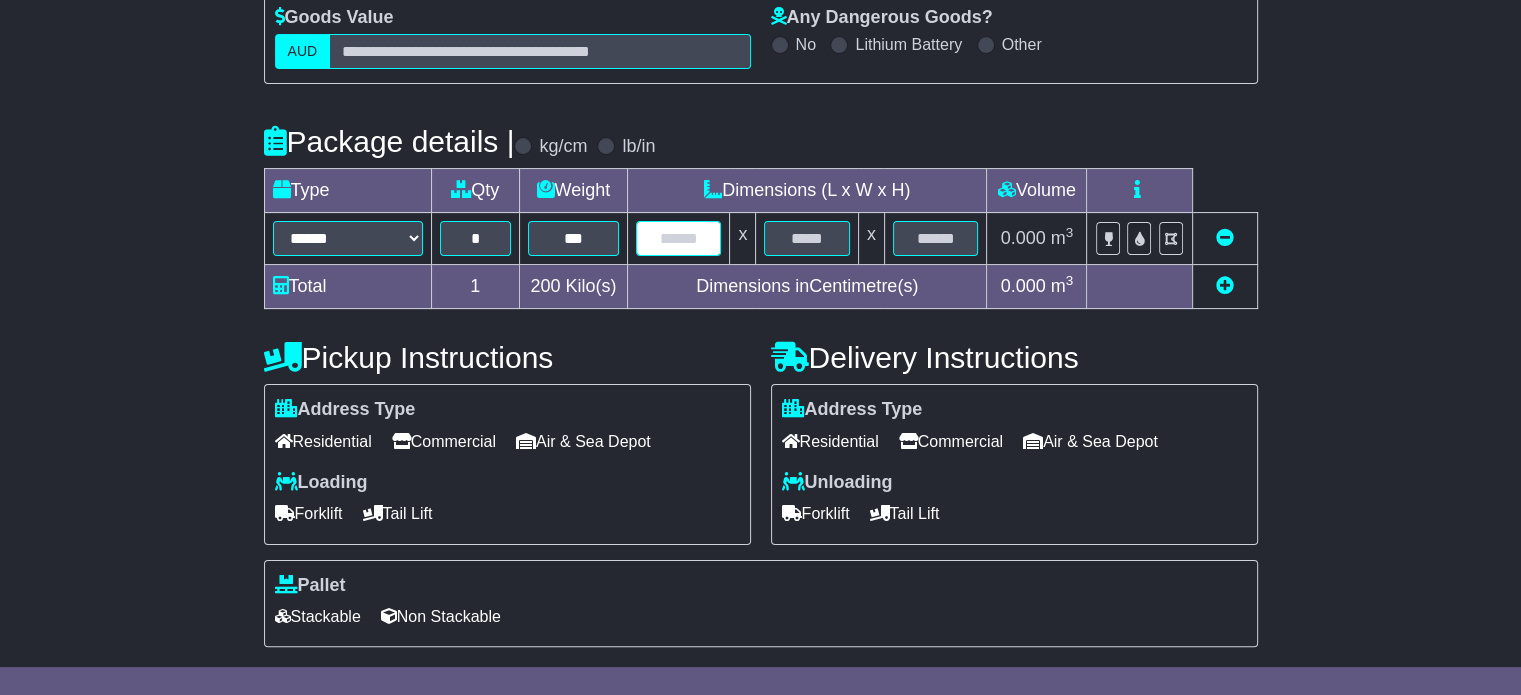 click at bounding box center [678, 238] 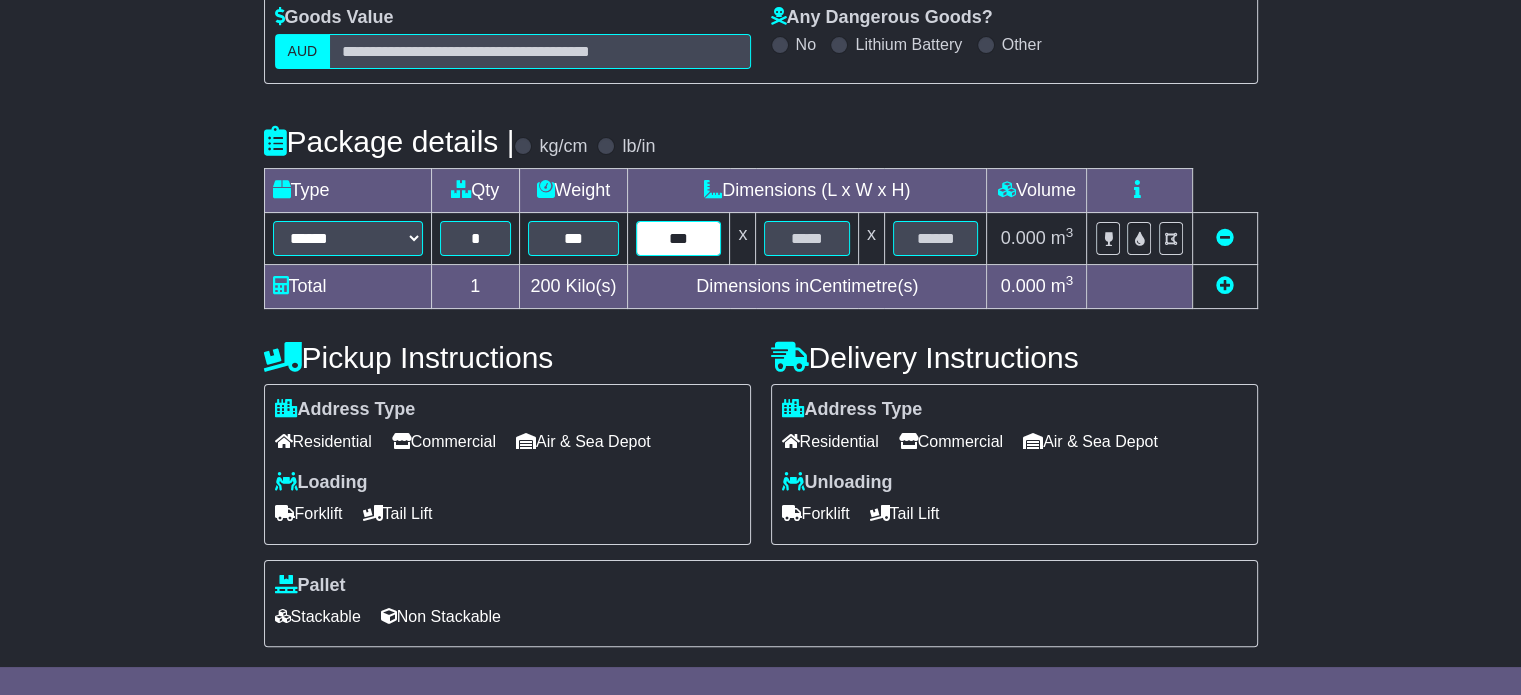 type on "***" 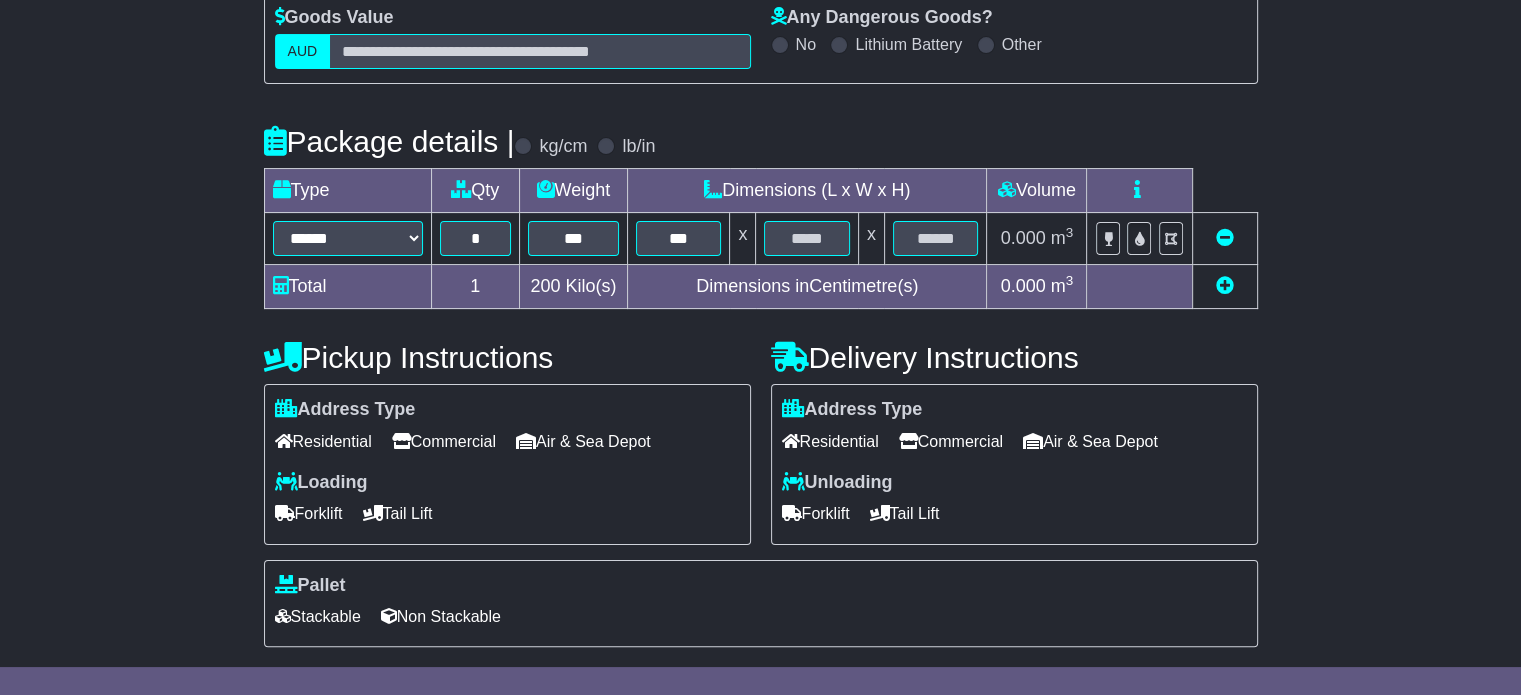 click at bounding box center (807, 239) 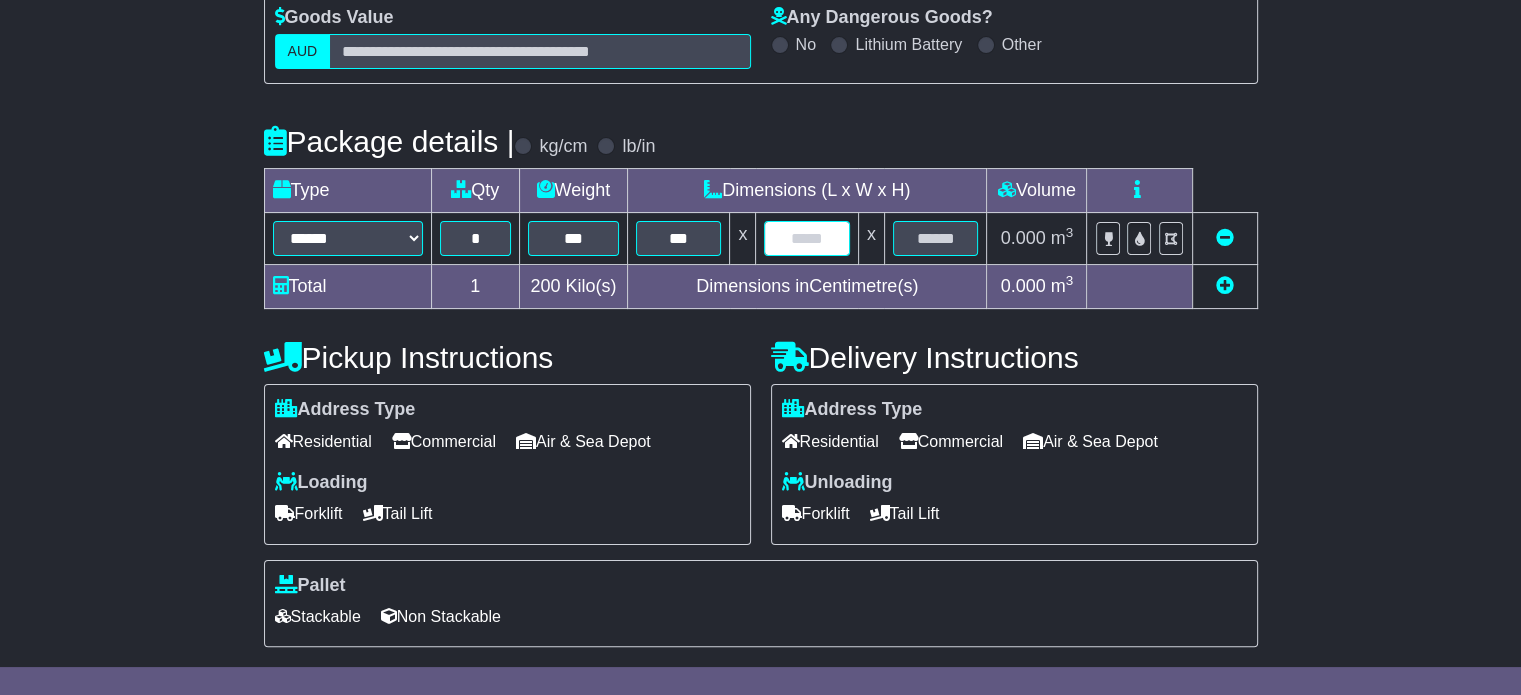 click at bounding box center (806, 238) 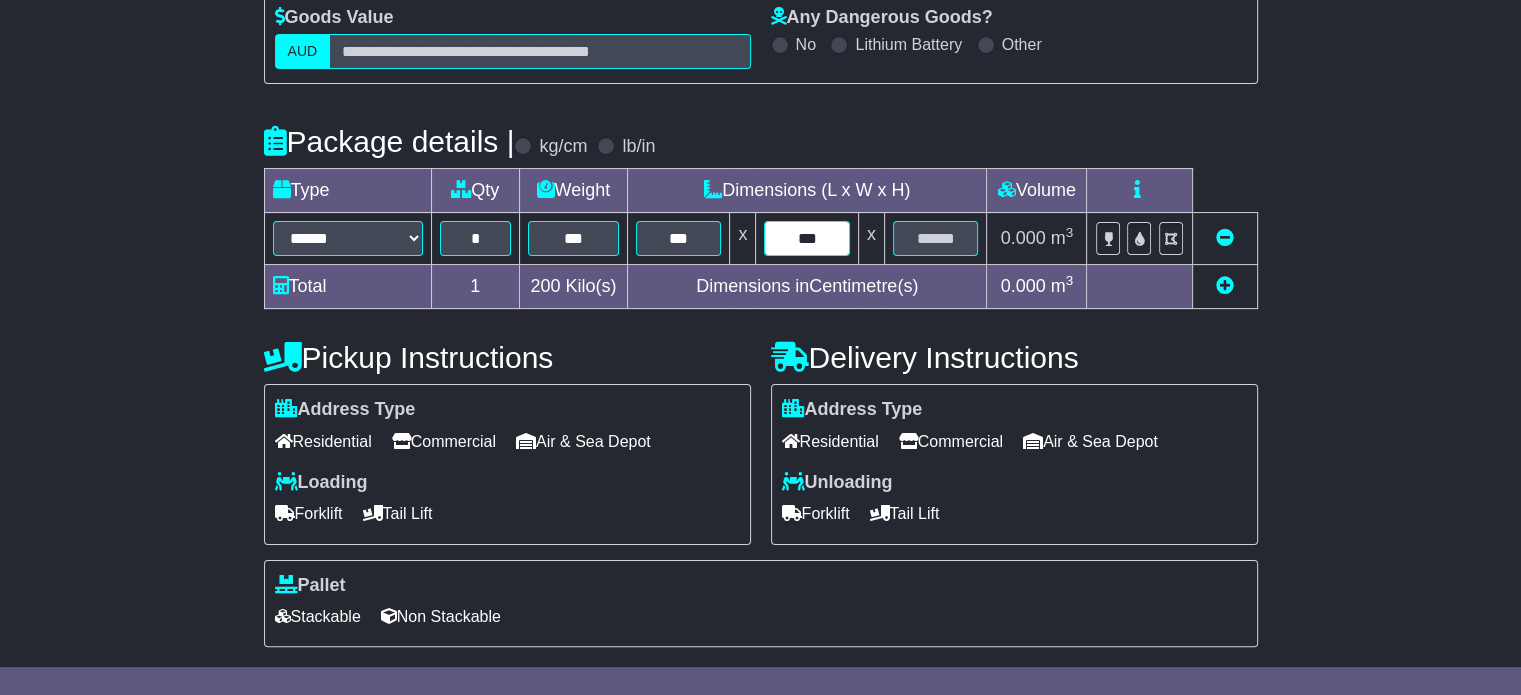 type on "***" 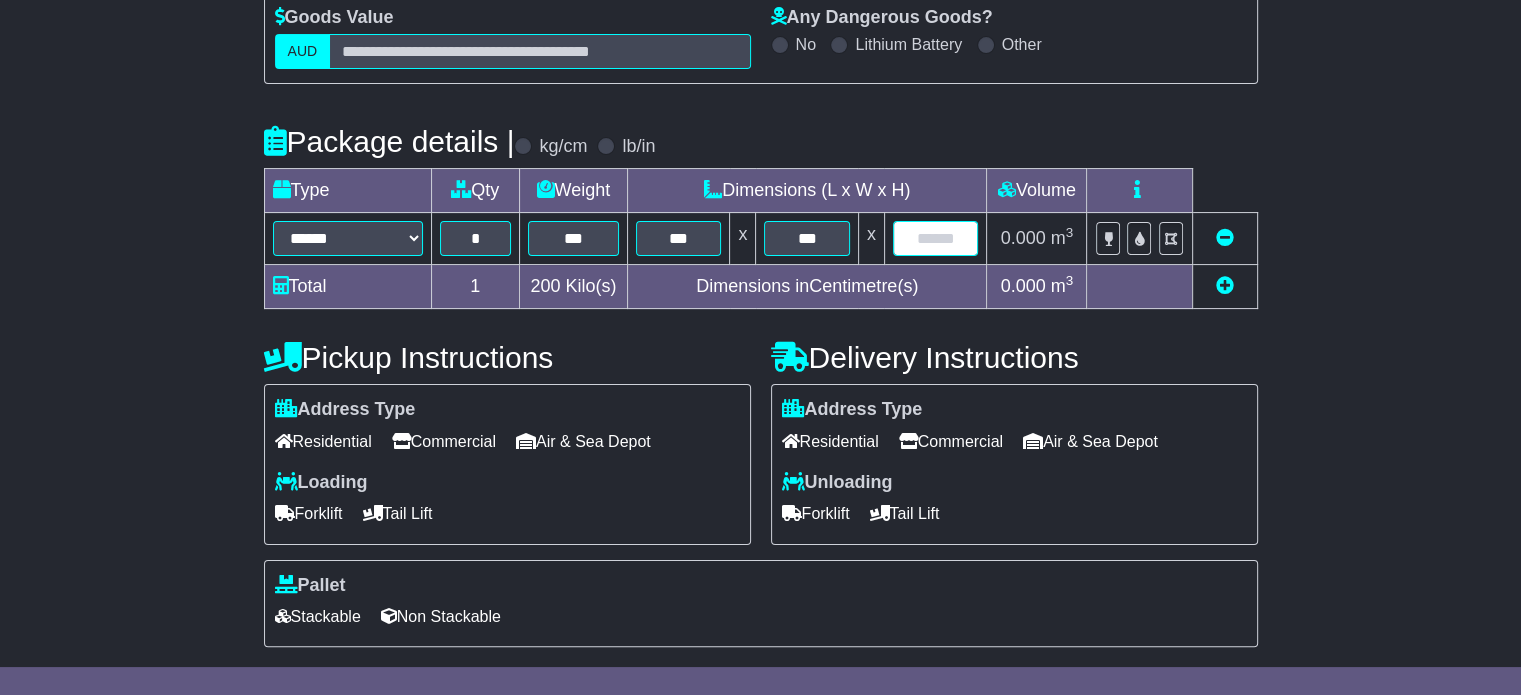 click at bounding box center (936, 238) 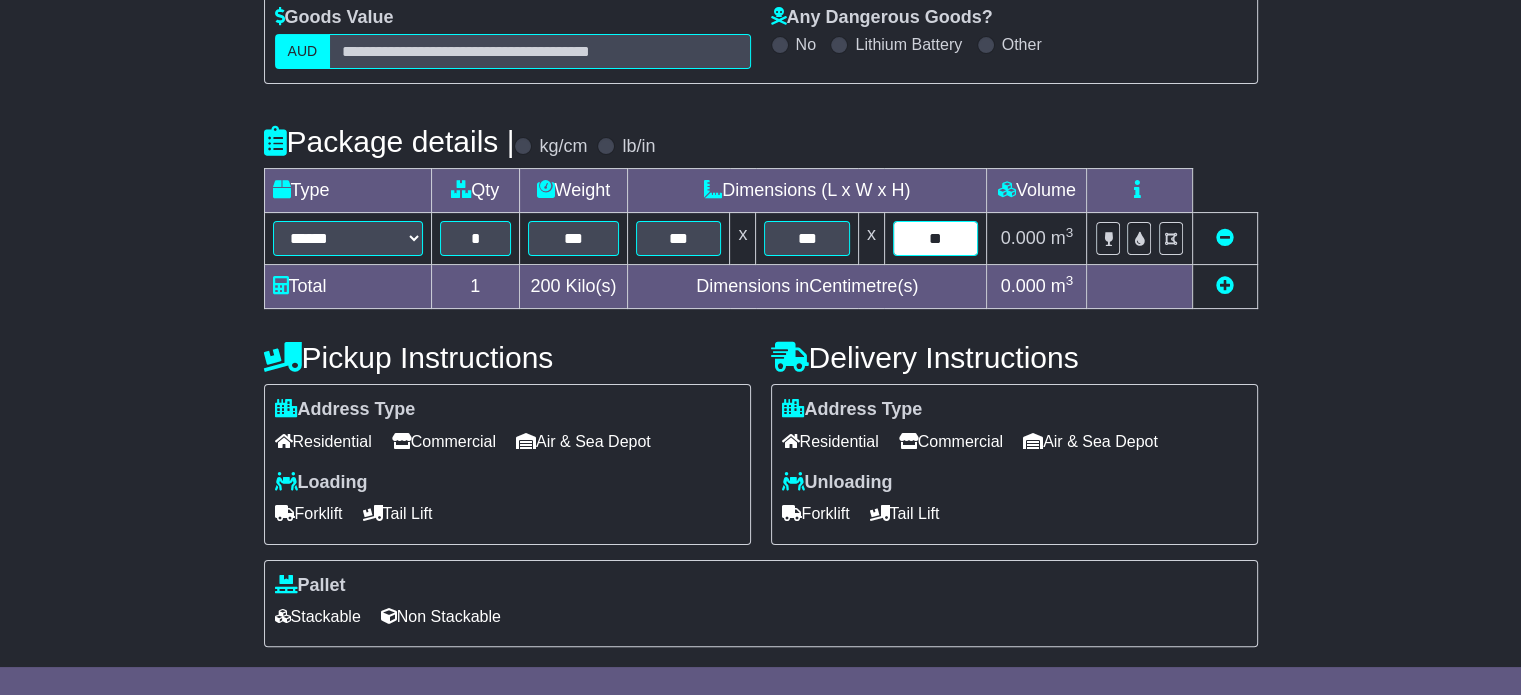 type on "**" 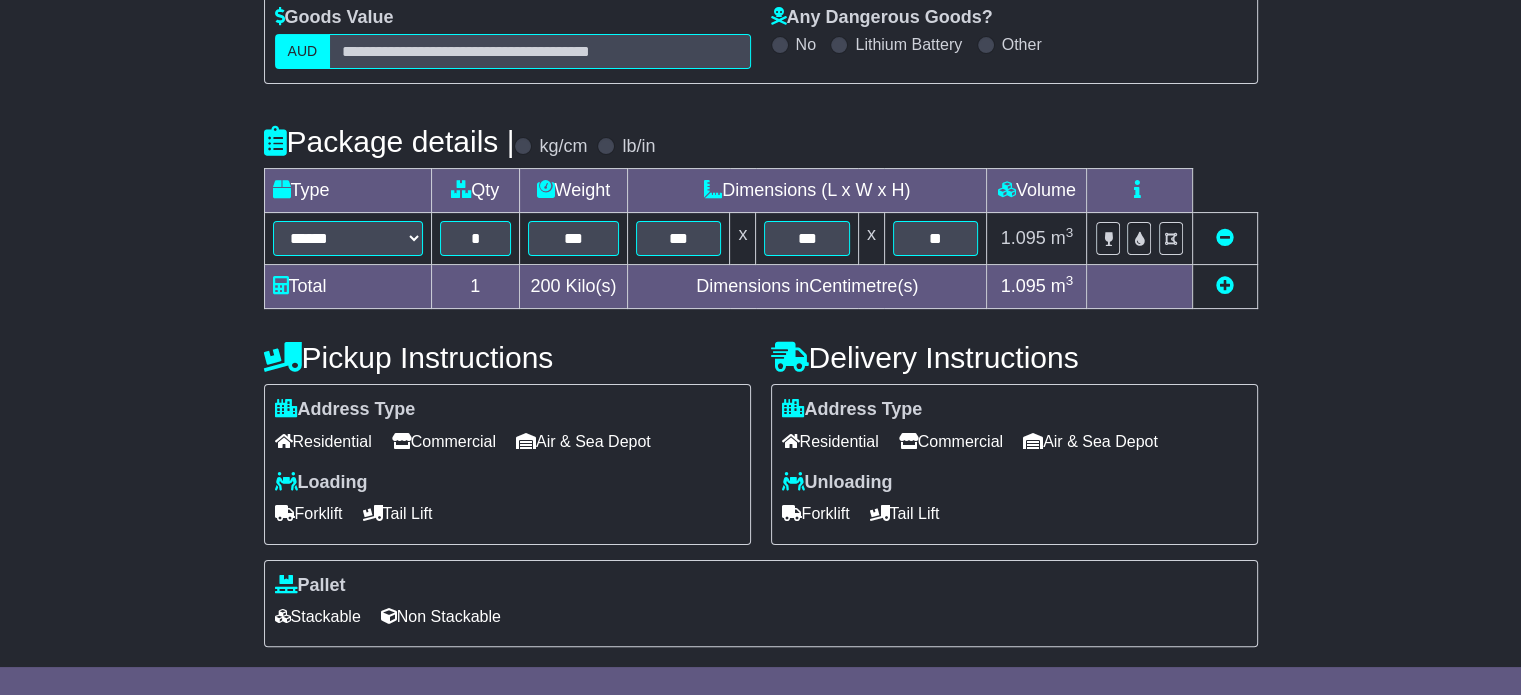 click on "Address Type
Residential
Commercial
Air & Sea Depot" at bounding box center [507, 428] 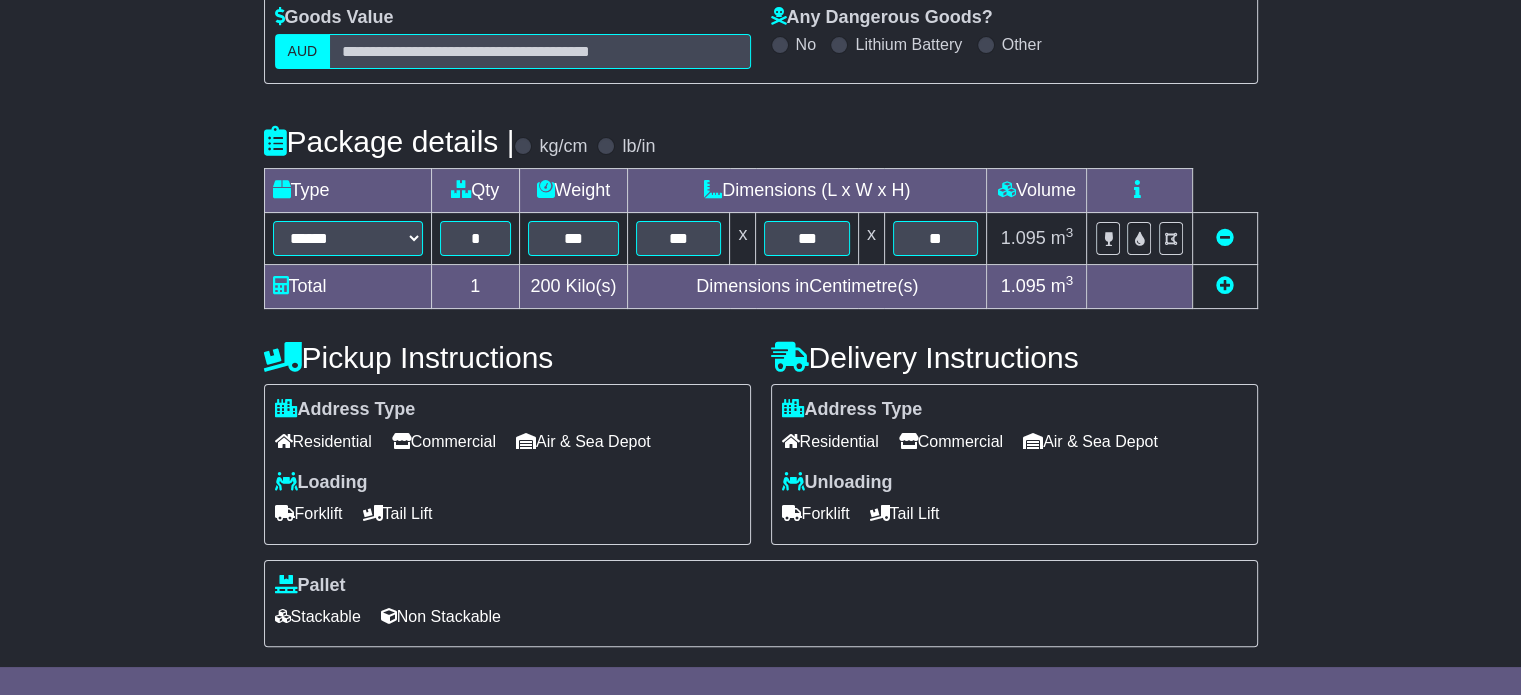 click on "Commercial" at bounding box center [951, 441] 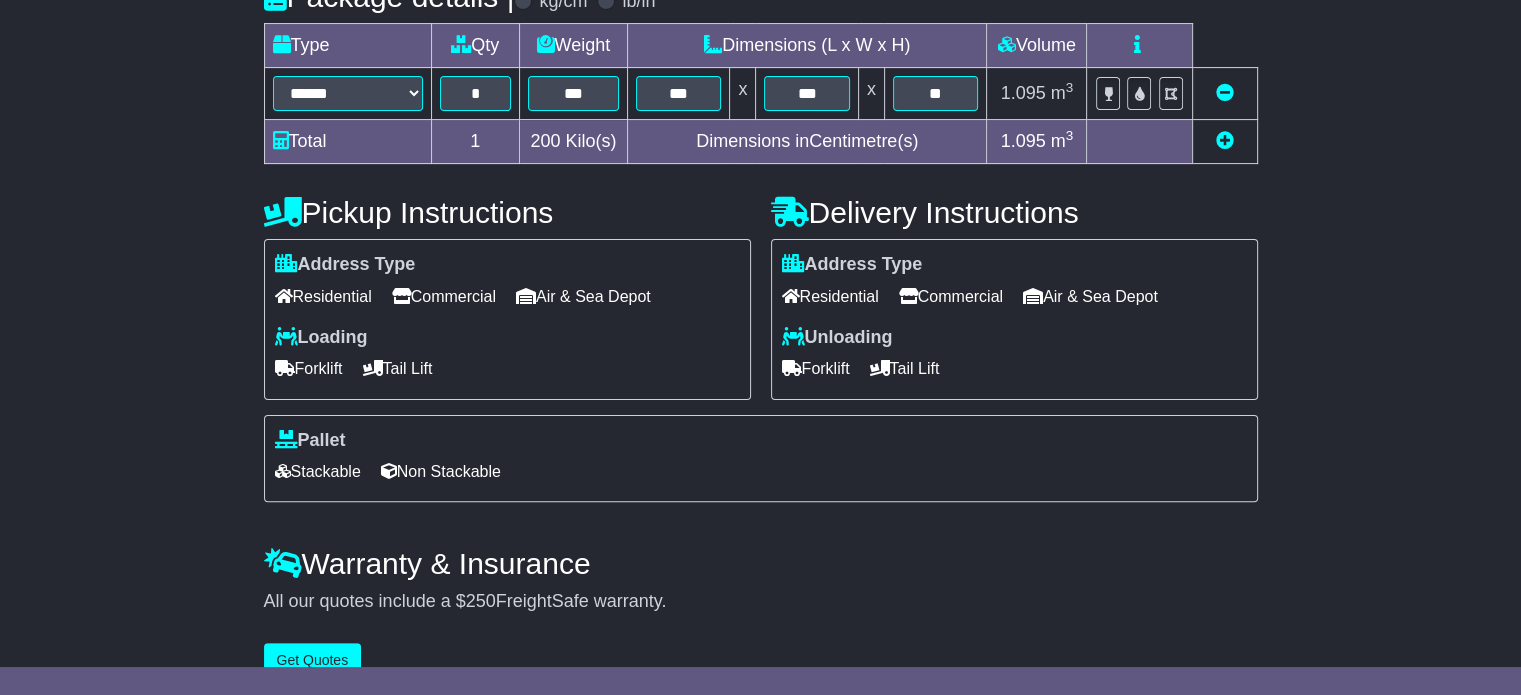 scroll, scrollTop: 540, scrollLeft: 0, axis: vertical 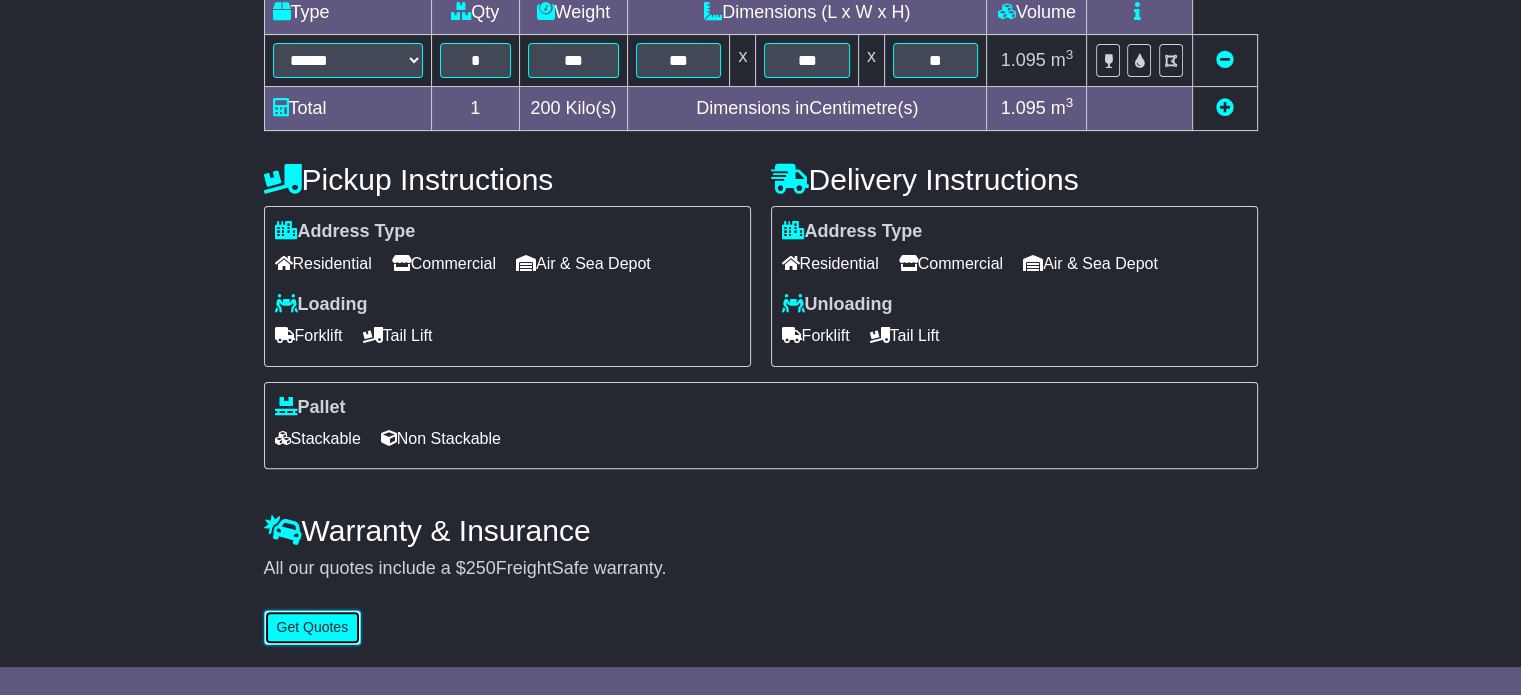 click on "Get Quotes" at bounding box center (313, 627) 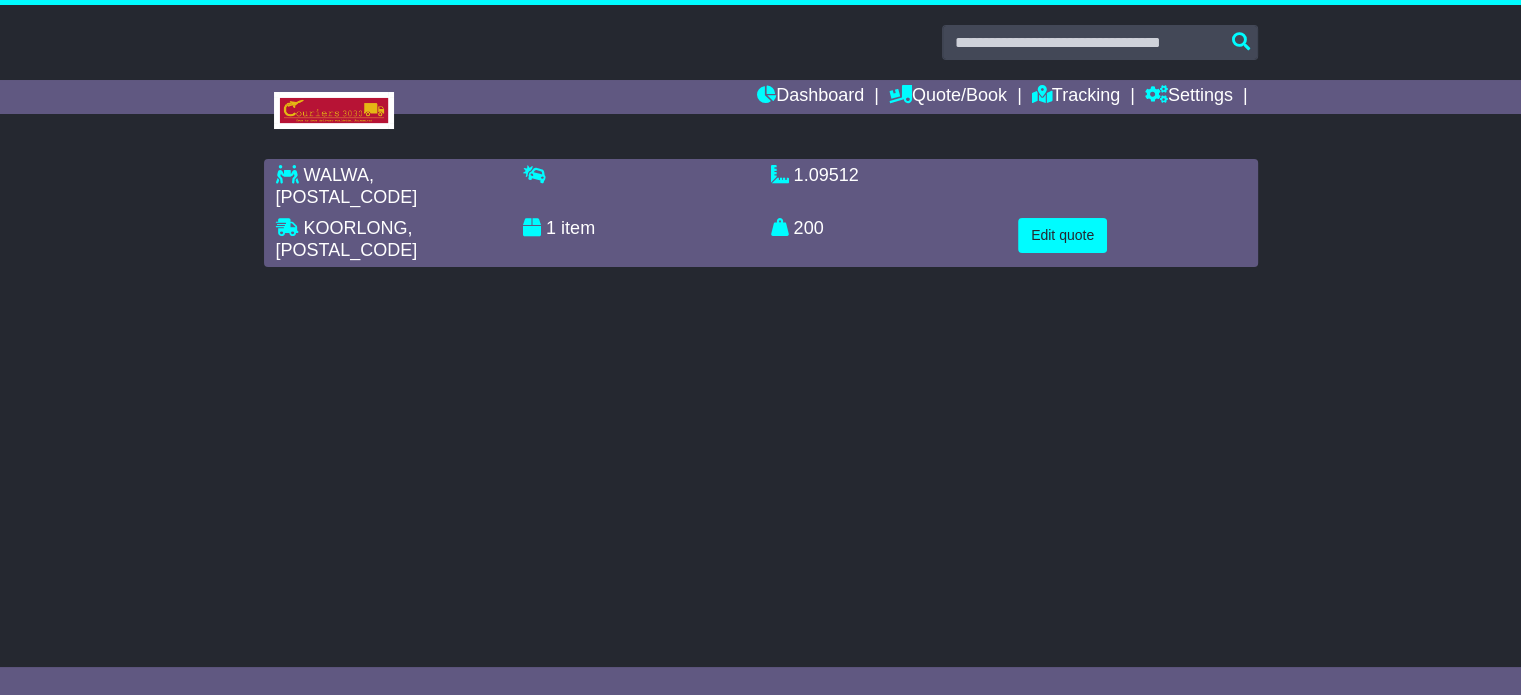 scroll, scrollTop: 0, scrollLeft: 0, axis: both 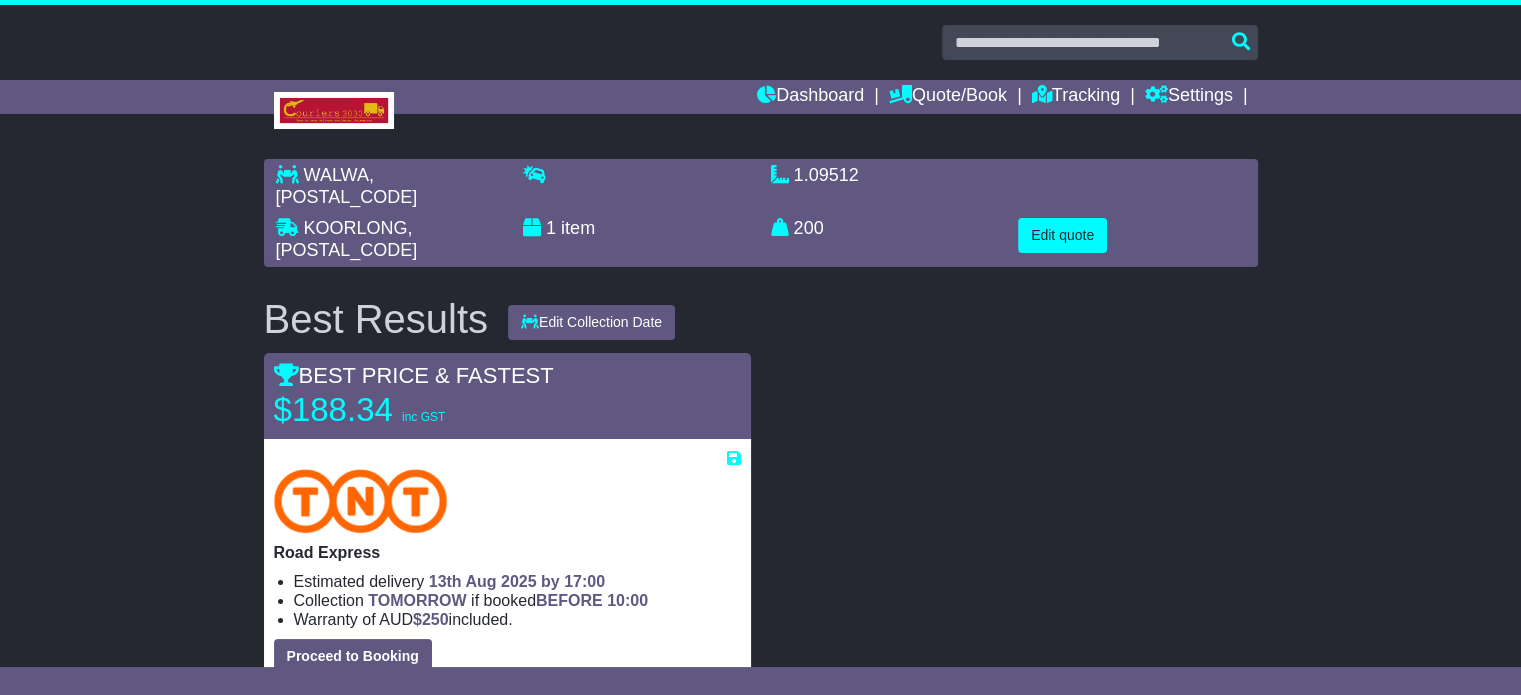 click on "BEST PRICE & FASTEST
$188.34
inc GST" at bounding box center [507, 396] 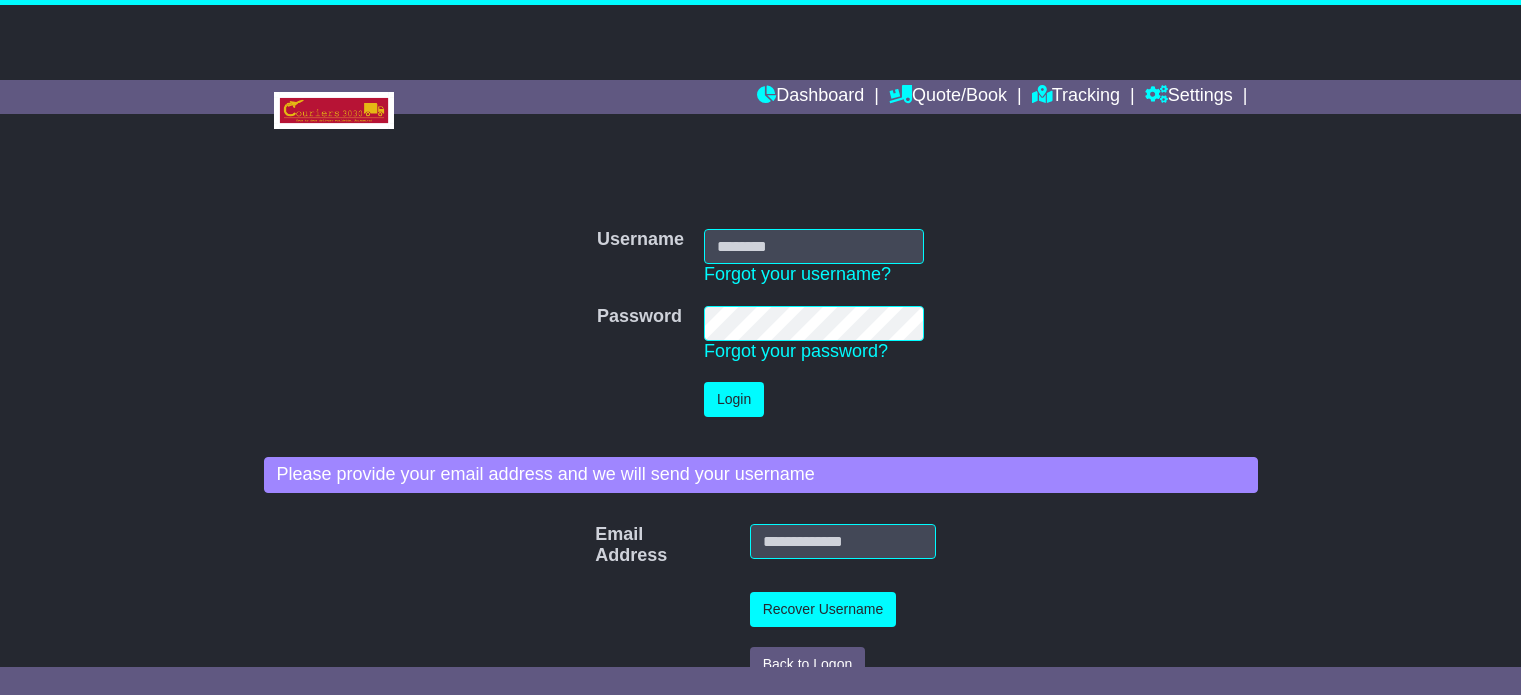 scroll, scrollTop: 0, scrollLeft: 0, axis: both 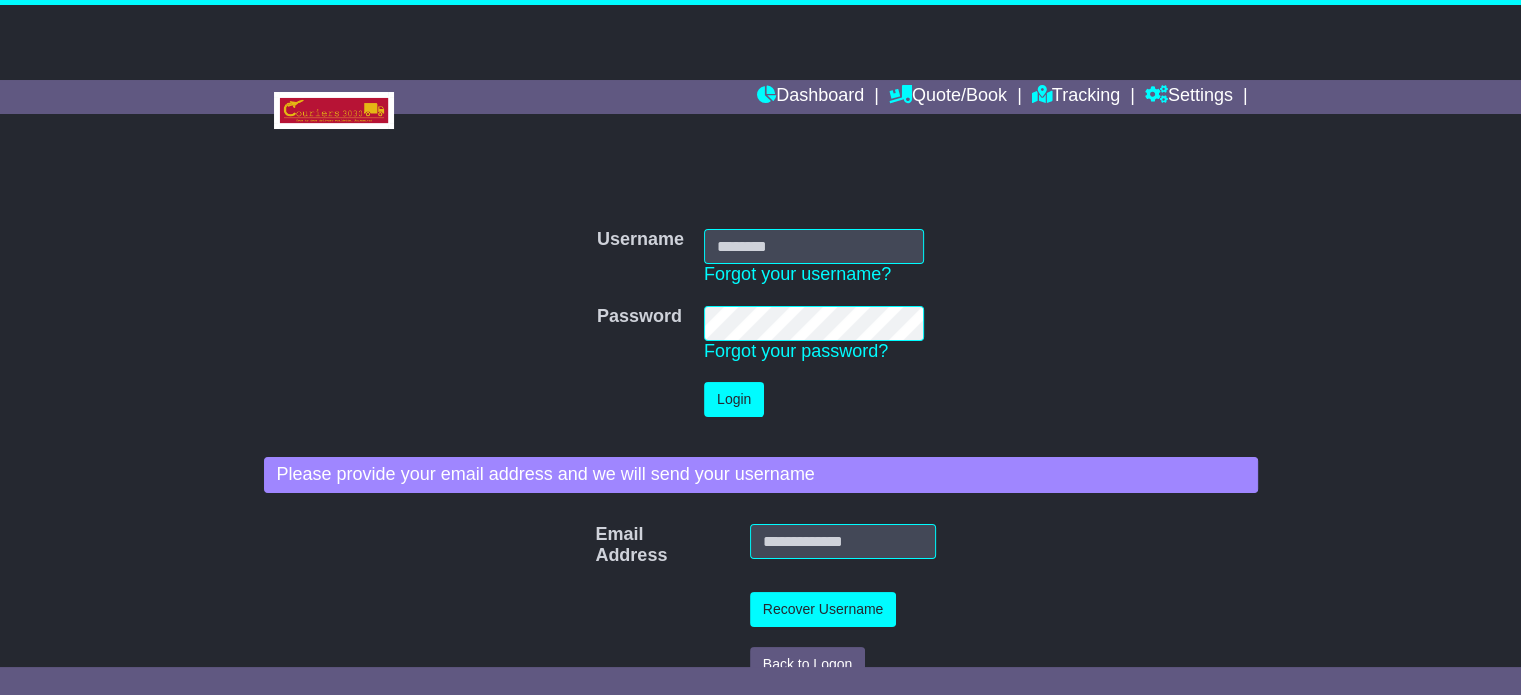 type on "**********" 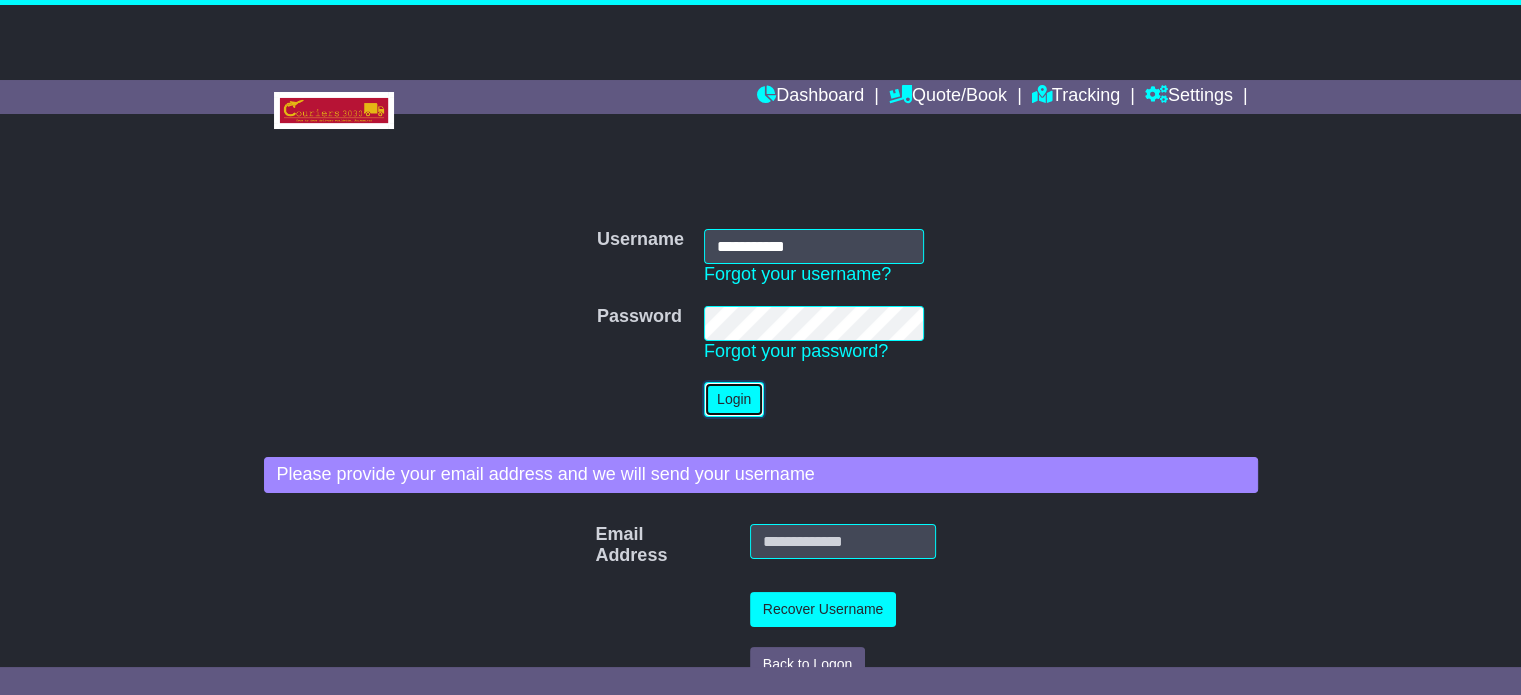 click on "Login" at bounding box center [734, 399] 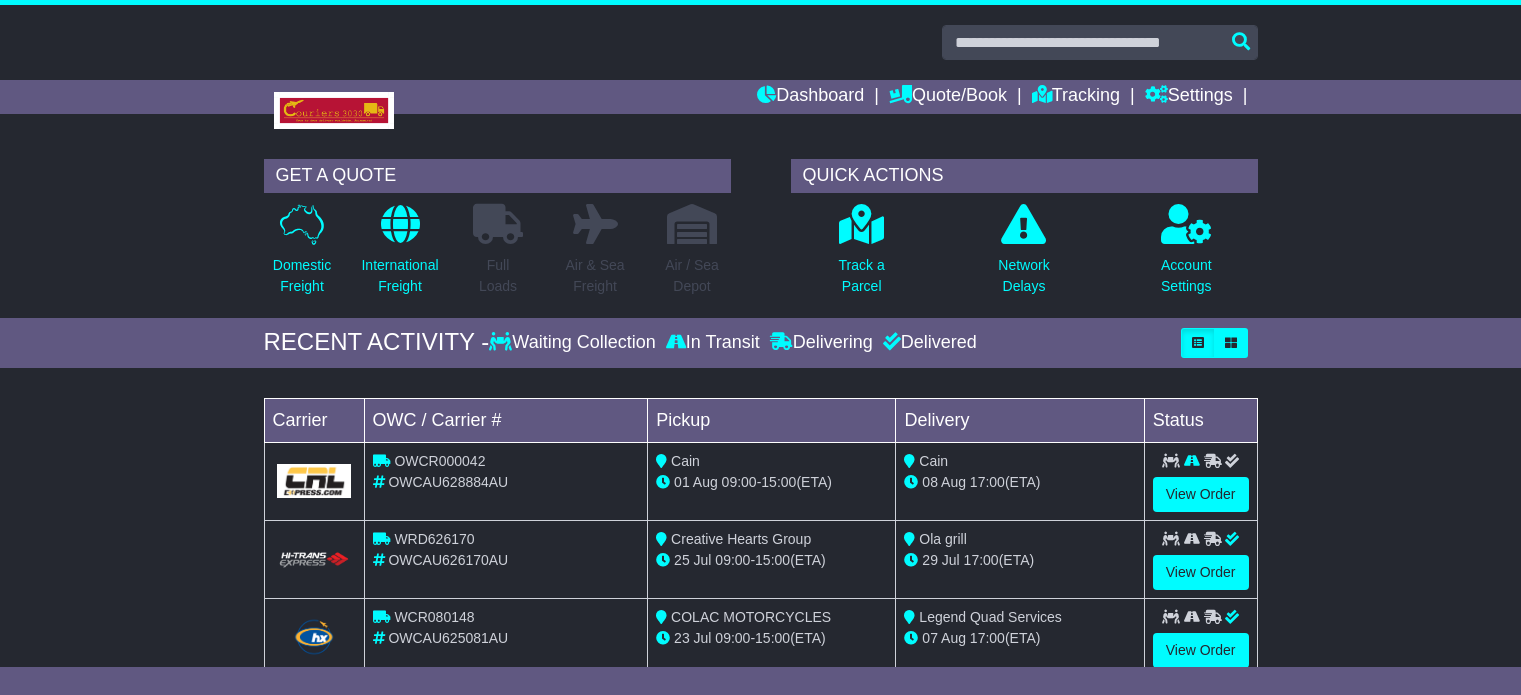 scroll, scrollTop: 0, scrollLeft: 0, axis: both 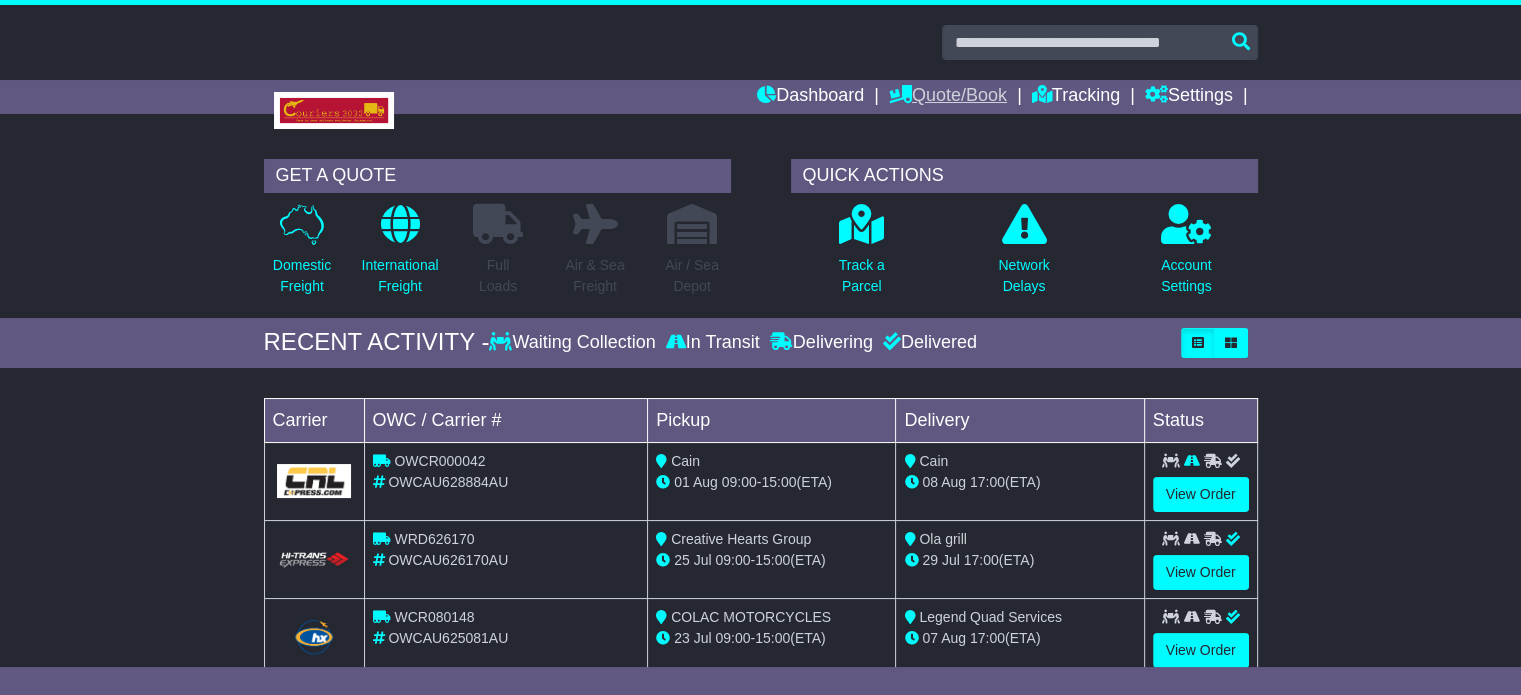 click on "Quote/Book" at bounding box center (948, 97) 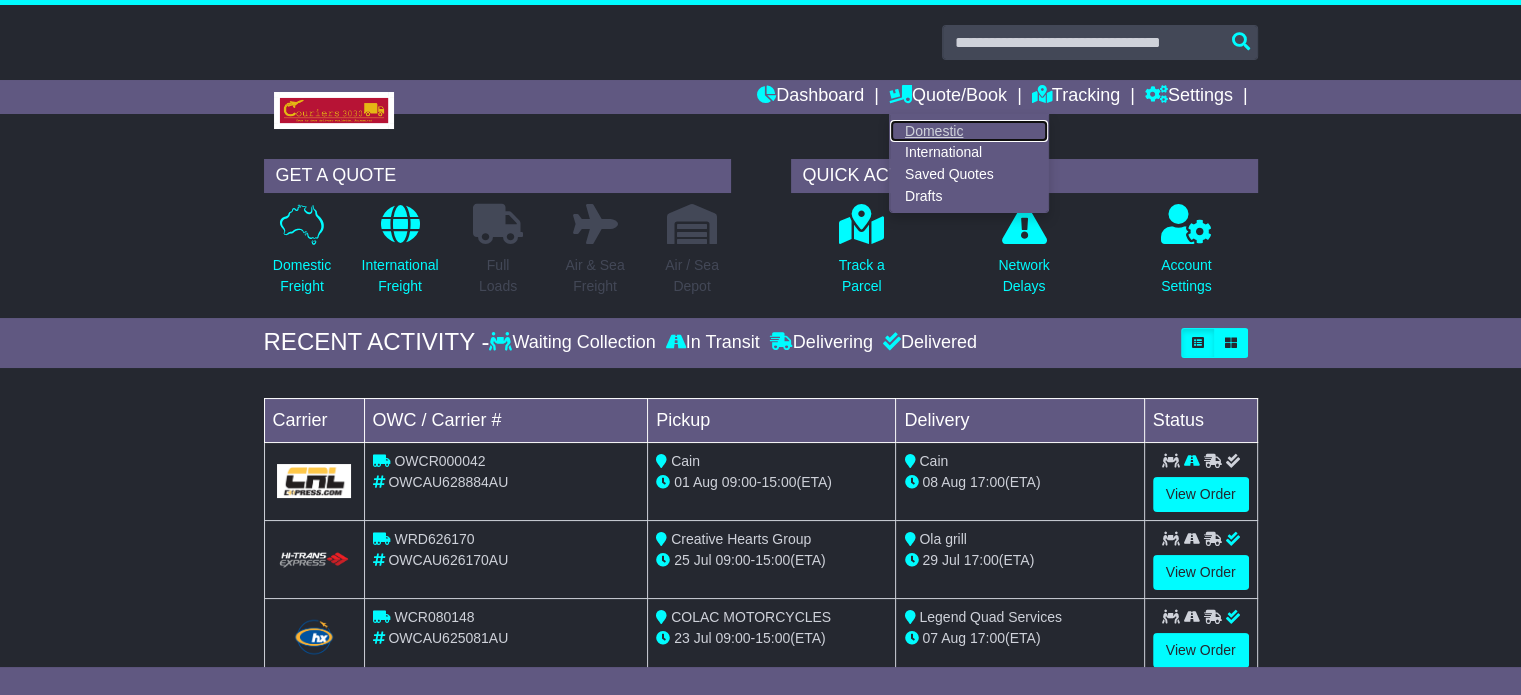 click on "Domestic" at bounding box center [969, 131] 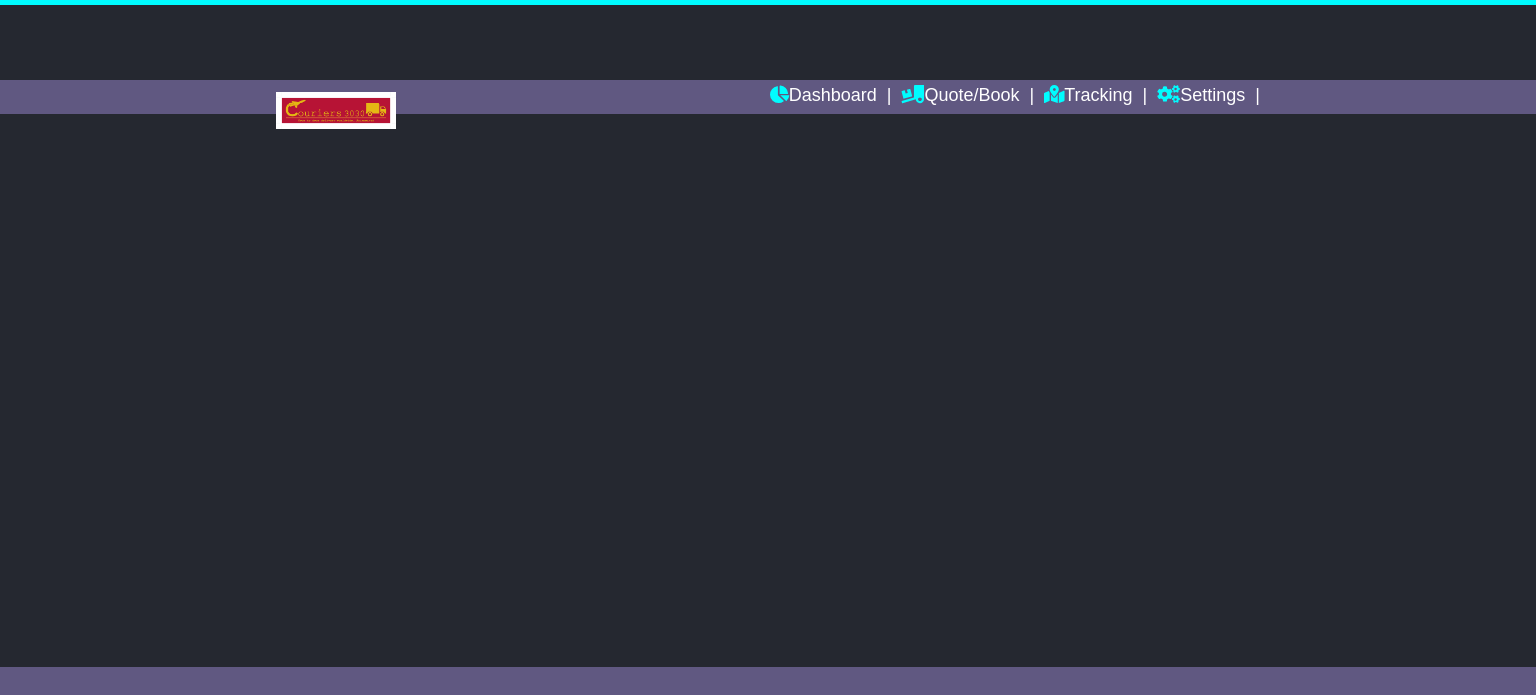 scroll, scrollTop: 0, scrollLeft: 0, axis: both 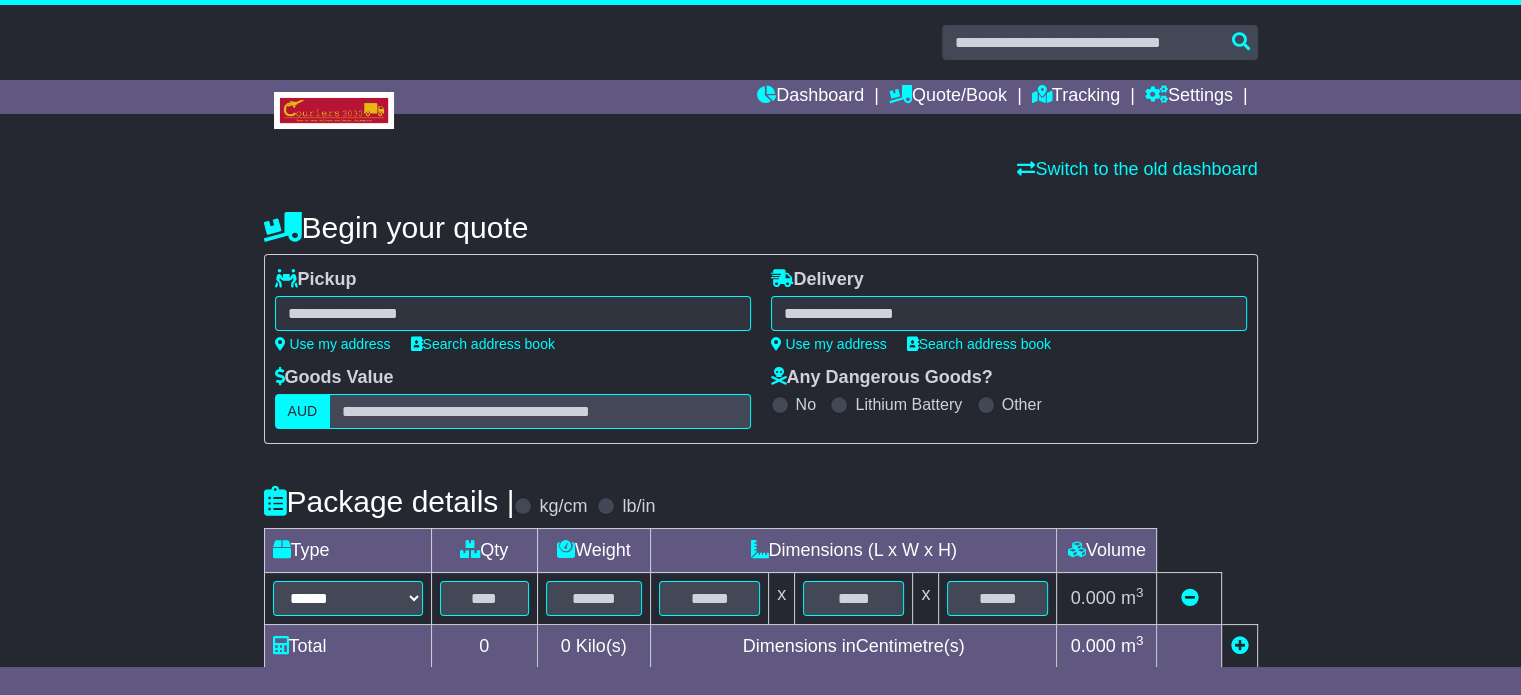 select 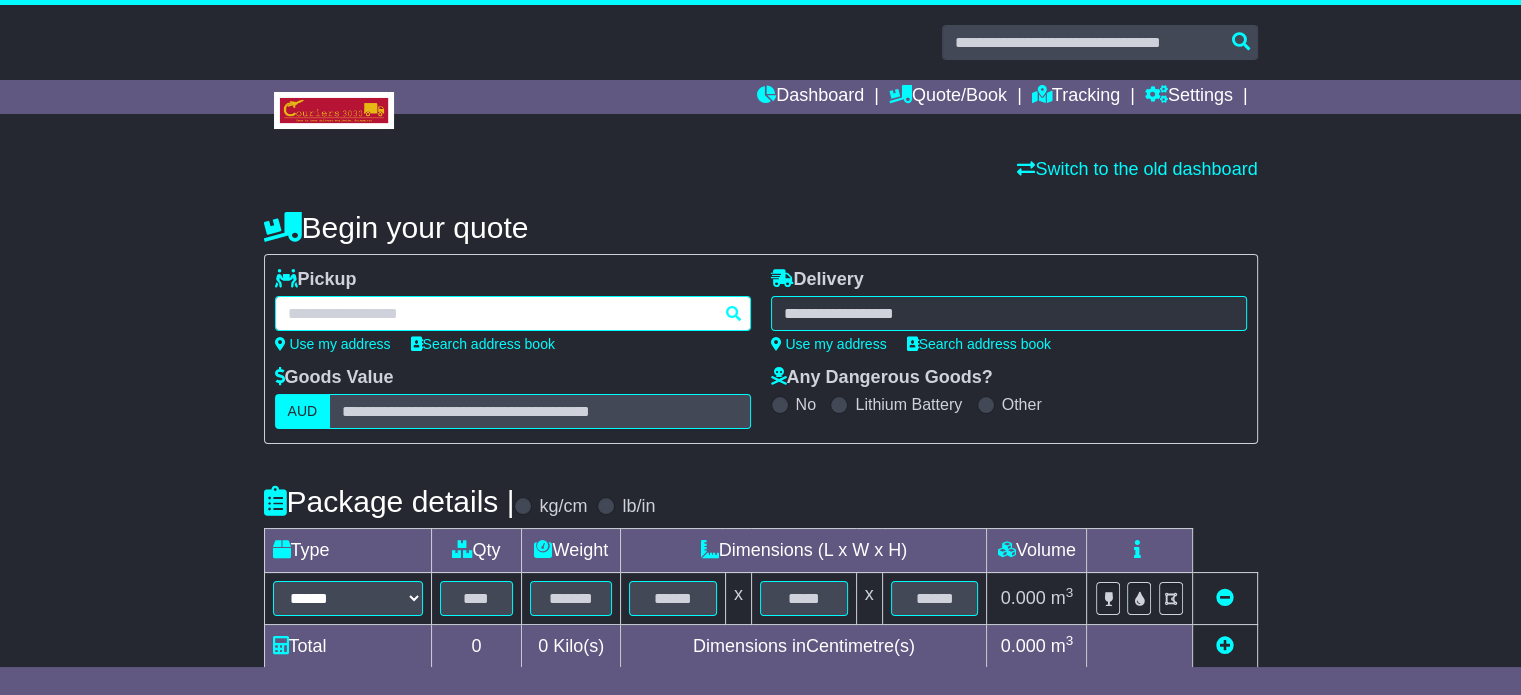 click at bounding box center [513, 313] 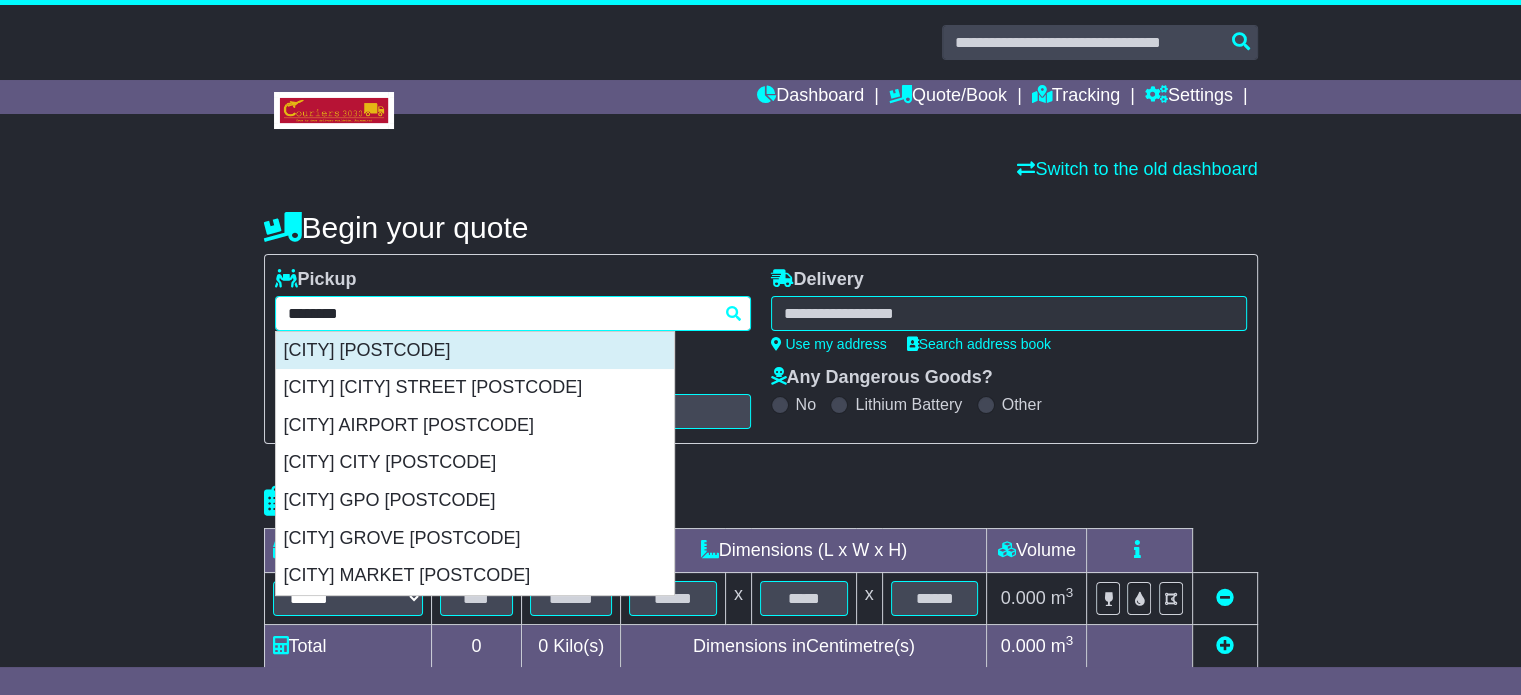 click on "[CITY] [POSTCODE]" at bounding box center (475, 351) 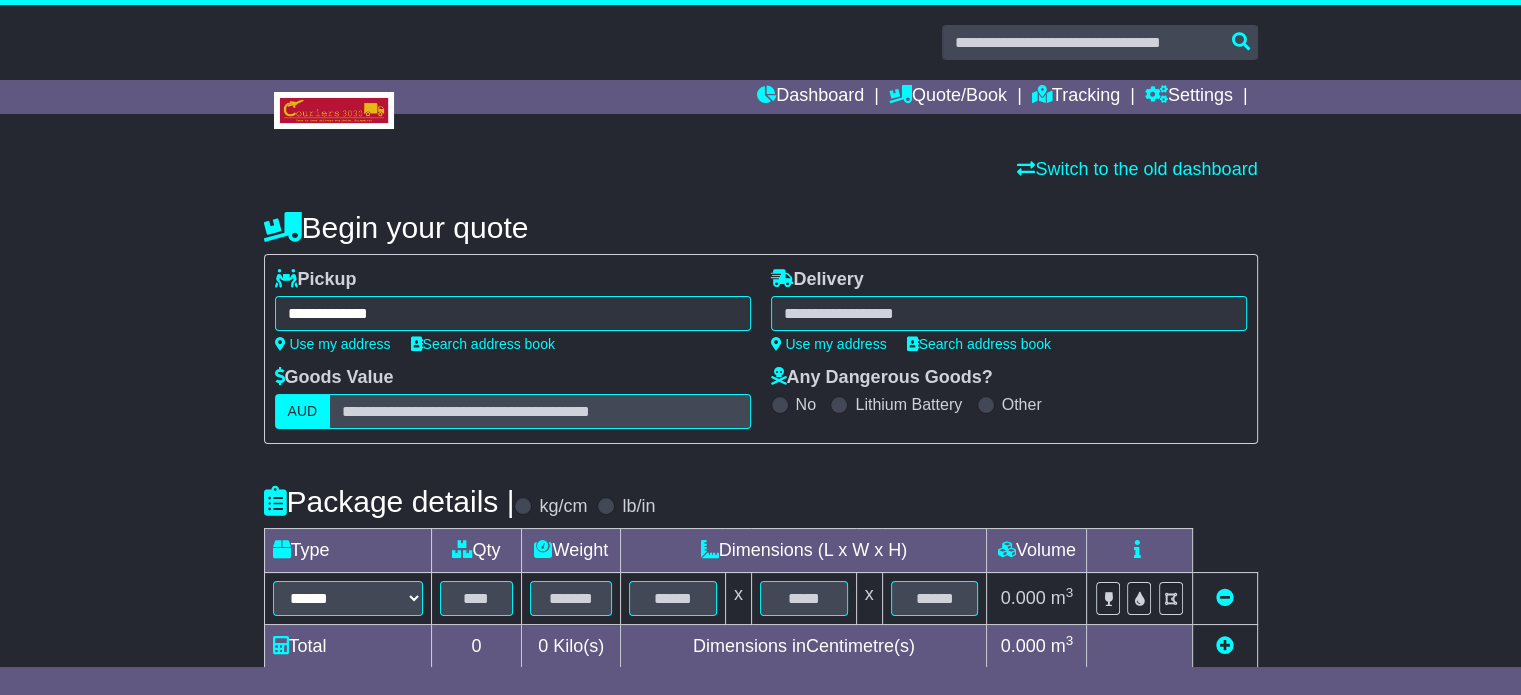 type on "**********" 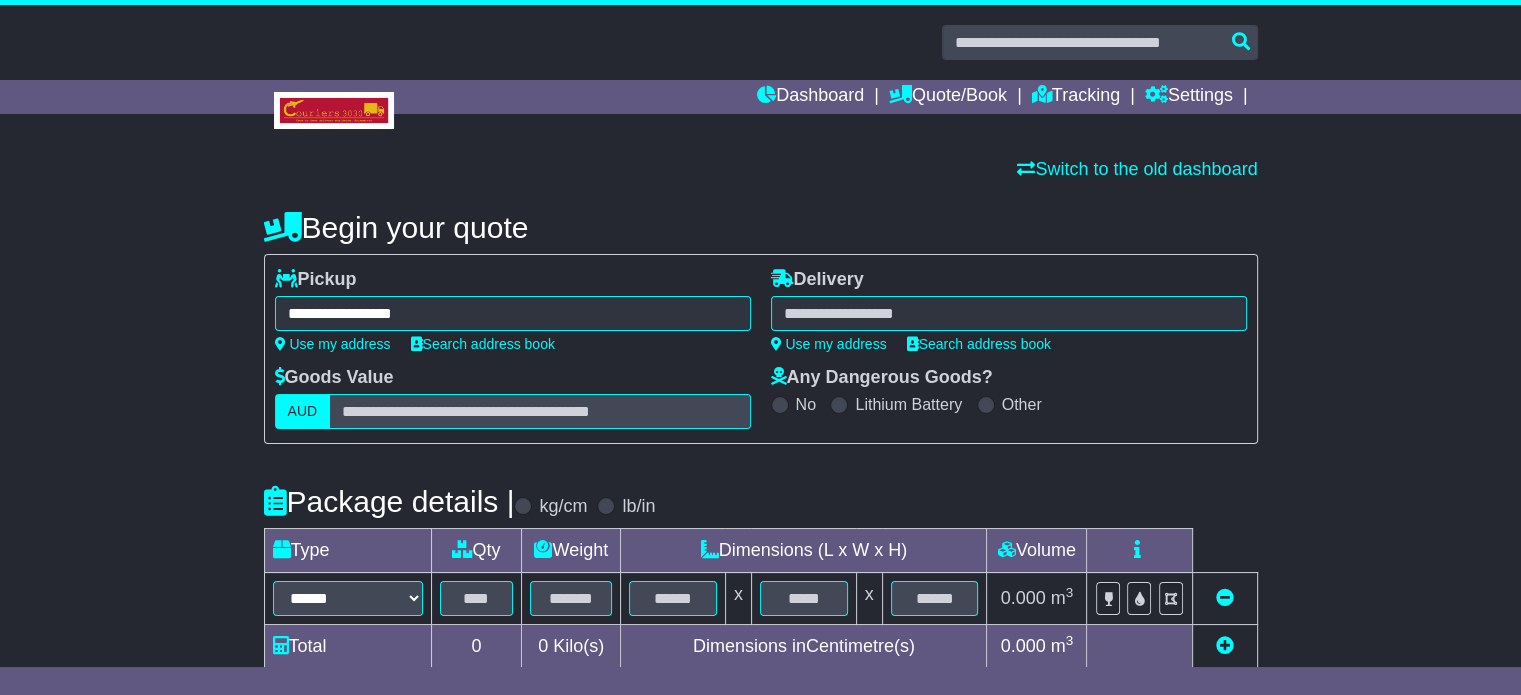 click at bounding box center [1009, 313] 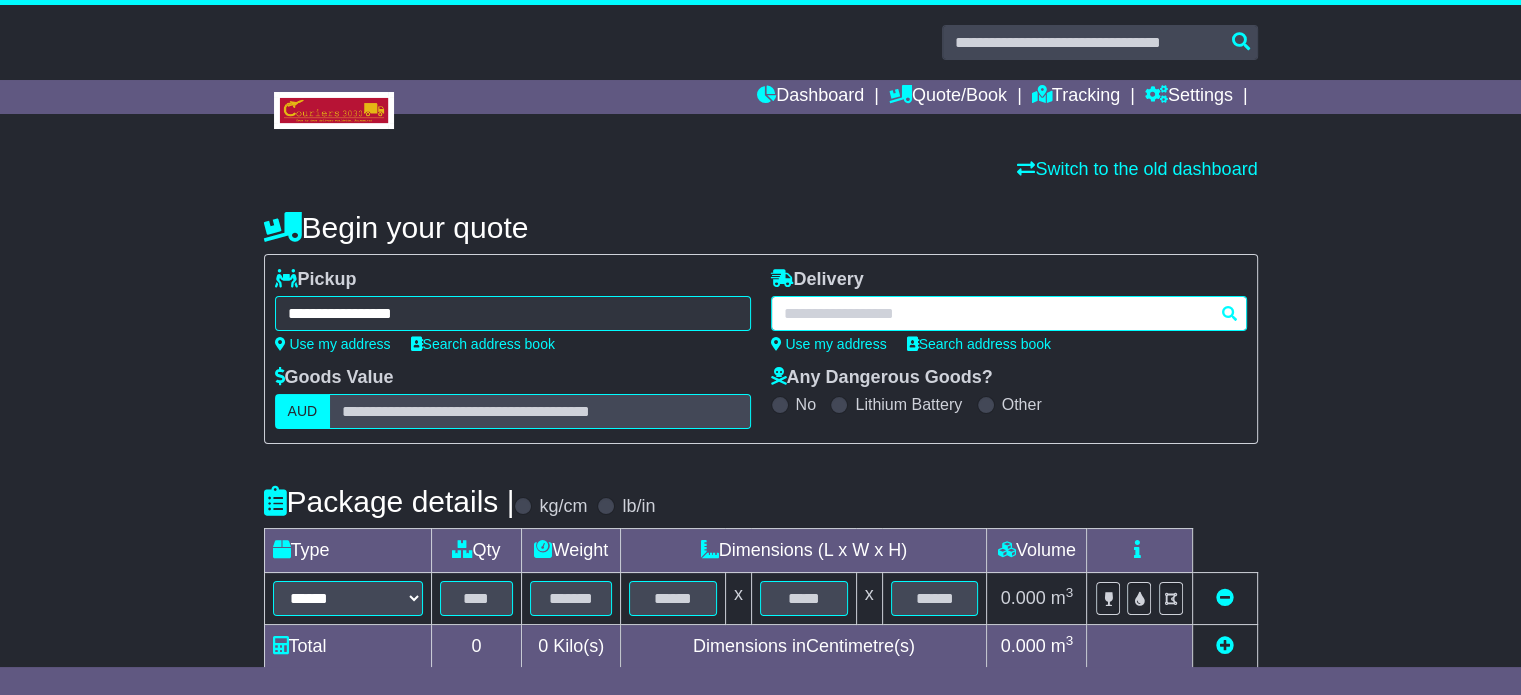 paste on "********" 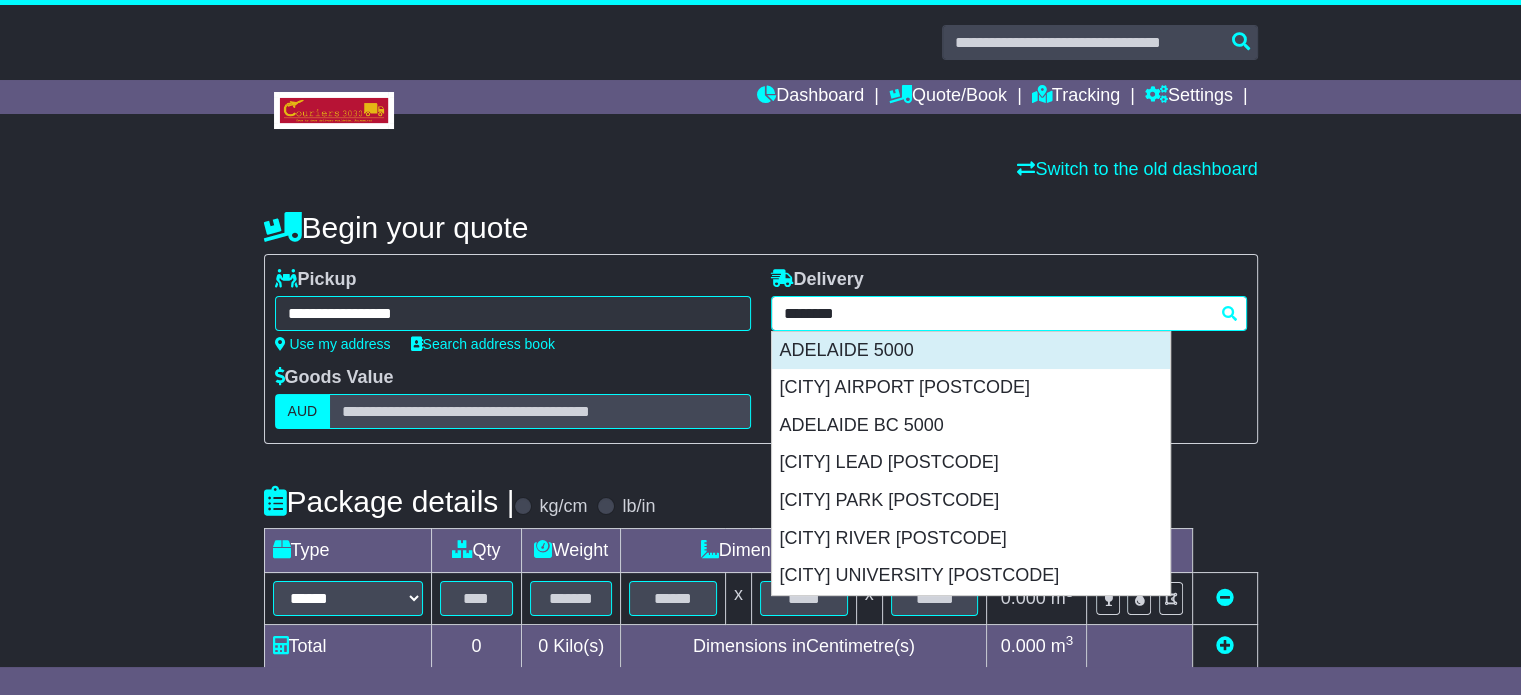 click on "ADELAIDE 5000" at bounding box center (971, 351) 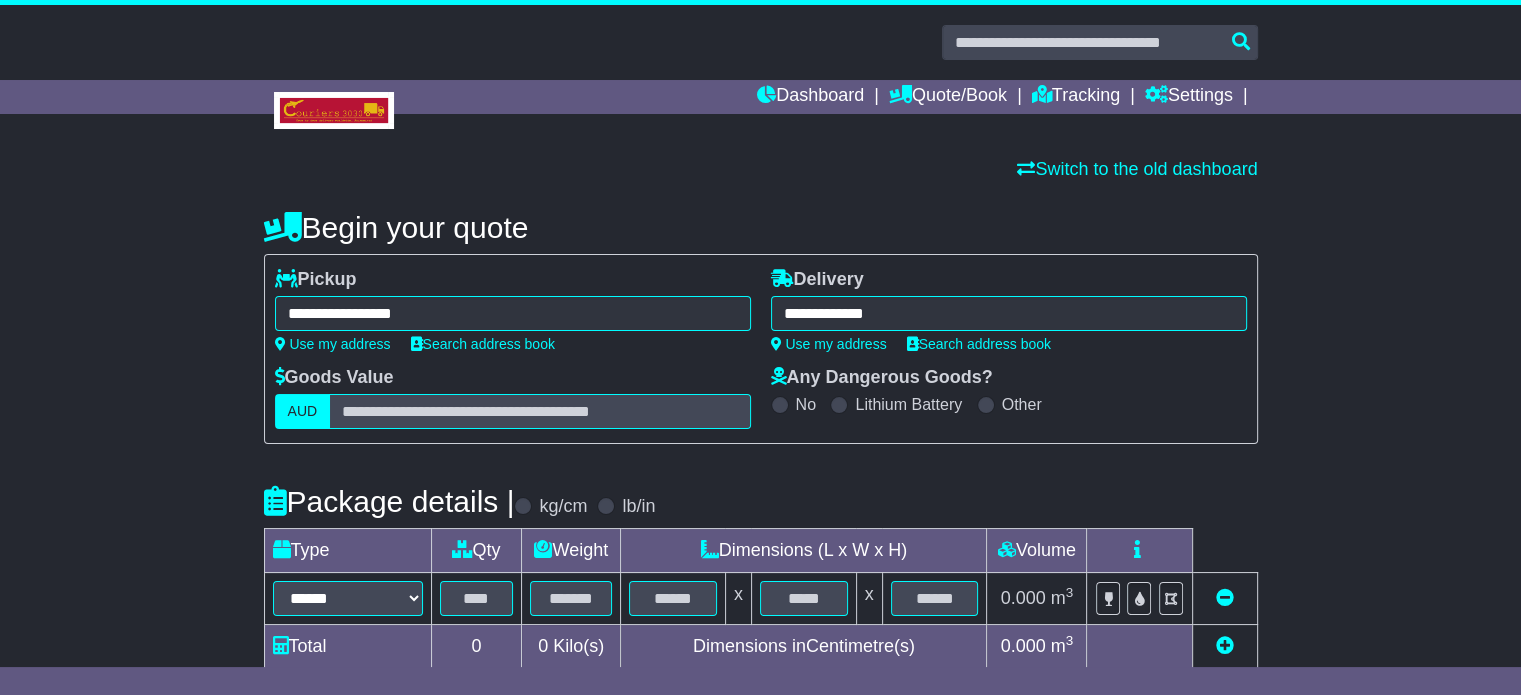 type on "**********" 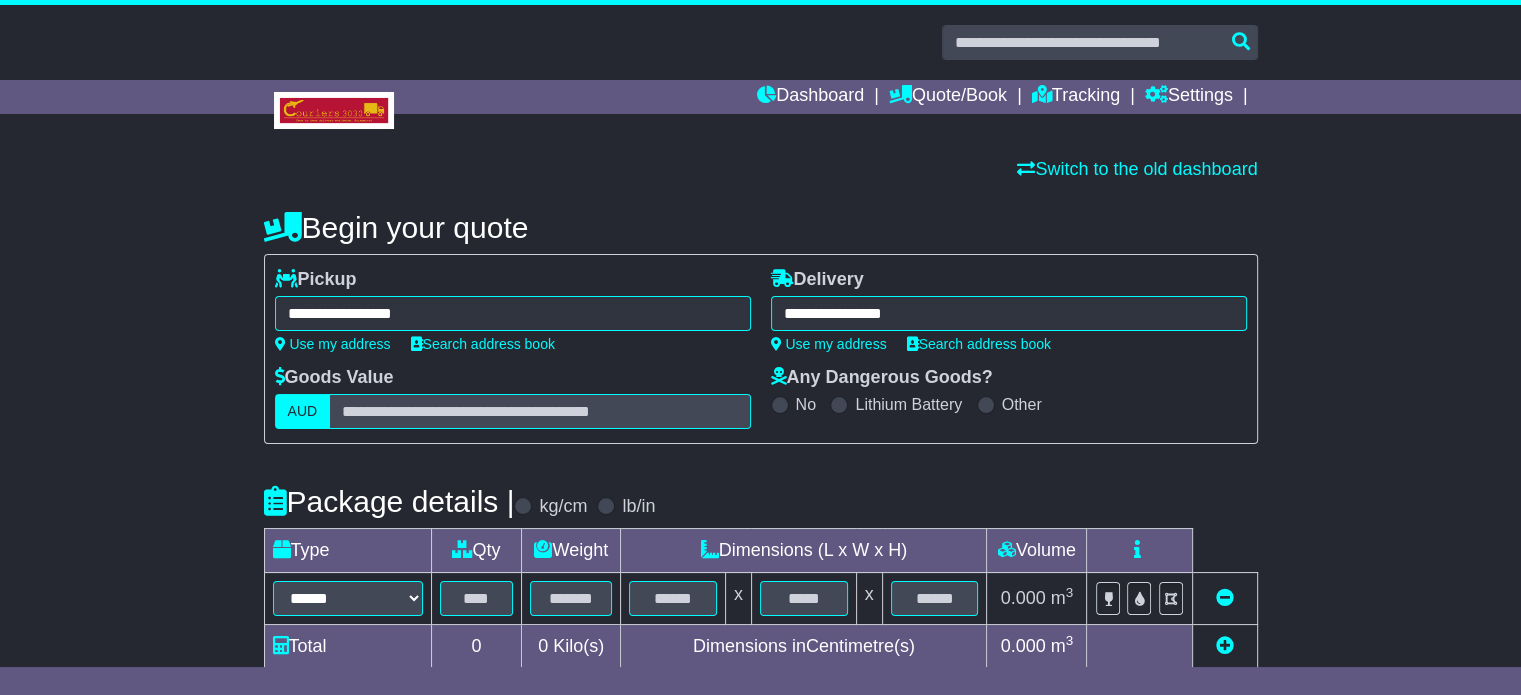 click on "Package details |
kg/cm
lb/in" at bounding box center [761, 501] 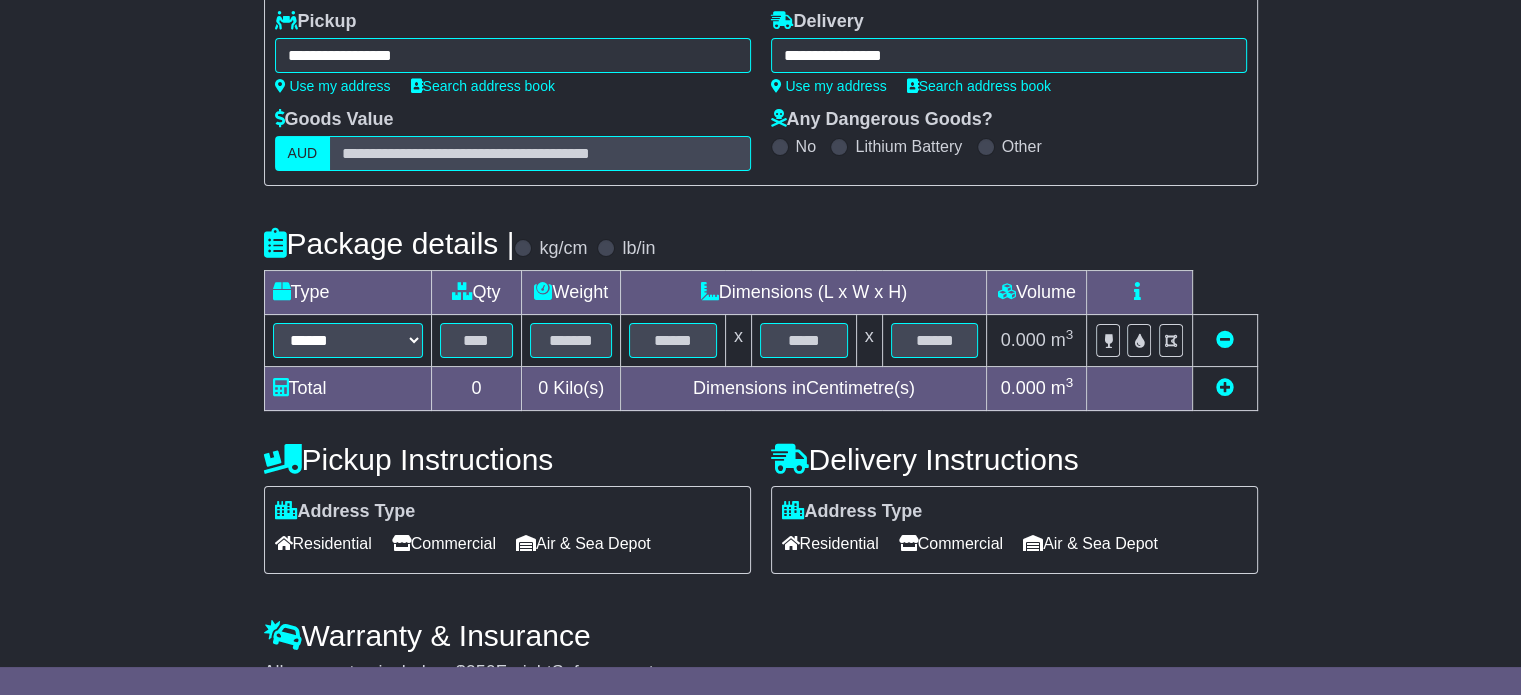 scroll, scrollTop: 360, scrollLeft: 0, axis: vertical 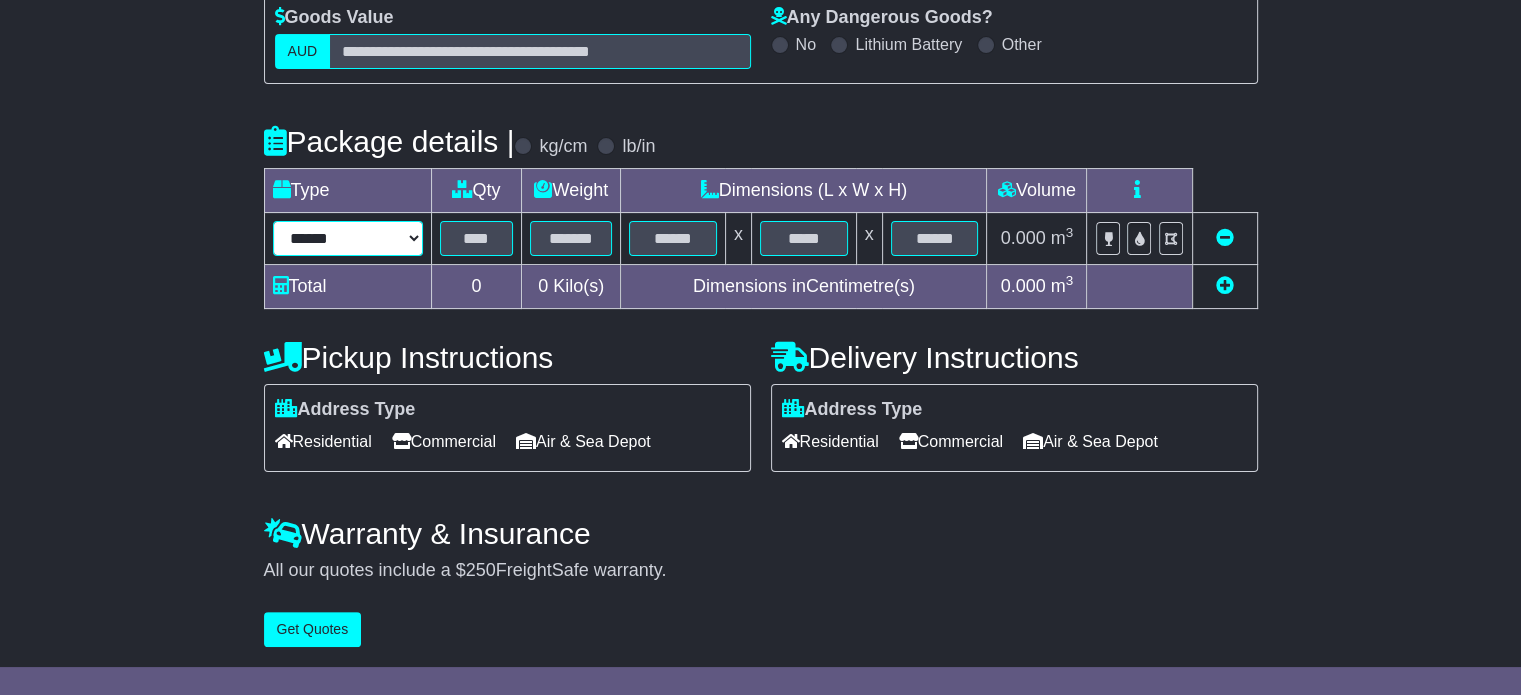 click on "****** ****** *** ******** ***** **** **** ****** *** *******" at bounding box center [348, 238] 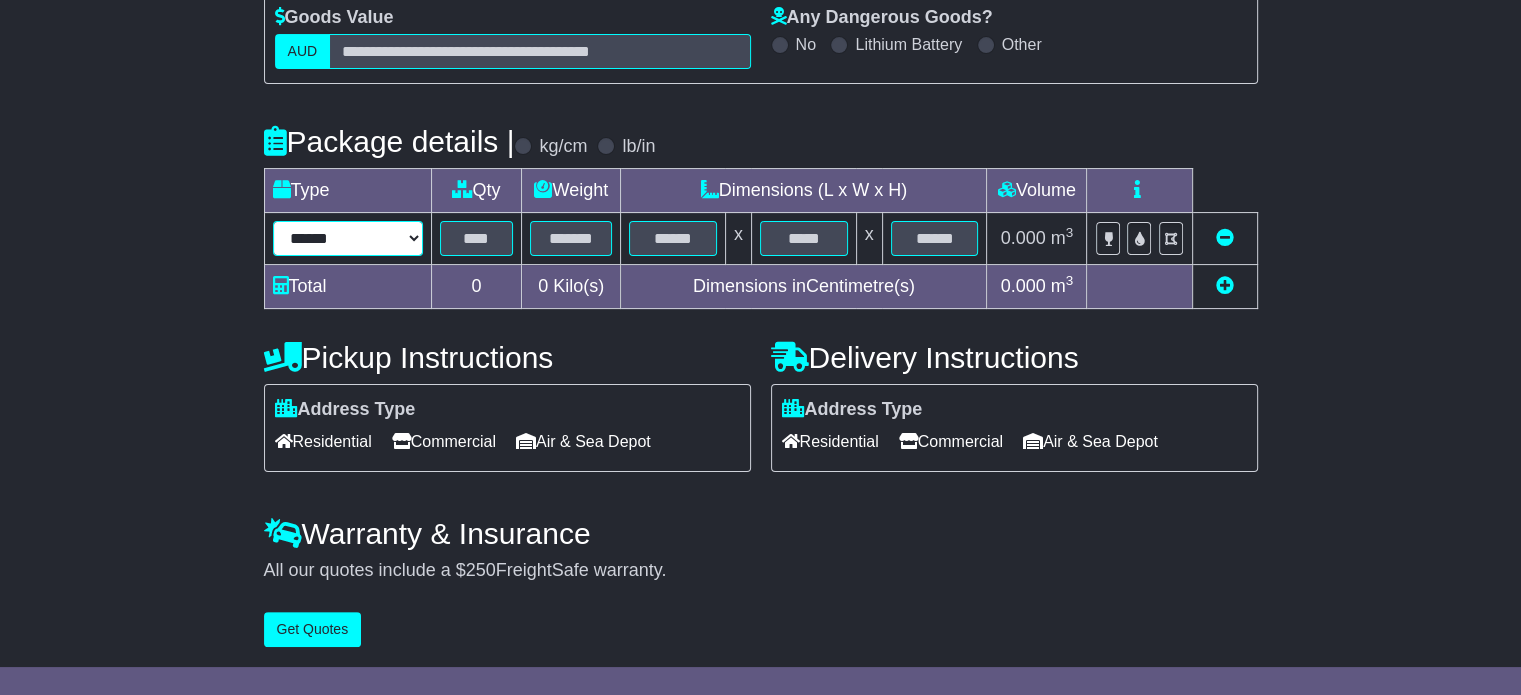 select on "*****" 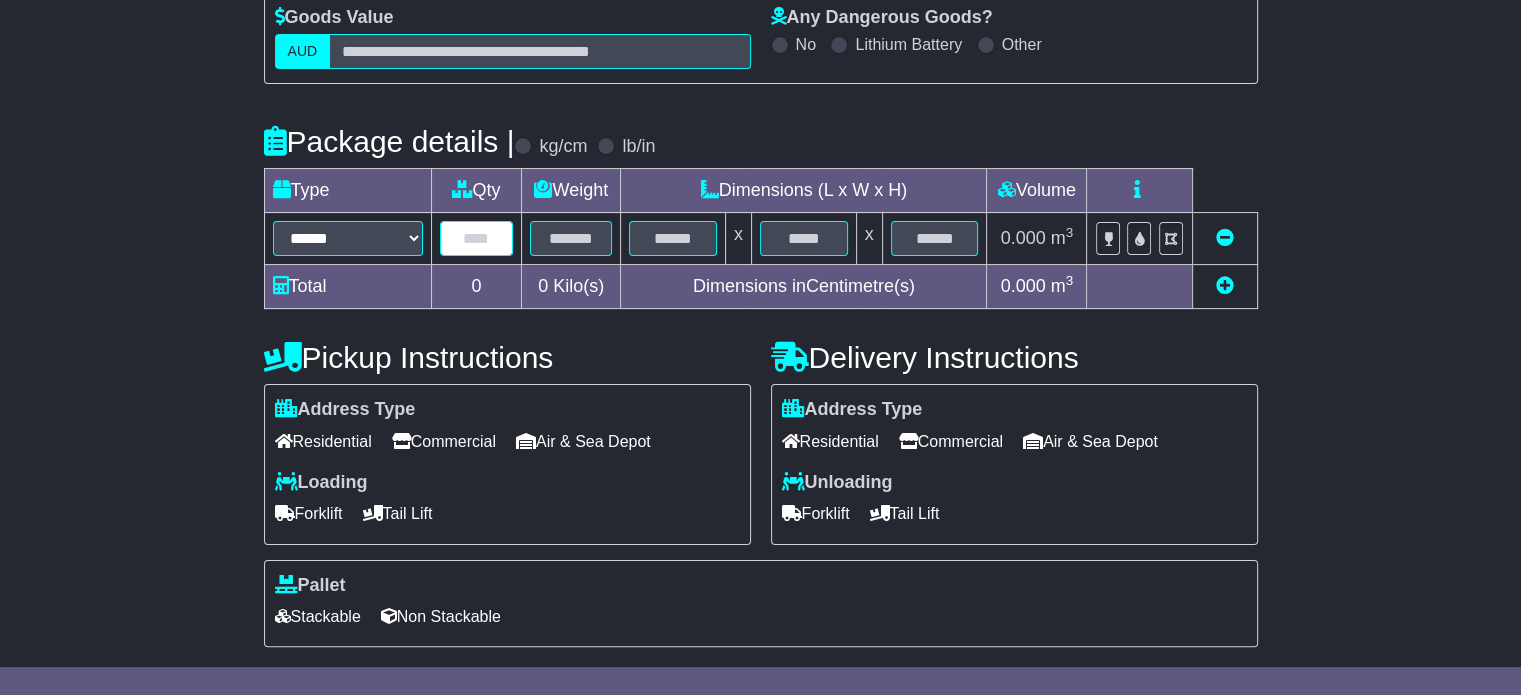 click at bounding box center (477, 238) 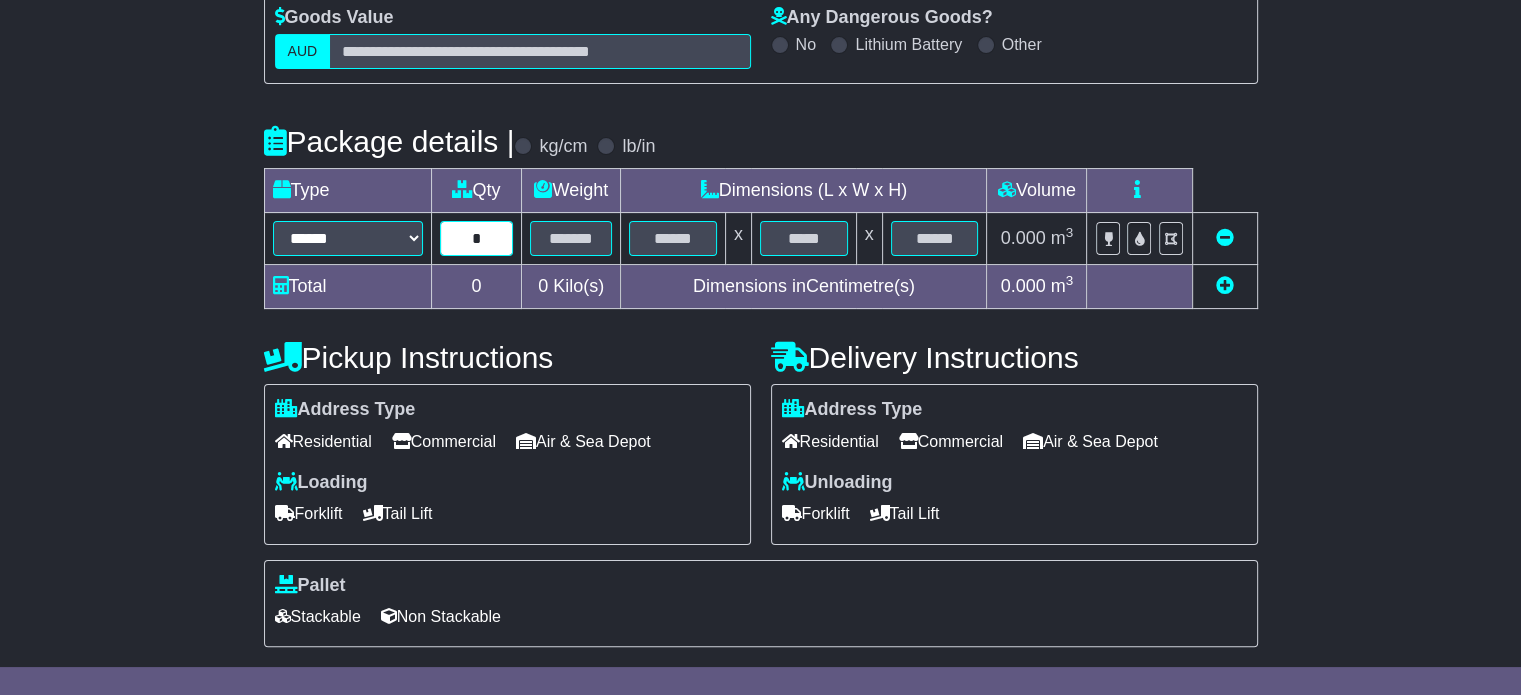 type on "*" 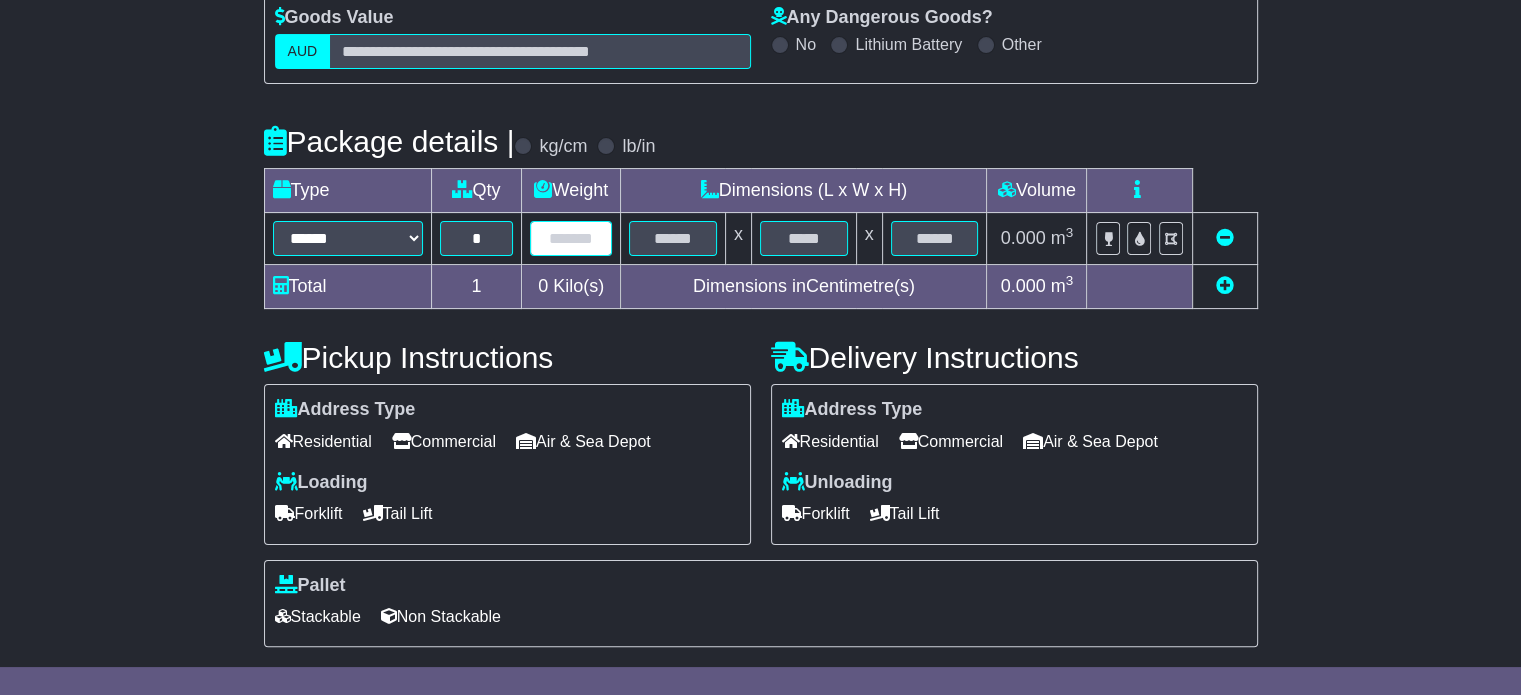 click at bounding box center [571, 238] 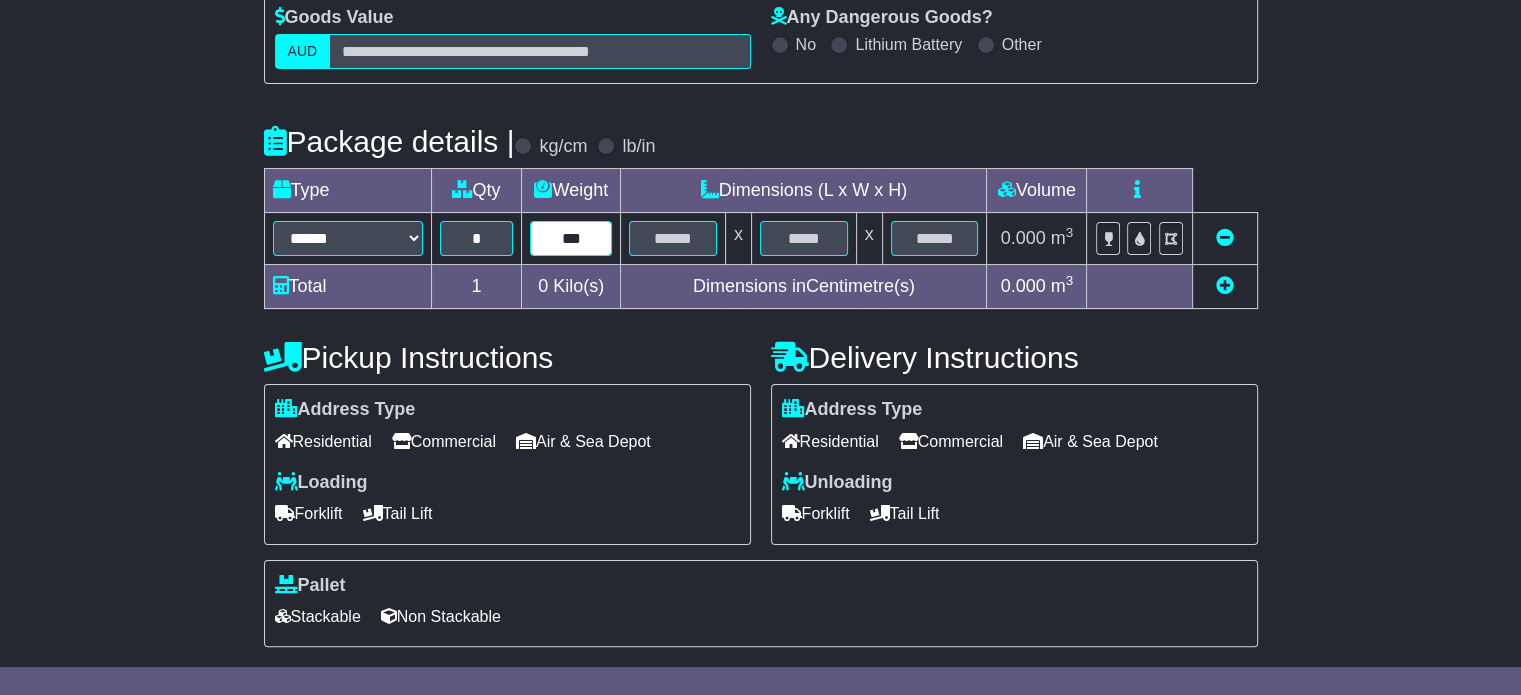 type on "***" 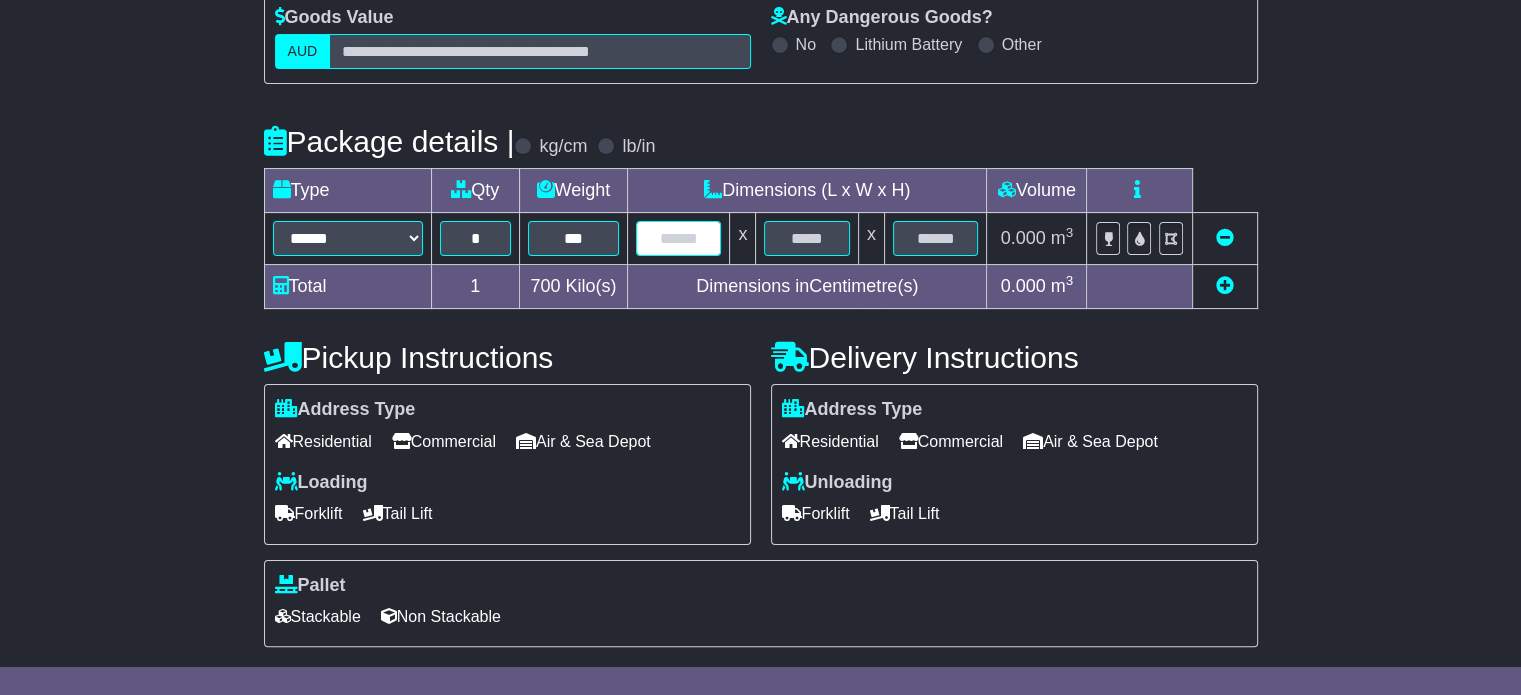 click at bounding box center (678, 238) 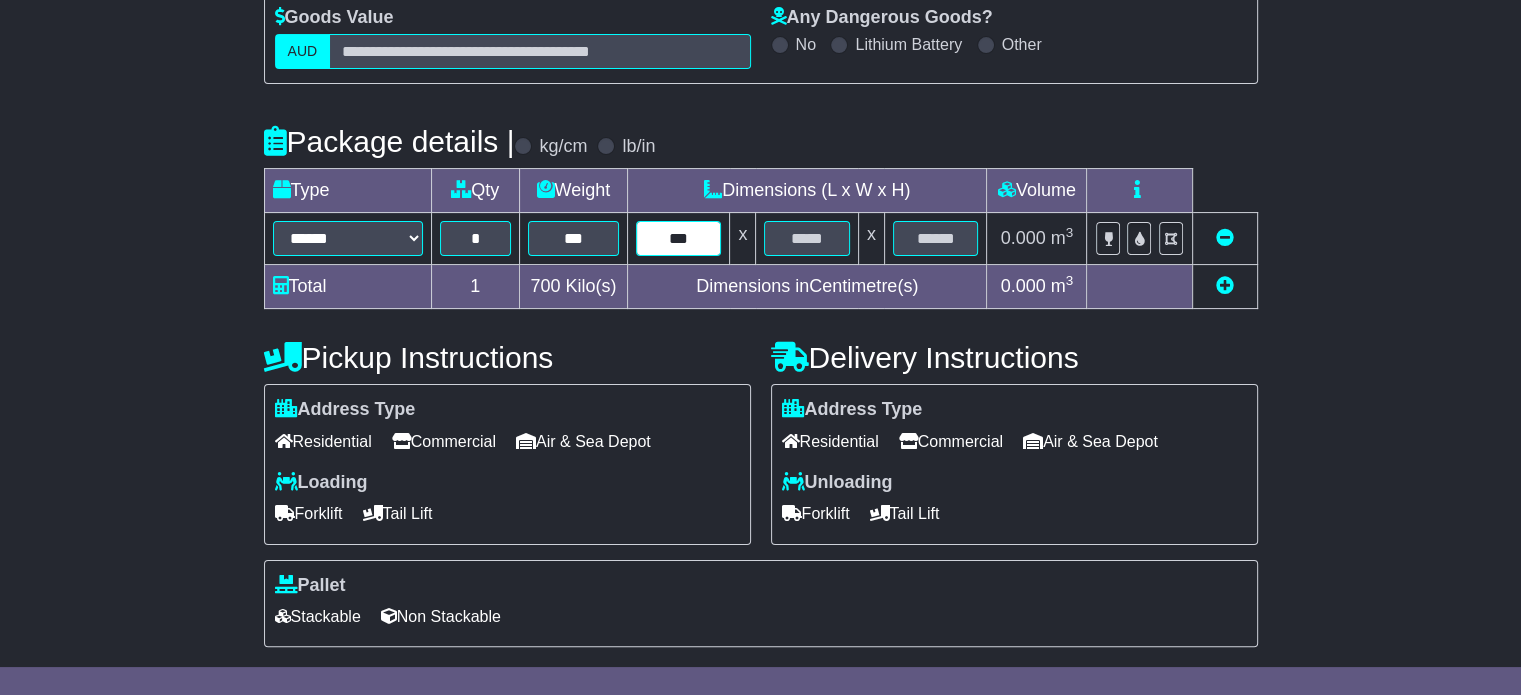 type on "***" 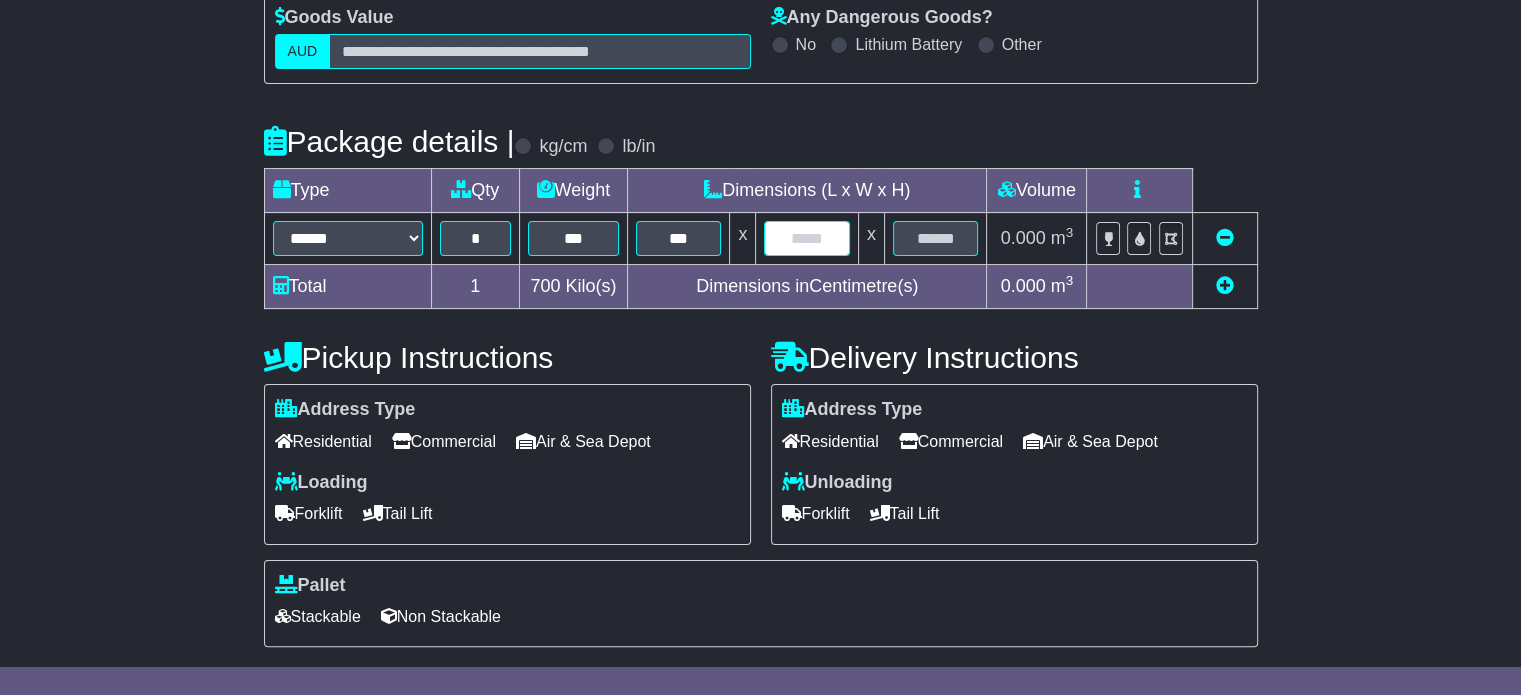 click at bounding box center (806, 238) 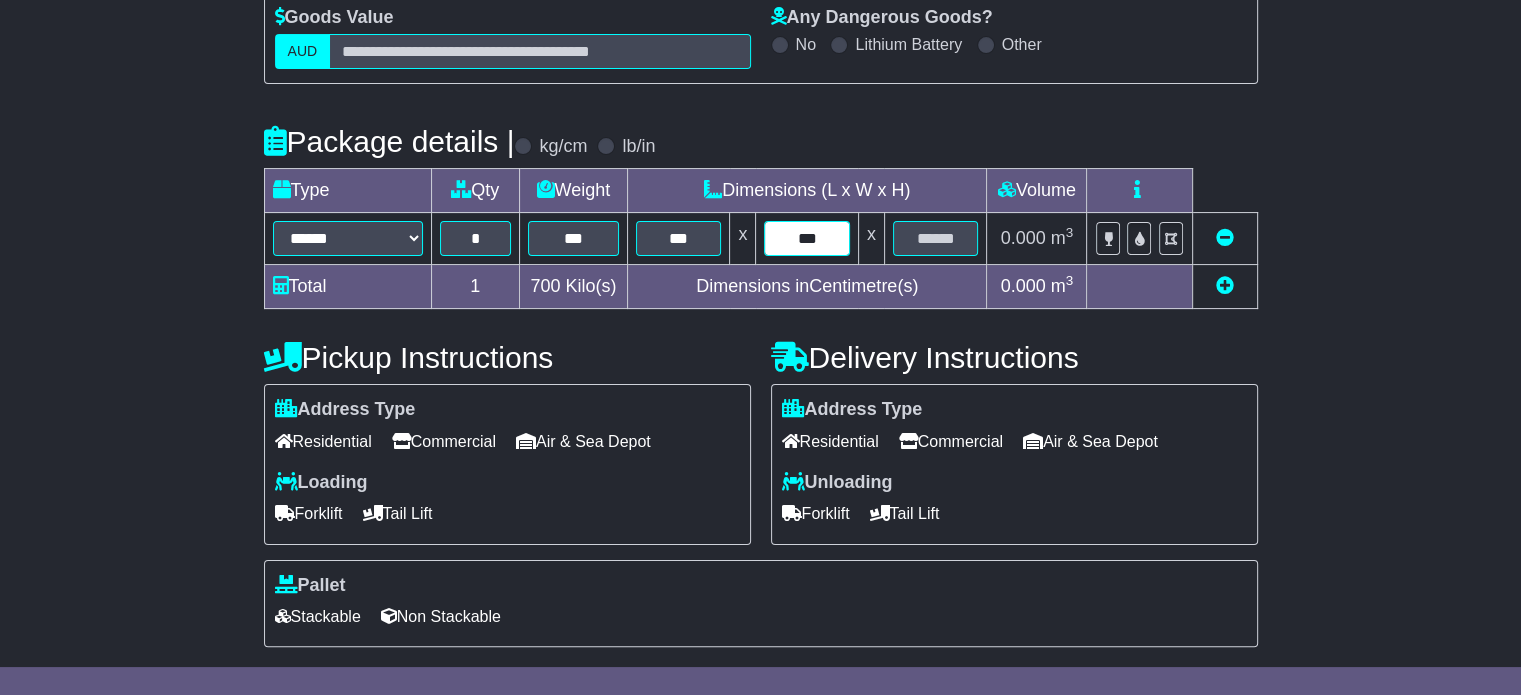 type on "***" 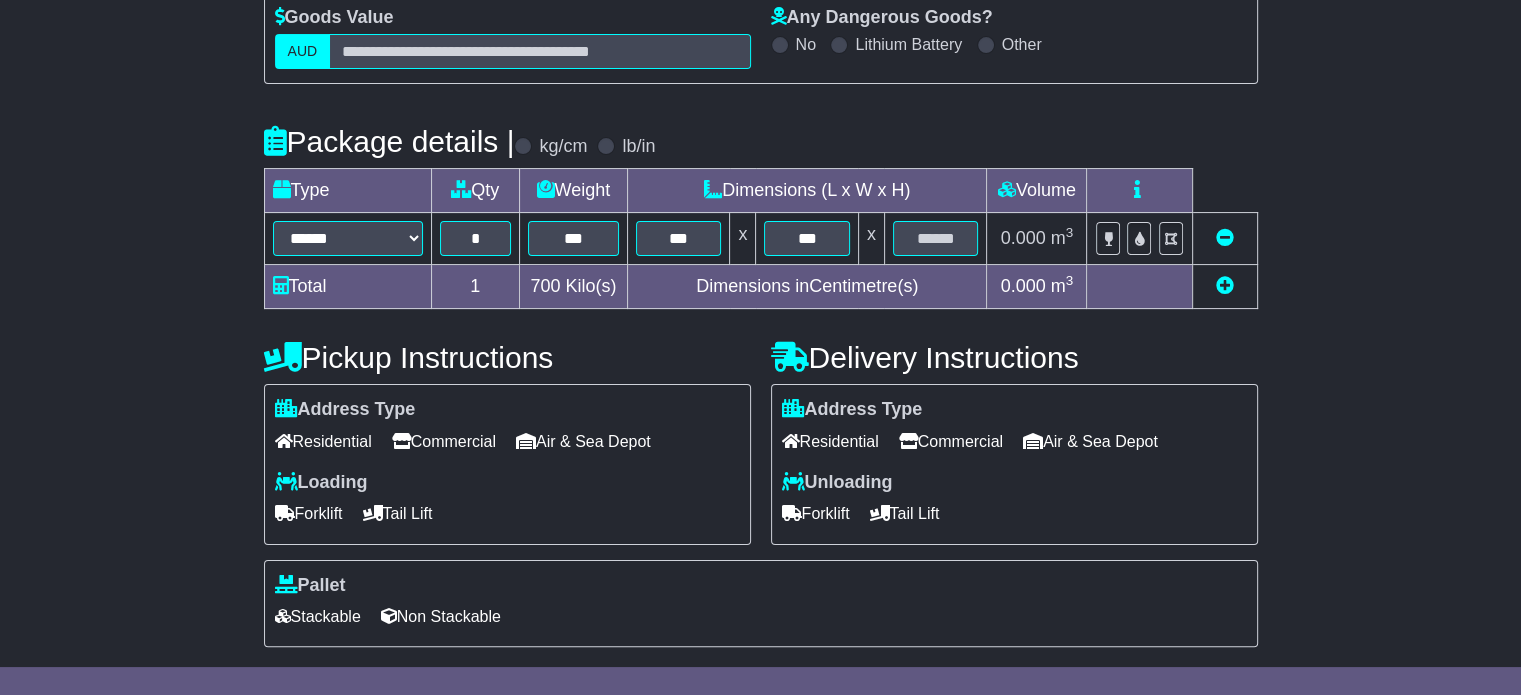 click on "Dimensions in
Centimetre(s)" at bounding box center (806, 287) 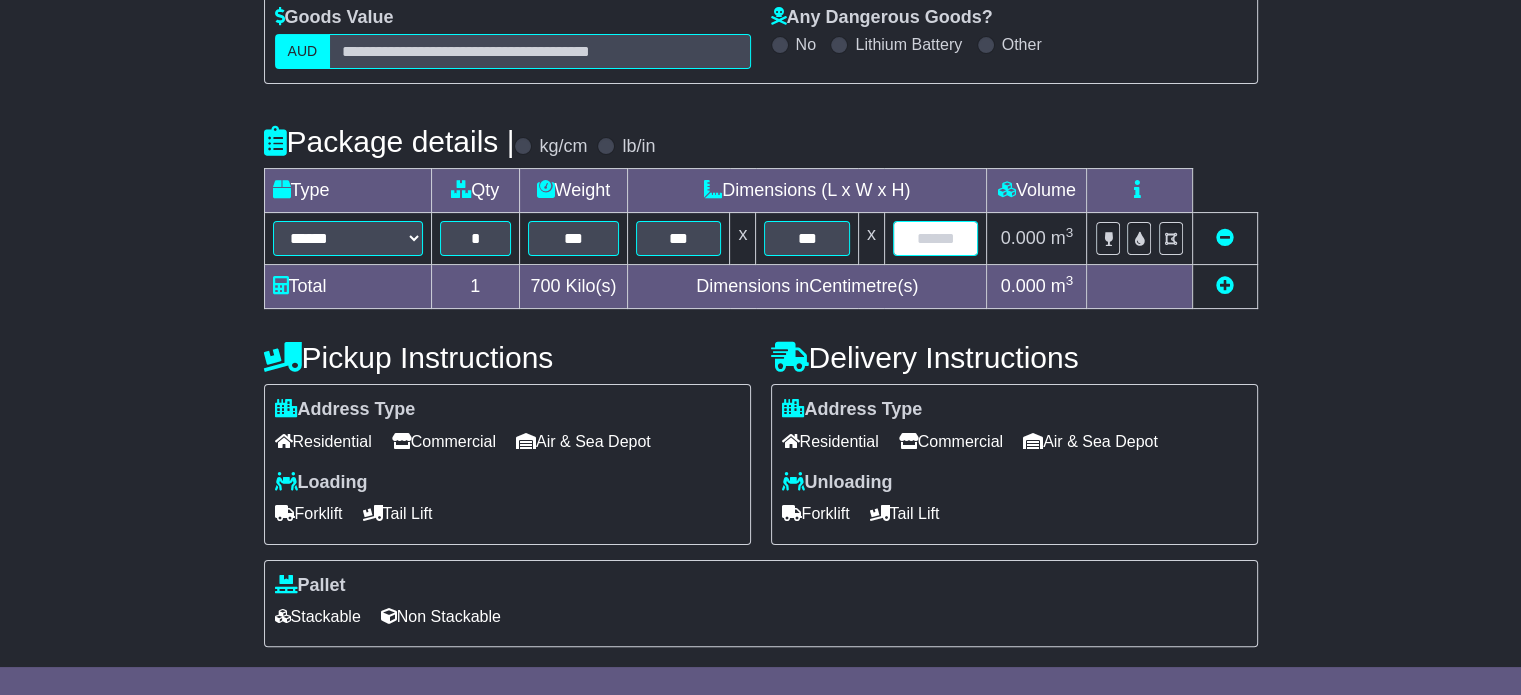 click at bounding box center (936, 238) 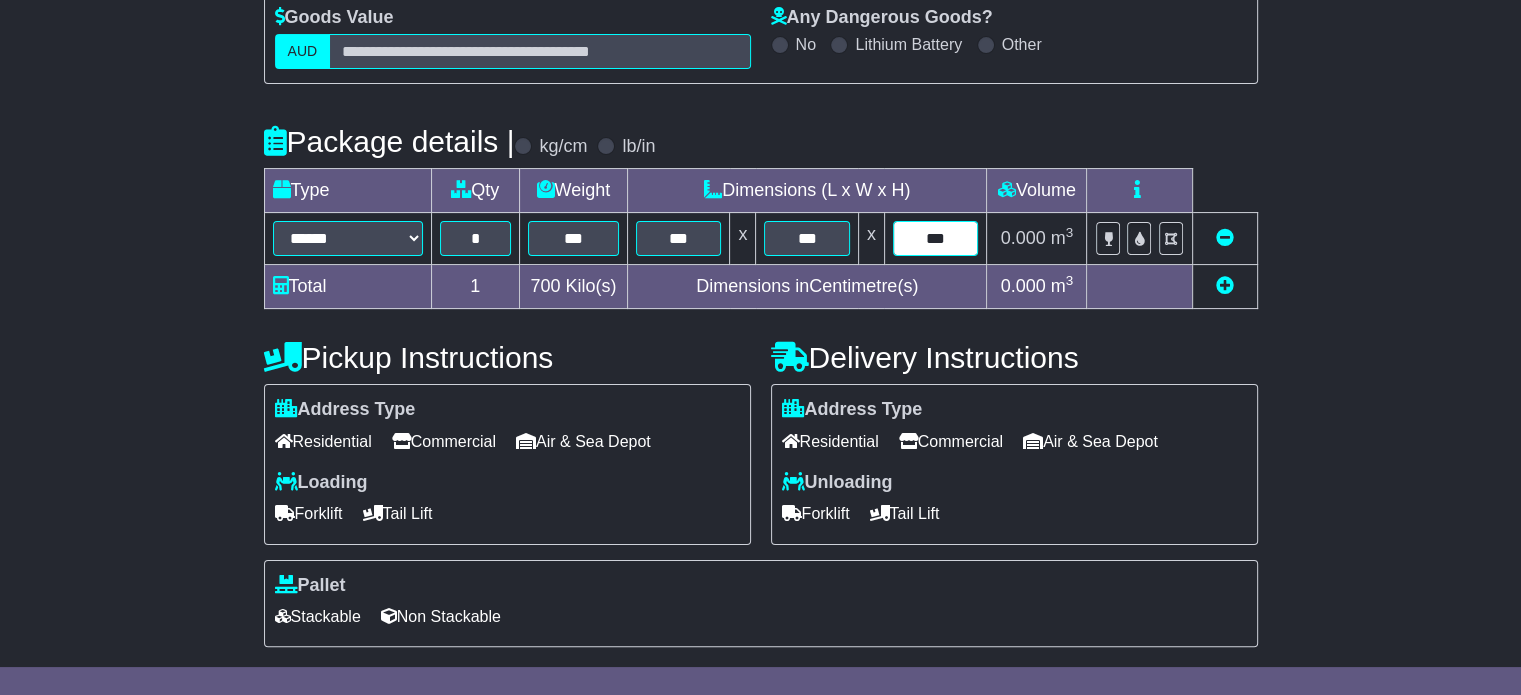 type on "***" 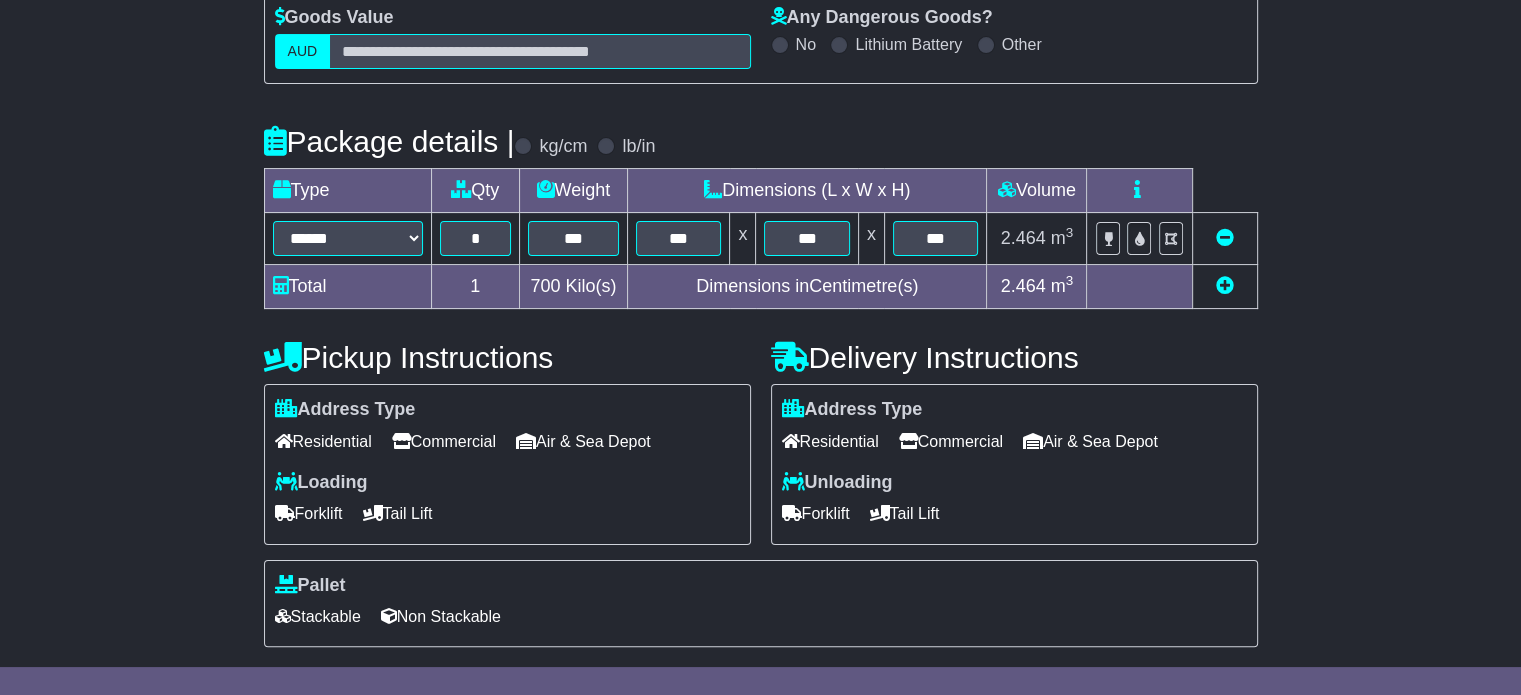 click on "Commercial" at bounding box center [444, 441] 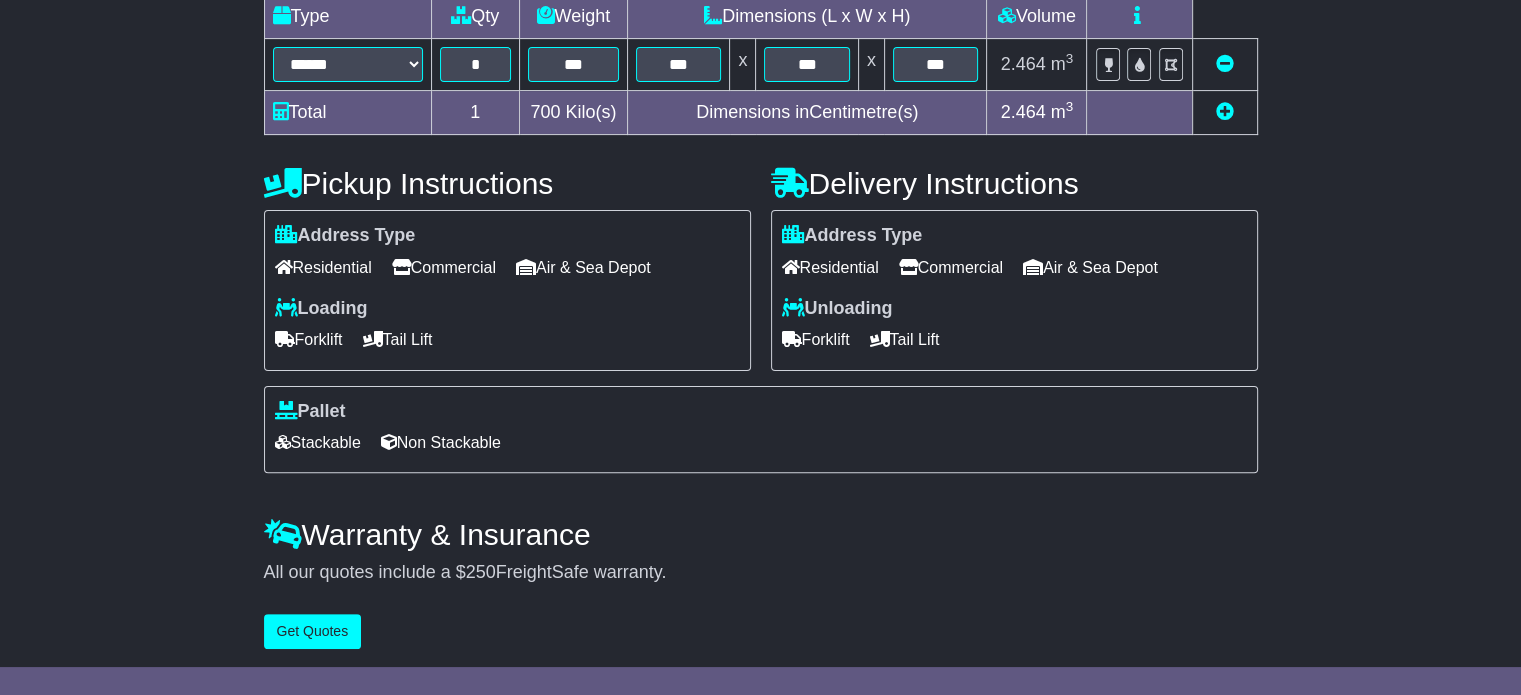 scroll, scrollTop: 540, scrollLeft: 0, axis: vertical 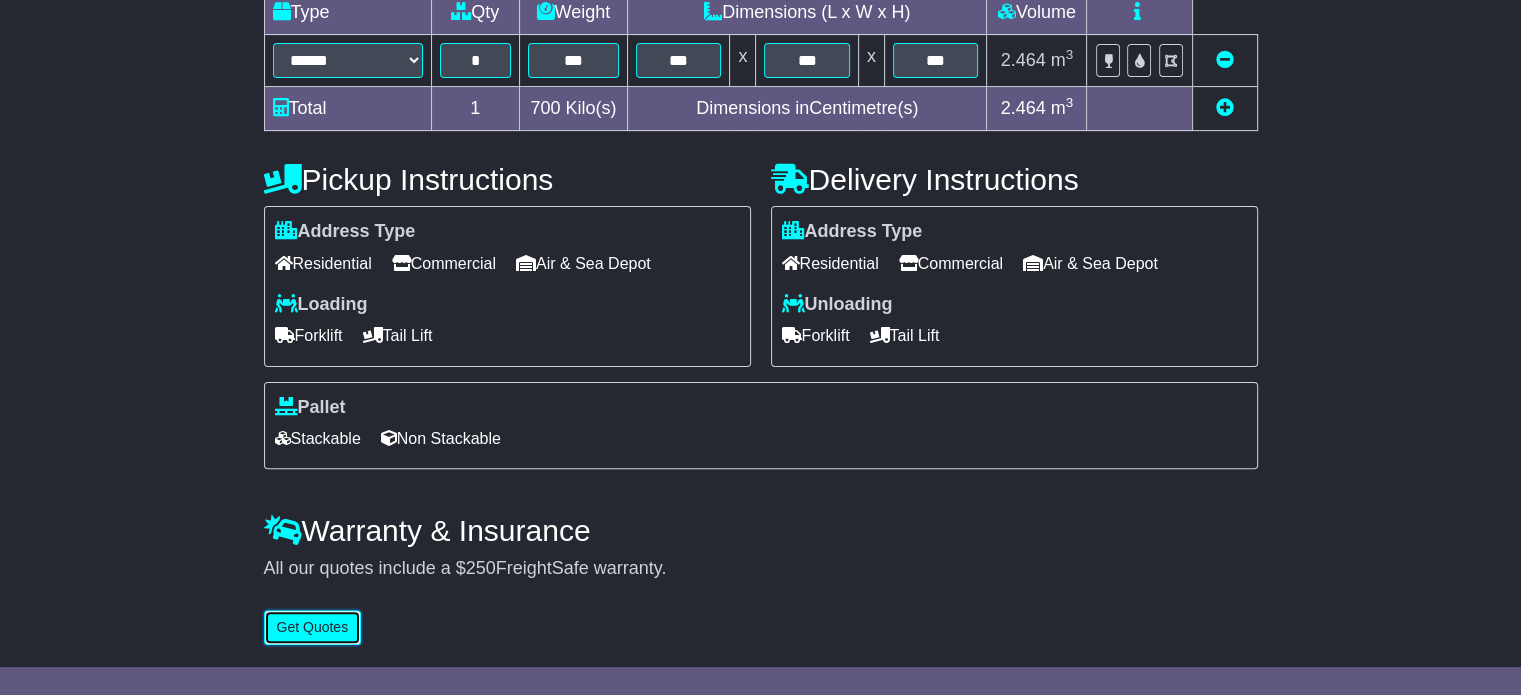click on "Get Quotes" at bounding box center [313, 627] 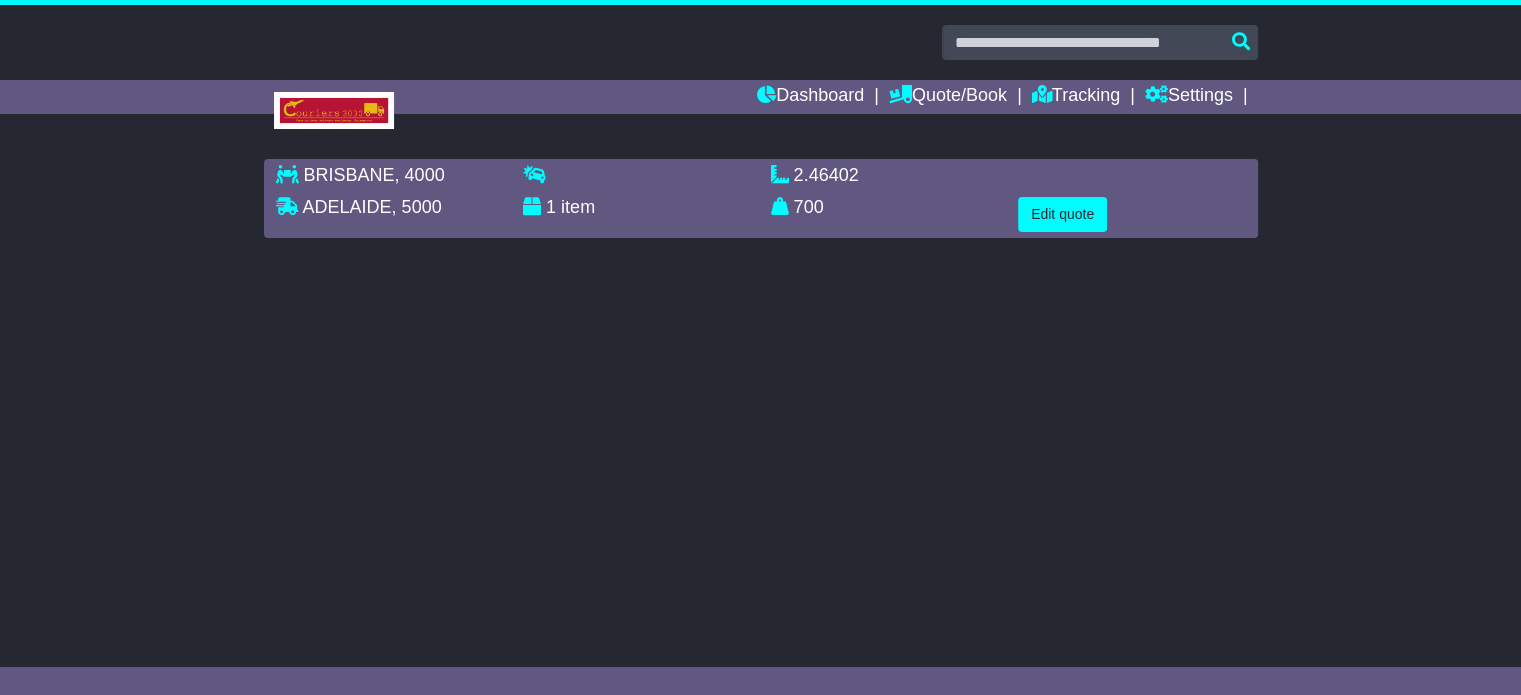 scroll, scrollTop: 0, scrollLeft: 0, axis: both 